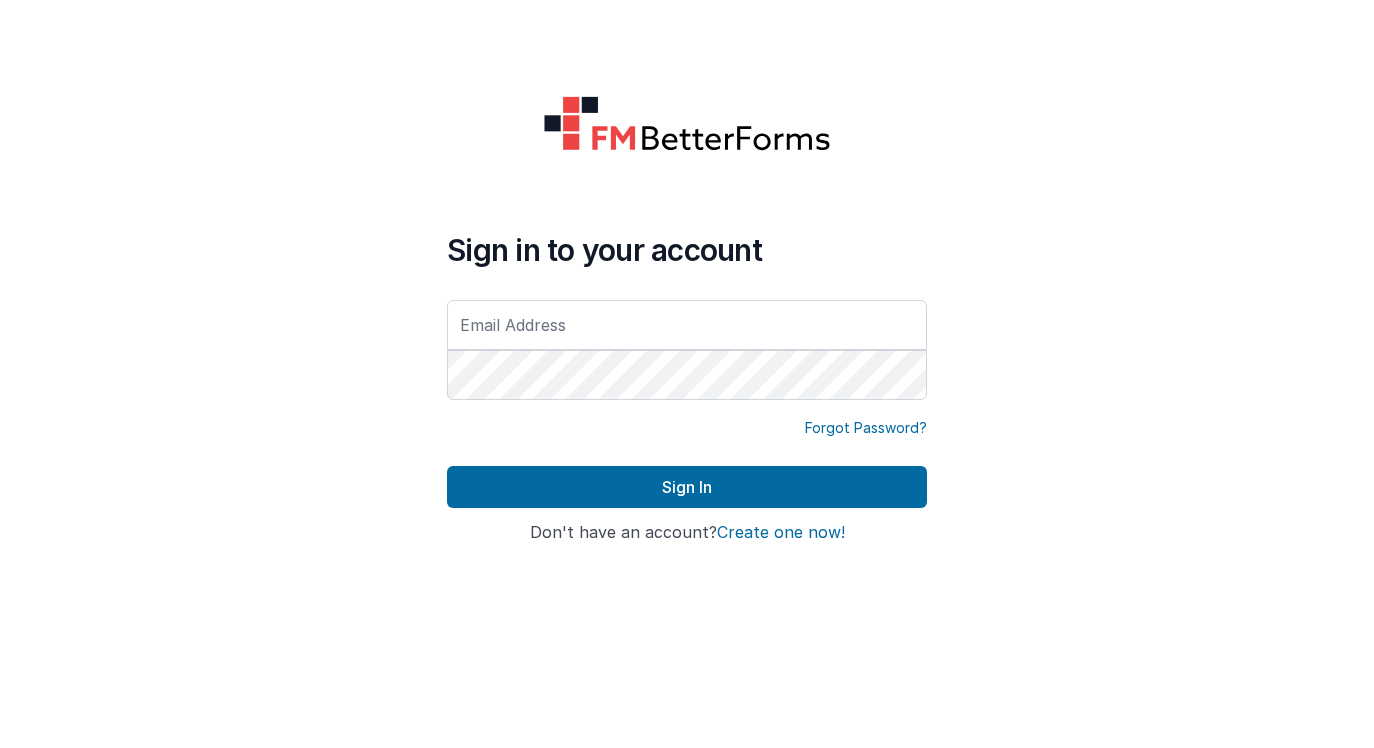 scroll, scrollTop: 0, scrollLeft: 0, axis: both 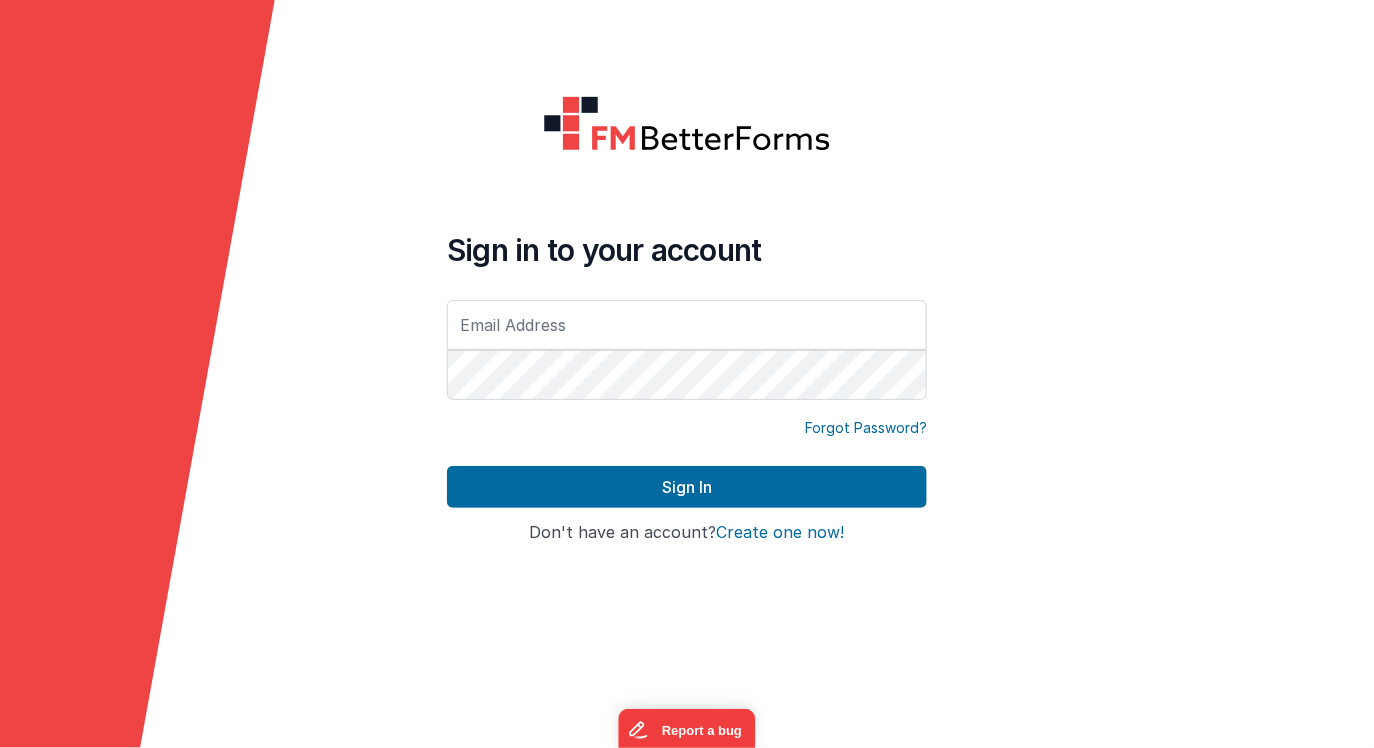 click at bounding box center (687, 325) 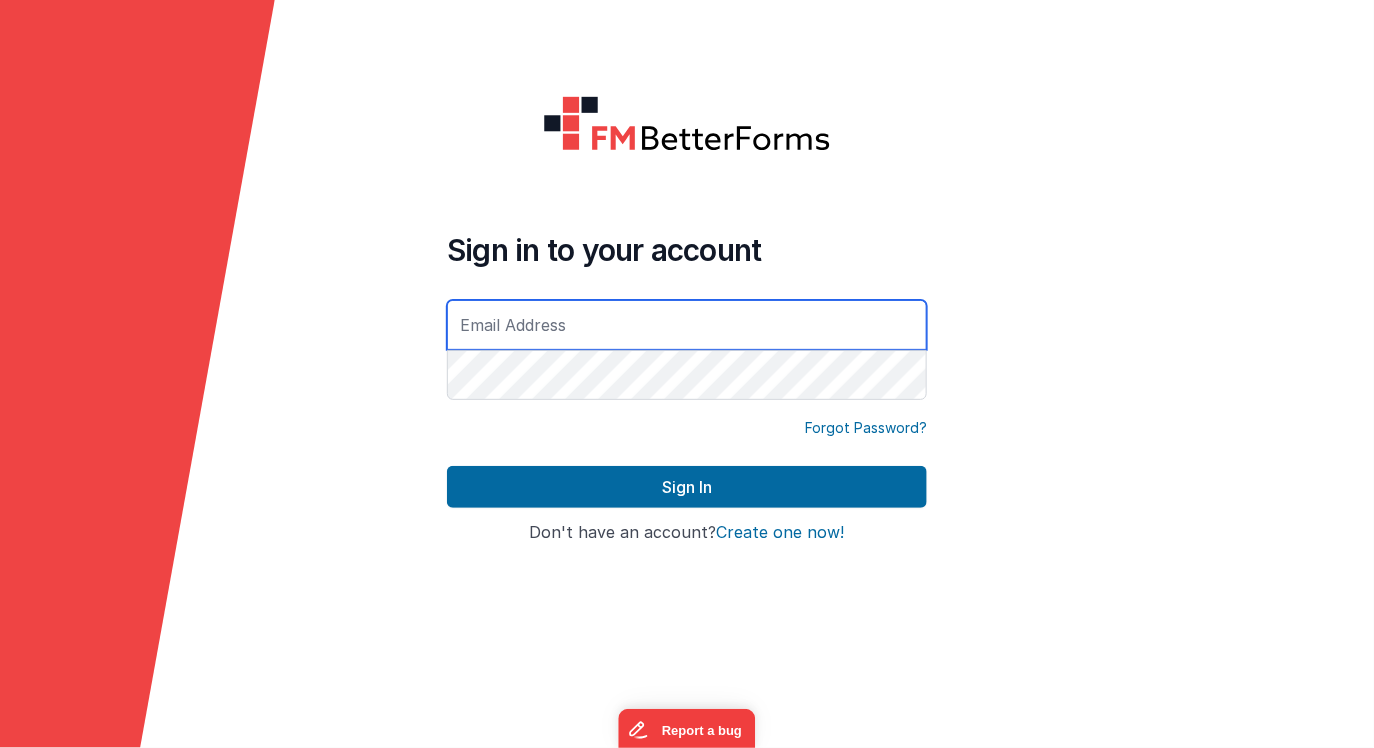 type on "[EMAIL]" 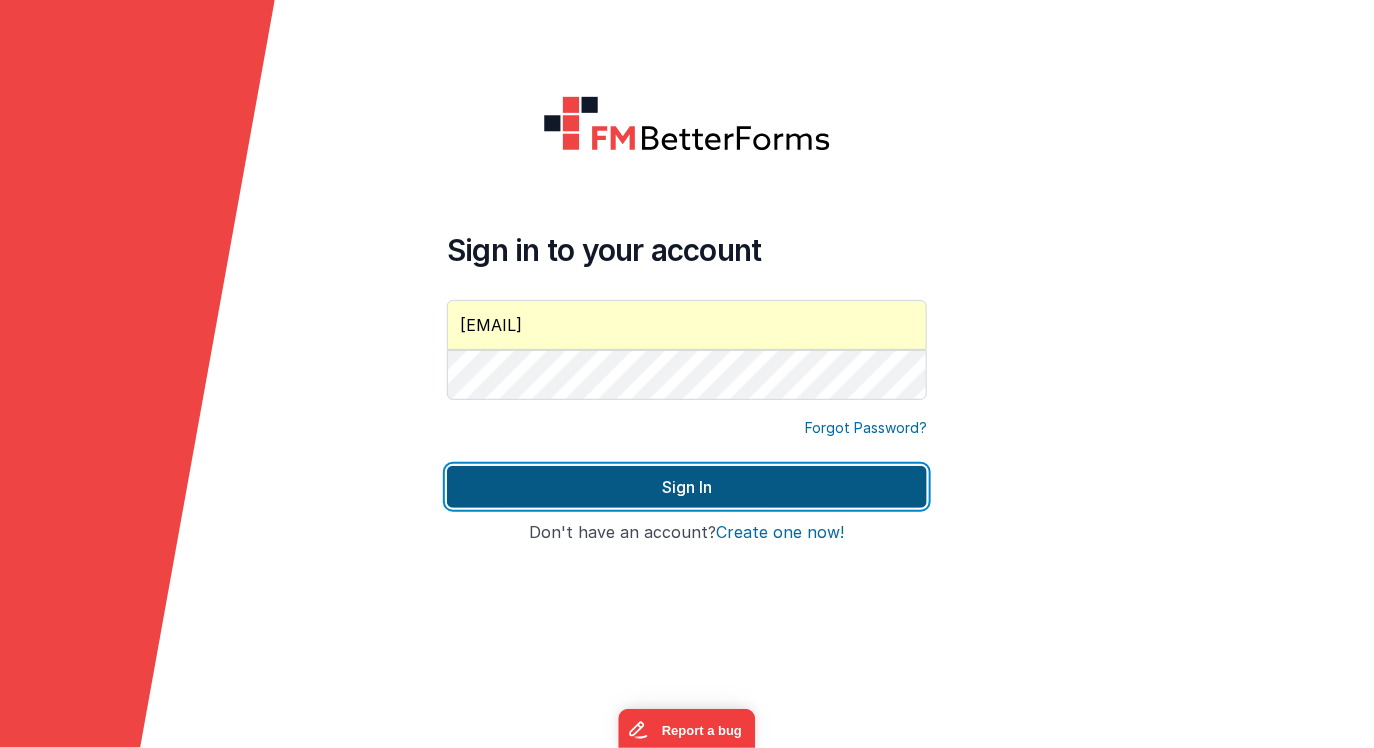click on "Sign In" at bounding box center [687, 487] 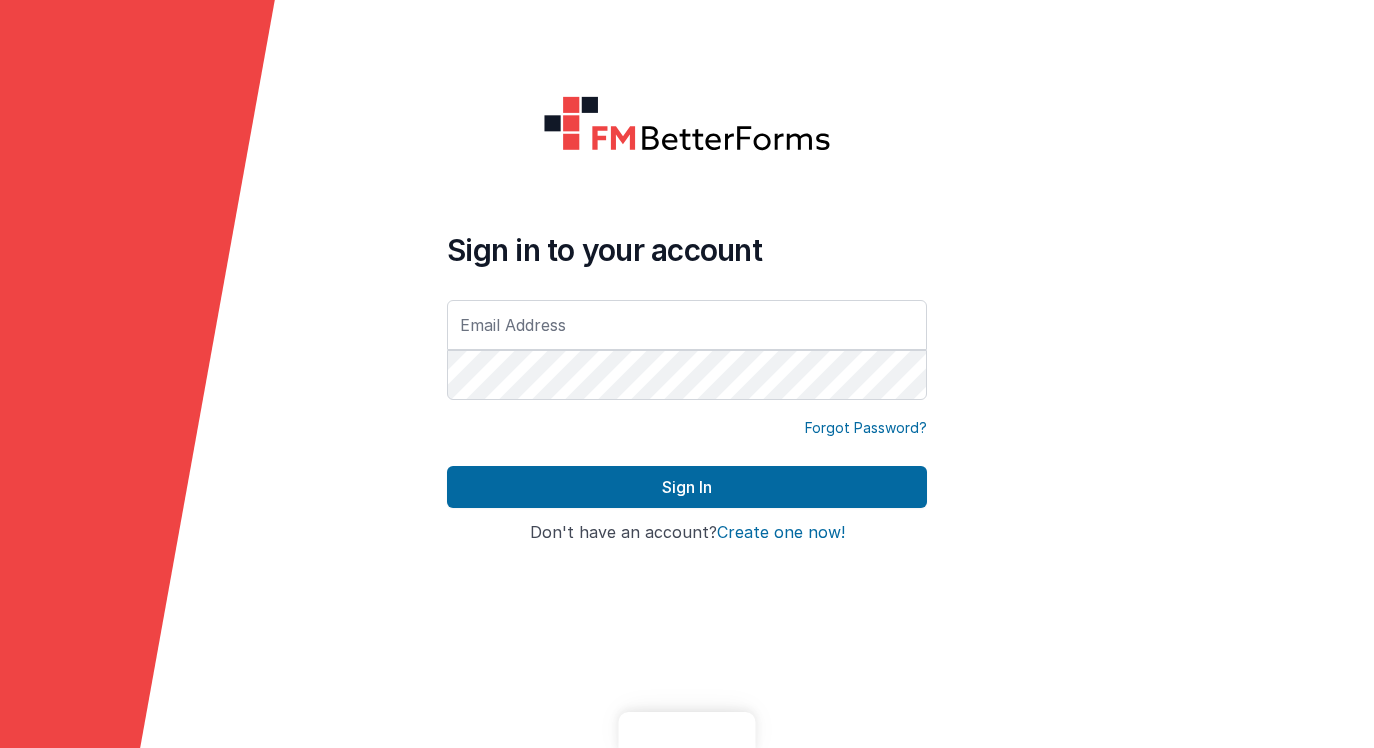 scroll, scrollTop: 0, scrollLeft: 0, axis: both 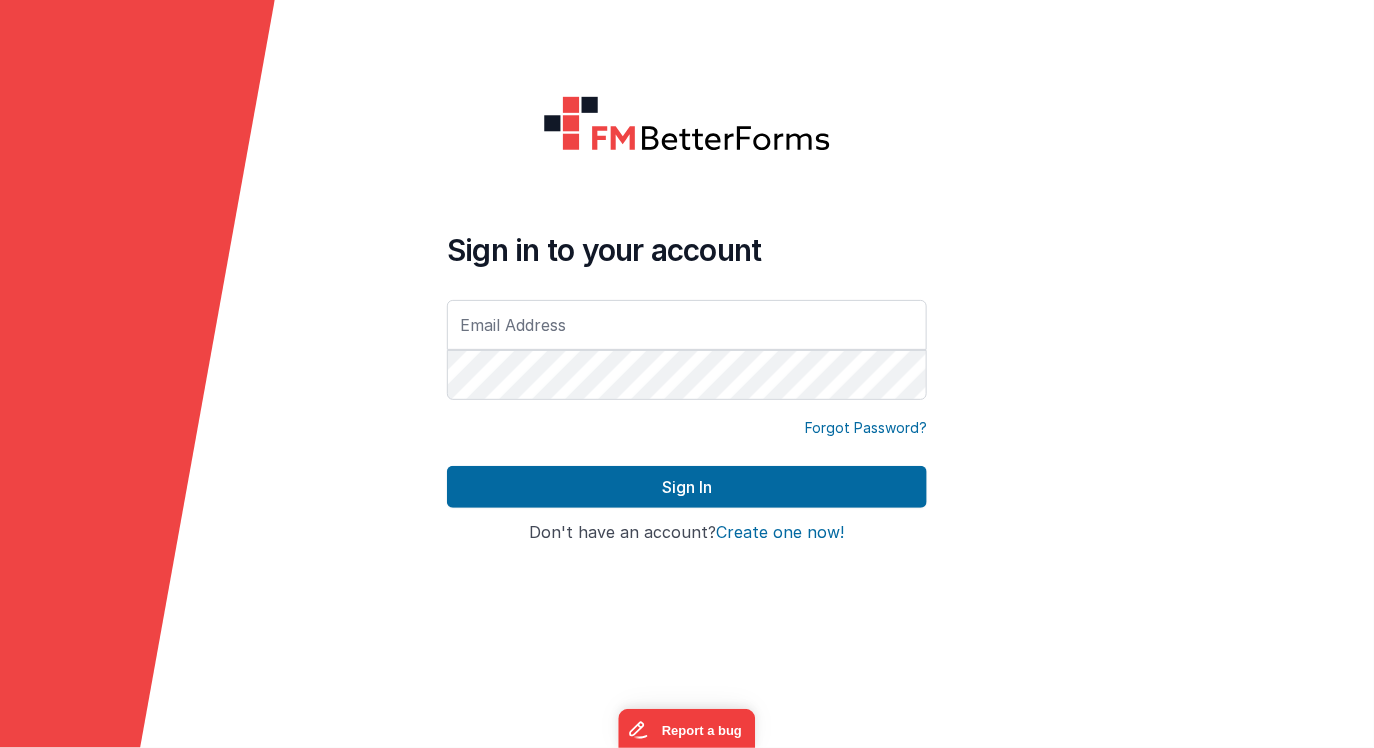 click at bounding box center (687, 325) 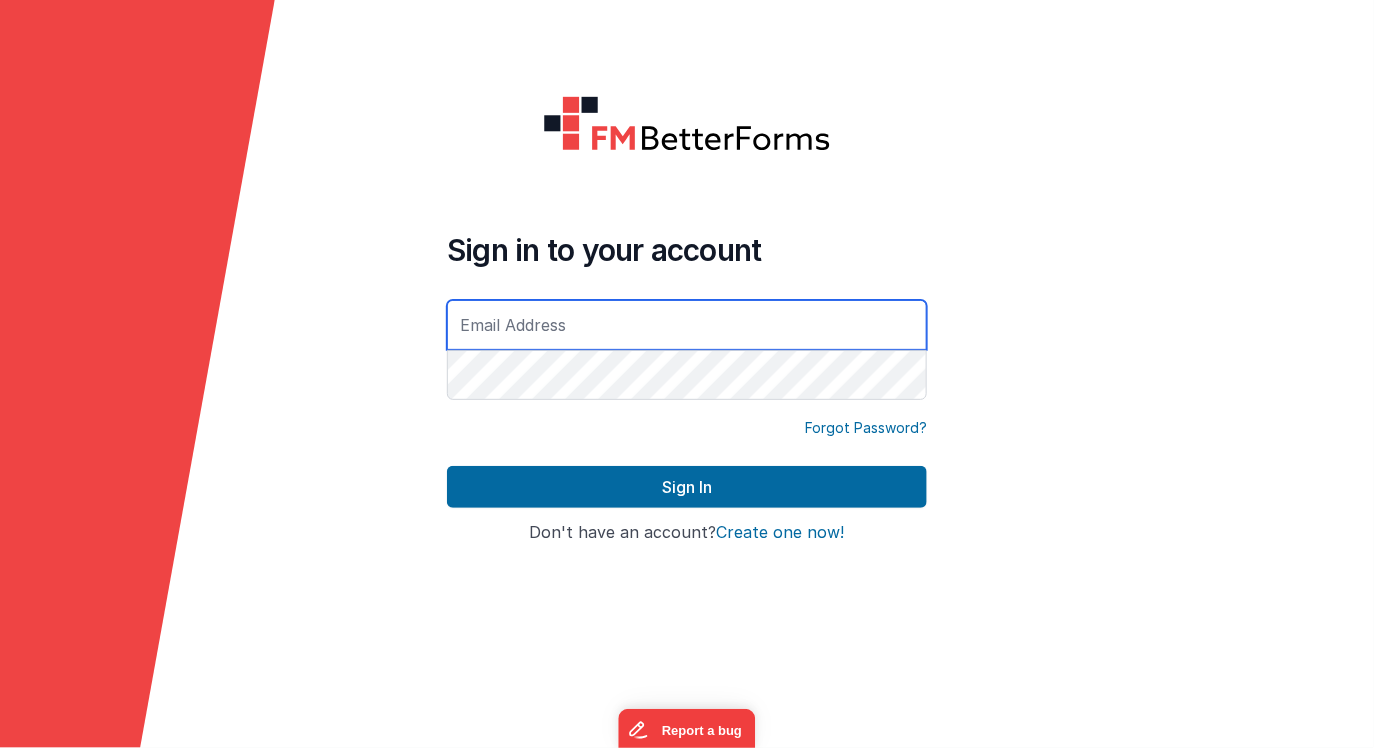 type on "contact@[EXAMPLE.COM]" 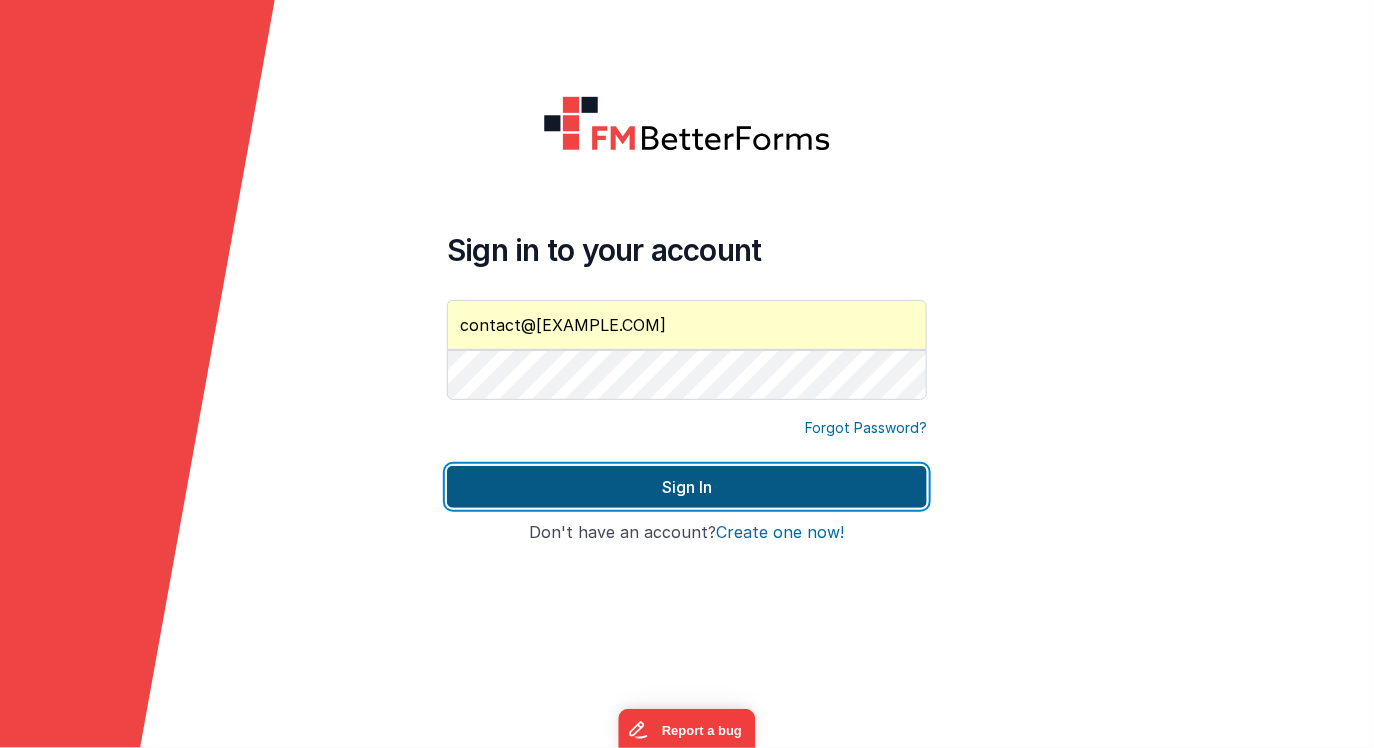 click on "Sign In" at bounding box center [687, 487] 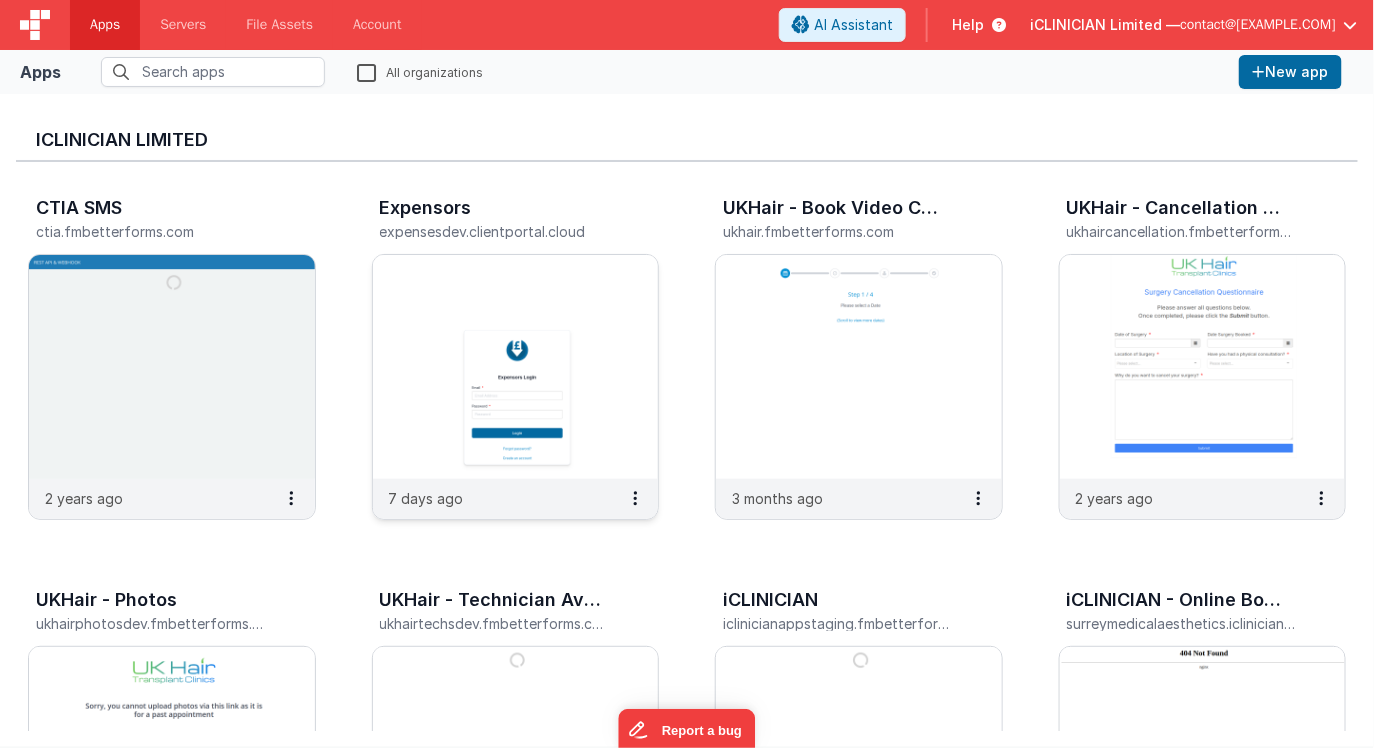 click at bounding box center [516, 367] 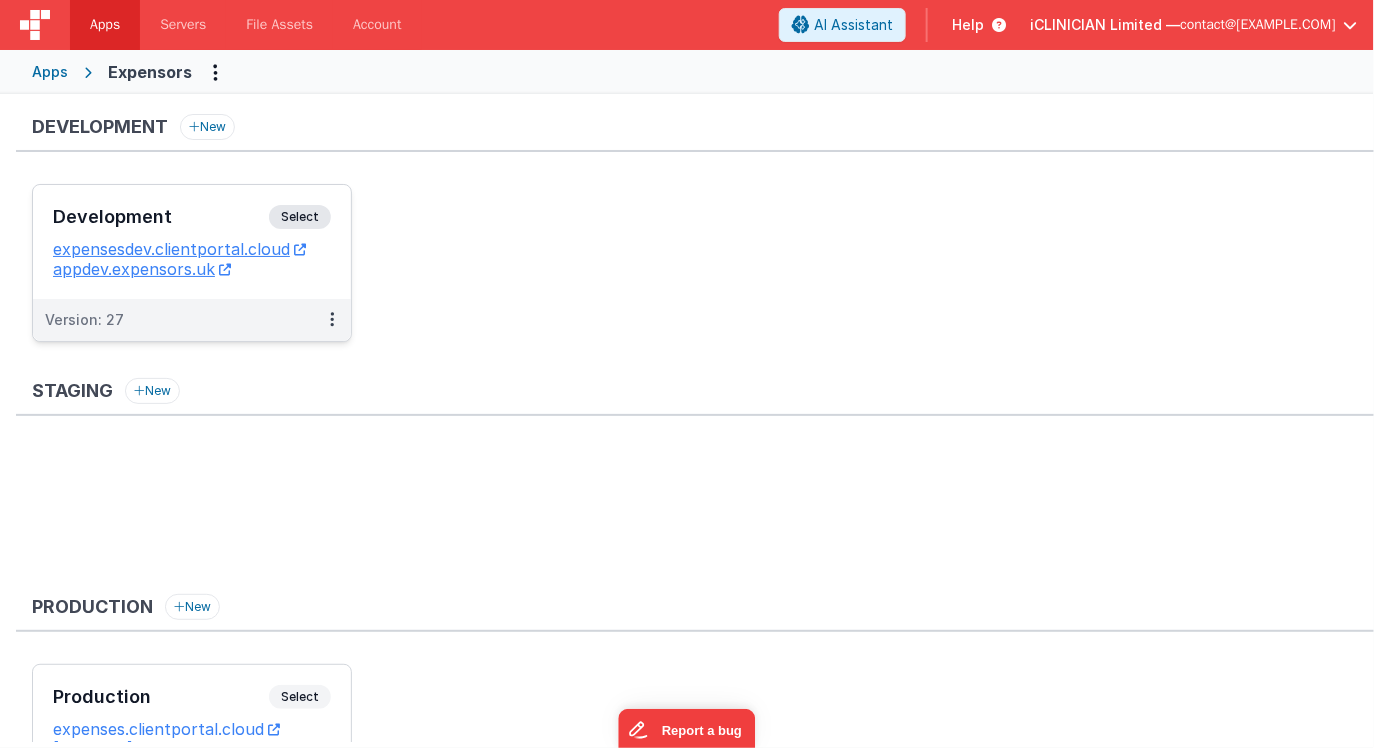 click on "Development" at bounding box center (161, 217) 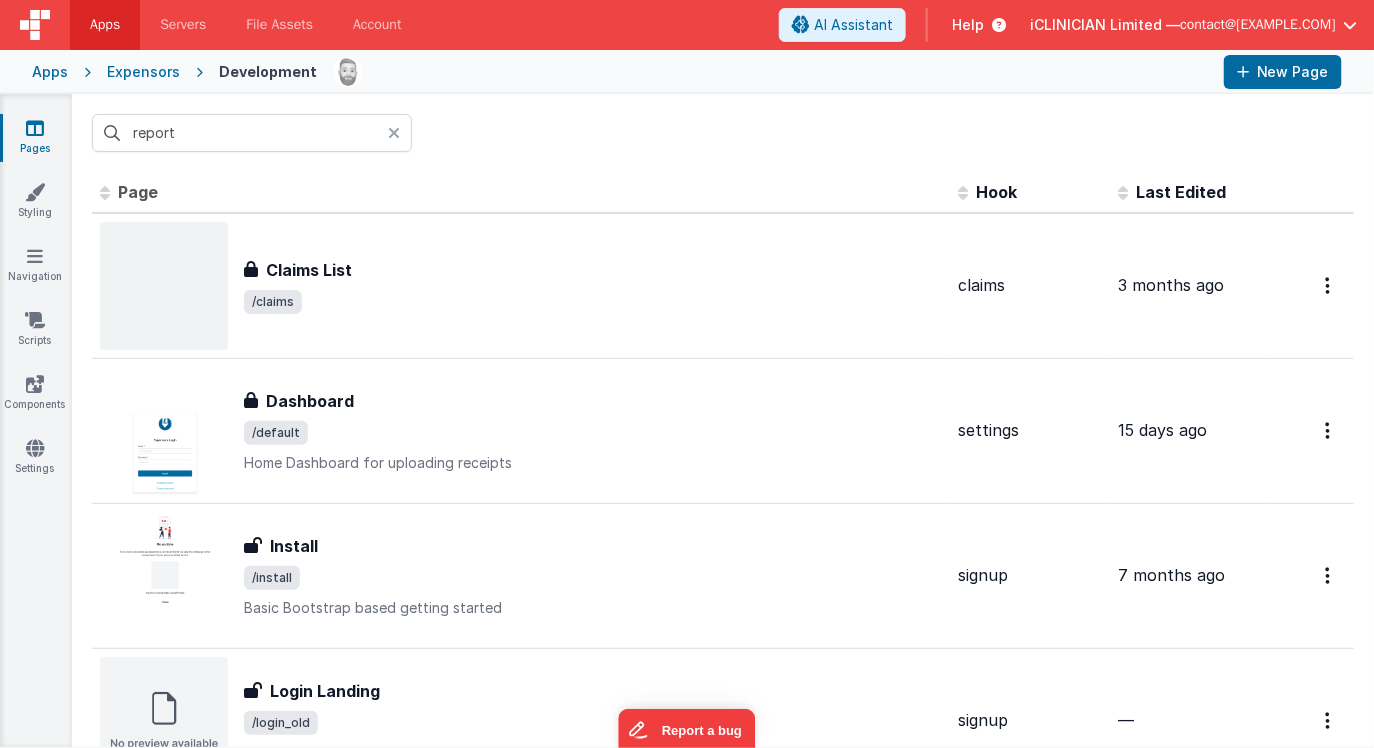 click at bounding box center [394, 133] 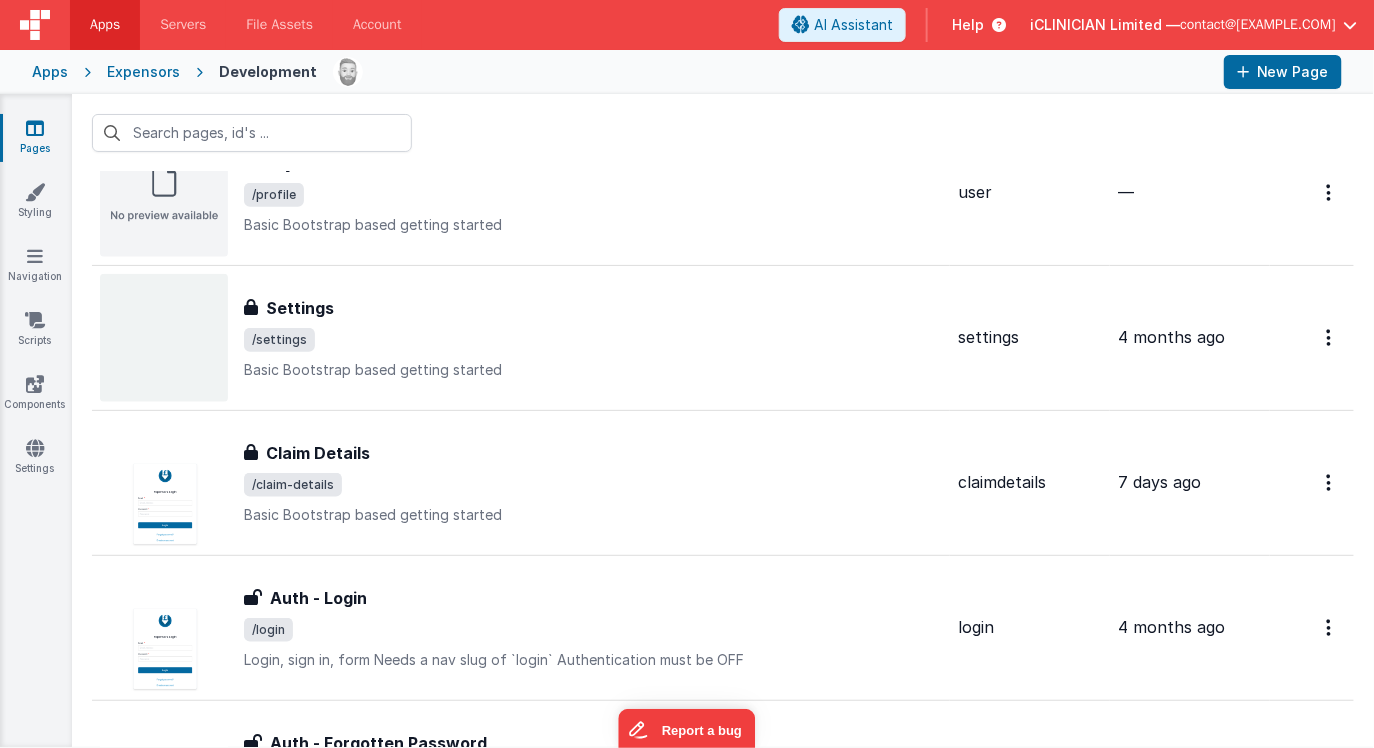 scroll, scrollTop: 0, scrollLeft: 0, axis: both 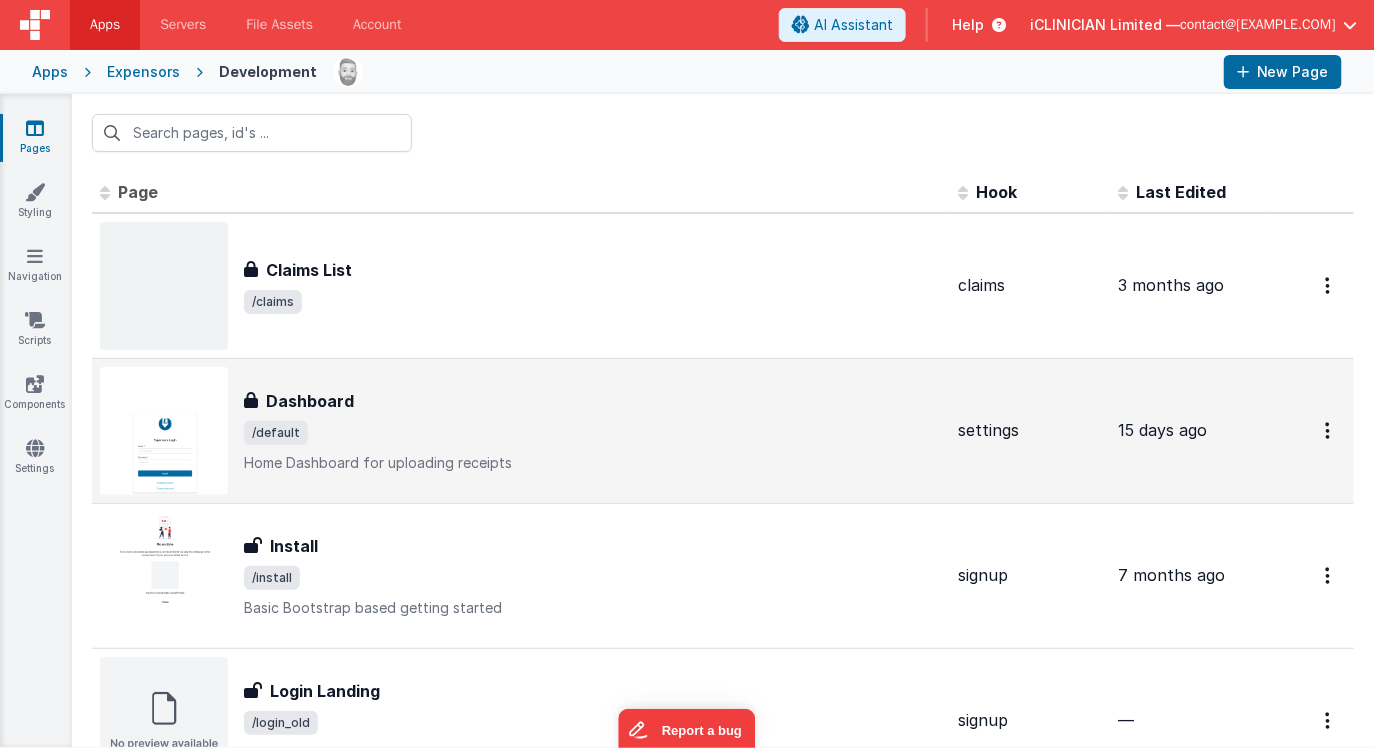 click on "Dashboard" at bounding box center [593, 401] 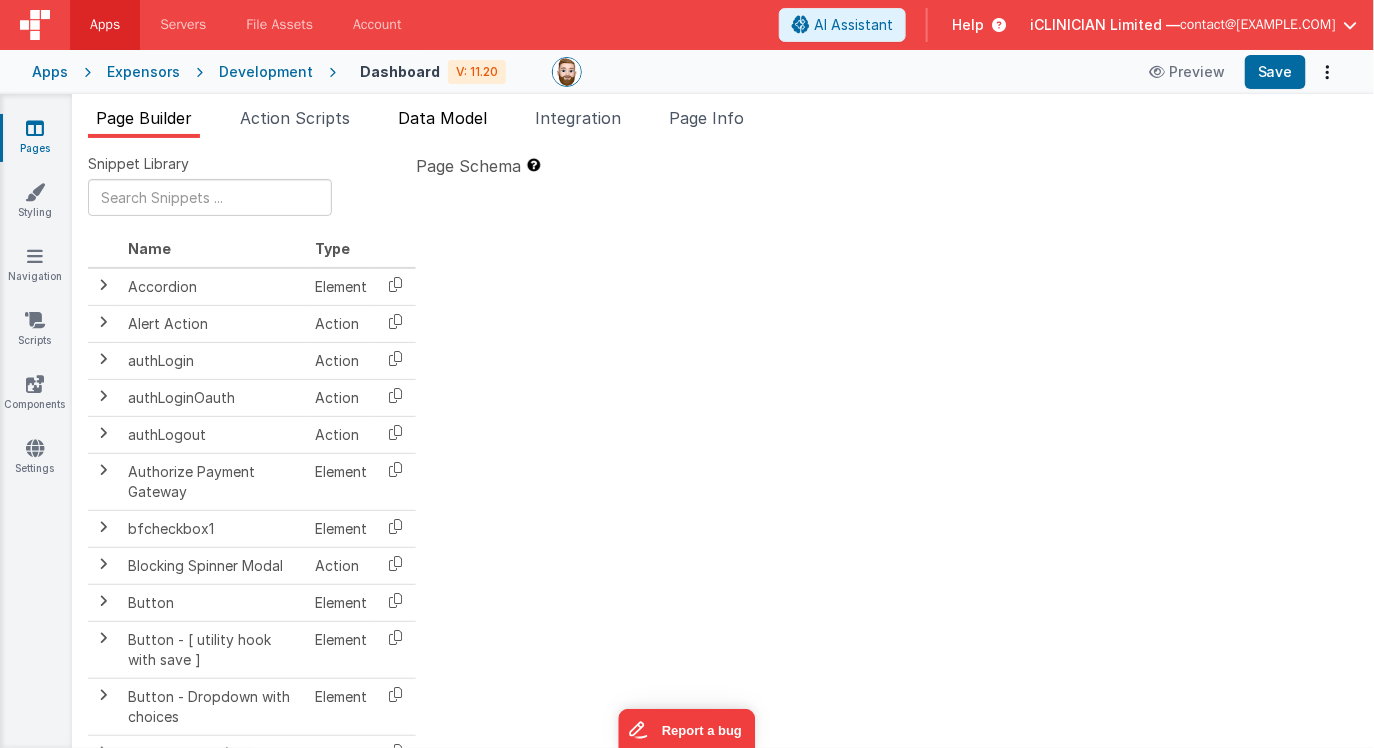 click on "Data Model" at bounding box center [442, 118] 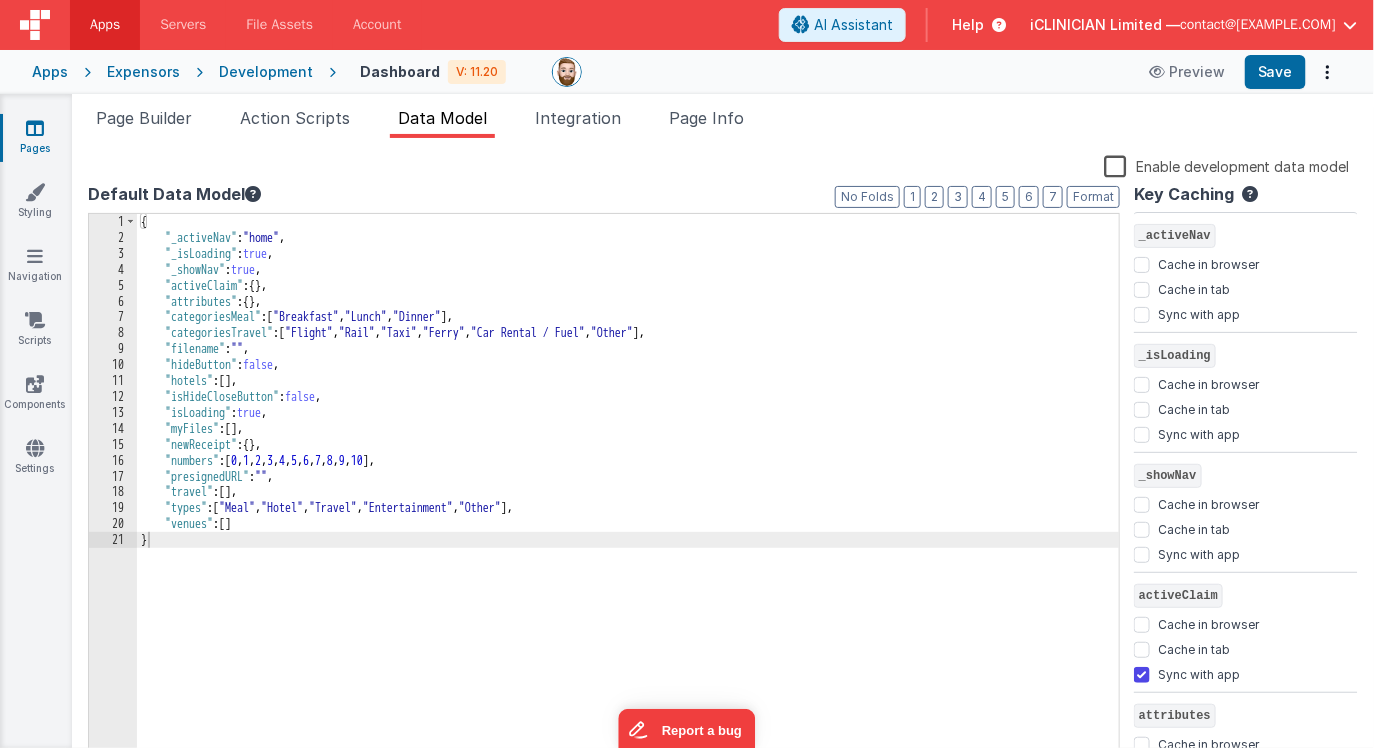 click on "{      "_activeNav" :  "home" ,      "_isLoading" :  true ,      "_showNav" :  true ,      "activeClaim" :  { } ,      "attributes" :  { } ,      "categoriesMeal" :  [ "Breakfast" ,  "Lunch" ,  "Dinner" ] ,      "categoriesTravel" :  [ "Flight" ,  "Rail" ,  "Taxi" ,  "Ferry" ,  "Car Rental / Fuel" ,  "Other" ] ,      "filename" :  "" ,      "hideButton" :  false ,      "hotels" :  [ ] ,      "isHideCloseButton" :  false ,      "isLoading" :  true ,      "myFiles" :  [ ] ,      "newReceipt" :  { } ,      "numbers" :  [ 0 ,  1 ,  2 ,  3 ,  4 ,  5 ,  6 ,  7 ,  8 ,  9 ,  10 ] ,      "presignedURL" :  "" ,      "travel" :  [ ] ,      "types" :  [ "Meal" ,  "Hotel" ,  "Travel" ,  "Entertainment" ,  "Other" ] ,      "venues" :  [ ] }" at bounding box center [628, 505] 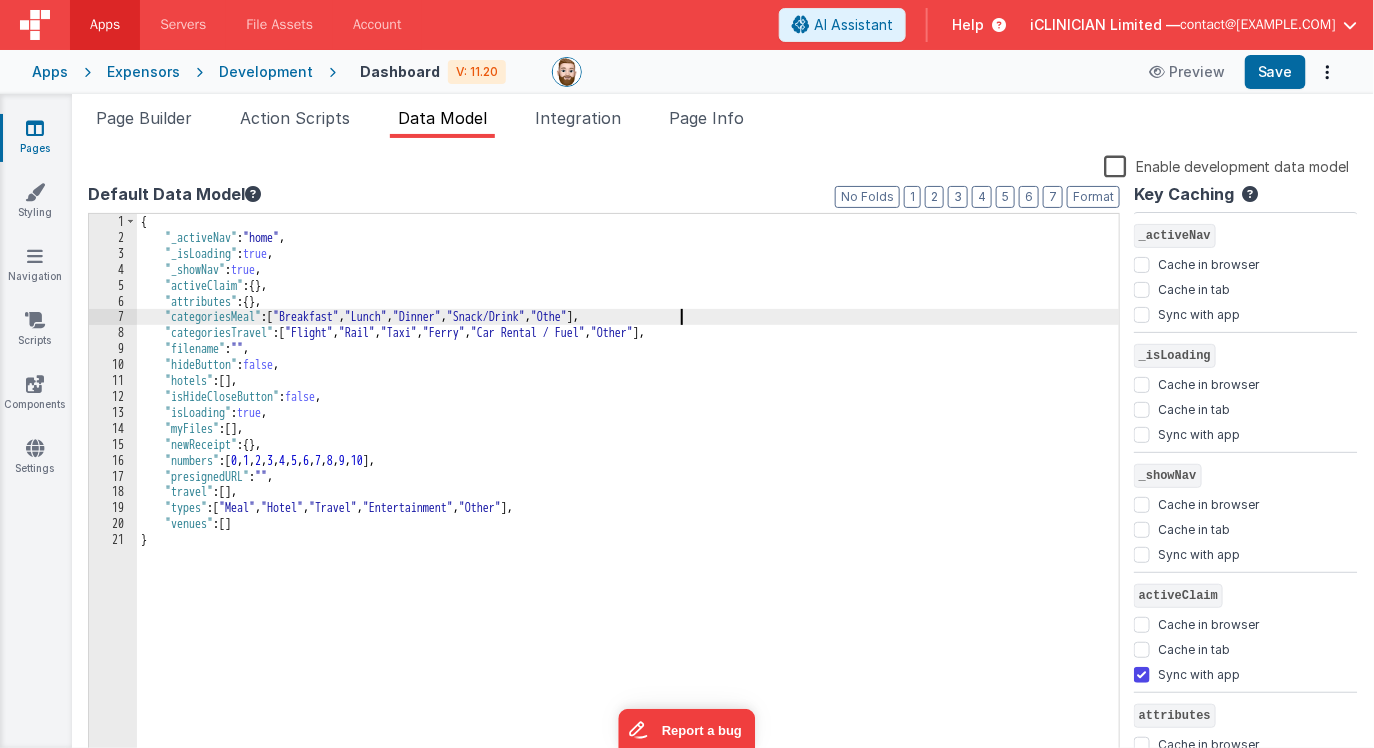 type 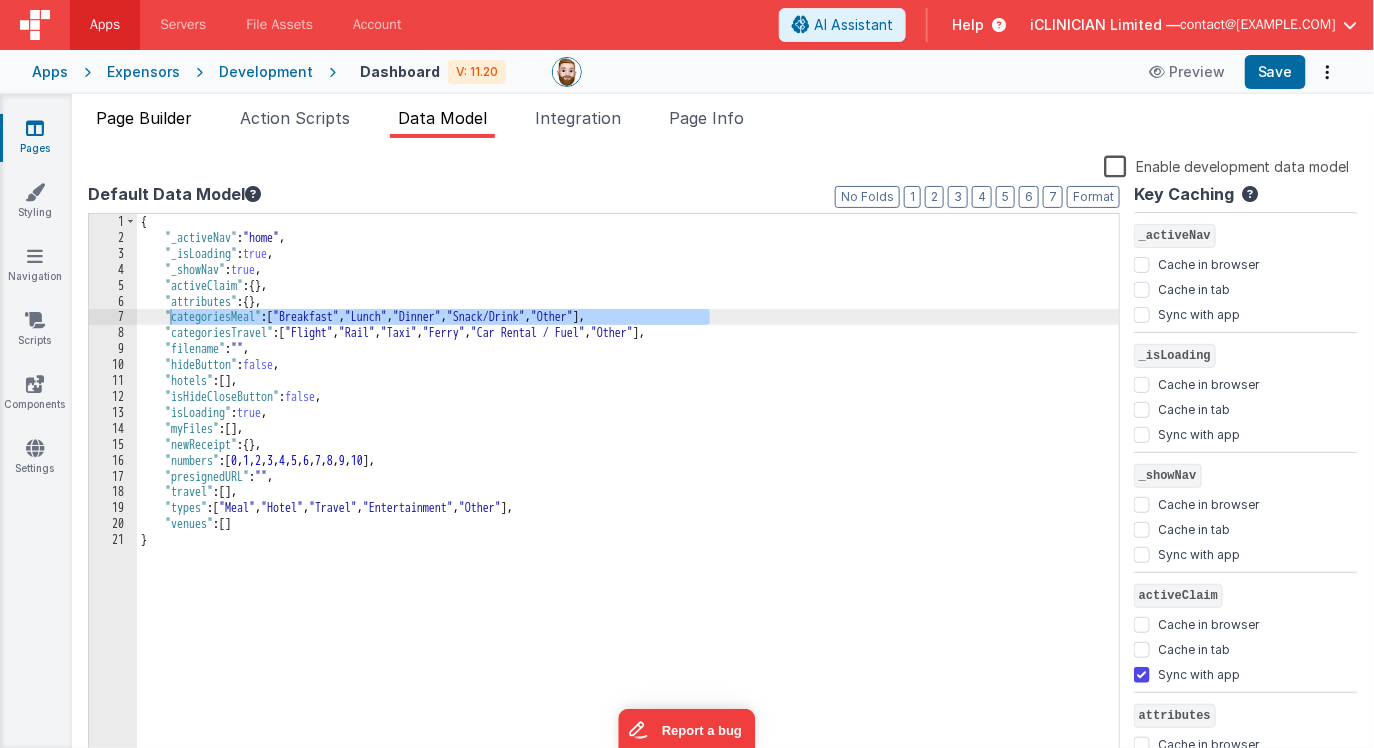 click on "Page Builder" at bounding box center (144, 118) 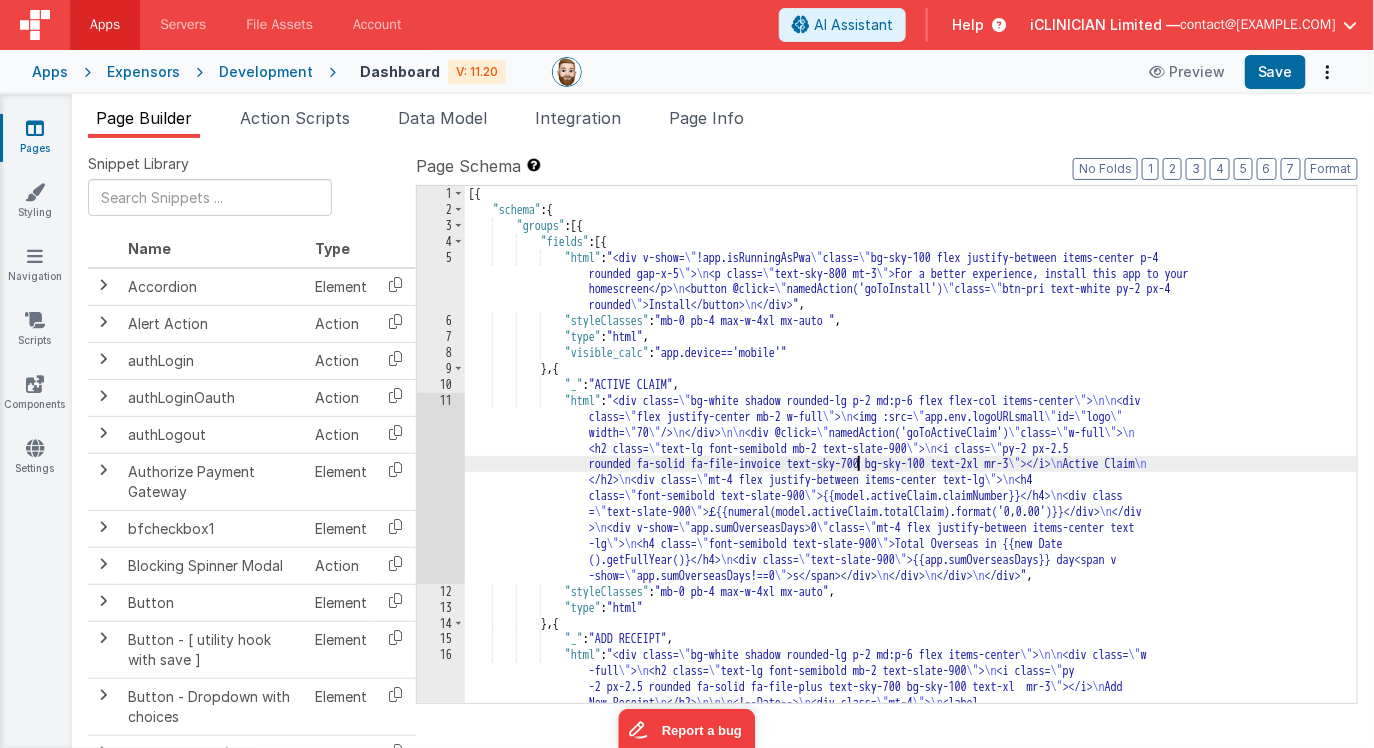 click on "[HTML CONTENT REMOVED]" at bounding box center [911, 1176] 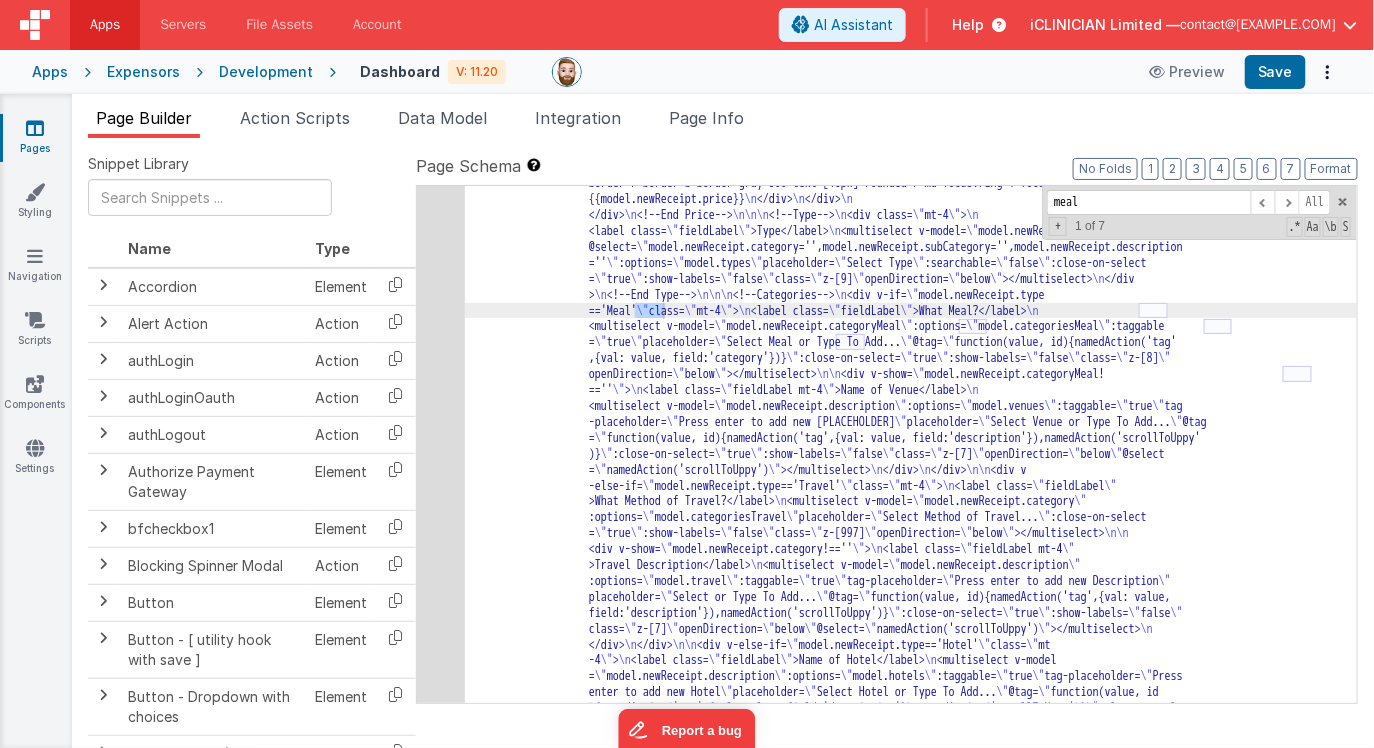 scroll, scrollTop: 742, scrollLeft: 0, axis: vertical 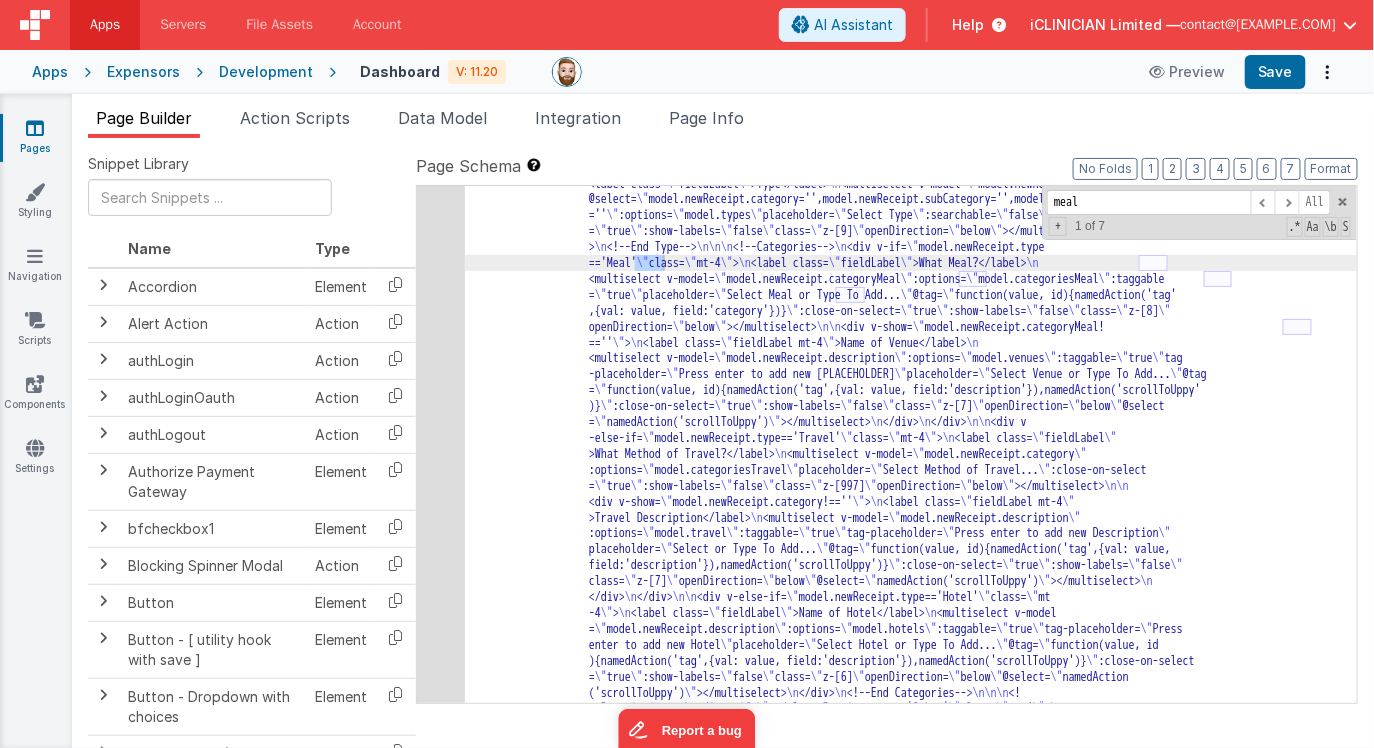 type on "meal" 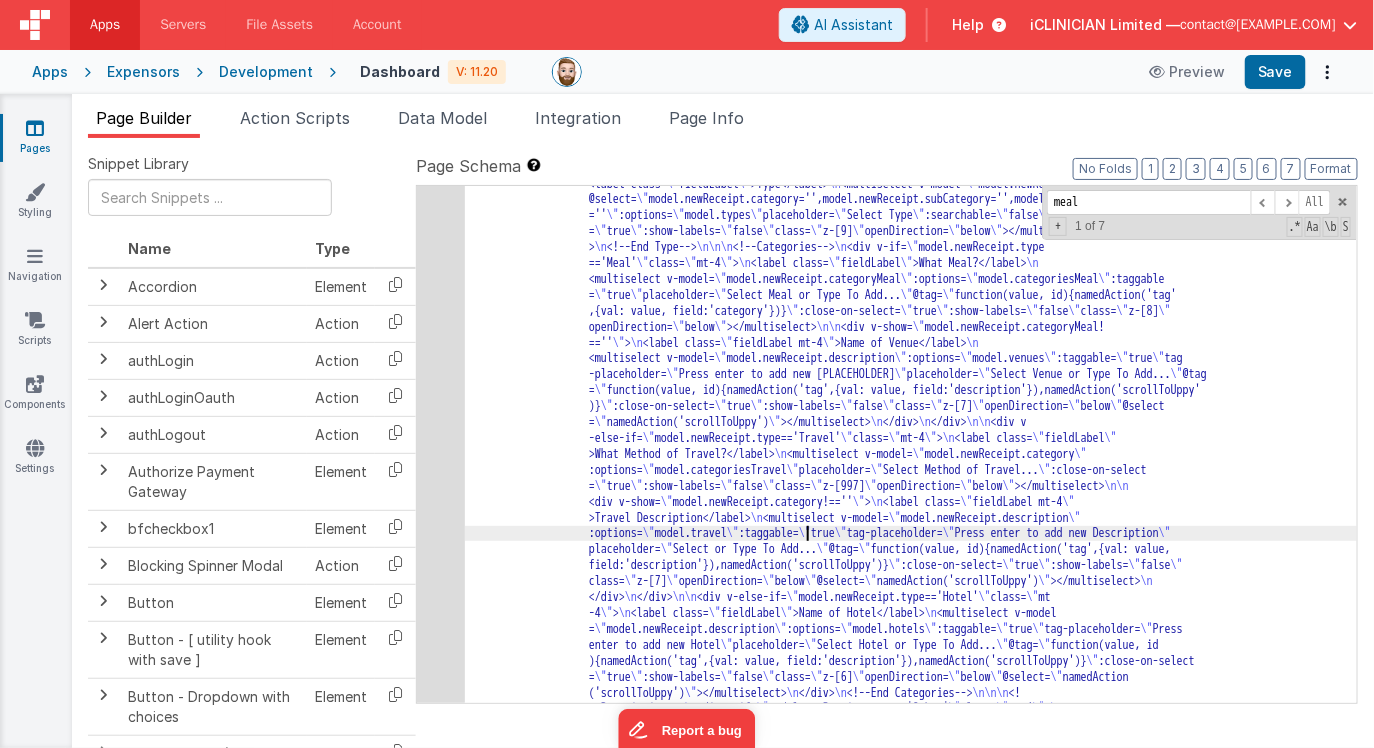 click on "16" at bounding box center [441, 629] 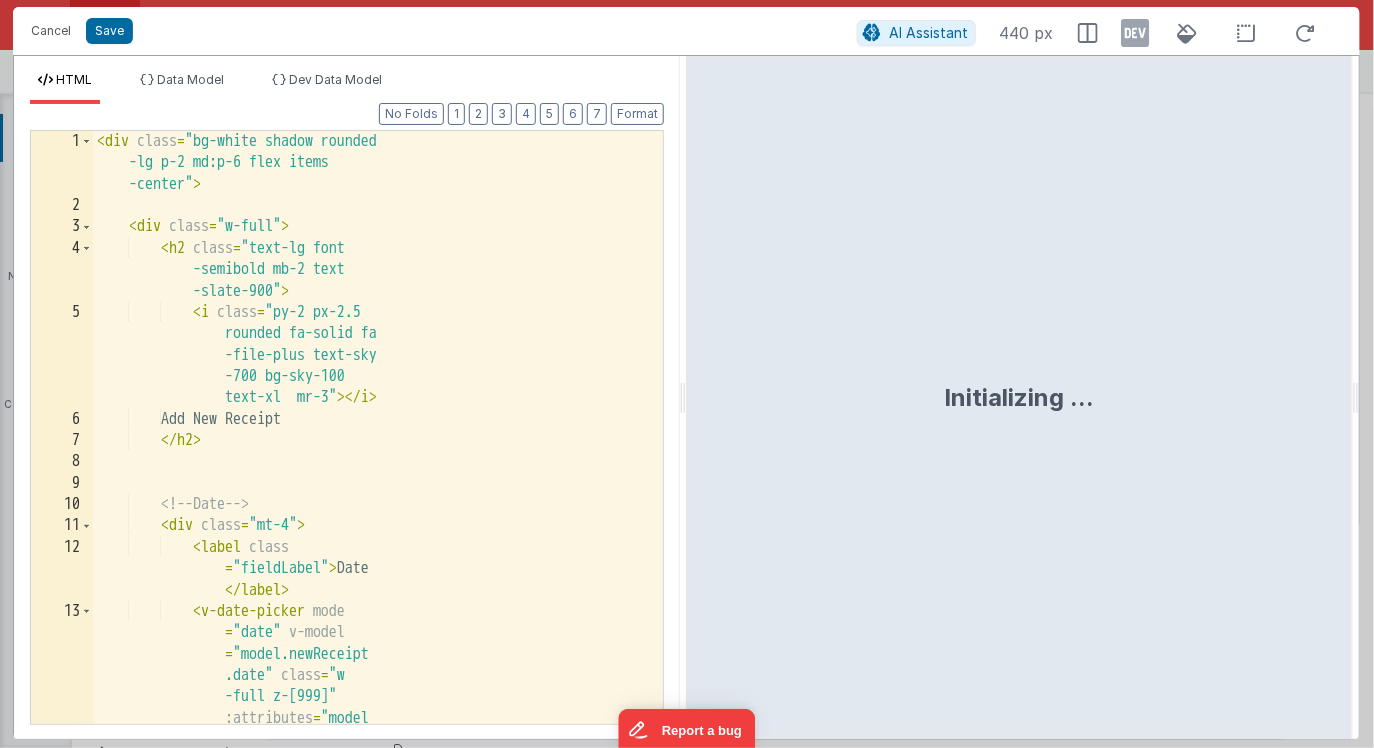 scroll, scrollTop: 1408, scrollLeft: 0, axis: vertical 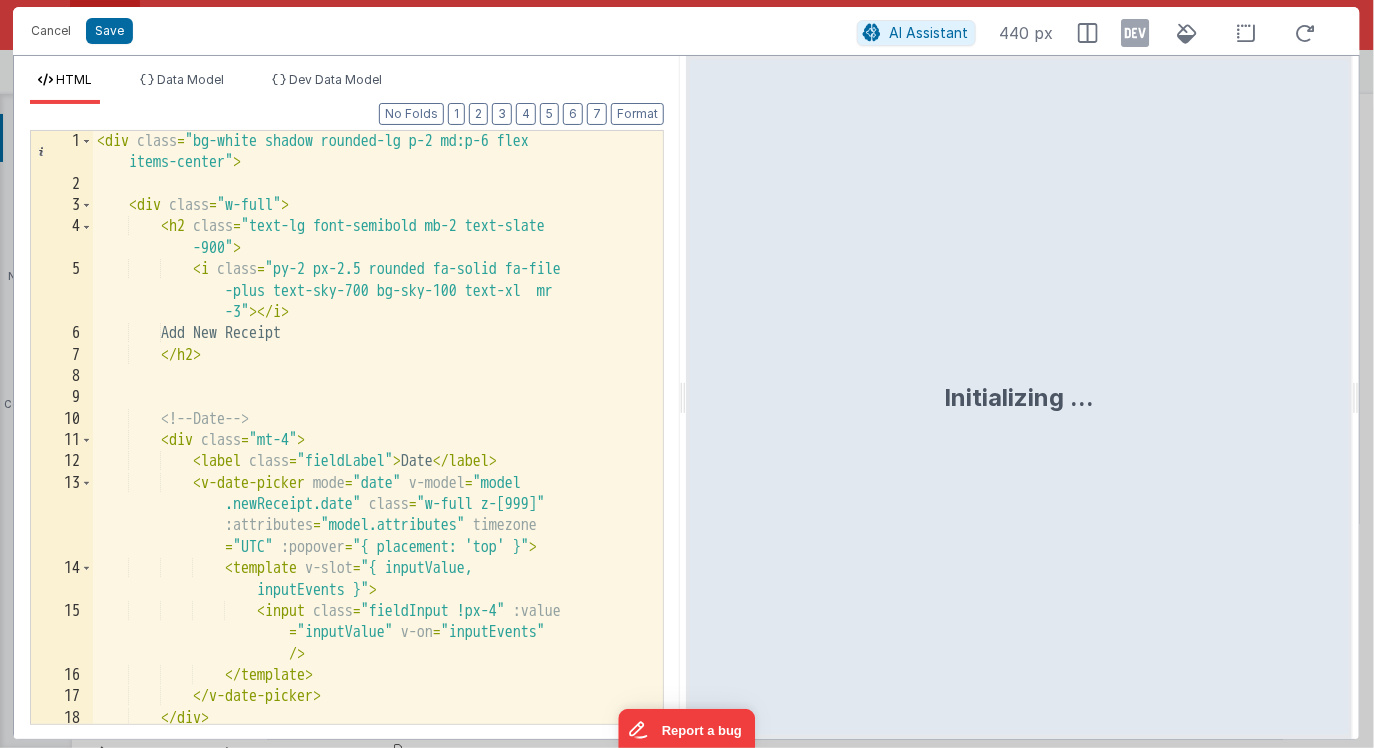 click on "< div   class = "bg-white shadow rounded-lg p-2 md:p-6 flex       items-center" >      < div   class = "w-full" >           < h2   class = "text-lg font-semibold mb-2 text-slate              -900" >                < i   class = "py-2 px-2.5 rounded fa-solid fa-file                  -plus text-sky-700 bg-sky-100 text-xl  mr                  -3" > </ i >               Add New Receipt           </ h2 >           <!-- Date -->           < div   class = "mt-4" >                < label   class = "fieldLabel" > Date </ label >                < v-date-picker   mode = "date"   v-model = "model.newReceipt.date"   class = "w-full z-[999]"                    :attributes = "model.attributes"   timezone                  = "UTC"   :popover = "{ placement: 'top' }" >                     < template   v-slot = "{ inputValue,                       inputEvents }" >                          < input" at bounding box center (378, 459) 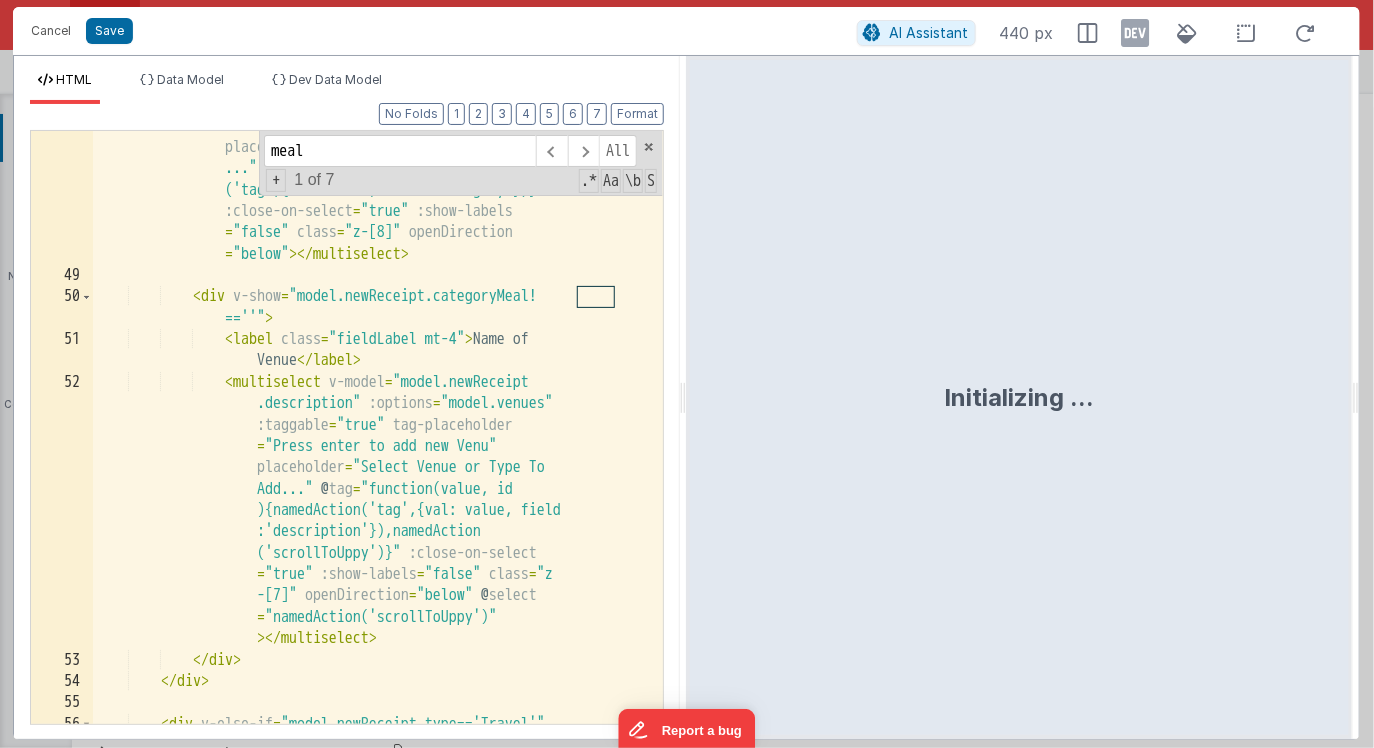 scroll, scrollTop: 1639, scrollLeft: 0, axis: vertical 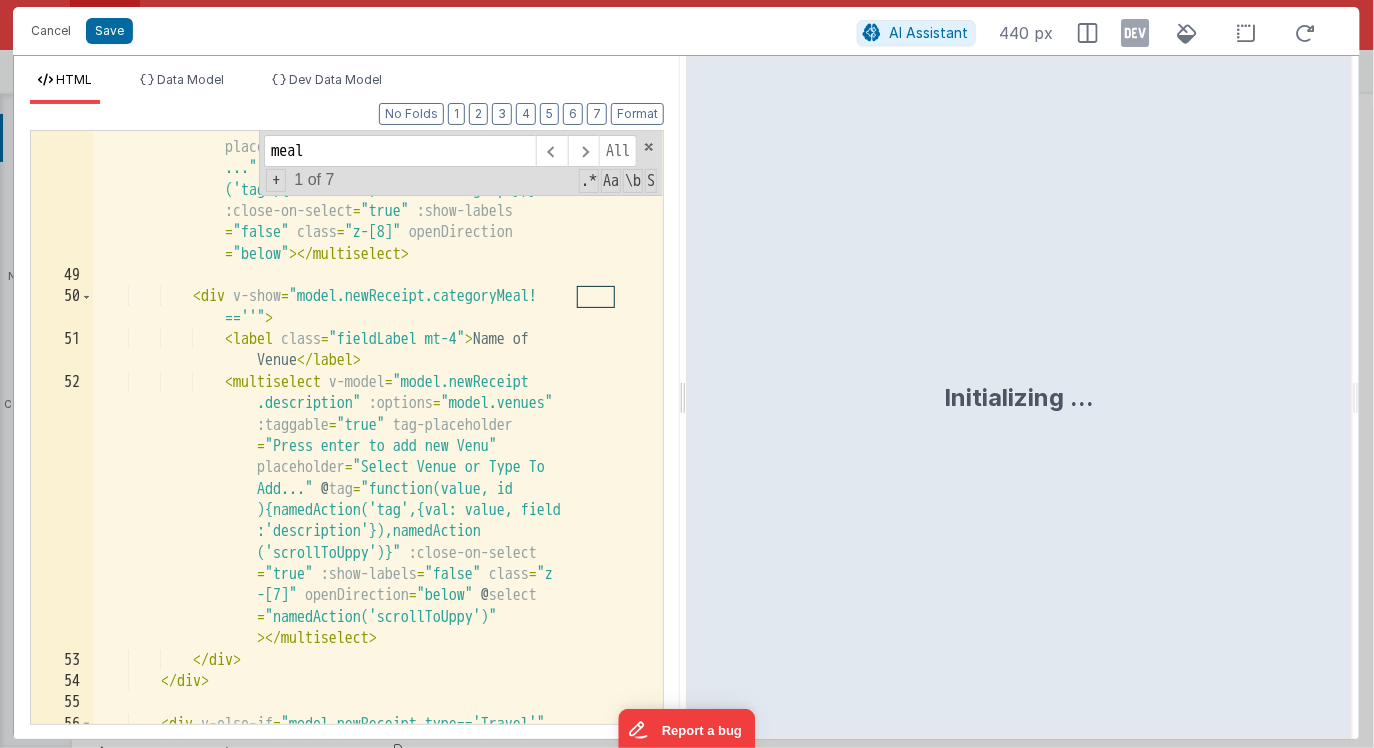 type on "meal" 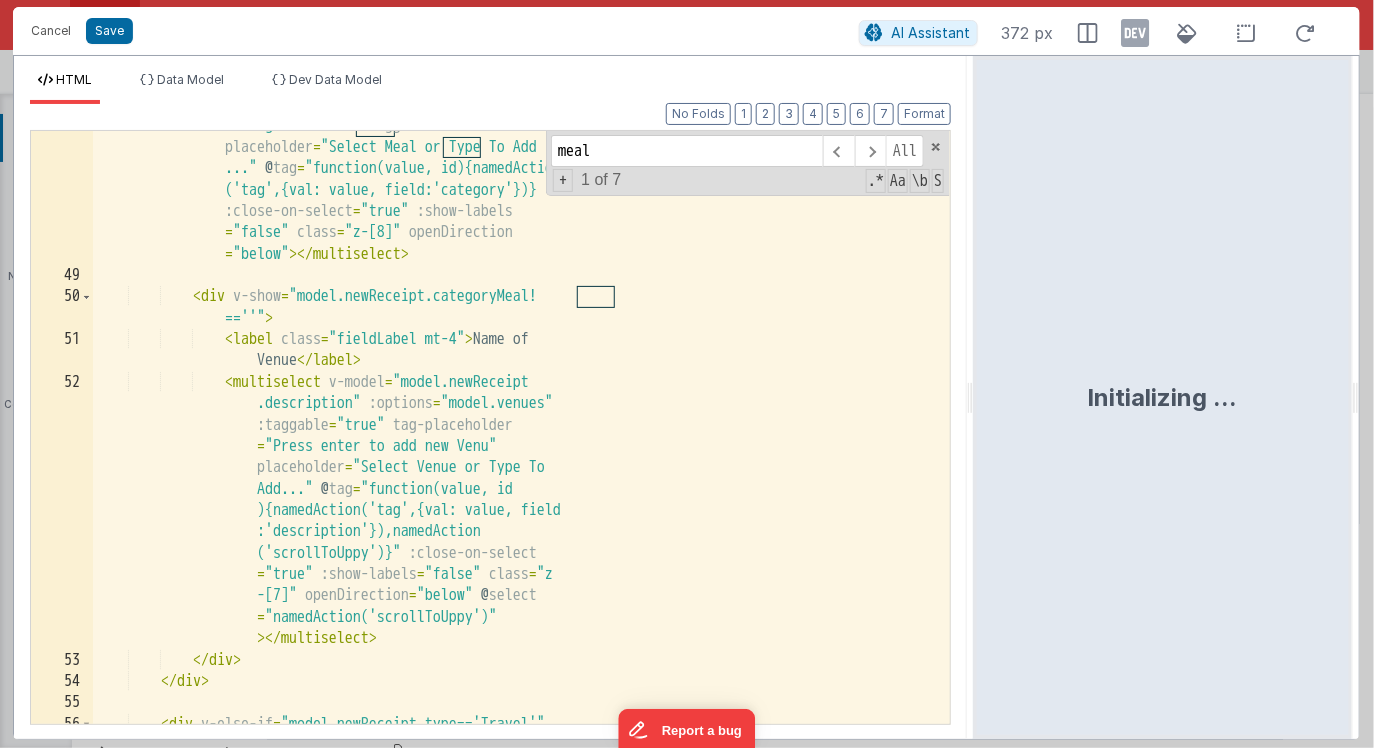 drag, startPoint x: 684, startPoint y: 389, endPoint x: 975, endPoint y: 403, distance: 291.33658 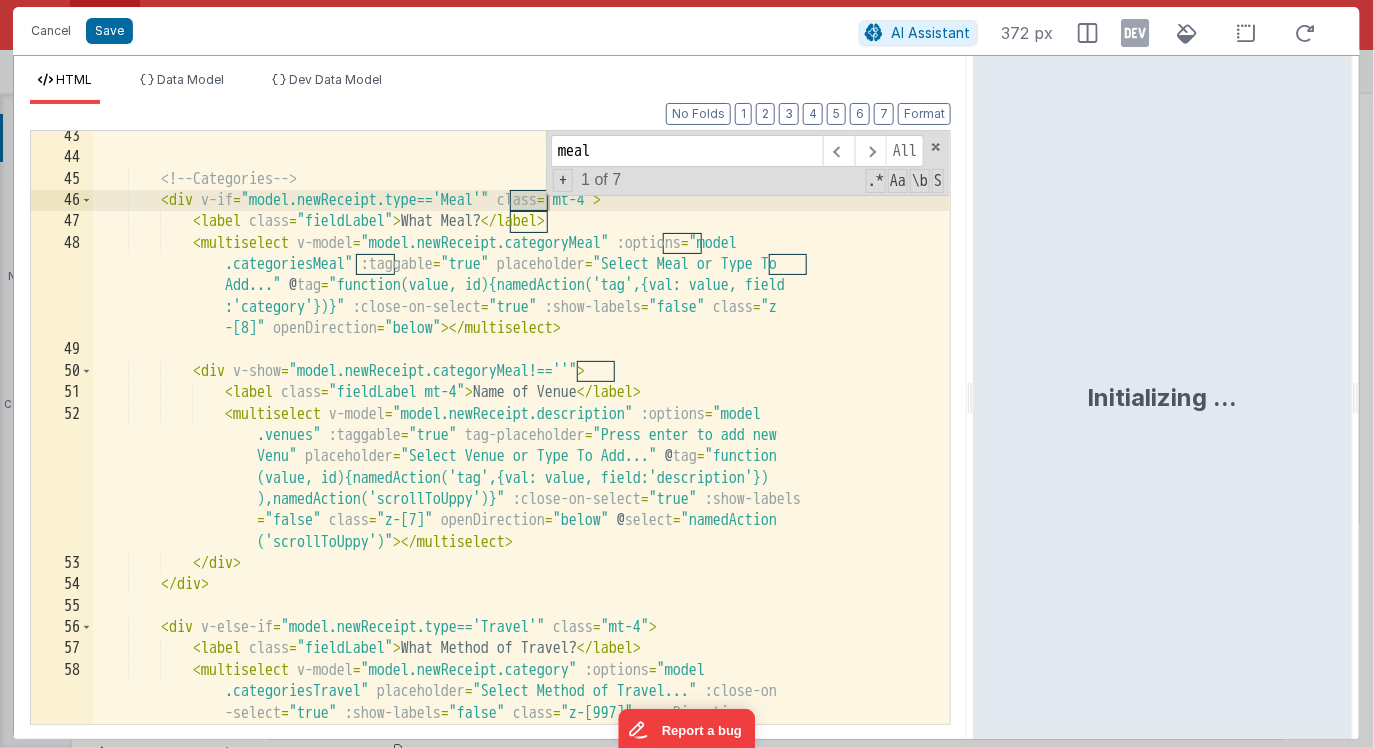 scroll, scrollTop: 1185, scrollLeft: 0, axis: vertical 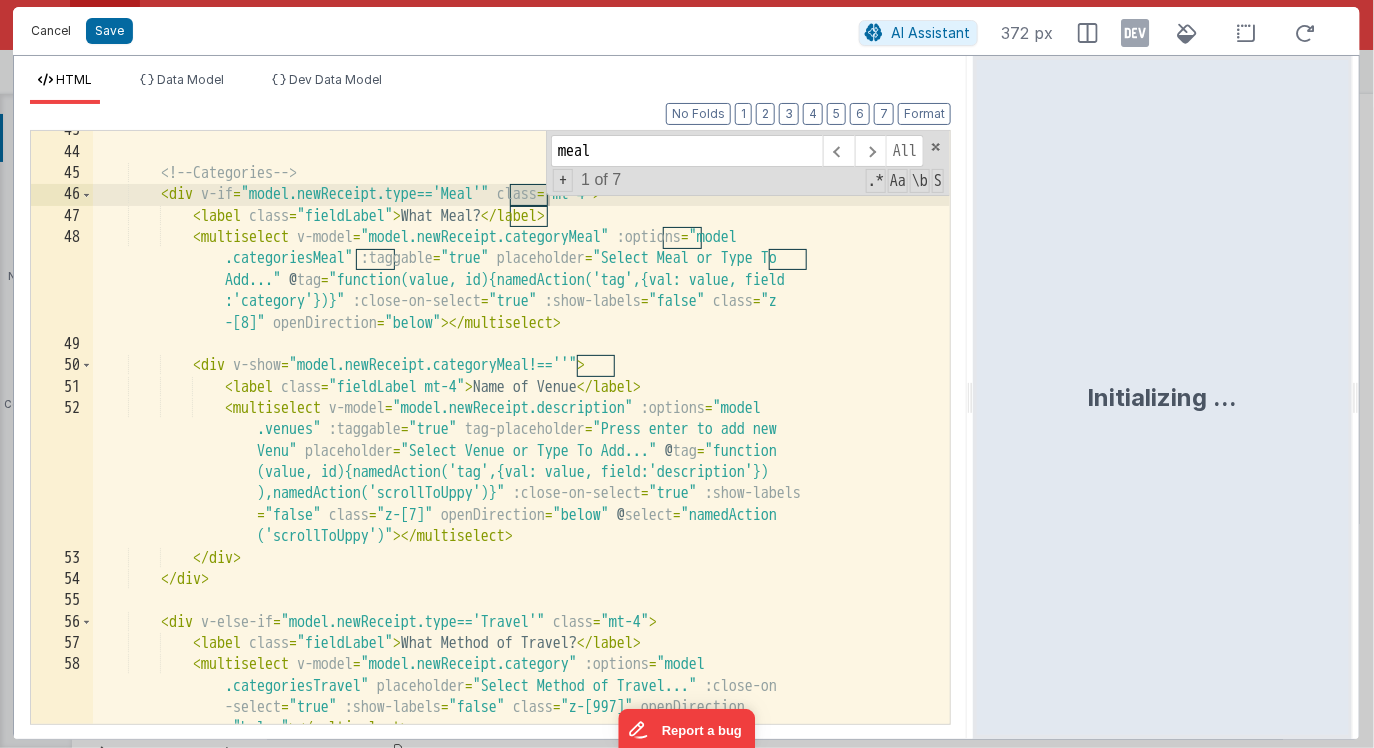 click on "Cancel" at bounding box center [51, 31] 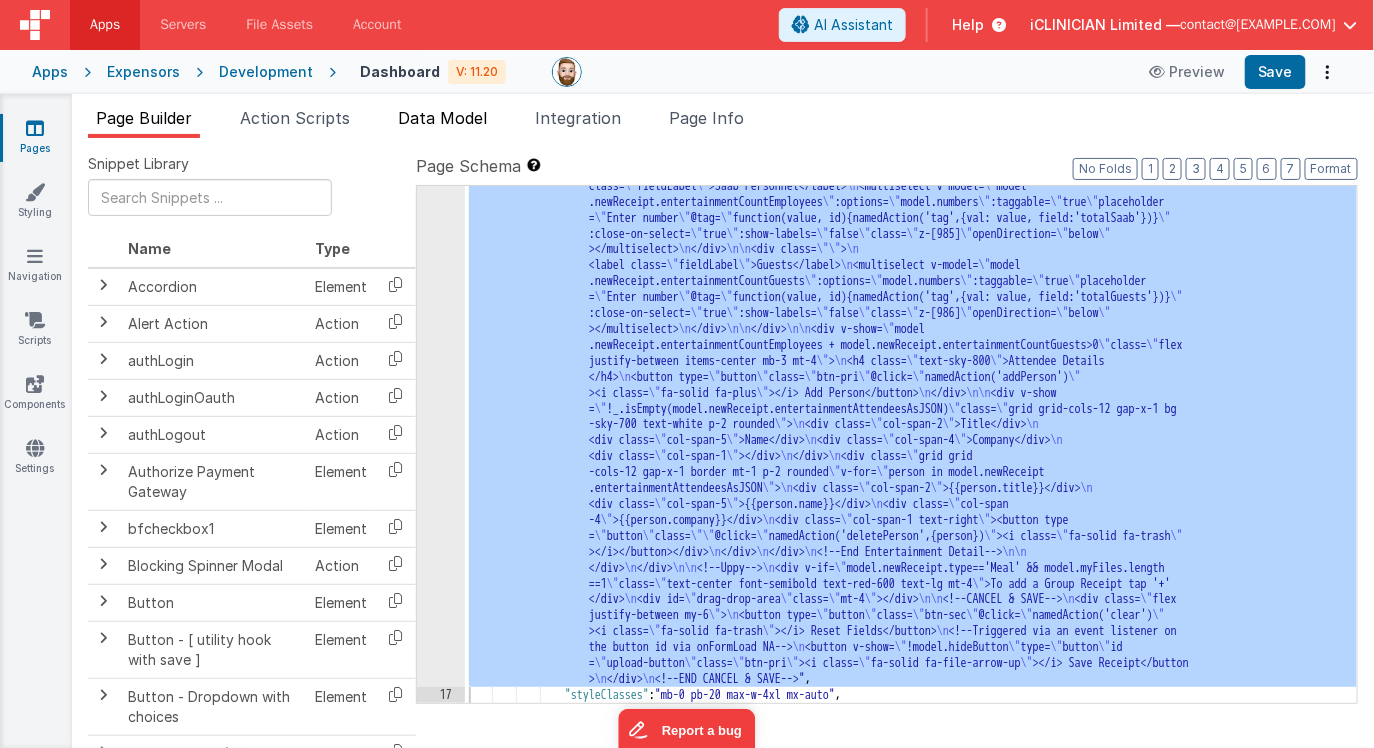 click on "Data Model" at bounding box center (442, 118) 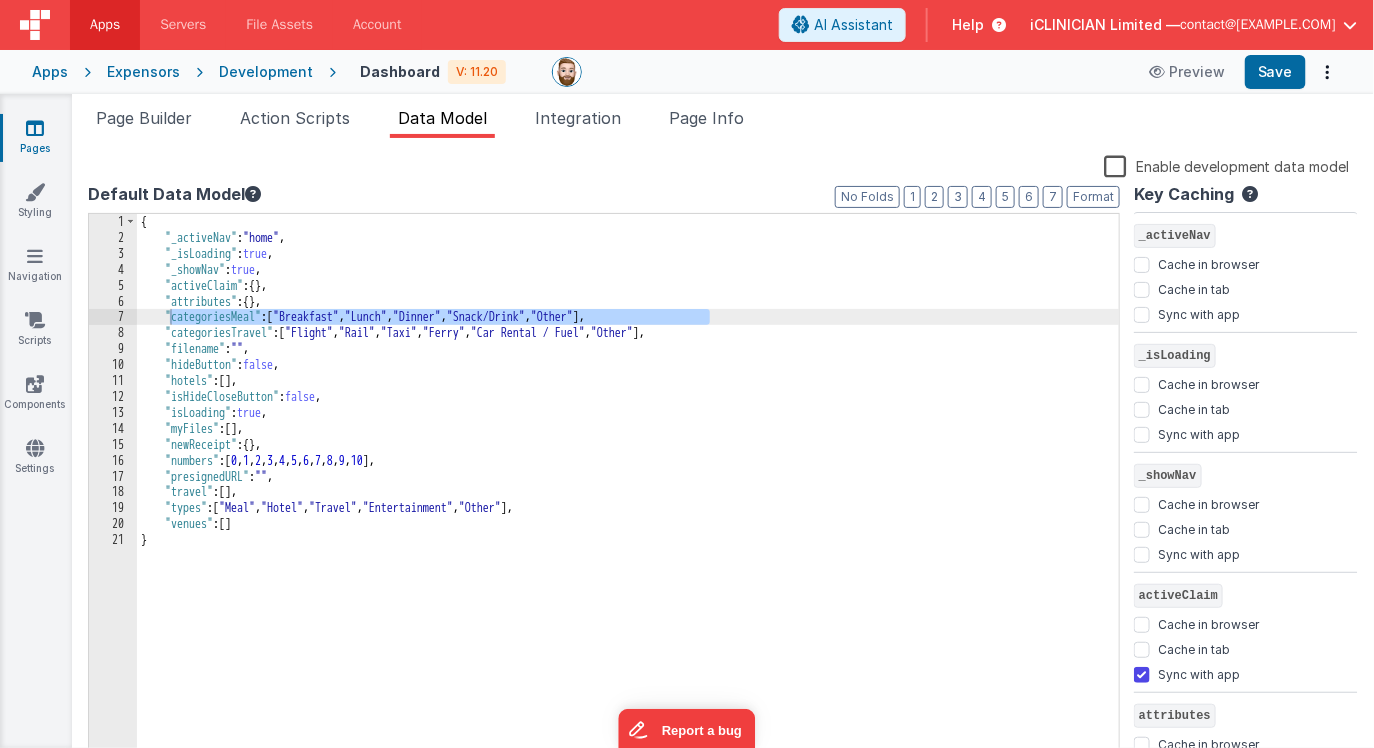 click on "{
"_activeNav" :  "home" ,
"_isLoading" :  true ,
"_showNav" :  true ,
"activeClaim" :  { }
"attributes" :  { }
"categoriesMeal" :  [ "Breakfast" ,  "Lunch" ,  "Dinner" ,  "Snack/Drink" ,  "Other" ] ,
"categoriesTravel" :  [ "Flight" ,  "Rail" ,  "Taxi" ,  "Ferry" ,  "Car Rental / Fuel" ,  "Other" ] ,
"filename" :  "" ,
"hideButton" :  false ,
"hotels" :  [ ] ,
"isHideCloseButton" :  false ,
"isLoading" :  true ,
"myFiles" :  [ ] ,
"newReceipt" :  { }
"numbers" :  [ 0 ,  1 ,  2 ,  3 ,  4 ,  5 ,  6 ,  7 ,  8 ,  9 ,  10 ] ,
"presignedURL" :  "" ,
"travel" :  [ ] ,
"types" :  [ "Meal" ,  "Hotel" ,  "Travel" ,  "Entertainment" ,  "Other" ] ,
"venues" :  [ ] }" at bounding box center [628, 505] 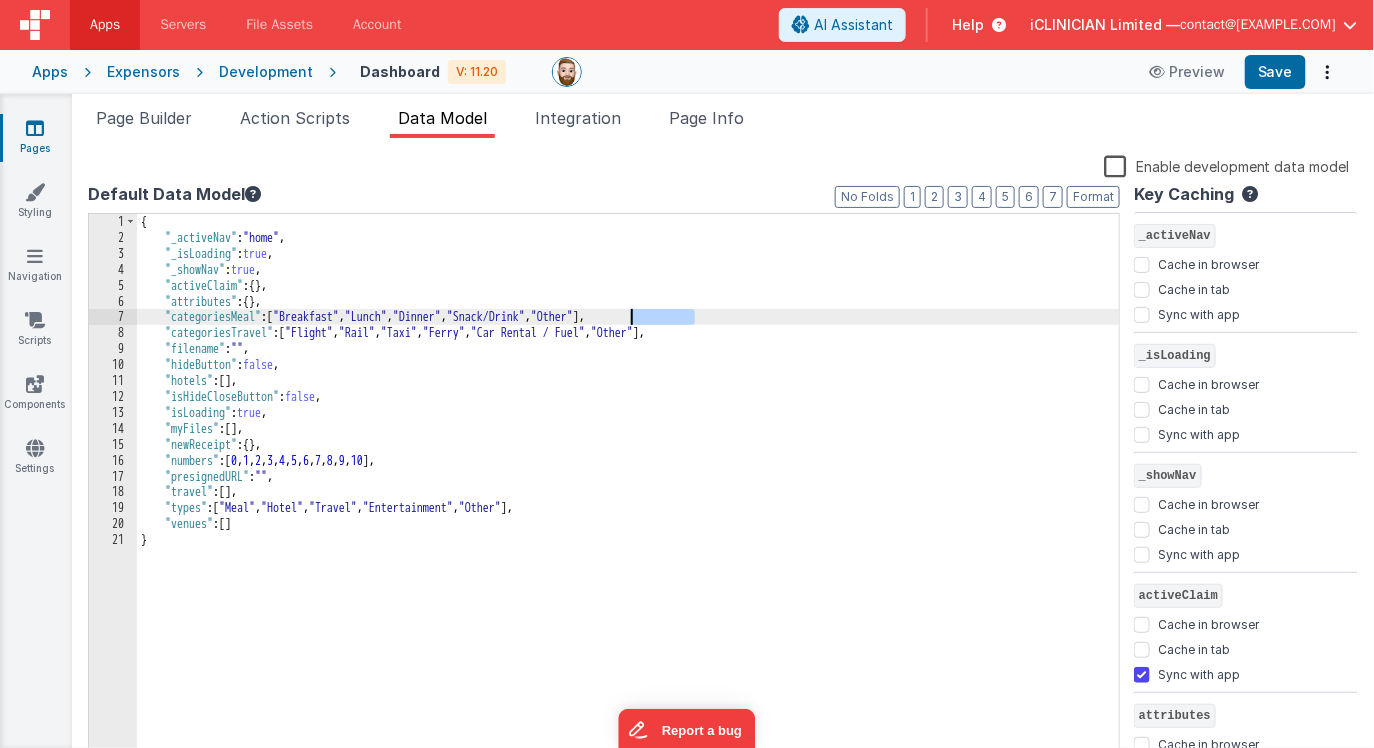 click on "{
"_activeNav" :  "home" ,
"_isLoading" :  true ,
"_showNav" :  true ,
"activeClaim" :  { }
"attributes" :  { }
"categoriesMeal" :  [ "Breakfast" ,  "Lunch" ,  "Dinner" ,  "Snack/Drink" ,  "Other" ] ,
"categoriesTravel" :  [ "Flight" ,  "Rail" ,  "Taxi" ,  "Ferry" ,  "Car Rental / Fuel" ,  "Other" ] ,
"filename" :  "" ,
"hideButton" :  false ,
"hotels" :  [ ] ,
"isHideCloseButton" :  false ,
"isLoading" :  true ,
"myFiles" :  [ ] ,
"newReceipt" :  { }
"numbers" :  [ 0 ,  1 ,  2 ,  3 ,  4 ,  5 ,  6 ,  7 ,  8 ,  9 ,  10 ] ,
"presignedURL" :  "" ,
"travel" :  [ ] ,
"types" :  [ "Meal" ,  "Hotel" ,  "Travel" ,  "Entertainment" ,  "Other" ] ,
"venues" :  [ ] }" at bounding box center [628, 505] 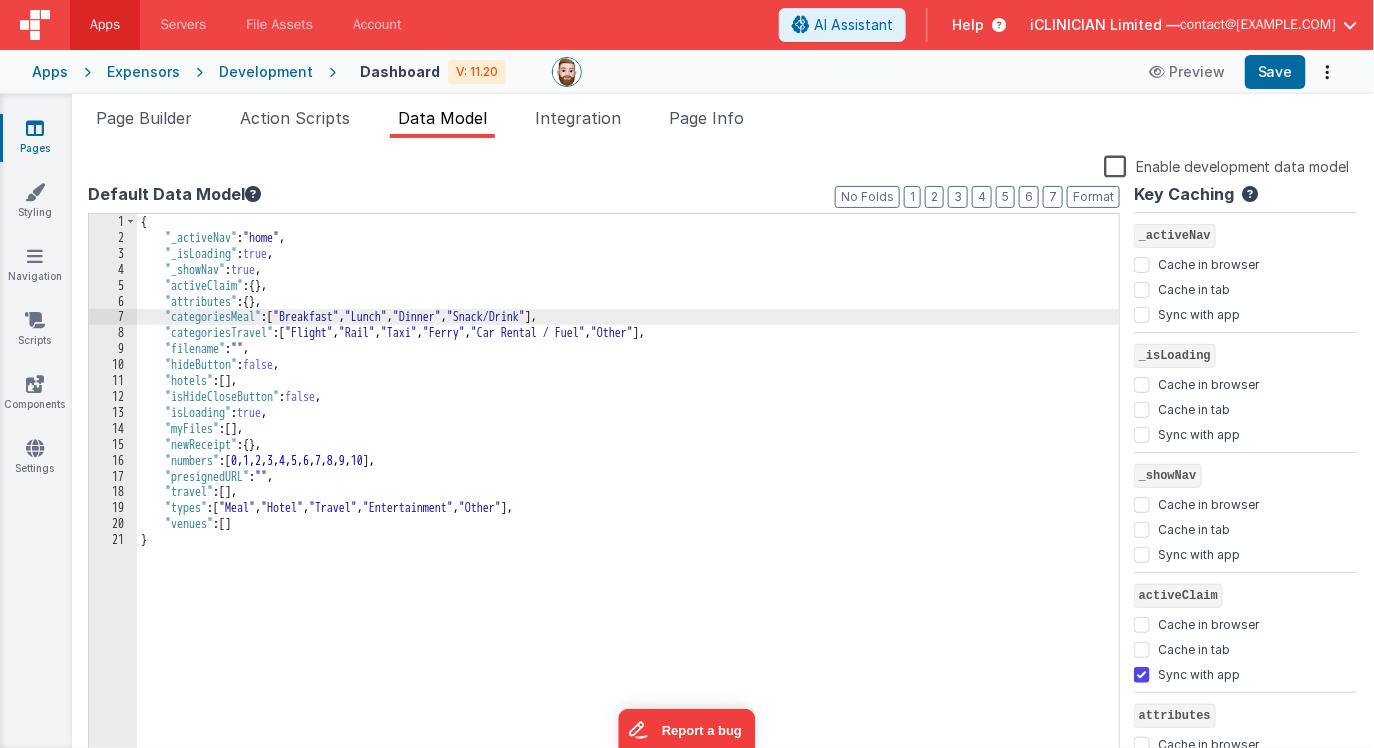click on "{      "_activeNav" :  "home" ,      "_isLoading" :  true ,      "_showNav" :  true ,      "activeClaim" :  { } ,      "attributes" :  { } ,      "categoriesMeal" :  [ "Breakfast" ,  "Lunch" ,  "Dinner" ,  "Snack/Drink" ] ,      "categoriesTravel" :  [ "Flight" ,  "Rail" ,  "Taxi" ,  "Ferry" ,  "Car Rental / Fuel" ,  "Other" ] ,      "filename" :  "" ,      "hideButton" :  false ,      "hotels" :  [ ] ,      "isHideCloseButton" :  false ,      "isLoading" :  true ,      "myFiles" :  [ ] ,      "newReceipt" :  { } ,      "numbers" :  [ 0 ,  1 ,  2 ,  3 ,  4 ,  5 ,  6 ,  7 ,  8 ,  9 ,  10 ] ,      "presignedURL" :  "" ,      "travel" :  [ ] ,      "types" :  [ "Meal" ,  "Hotel" ,  "Travel" ,  "Entertainment" ,  "Other" ] ,      "venues" :  [ ] }" at bounding box center [628, 505] 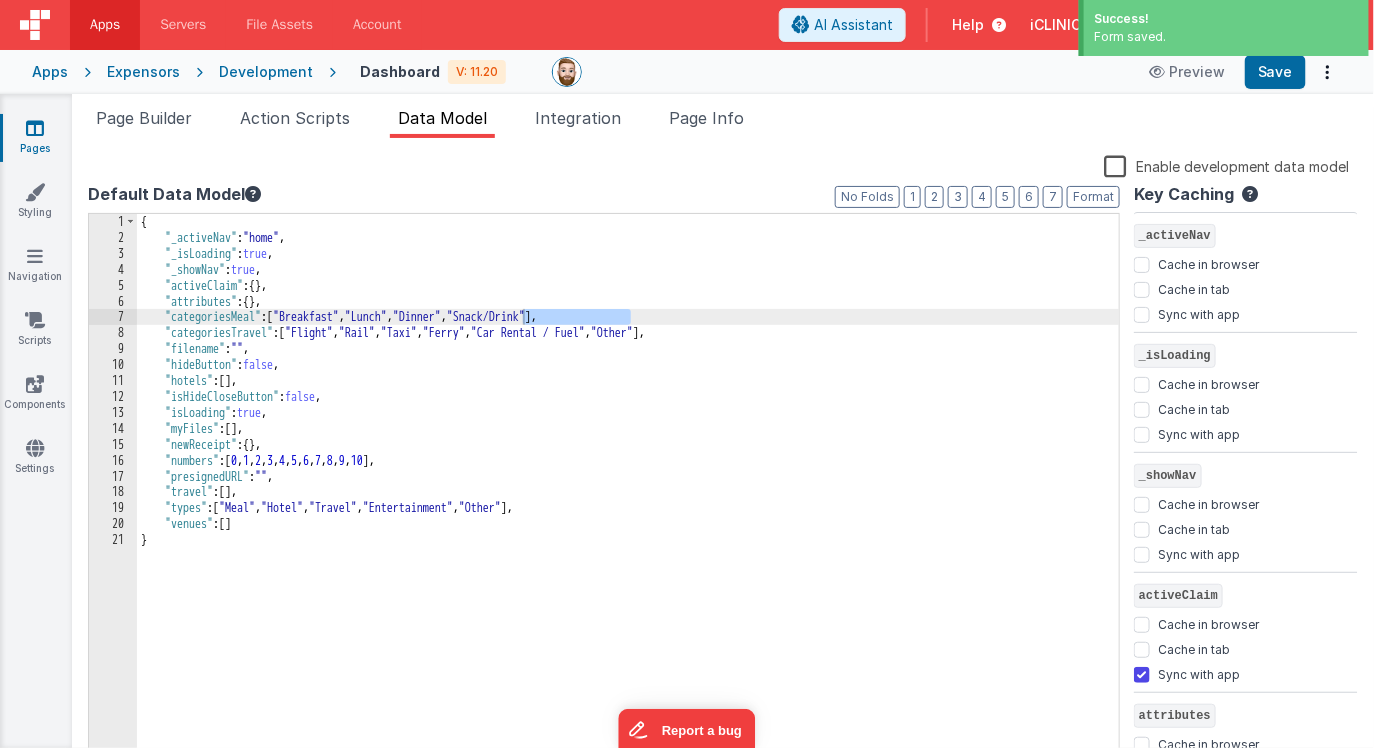 click on "Expensors" at bounding box center (143, 72) 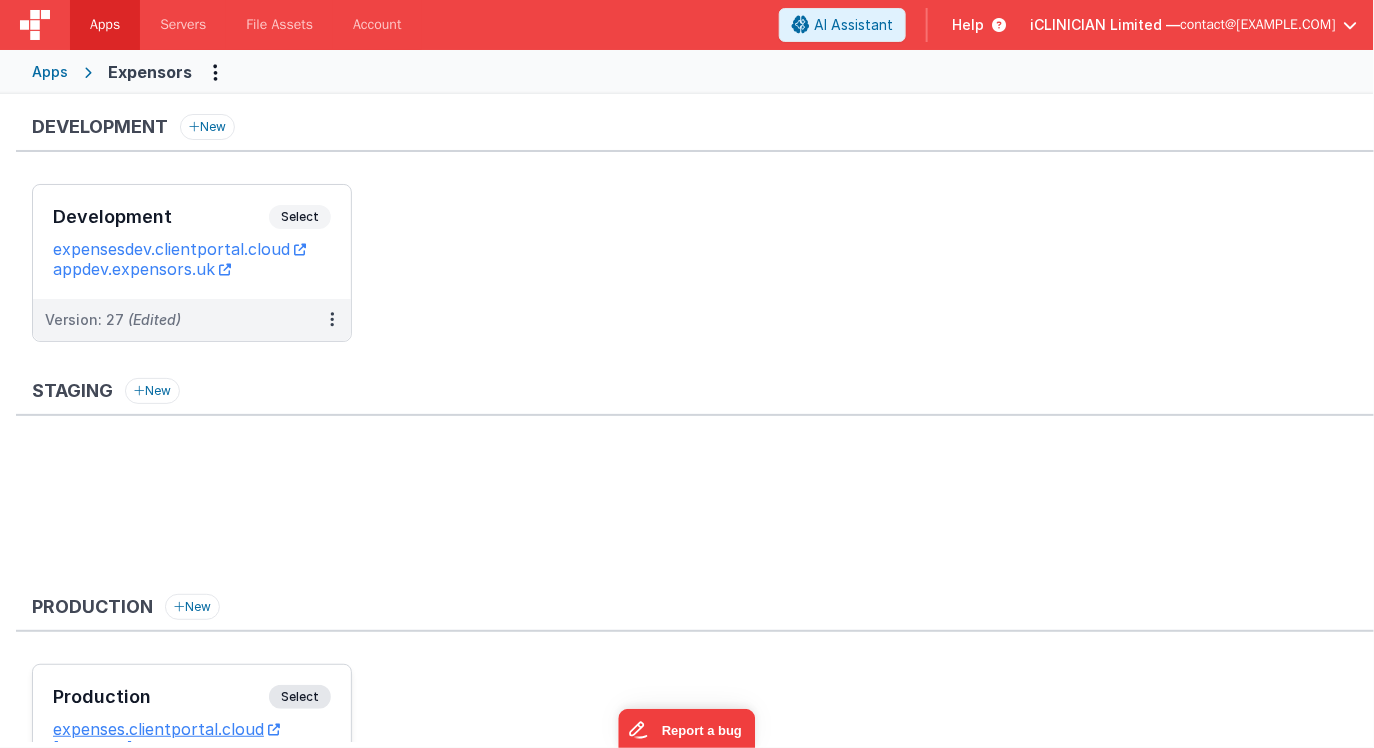 click on "Production
Select   URLs
expenses.clientportal.cloud
my.expensors.uk" at bounding box center (192, 722) 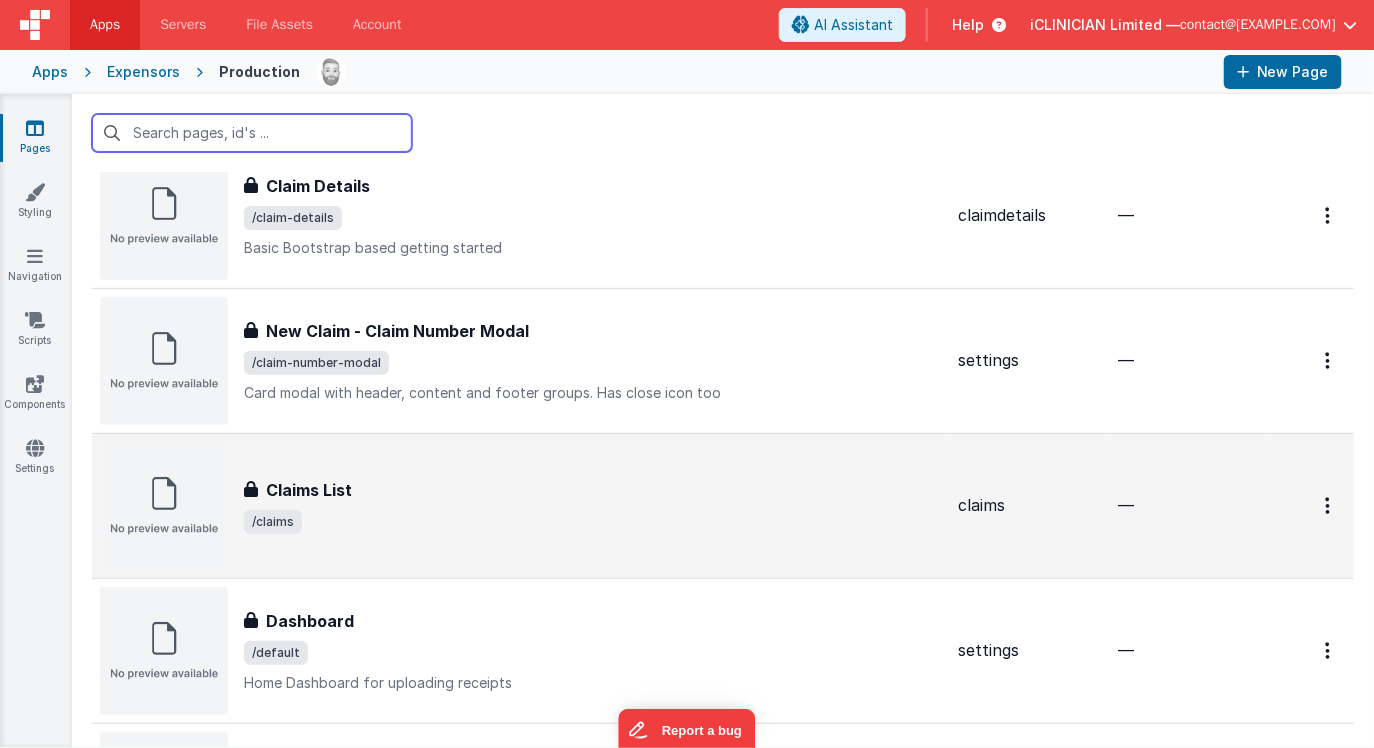 scroll, scrollTop: 77, scrollLeft: 0, axis: vertical 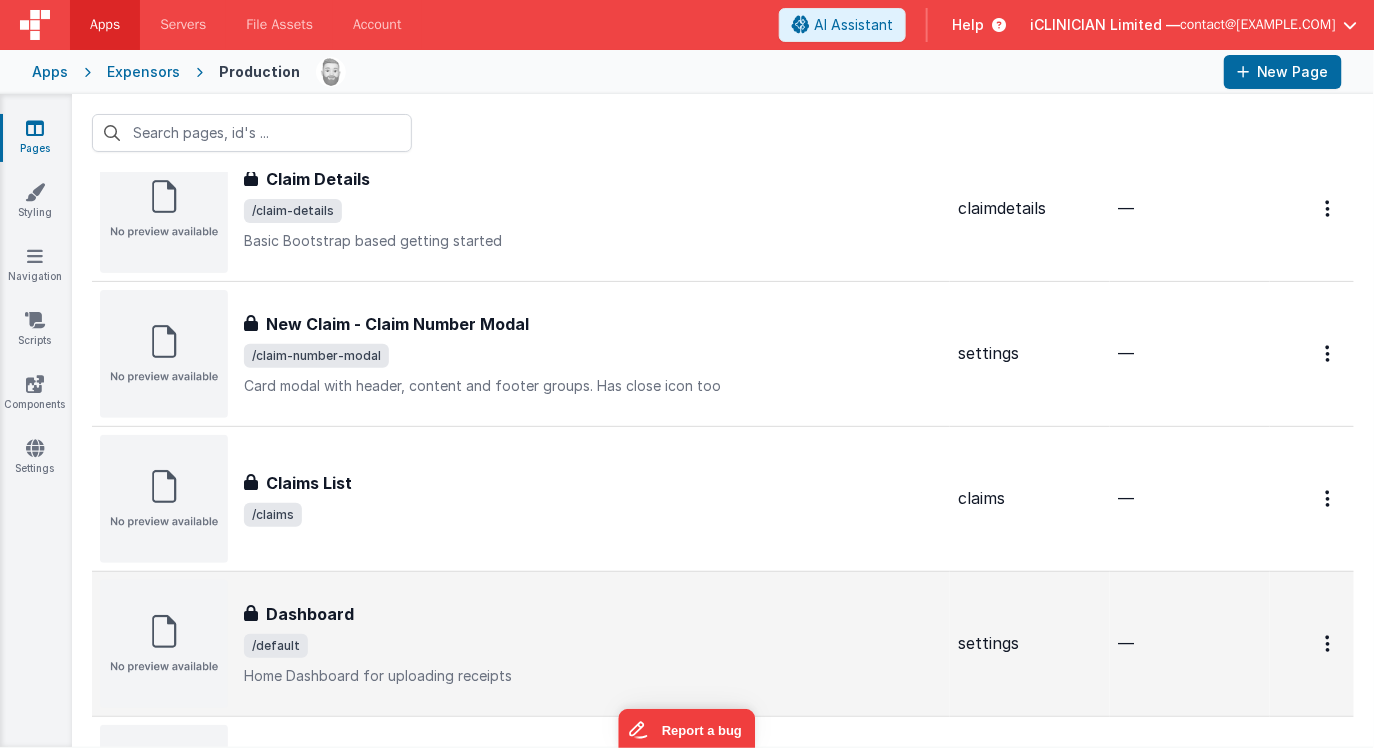 click on "Dashboard" at bounding box center (593, 614) 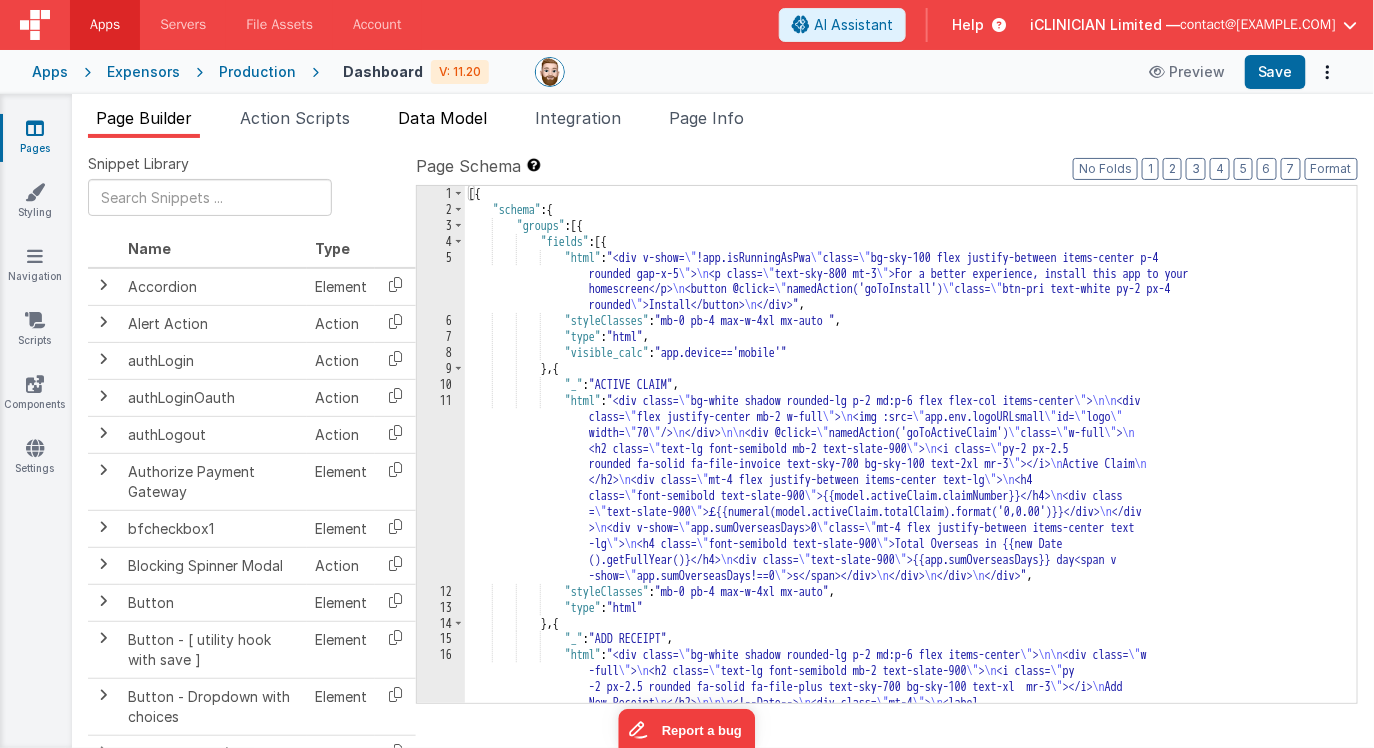click on "Data Model" at bounding box center [442, 118] 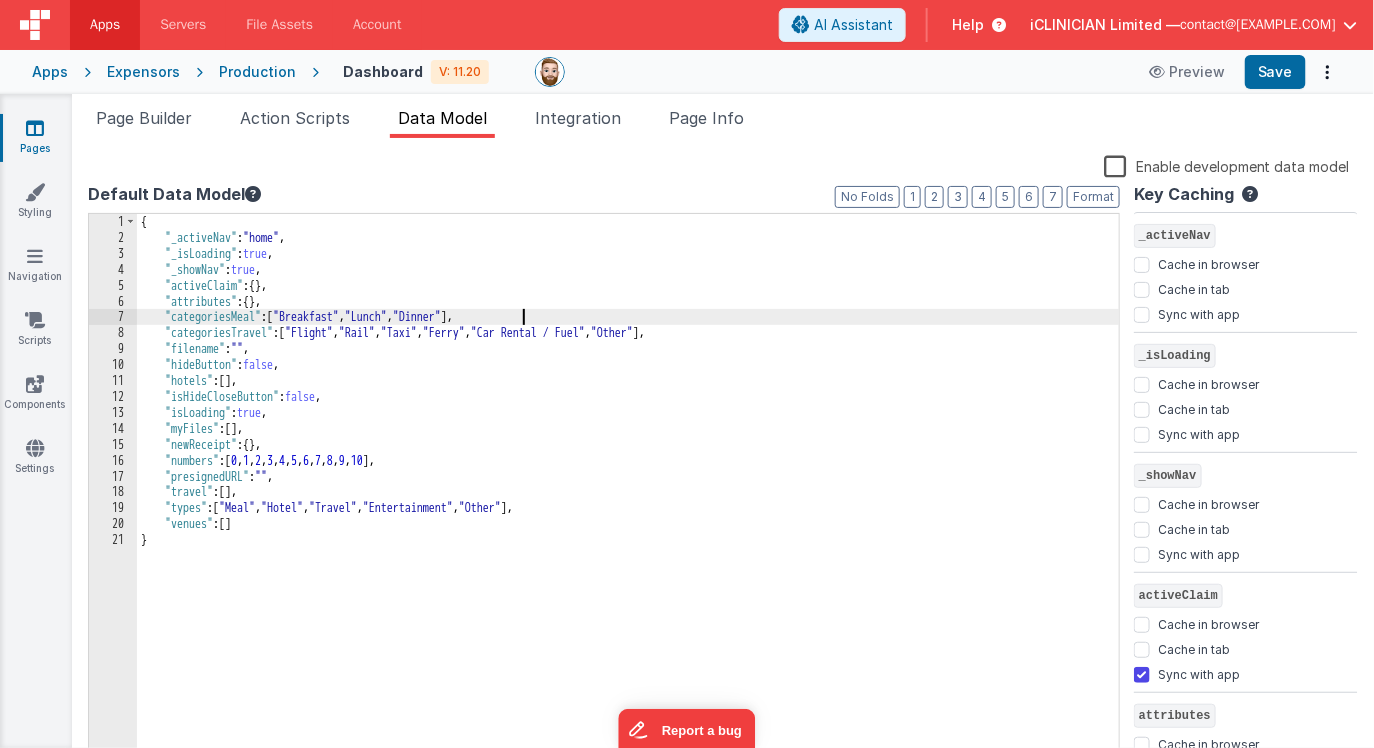 click on "{      "_activeNav" :  "home" ,      "_isLoading" :  true ,      "_showNav" :  true ,      "activeClaim" :  { } ,      "attributes" :  { } ,      "categoriesMeal" :  [ "Breakfast" ,  "Lunch" ,  "Dinner" ] ,      "categoriesTravel" :  [ "Flight" ,  "Rail" ,  "Taxi" ,  "Ferry" ,  "Car Rental / Fuel" ,  "Other" ] ,      "filename" :  "" ,      "hideButton" :  false ,      "hotels" :  [ ] ,      "isHideCloseButton" :  false ,      "isLoading" :  true ,      "myFiles" :  [ ] ,      "newReceipt" :  { } ,      "numbers" :  [ 0 ,  1 ,  2 ,  3 ,  4 ,  5 ,  6 ,  7 ,  8 ,  9 ,  10 ] ,      "presignedURL" :  "" ,      "travel" :  [ ] ,      "types" :  [ "Meal" ,  "Hotel" ,  "Travel" ,  "Entertainment" ,  "Other" ] ,      "venues" :  [ ] }" at bounding box center (628, 505) 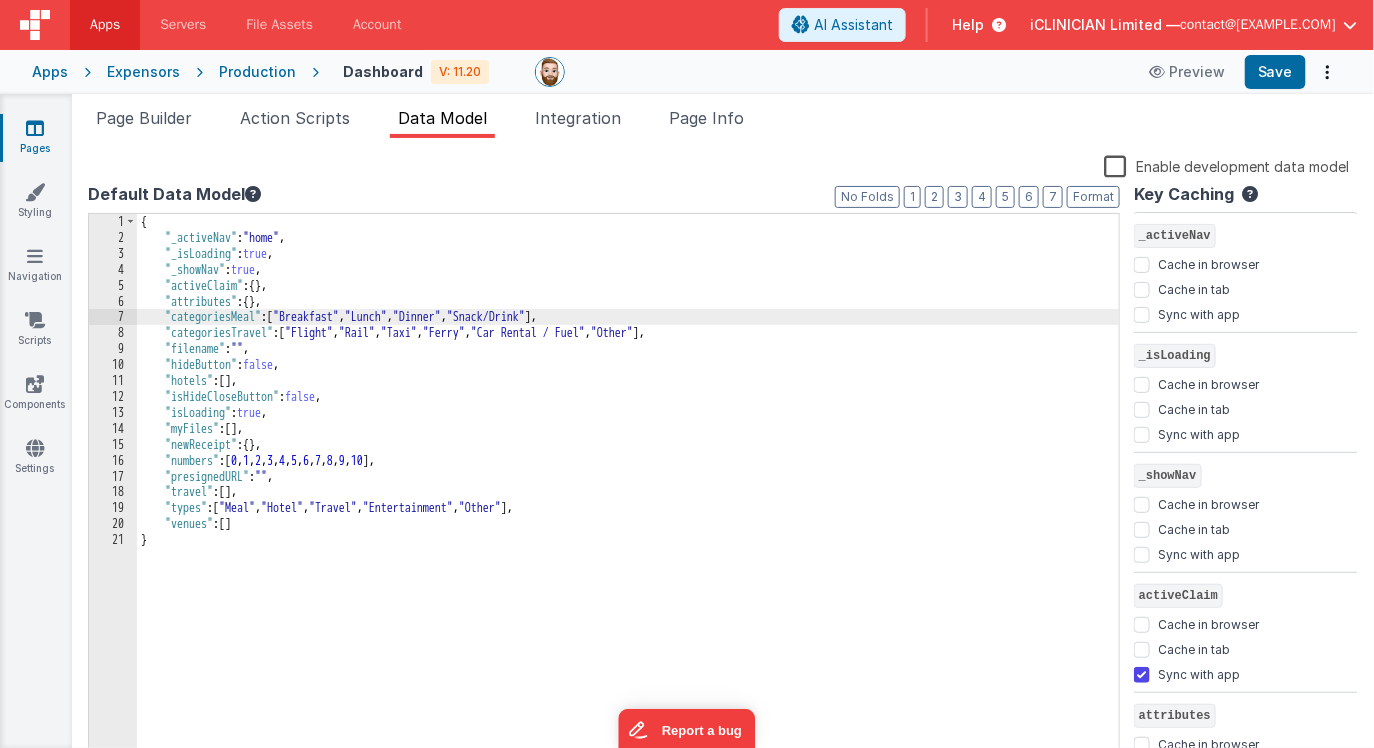 click on "Apps" at bounding box center (50, 72) 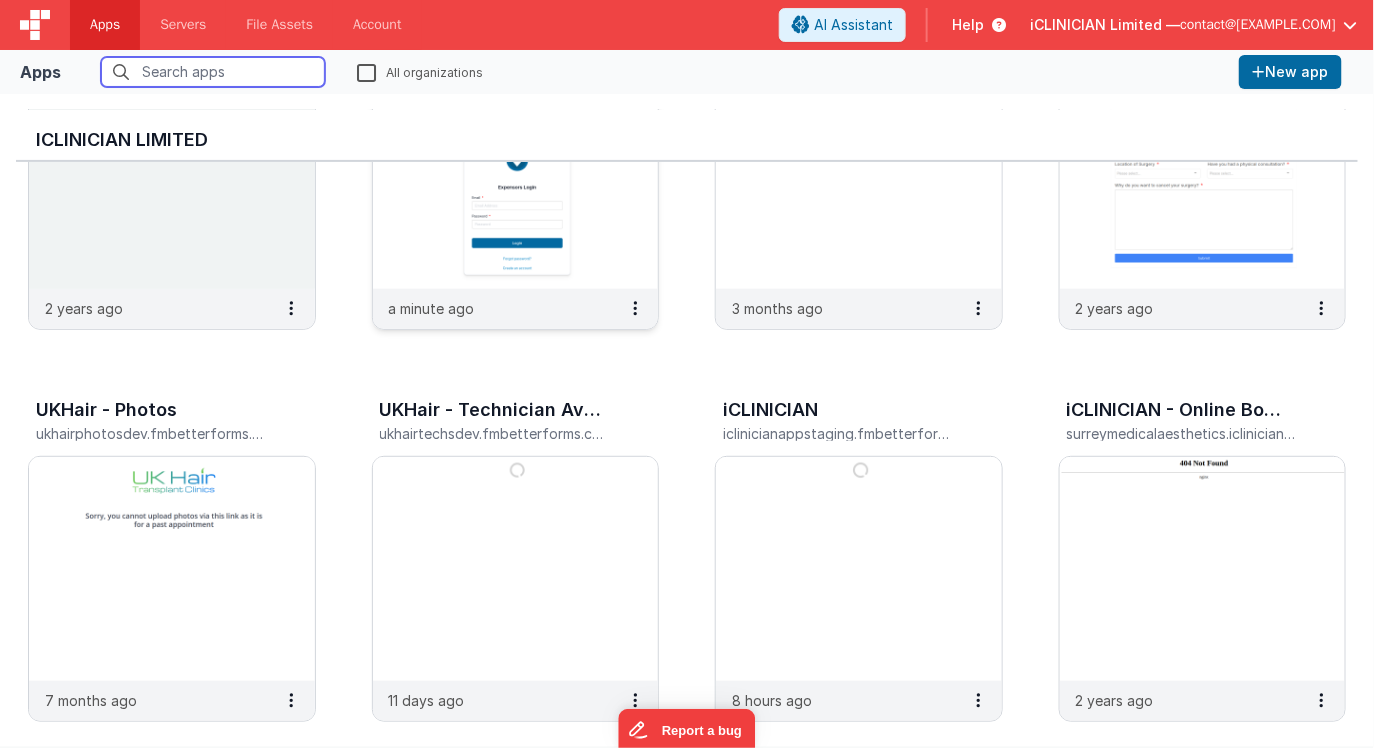scroll, scrollTop: 241, scrollLeft: 0, axis: vertical 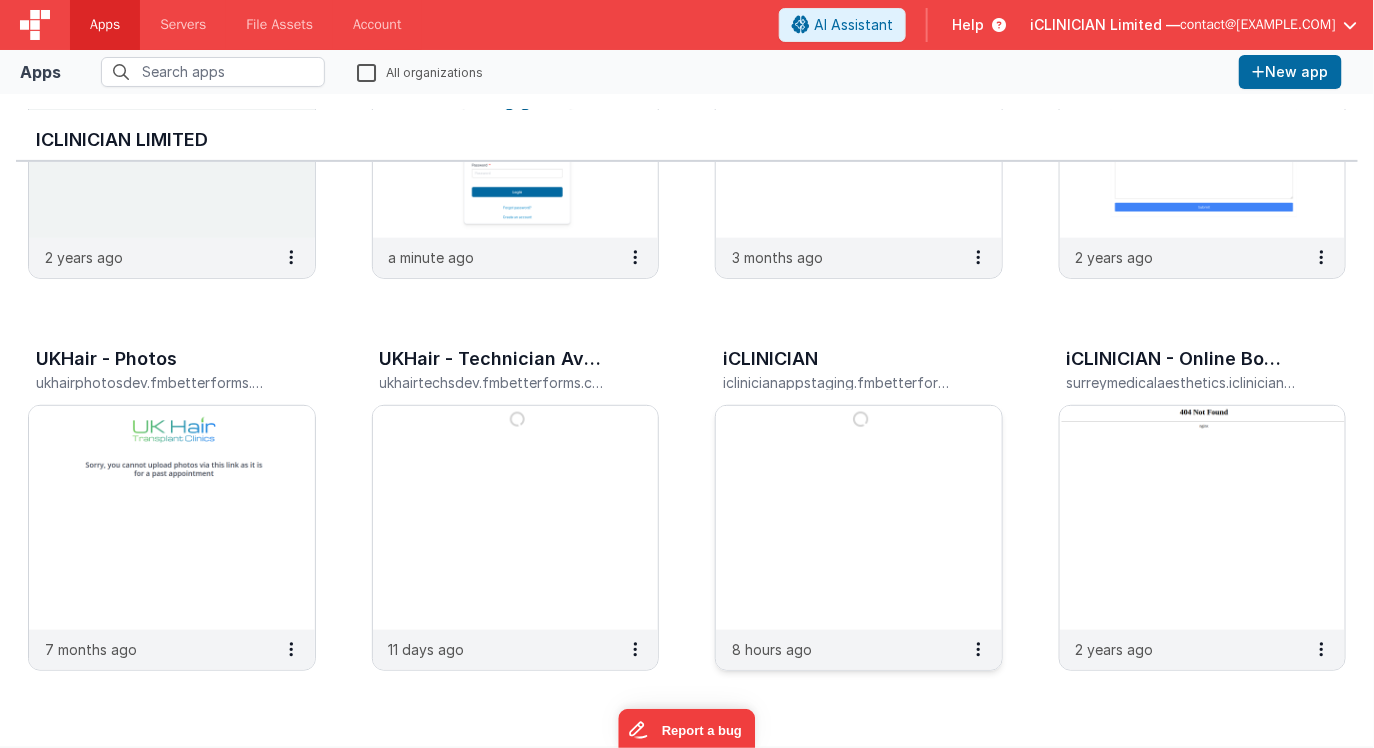 click at bounding box center (859, 518) 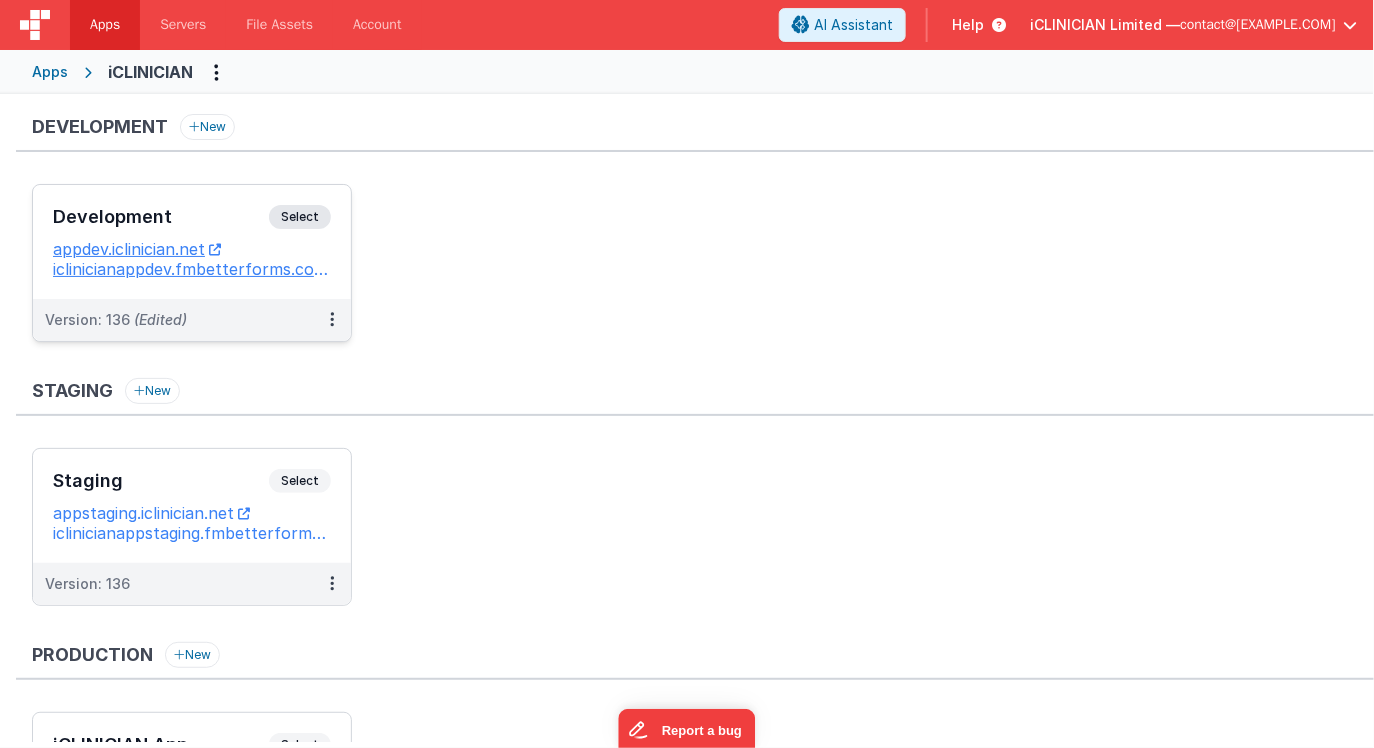 click on "Development" at bounding box center (161, 217) 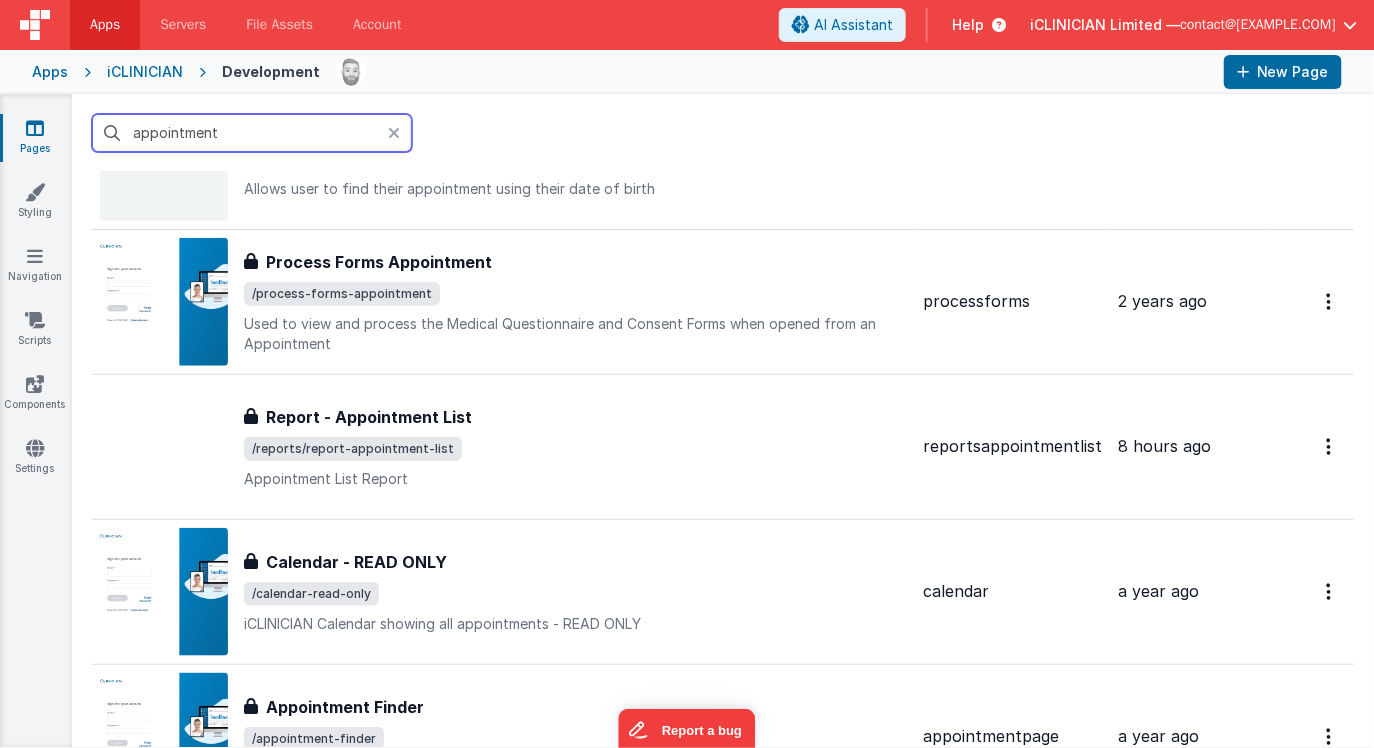 scroll, scrollTop: 592, scrollLeft: 0, axis: vertical 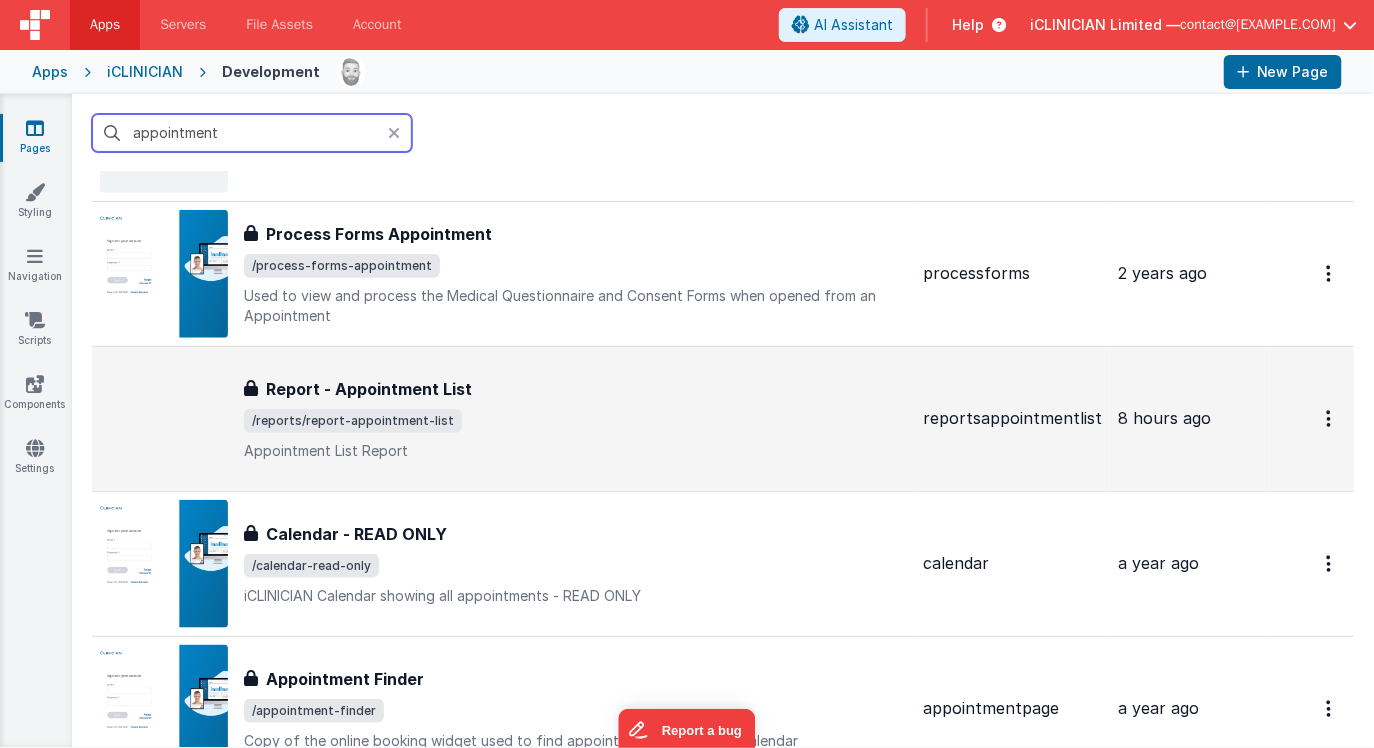 type on "appointment" 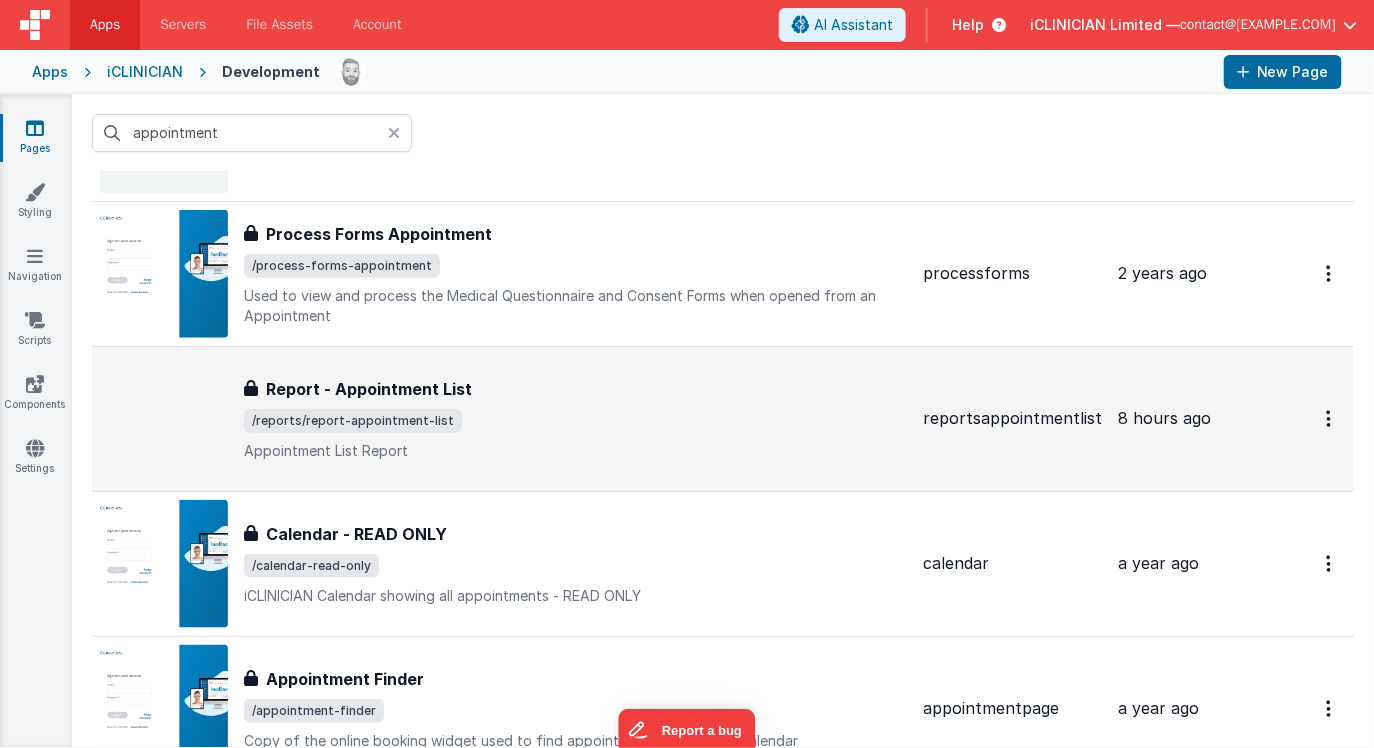 click on "Report - Appointment List" at bounding box center [575, 389] 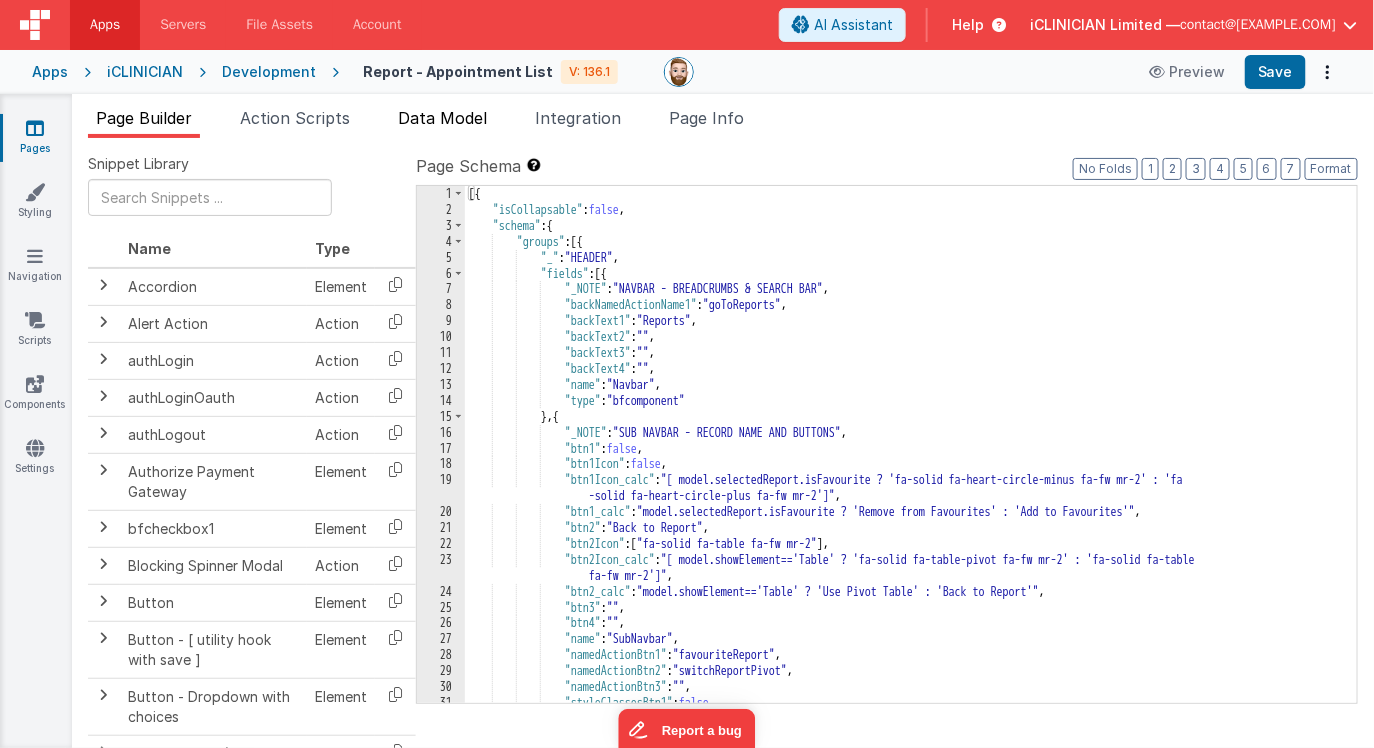 click on "Data Model" at bounding box center [442, 118] 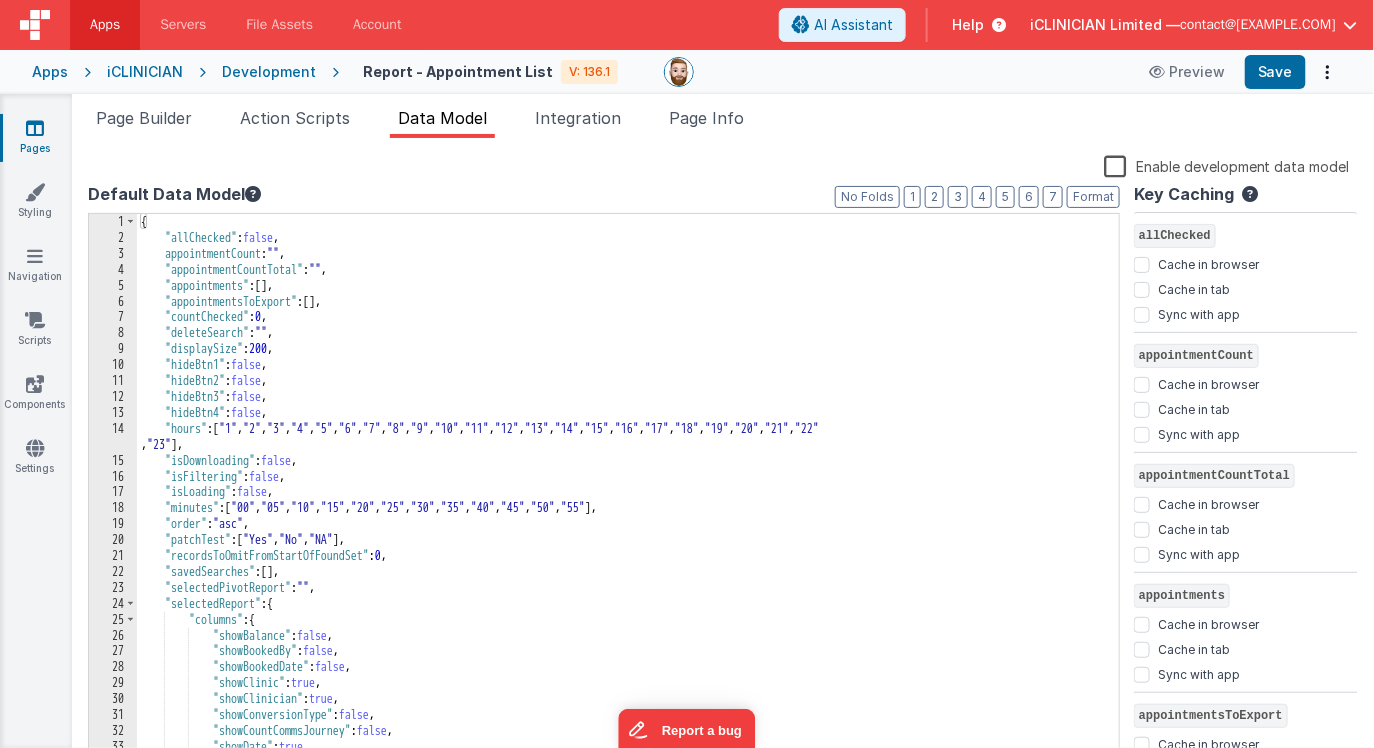 click on "{      "allChecked" :  false ,      "appointmentCount" :  "" ,      "appointmentCountTotal" :  "" ,      "appointments" :  [ ] ,      "appointmentsToExport" :  [ ] ,      "countChecked" :  0 ,      "deleteSearch" :  "" ,      "displaySize" :  200 ,      "hideBtn1" :  false ,      "hideBtn2" :  false ,      "hideBtn3" :  false ,      "hideBtn4" :  false ,      "hours" :  [ "1" ,  "2" ,  "3" ,  "4" ,  "5" ,  "6" ,  "7" ,  "8" ,  "9" ,  "10" ,  "11" ,  "12" ,  "13" ,  "14" ,  "15" ,  "16" ,  "17" ,  "18" ,  "19" ,  "20" ,  "21" ,  "22"         ,  "23" ] ,      "isDownloading" :  false ,      "isFiltering" :  false ,      "isLoading" :  false ,      "minutes" :  [ "00" ,  "05" ,  "10" ,  "15" ,  "20" ,  "25" ,  "30" ,  "35" ,  "40" ,  "45" ,  "50" ,  "55" ] ,      "order" :  "asc" ,      "patchTest" :  [ "Yes" ,  "No" ,  "NA" ] ,      "recordsToOmitFromStartOfFoundSet" :  0 ,      "savedSearches" :  [ ] ,      "selectedPivotReport" :  "" ,      "selectedReport" :  {           "columns" :  {}" at bounding box center [628, 505] 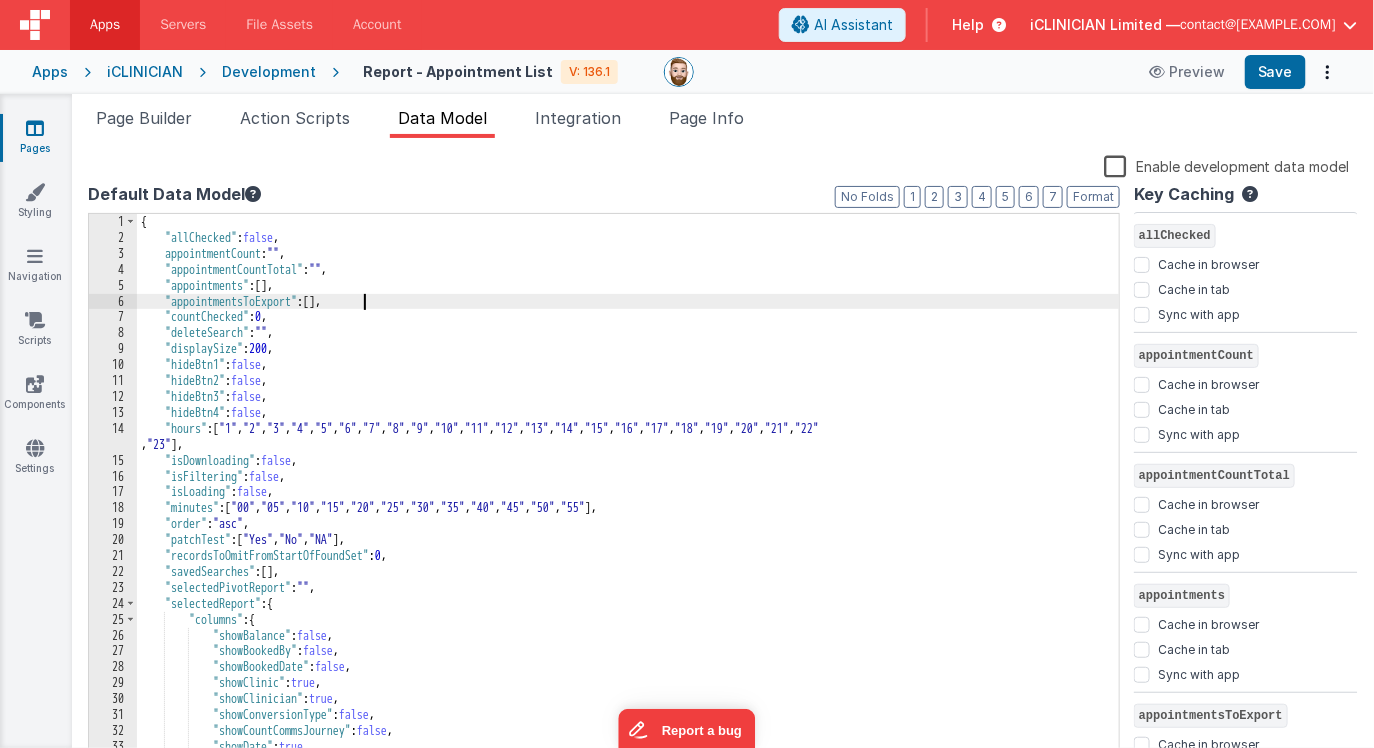 scroll, scrollTop: 0, scrollLeft: 0, axis: both 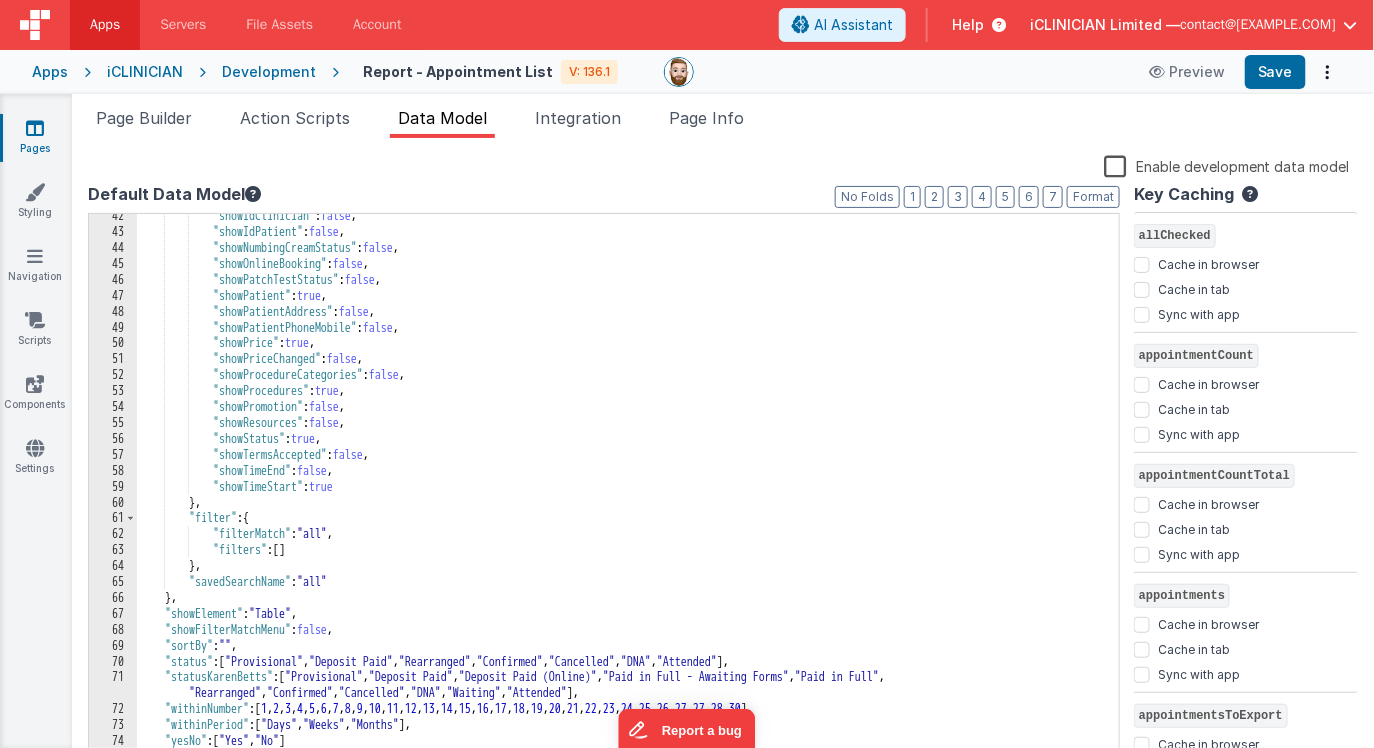 click on ""showIdClinician" :  false ,                "showIdPatient" :  false ,                "showNumbingCreamStatus" :  false ,                "showOnlineBooking" :  false ,                "showPatchTestStatus" :  false ,                "showPatient" :  true ,                "showPatientAddress" :  false ,                "showPatientPhoneMobile" :  false ,                "showPrice" :  true ,                "showPriceChanged" :  false ,                "showProcedureCategories" :  false ,                "showProcedures" :  true ,                "showPromotion" :  false ,                "showResources" :  false ,                "showStatus" :  true ,                "showTermsAccepted" :  false ,                "showTimeEnd" :  false ,                "showTimeStart" :  true           } ,           "filter" :  {                "filterMatch" :  "all" ,                "filters" :  [ ]           } ,           "savedSearchName" :  "all"      } ,      "showElement" :  "Table" ,      "showFilterMatchMenu" :  ," at bounding box center [628, 499] 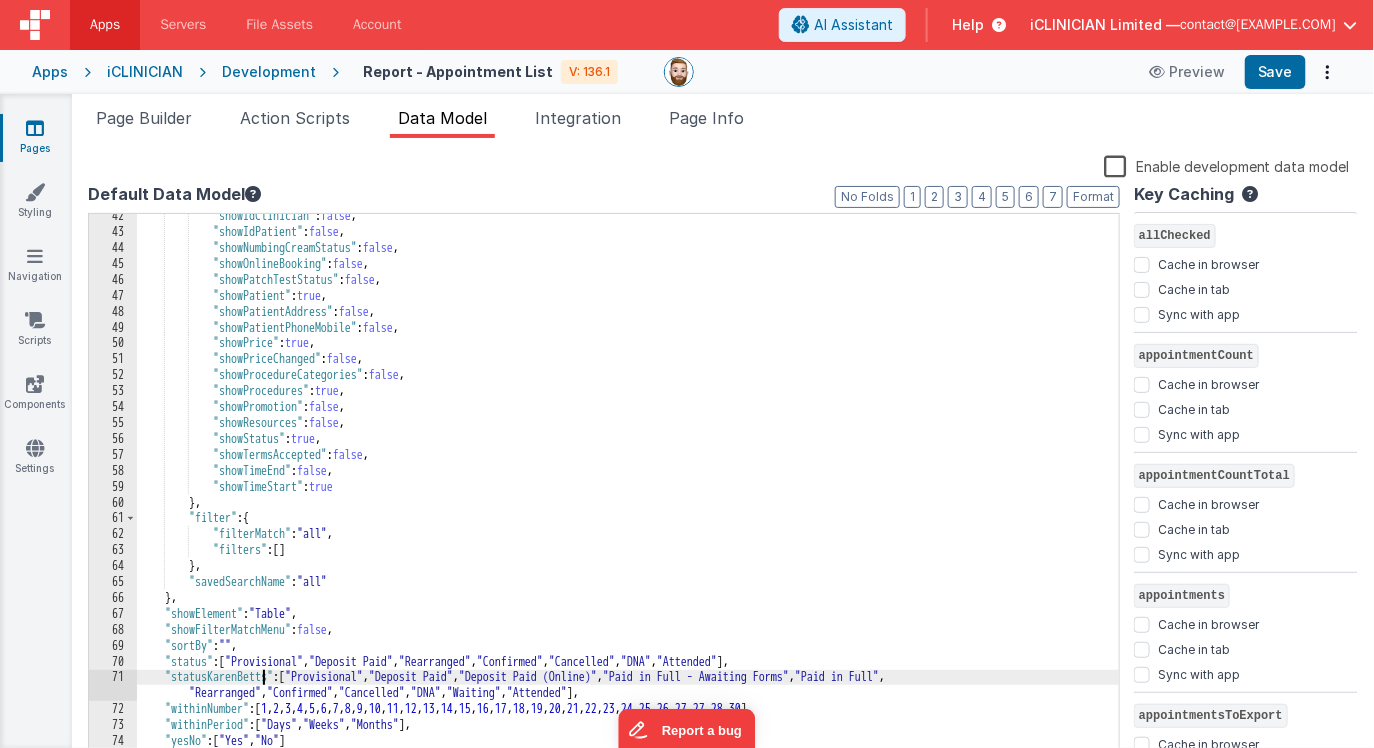 click on ""showIdClinician" :  false ,                "showIdPatient" :  false ,                "showNumbingCreamStatus" :  false ,                "showOnlineBooking" :  false ,                "showPatchTestStatus" :  false ,                "showPatient" :  true ,                "showPatientAddress" :  false ,                "showPatientPhoneMobile" :  false ,                "showPrice" :  true ,                "showPriceChanged" :  false ,                "showProcedureCategories" :  false ,                "showProcedures" :  true ,                "showPromotion" :  false ,                "showResources" :  false ,                "showStatus" :  true ,                "showTermsAccepted" :  false ,                "showTimeEnd" :  false ,                "showTimeStart" :  true           } ,           "filter" :  {                "filterMatch" :  "all" ,                "filters" :  [ ]           } ,           "savedSearchName" :  "all"      } ,      "showElement" :  "Table" ,      "showFilterMatchMenu" :  ," at bounding box center (628, 499) 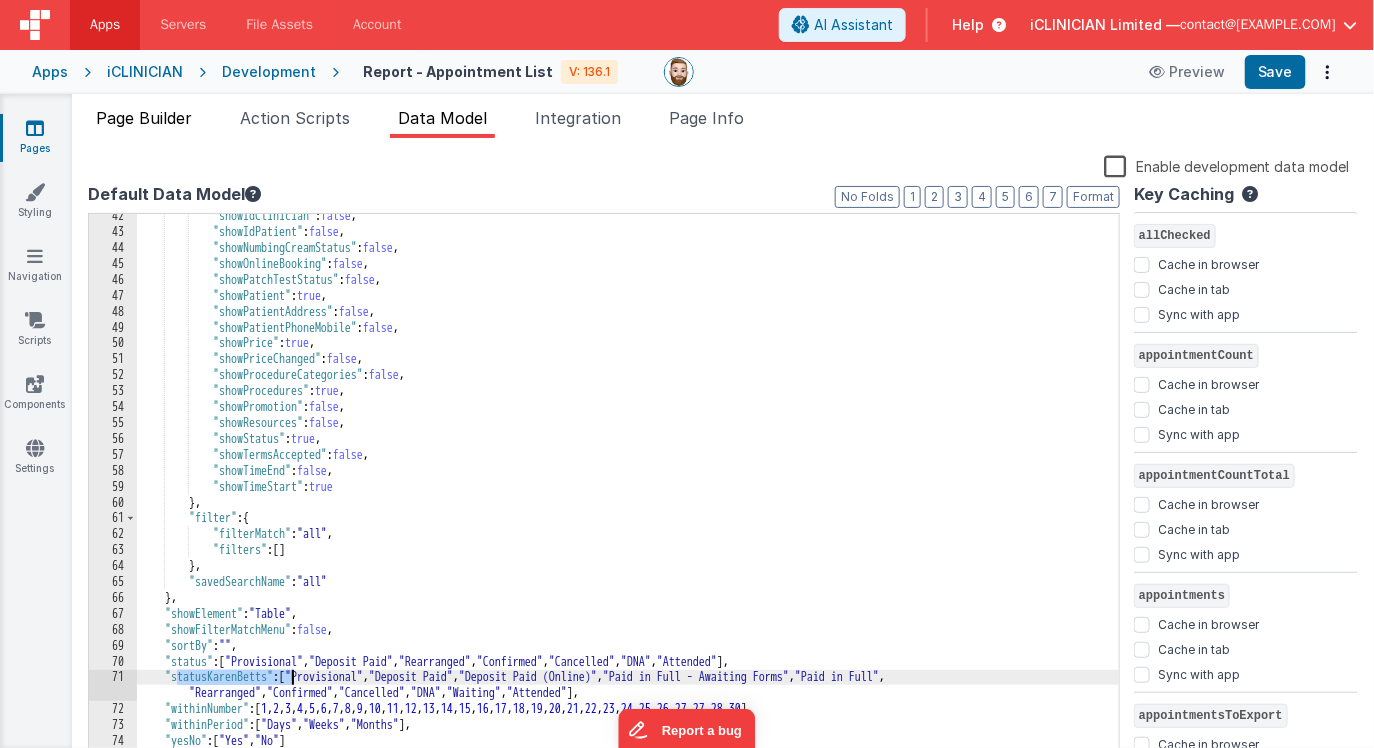click on "Page Builder" at bounding box center (144, 118) 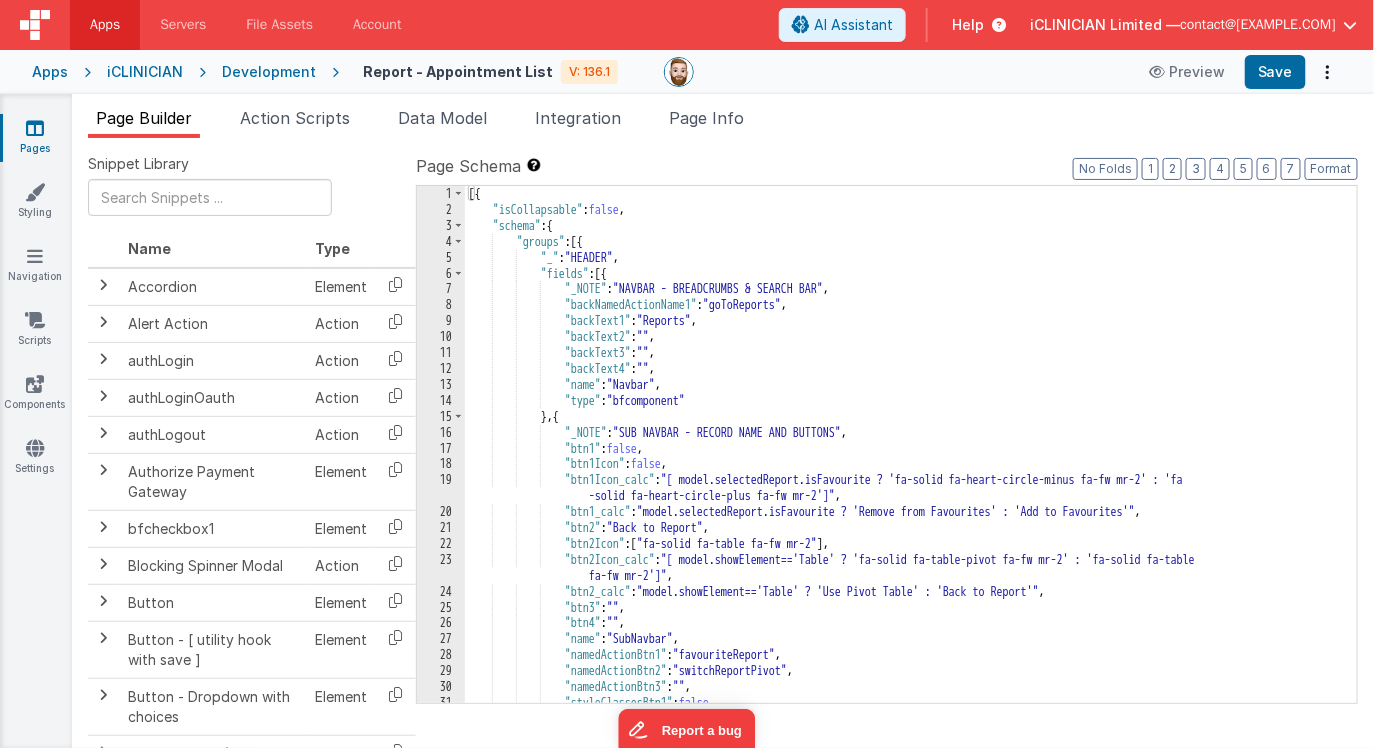 click on "[{
"isCollapsable" :  false ,
"schema" :  {
"groups" :  [{
"_" :  "HEADER" ,
"fields" :  [{
"_NOTE" :  "NAVBAR - BREADCRUMBS & SEARCH BAR"
"backNamedActionName1" :  "goToReports"
"backText1" :  "Reports"
"backText2" :  ""
"backText3" :  ""
"backText4" :  ""
"name" :  "Navbar"
"type" :  "bfcomponent"
}
{
"_NOTE" :  "SUB NAVBAR - RECORD NAME AND BUTTONS"
"btn1" :  false ,
"btn1Icon" :  false ,
"btn1Icon_calc" :  "[ model.selectedReport.isFavourite ? 'fa-solid fa-heart-circle-minus fa-fw mr-2' : 'fa                      -solid fa-heart-circle-plus fa-fw mr-2']"
"btn1_calc" :  ,
"btn2" :  "Back to Report"
:  [ ]" at bounding box center [911, 476] 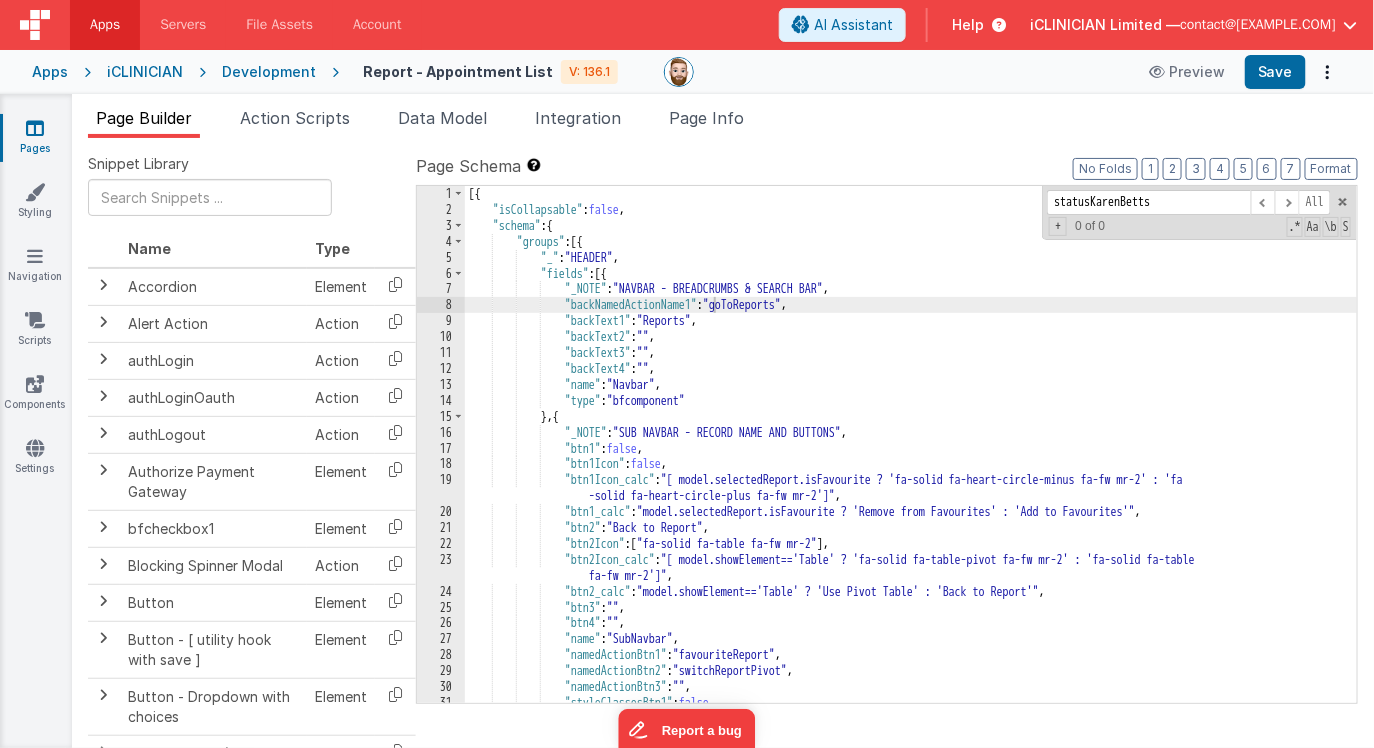 scroll, scrollTop: 4593, scrollLeft: 0, axis: vertical 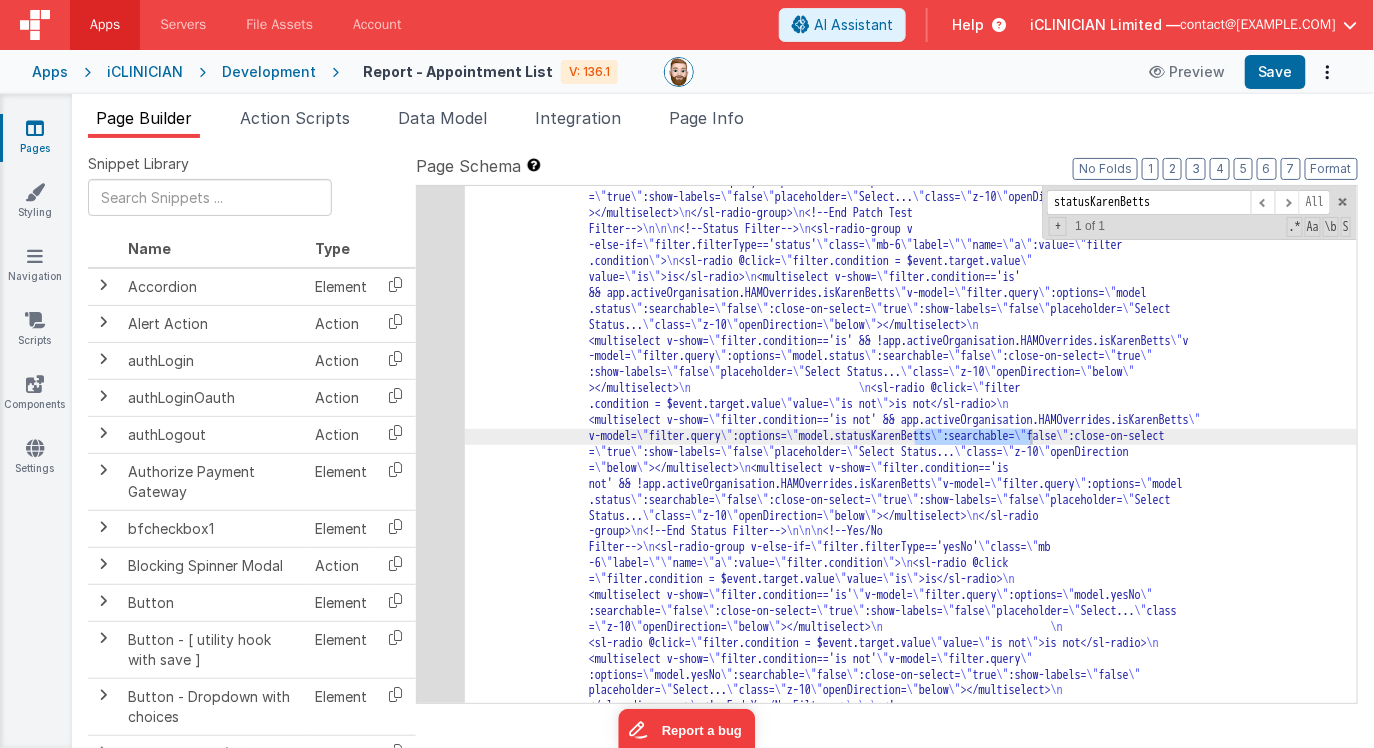 type on "statusKarenBetts" 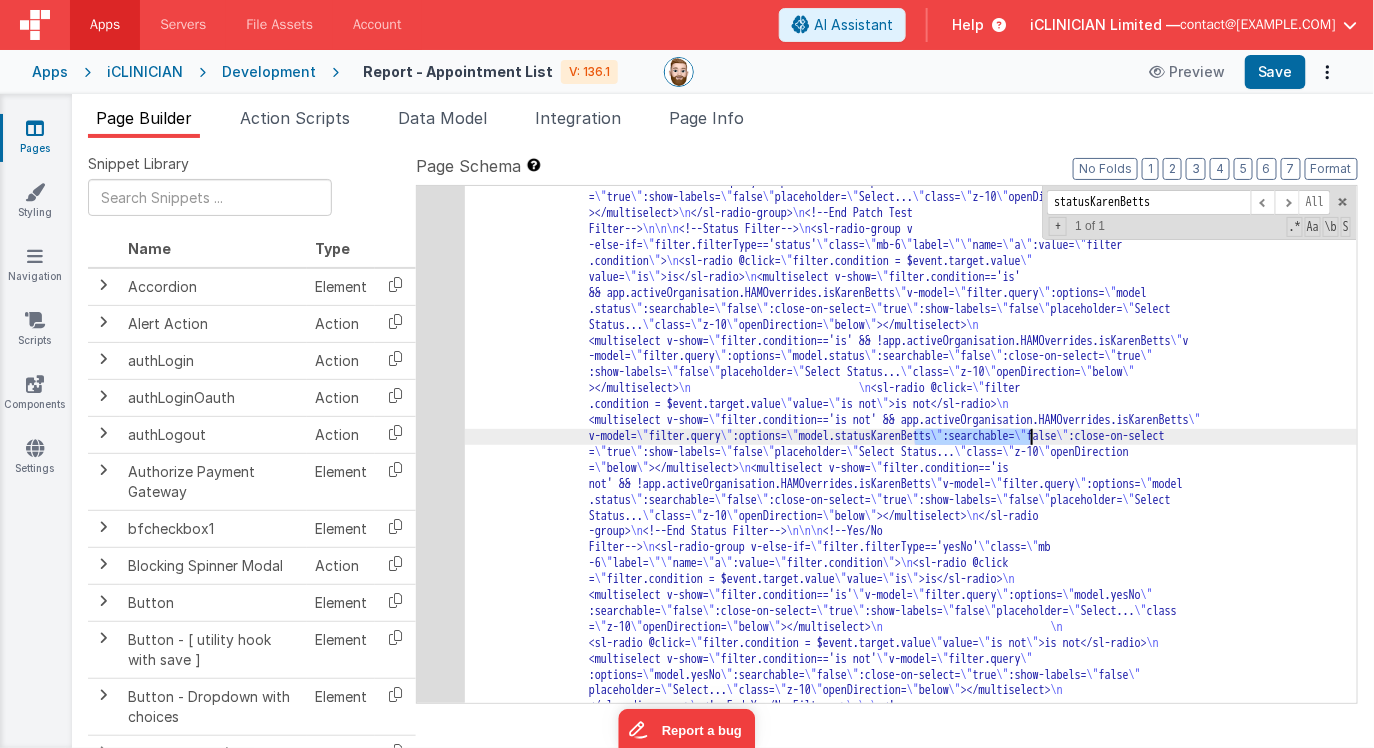 click on ""html" :  "<!--FILTER BAR--> <div class= \" flex justify-between items-center bg-white mx-5 min-h-24 rounded                      -md z-50 \" > <div class= \" relative flex items-center cursor-pointer \" ><!--Filter Match                       Menu Button--> <div class= \" flex-none \"  @click= \" model.showFilterMatchMenu = !model.showFilterMatchMenu \" > <i class= \" fa-duotone fa-bars-filter fa-lg text-theme600 hover                      :text-theme800 mx-2 px-3 \" > </i> <span class= \" hover:text-gray-900 \" >That                       matches <span class= \" font-bold \" >{{model.selectedReport.filter.filterMatch}}</span> filters</span>                                 <i class= \" fa-solid fa-caret-down text-theme600 hover:text-theme800 ml-4 \" ></i> </div>" at bounding box center [911, 11680] 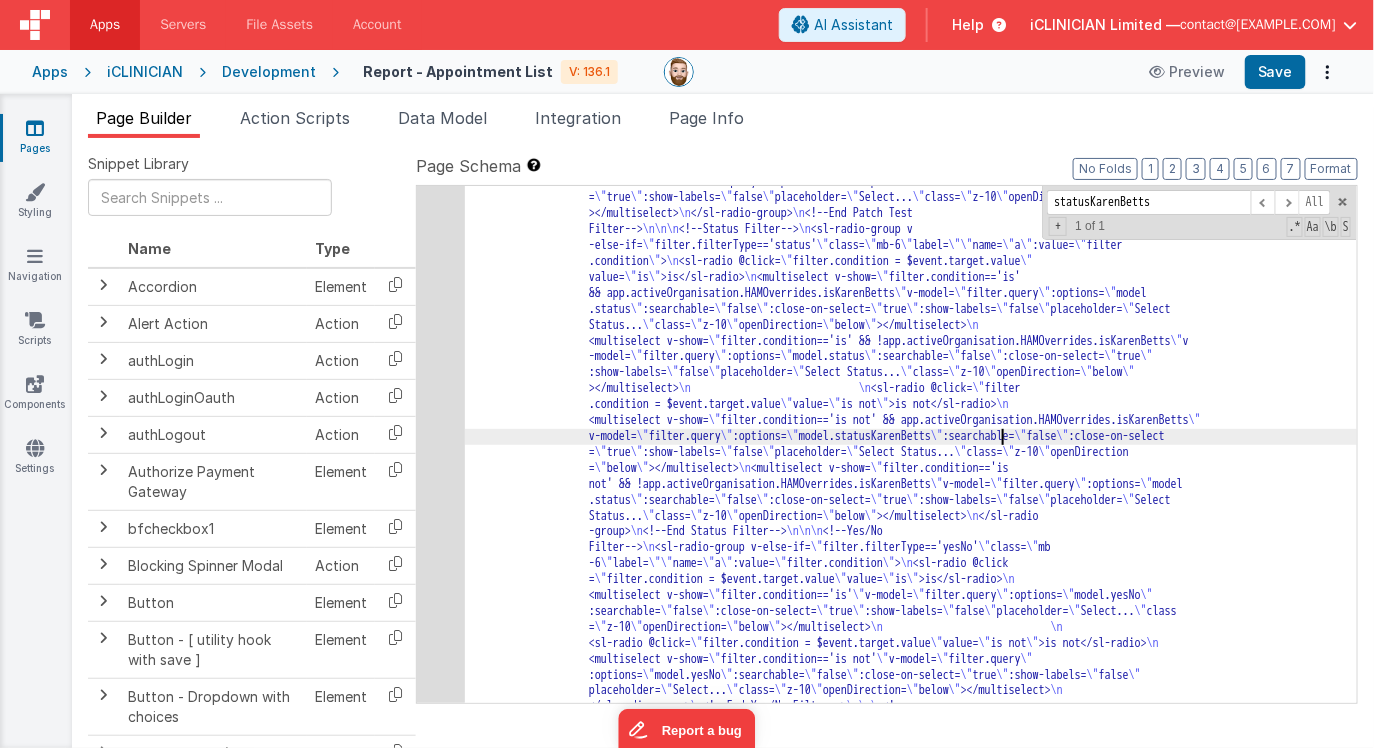 click on "51" at bounding box center [441, 4207] 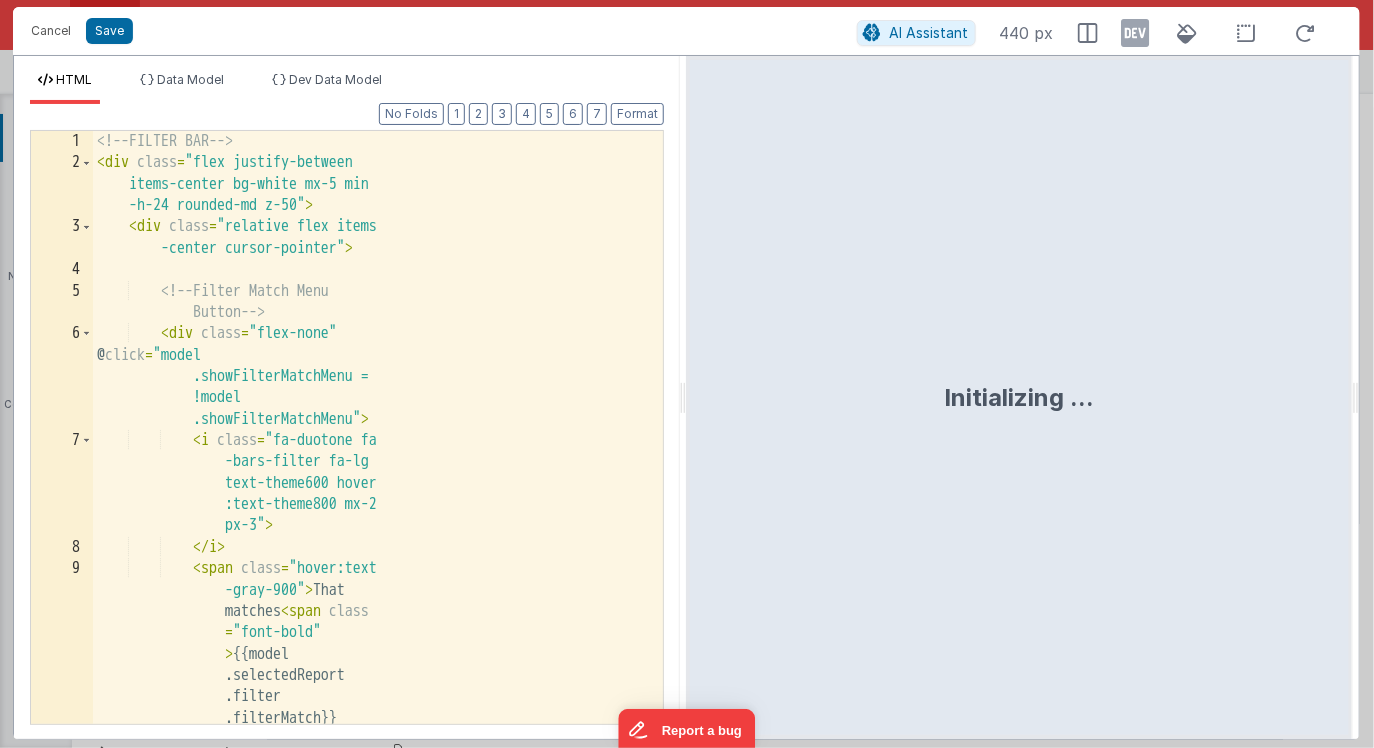 scroll, scrollTop: 15328, scrollLeft: 0, axis: vertical 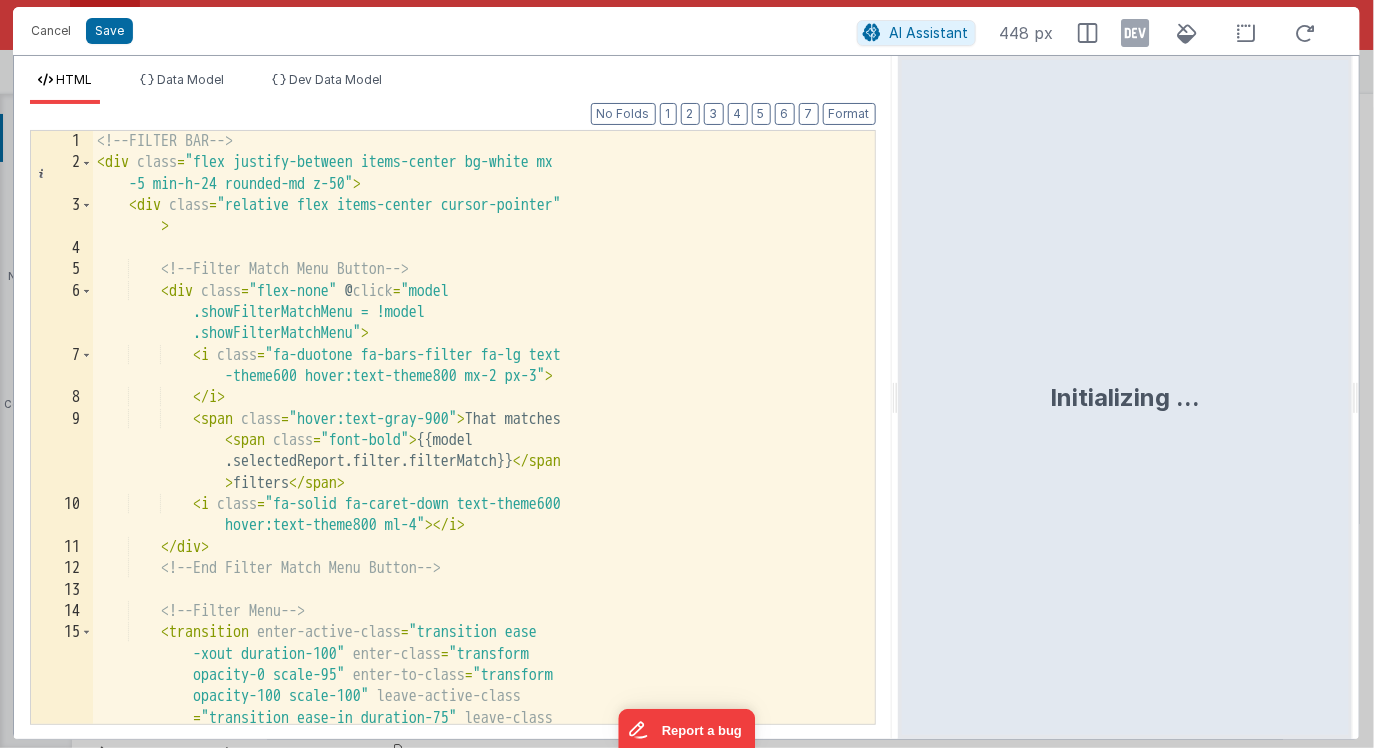 drag, startPoint x: 679, startPoint y: 392, endPoint x: 899, endPoint y: 394, distance: 220.0091 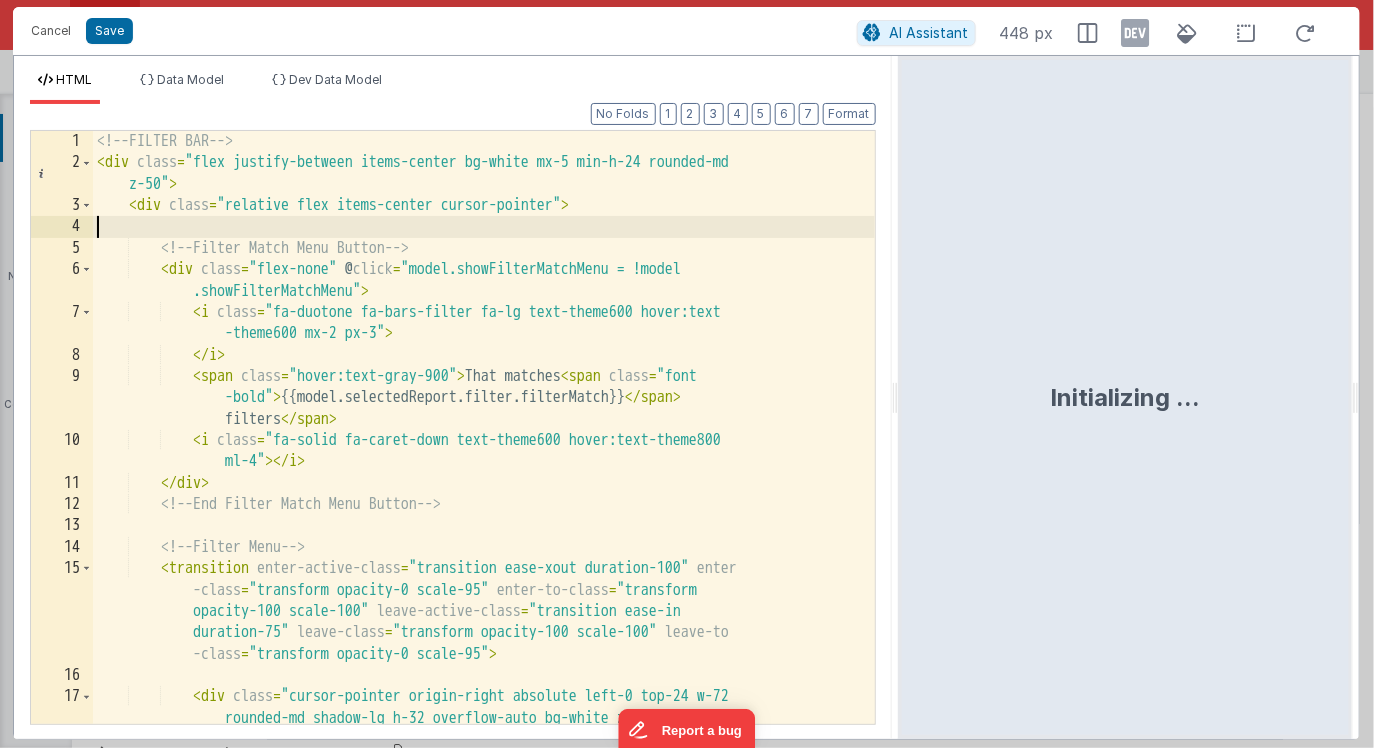 click on "<!-- FILTER BAR --> < div   class = "flex justify-between items-center bg-white mx-5 min-h-24 rounded-md       z-50" >      < div   class = "relative flex items-center cursor-pointer" >           <!-- Filter Match Menu Button -->           < div   class = "flex-none"   @ click = "model.showFilterMatchMenu = !model              .showFilterMatchMenu" >                < i   class = "fa-duotone fa-bars-filter fa-lg text-theme600 hover:text                  -theme800 mx-2 px-3" >                </ i >                < span   class = "hover:text-gray-900" > That matches  < span   class = "font                  -bold" > {{model.selectedReport.filter.filterMatch}} </ span >                    filters </ span >                < i   class = "fa-solid fa-caret-down text-theme600 hover:text-theme800                   ml-4" > </ i >           </ div >           <!-- End Filter Match Menu Button -->           <!-- Filter Menu -->           <" at bounding box center [484, 470] 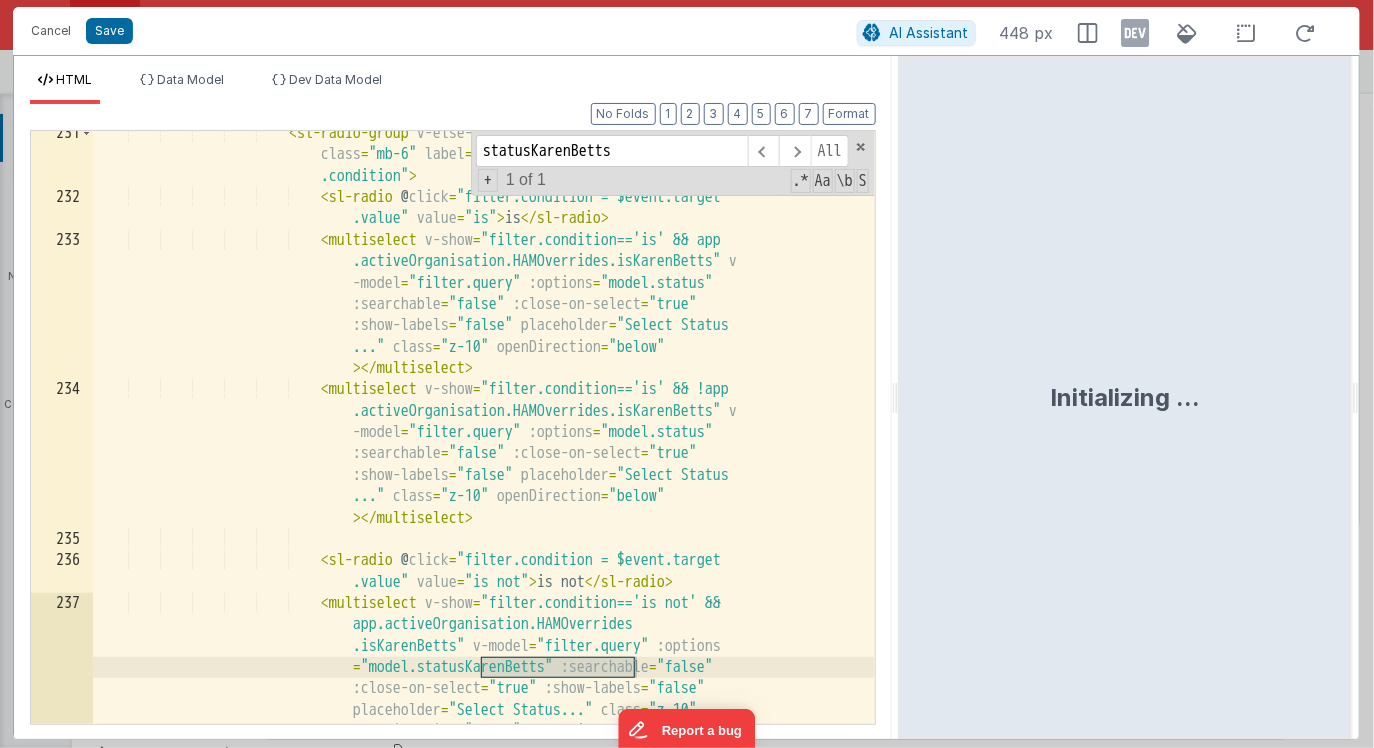 scroll, scrollTop: 7670, scrollLeft: 0, axis: vertical 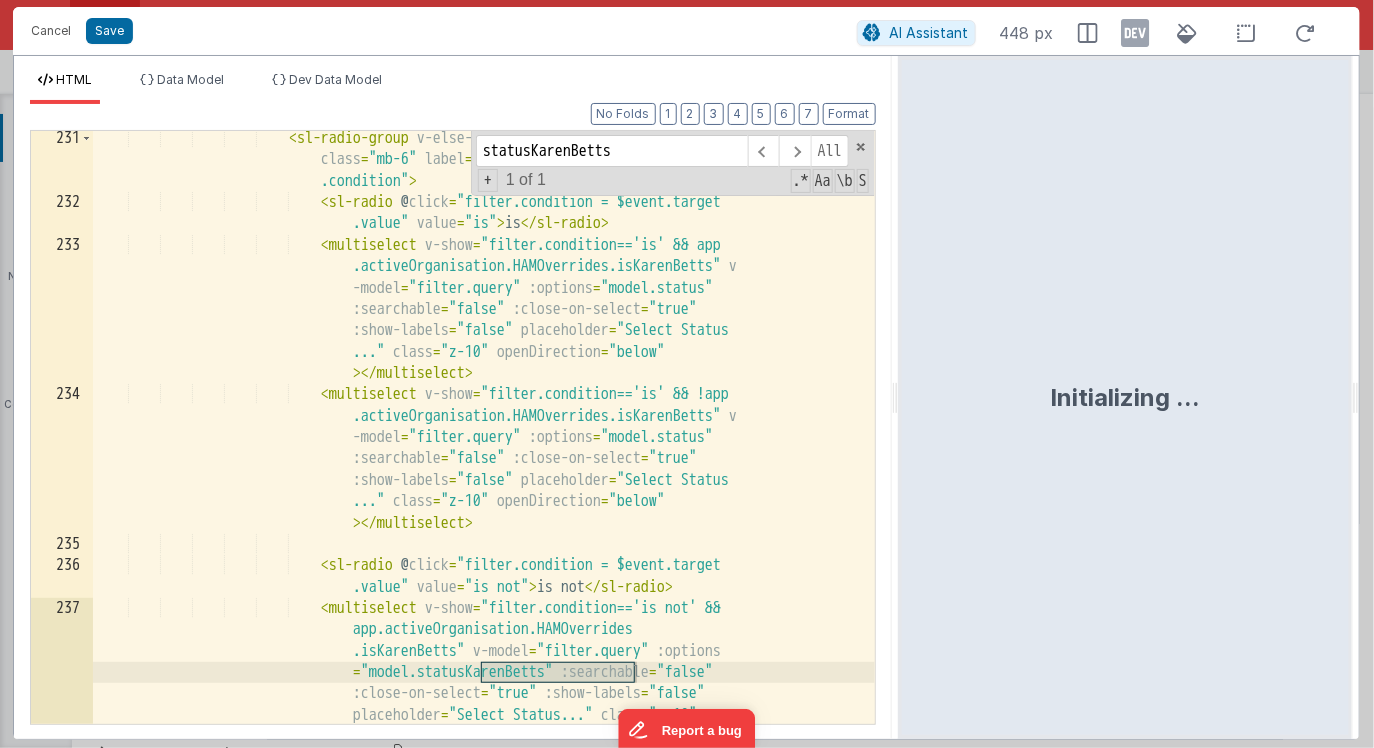 type on "statusKarenBetts" 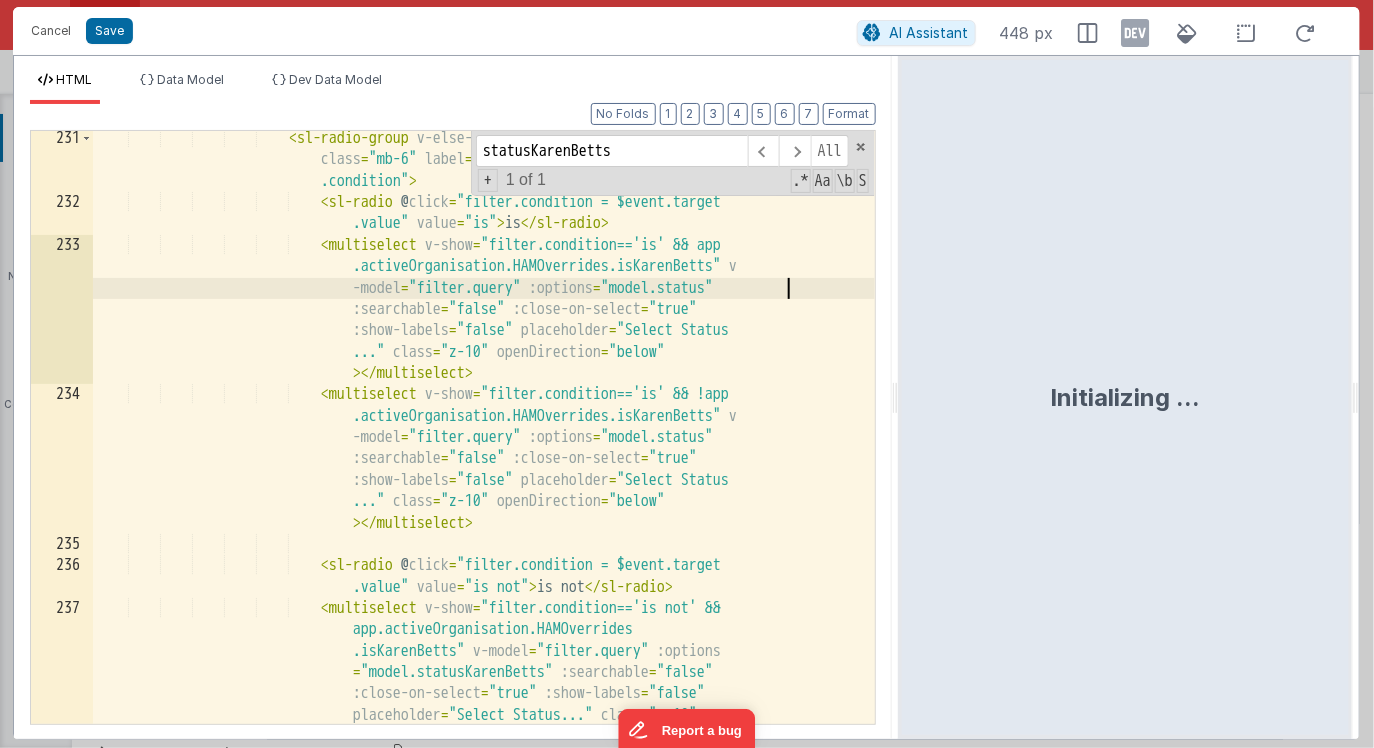 click on "< sl-radio-group   v-else-if = "filter.filterType=='status'"                                class = "mb-6"   label = ""   name = "a"   :value = "filter                              .condition" >                                    < sl-radio   @ click = "filter.condition = $event.target                                  .value"   value = "is" > is </ sl-radio >                                    < multiselect   v-show = "filter.condition=='is' && app                                  .activeOrganisation.HAMOverrides.isKarenBetts"   v                                  -model = "filter.query"   :options = "model.status"                                    :searchable = "false"   :close-on-select = "true"                                    :show-labels = "false"   placeholder" at bounding box center (484, 531) 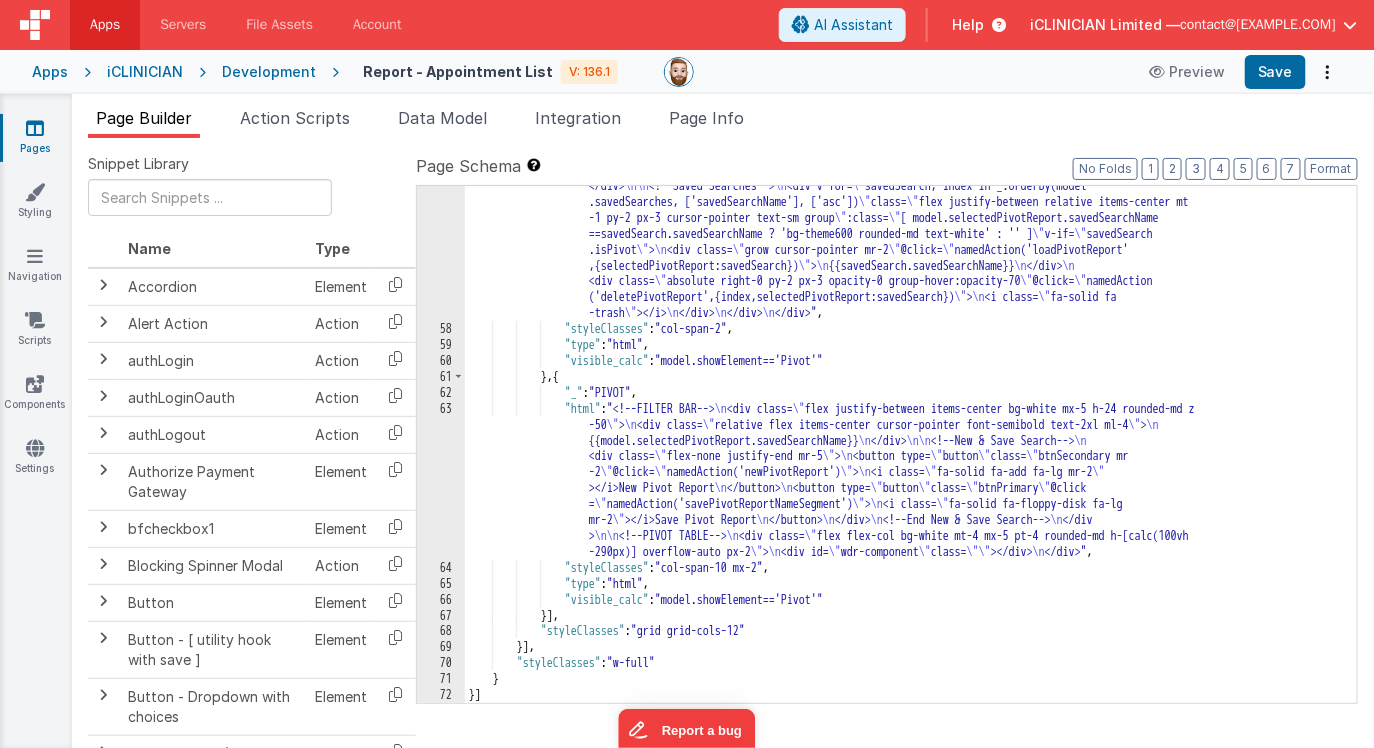 scroll, scrollTop: 13944, scrollLeft: 0, axis: vertical 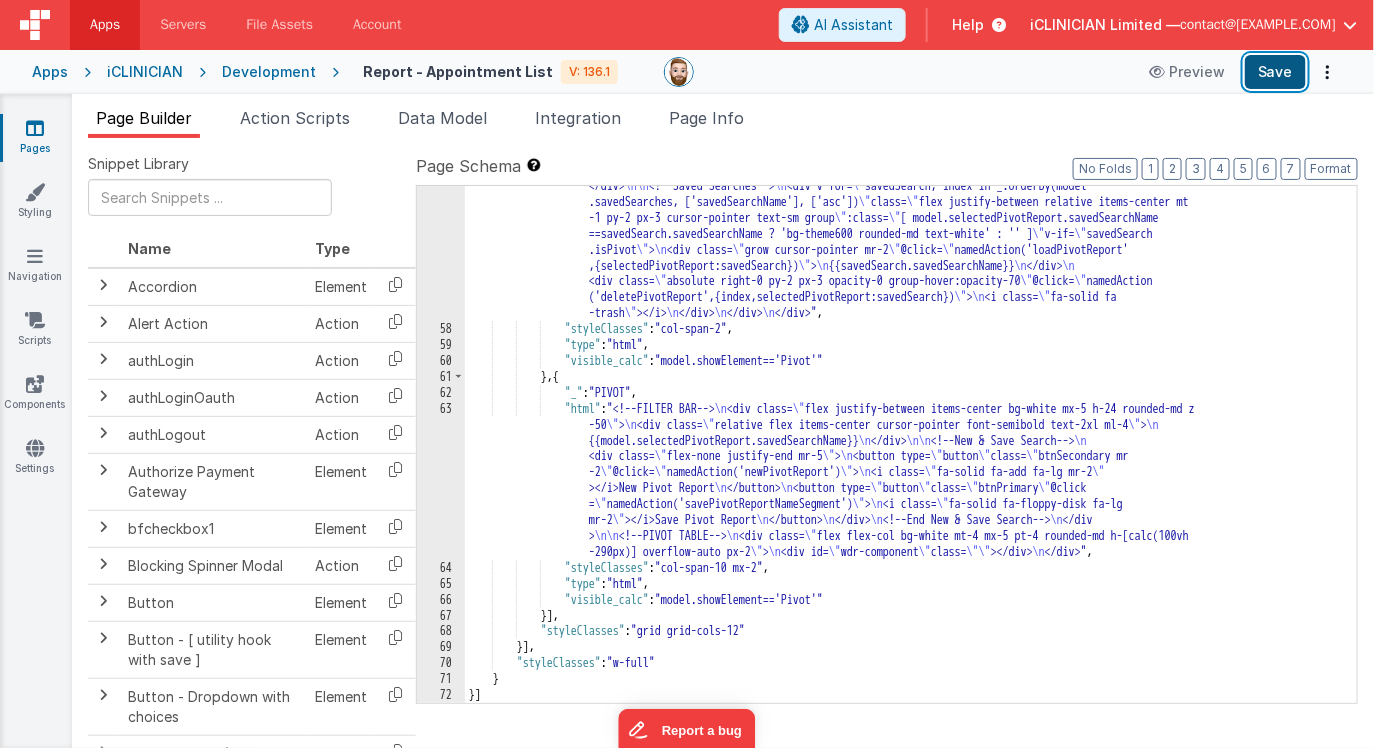 click on "Save" at bounding box center [1275, 72] 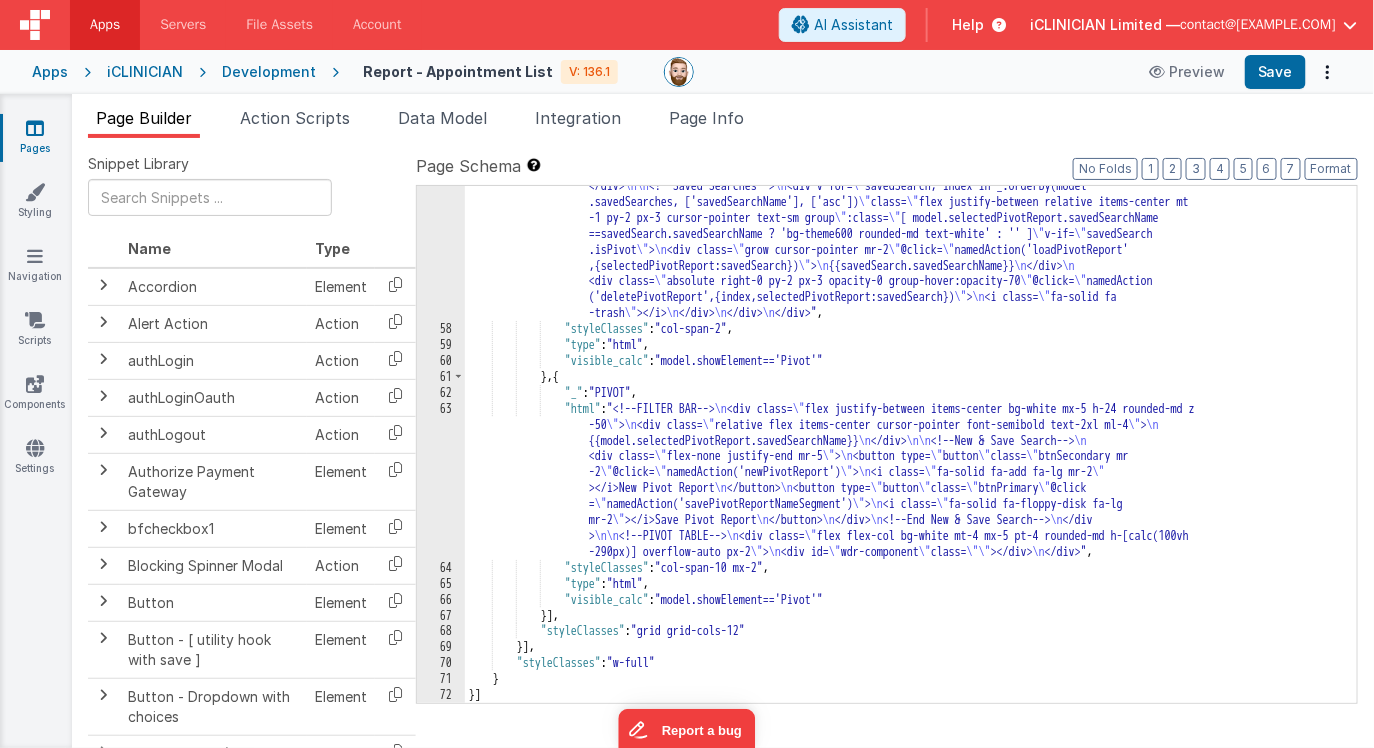 click at bounding box center (35, 128) 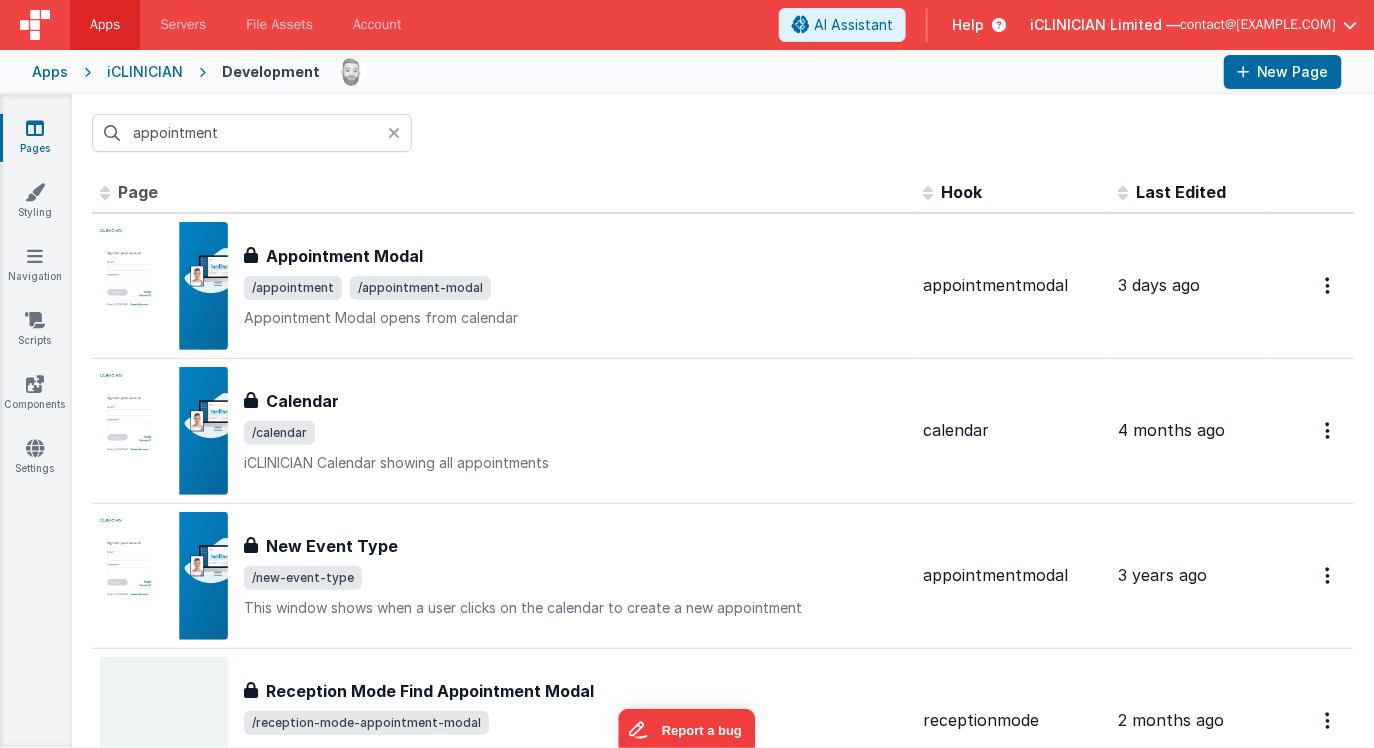 click on "iCLINICIAN" at bounding box center (145, 72) 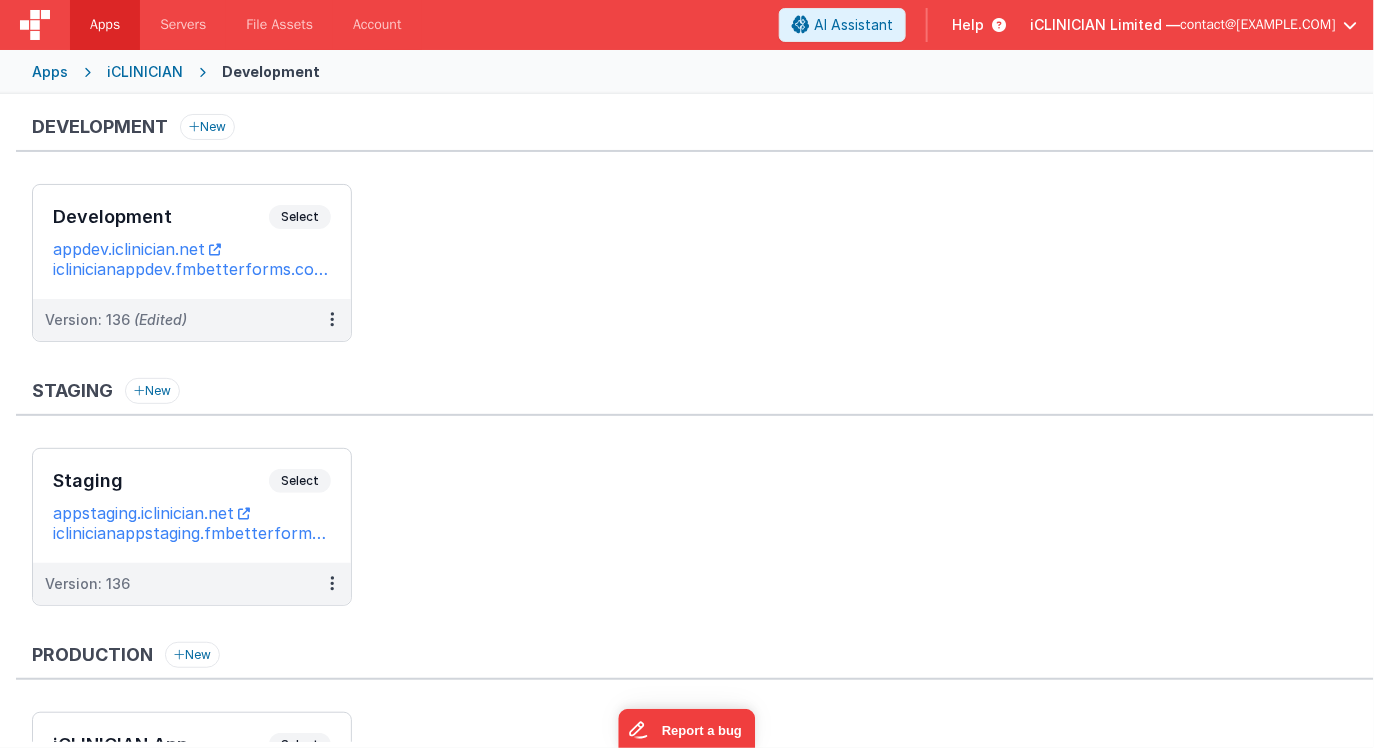 click on "Apps" at bounding box center (50, 72) 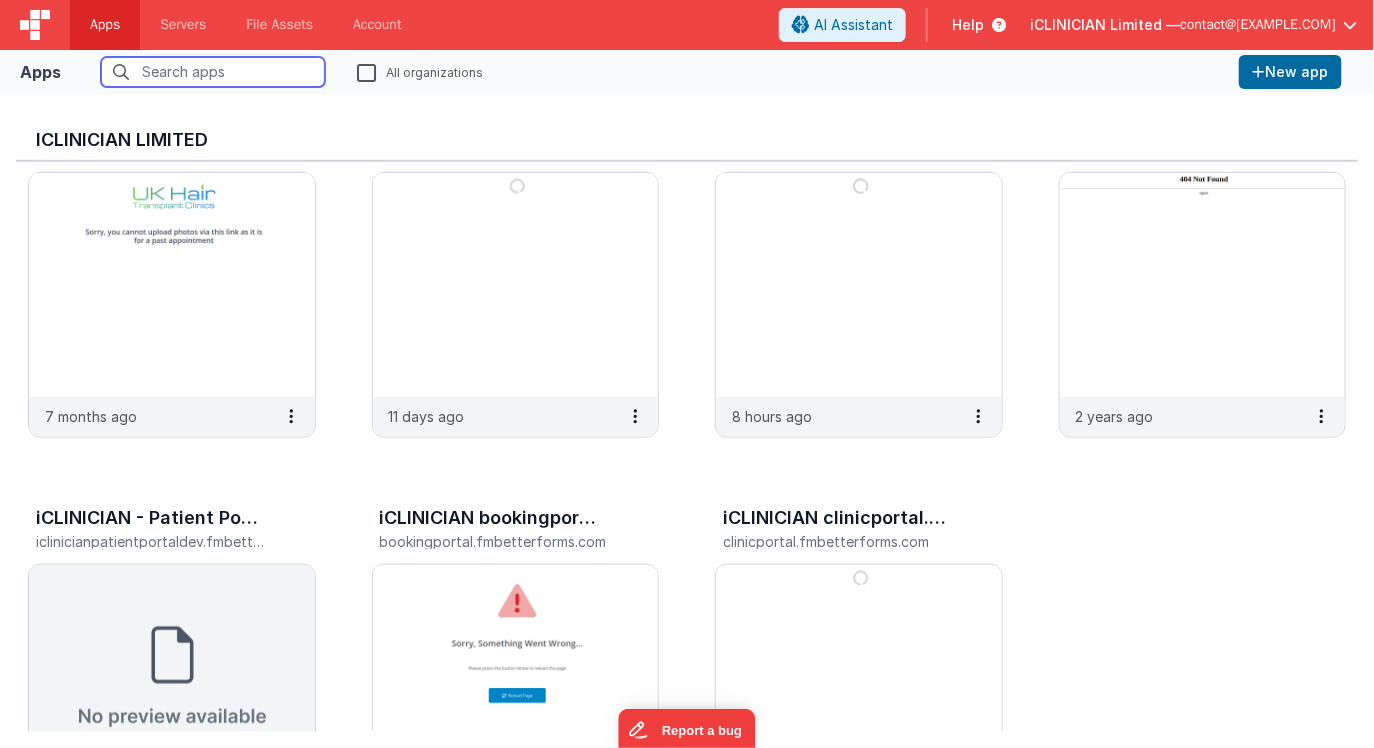 scroll, scrollTop: 618, scrollLeft: 0, axis: vertical 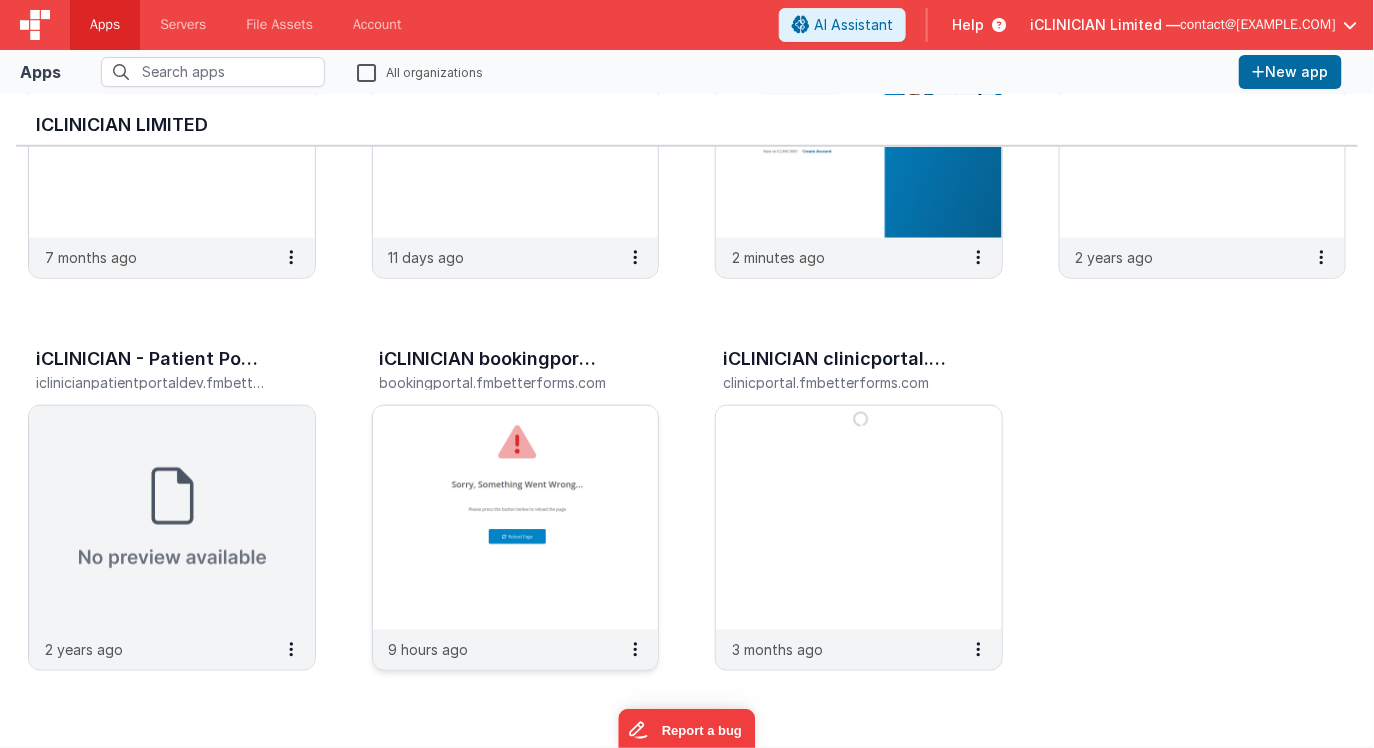 click at bounding box center [516, 518] 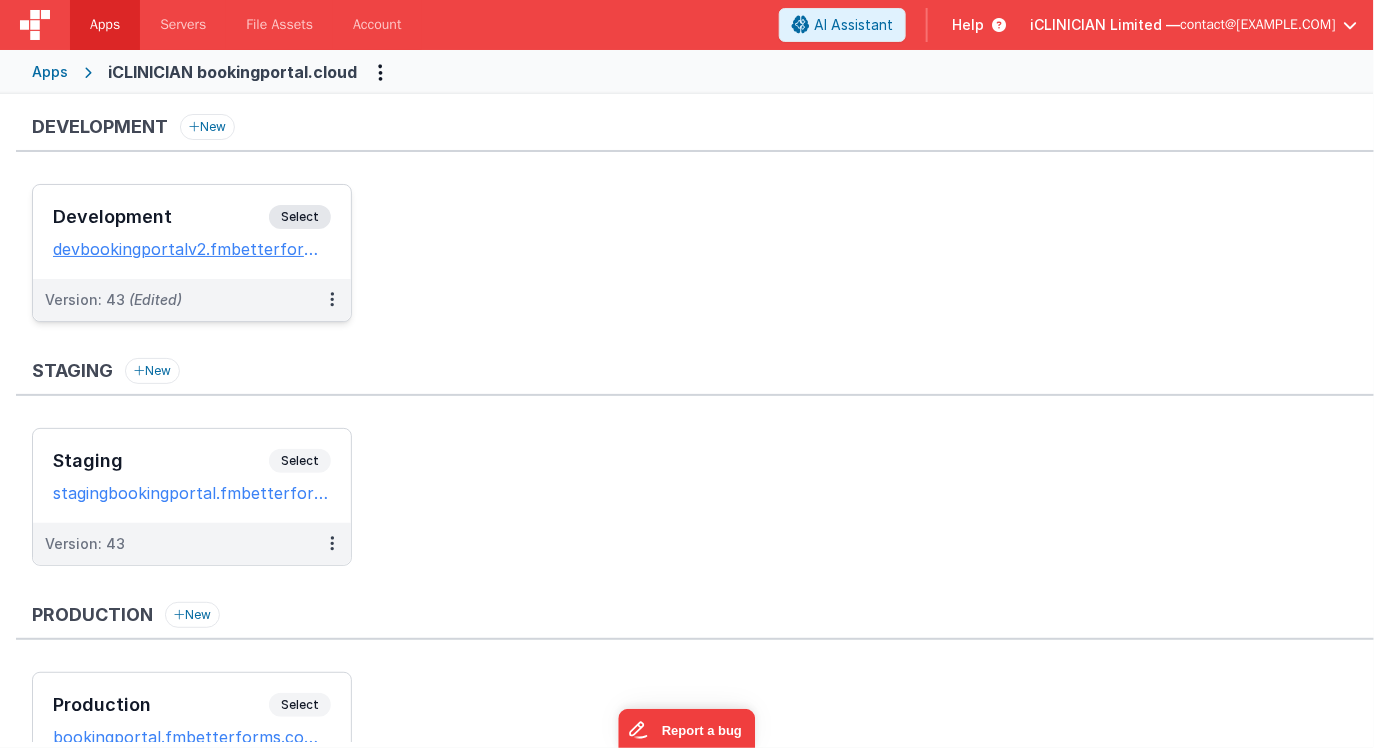 click on "Development" at bounding box center [161, 217] 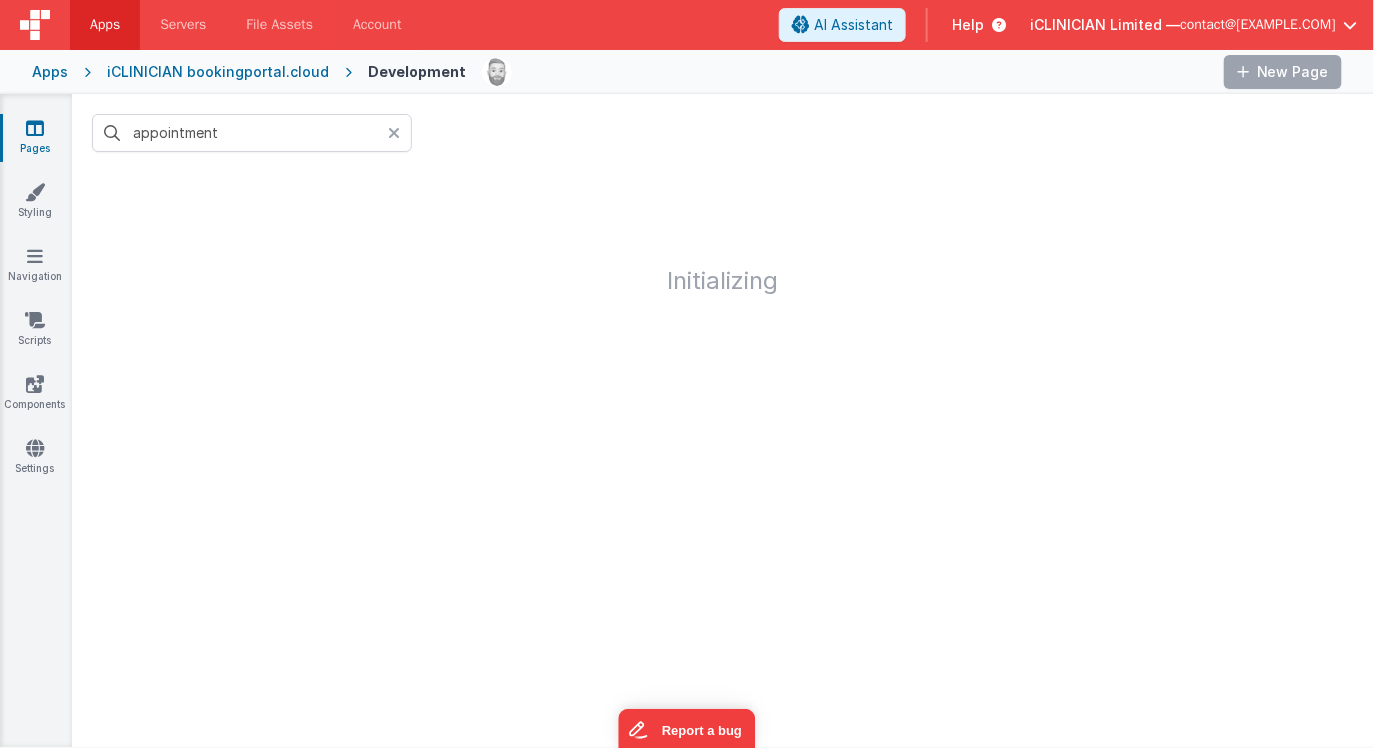 click at bounding box center (400, 133) 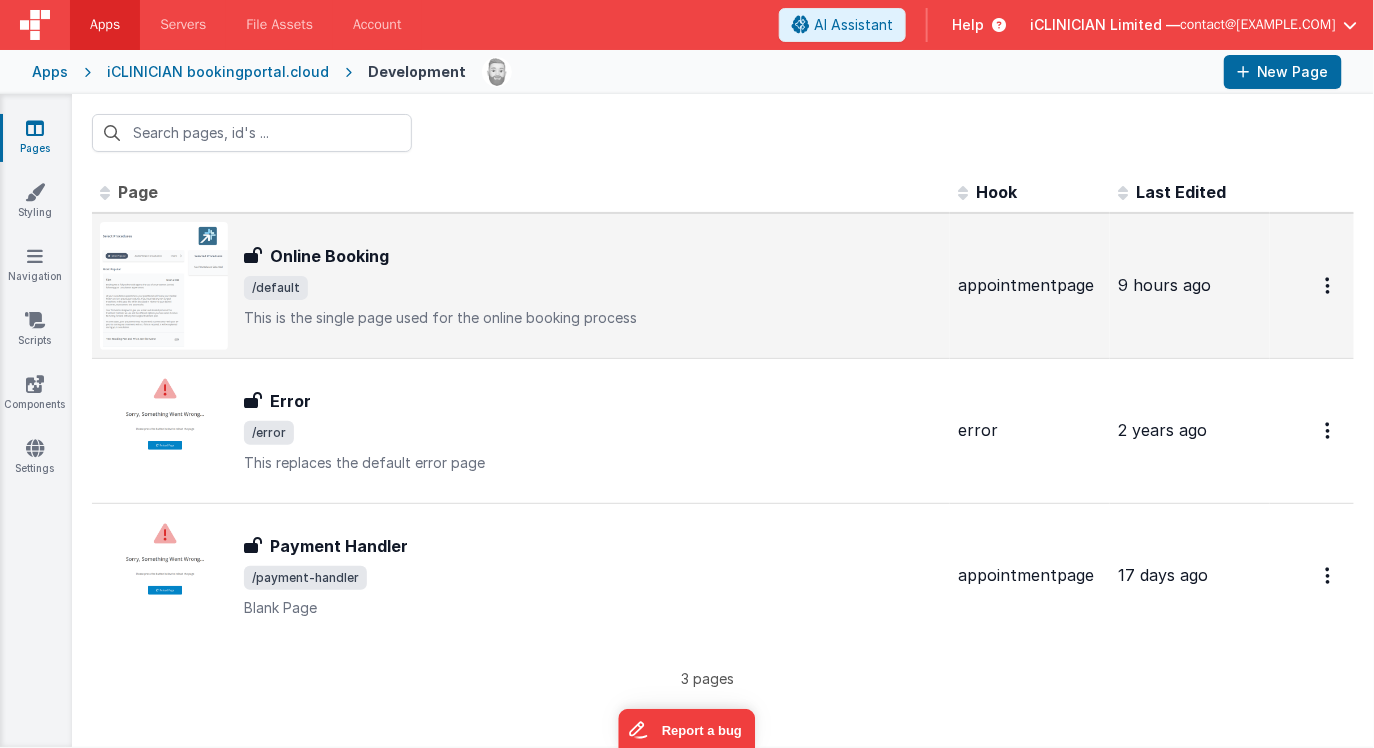 click on "Online Booking
Online Booking
/default   This is the single page used for the online booking process" at bounding box center (593, 286) 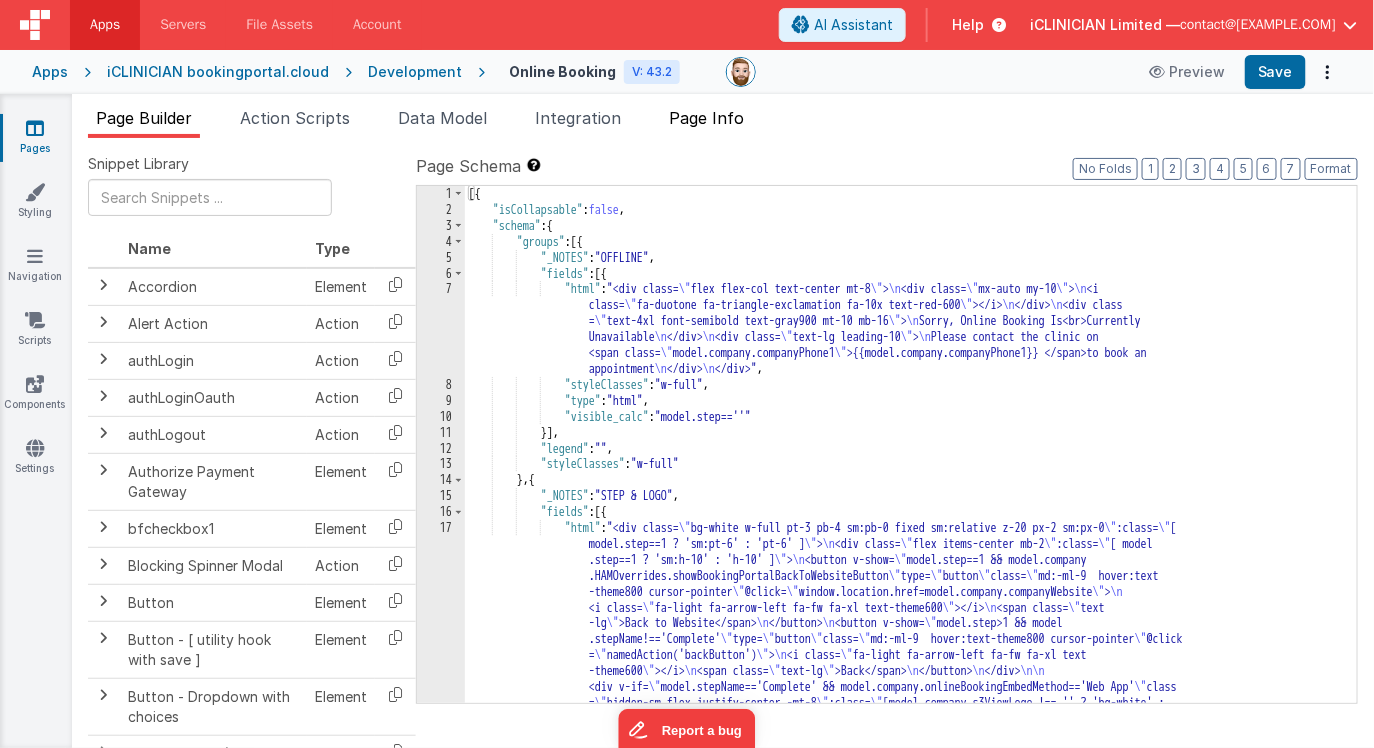 click on "Page Info" at bounding box center (706, 118) 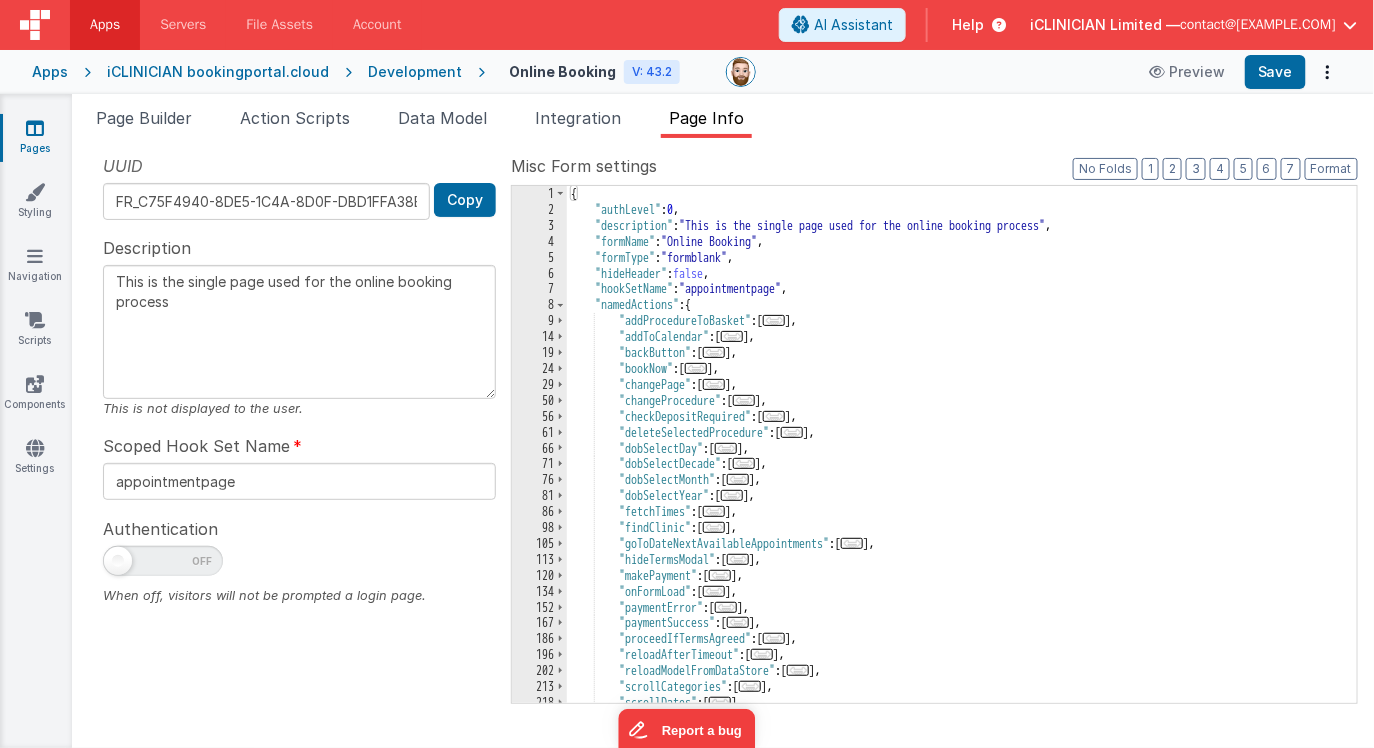 scroll, scrollTop: 0, scrollLeft: 0, axis: both 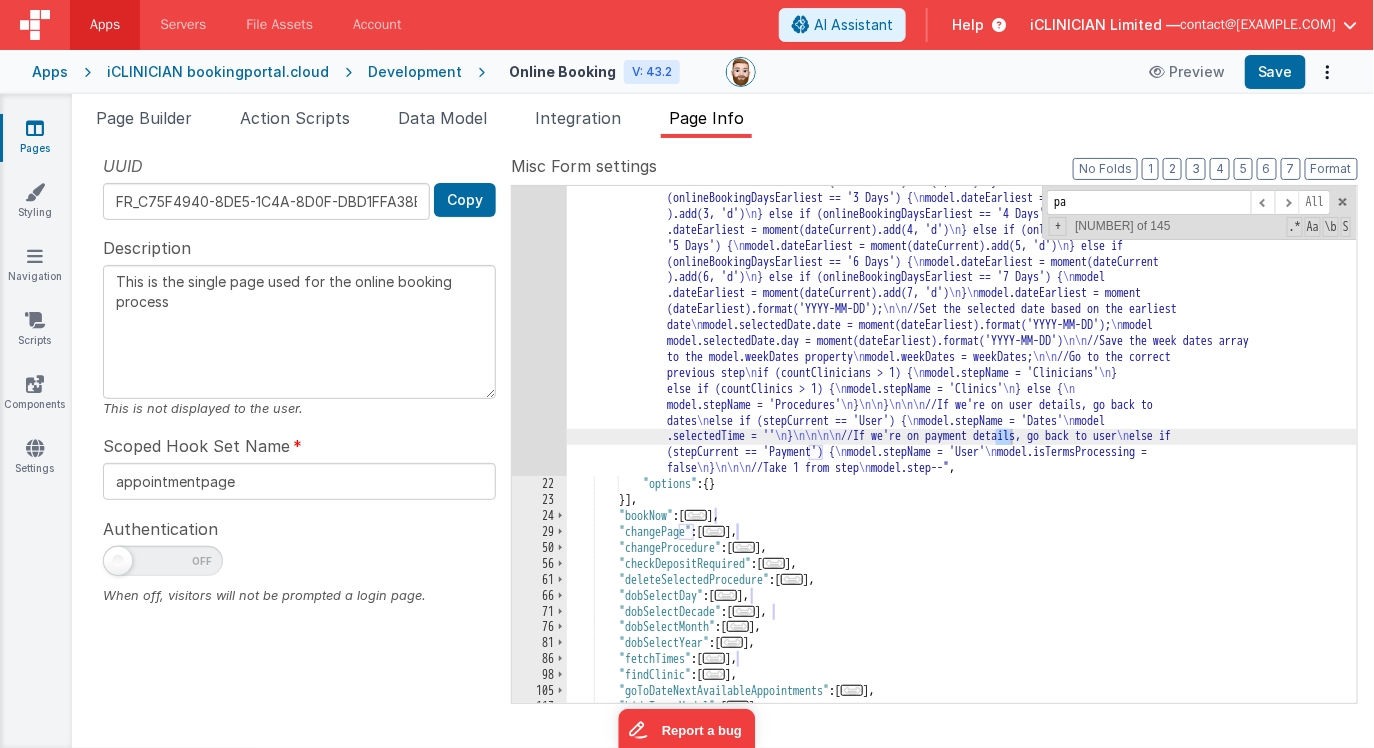 type on "p" 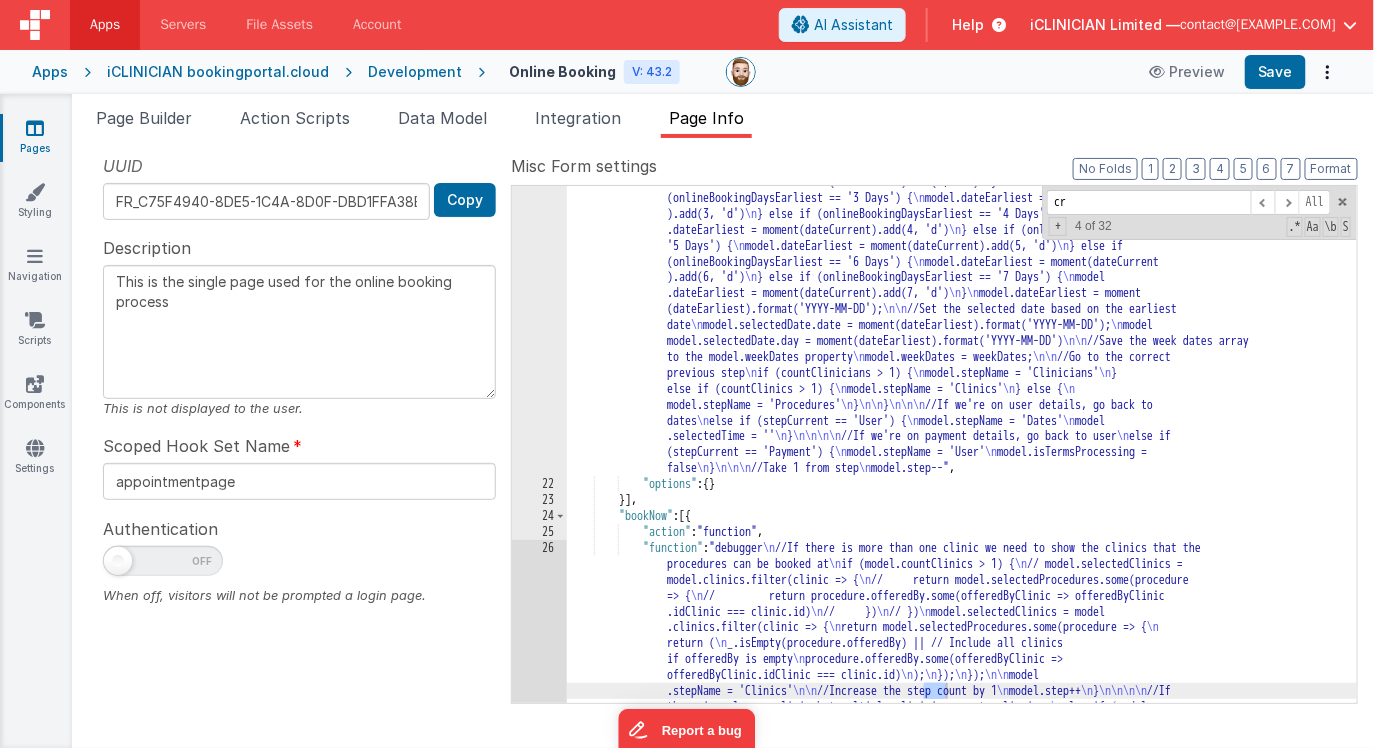 type on "c" 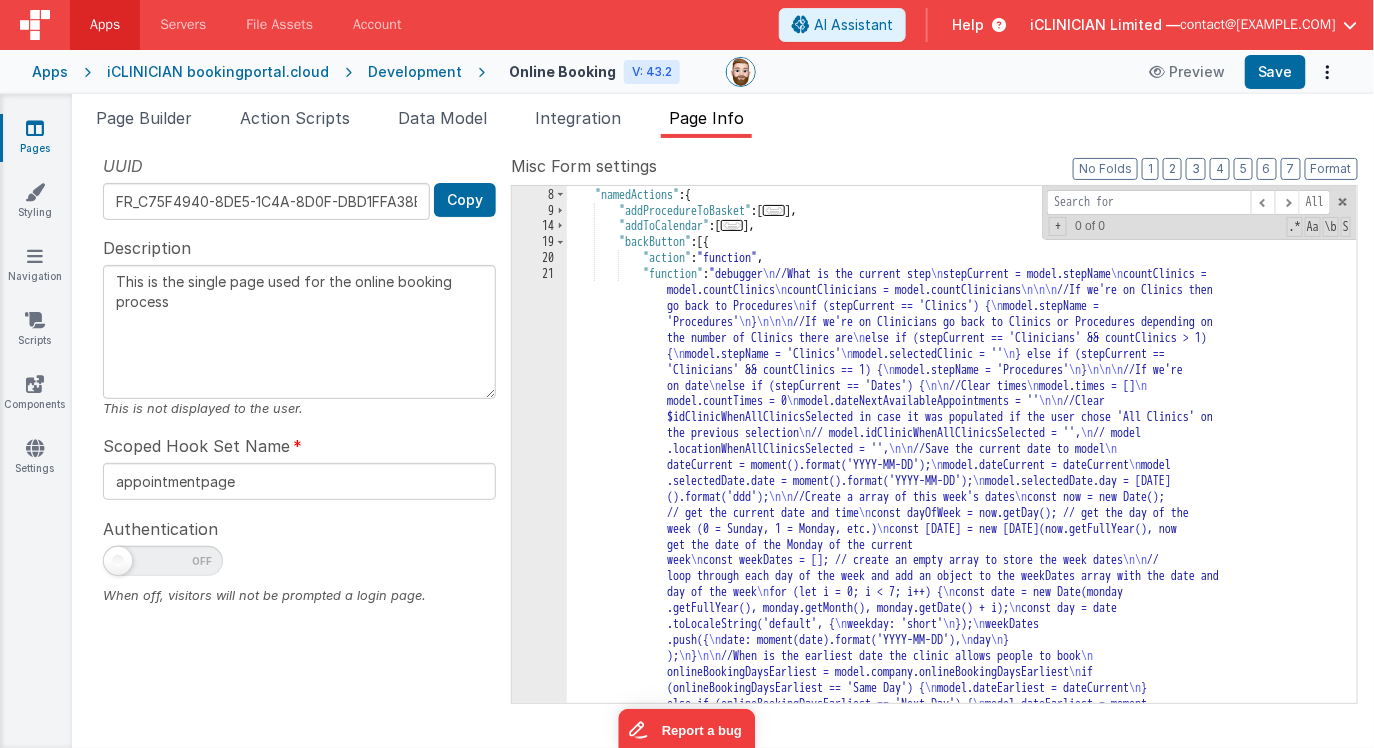 scroll, scrollTop: 0, scrollLeft: 0, axis: both 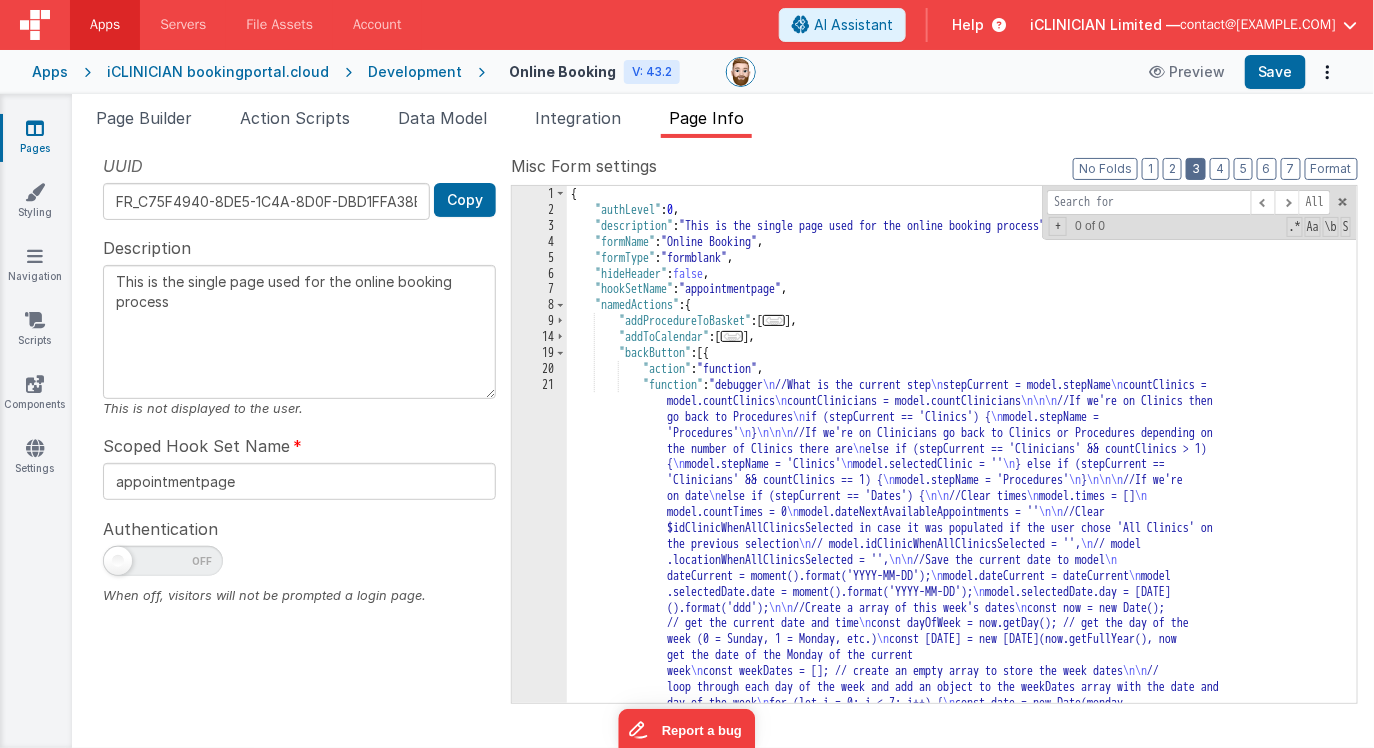 click on "3" at bounding box center (1196, 169) 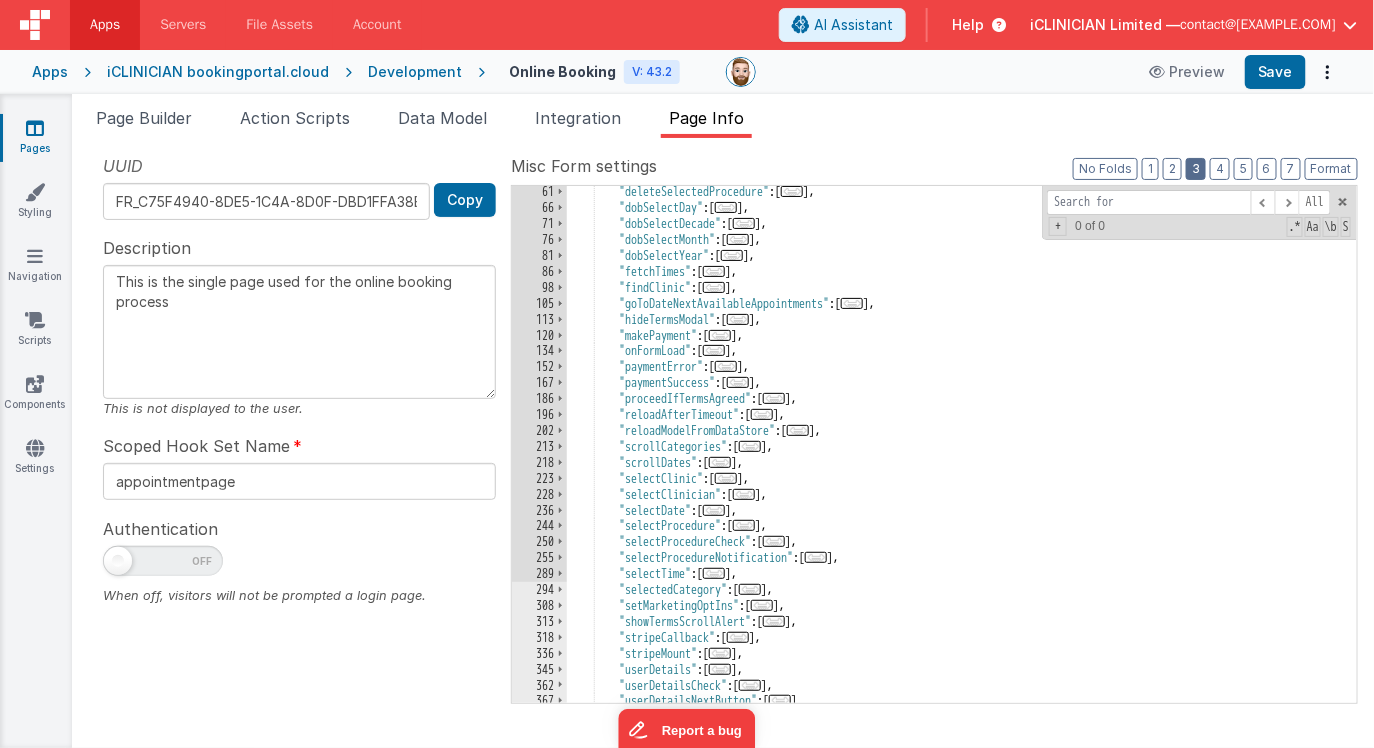 scroll, scrollTop: 240, scrollLeft: 0, axis: vertical 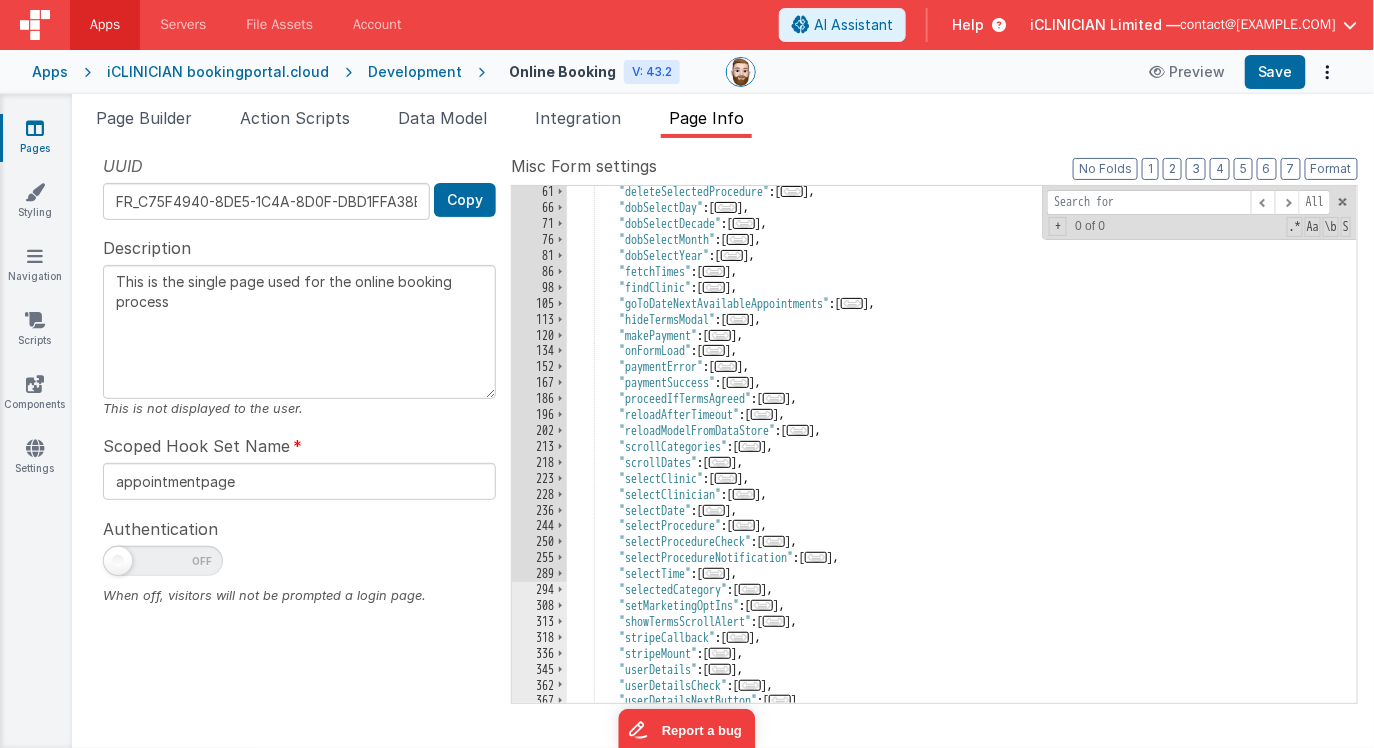 click on "..." at bounding box center [714, 350] 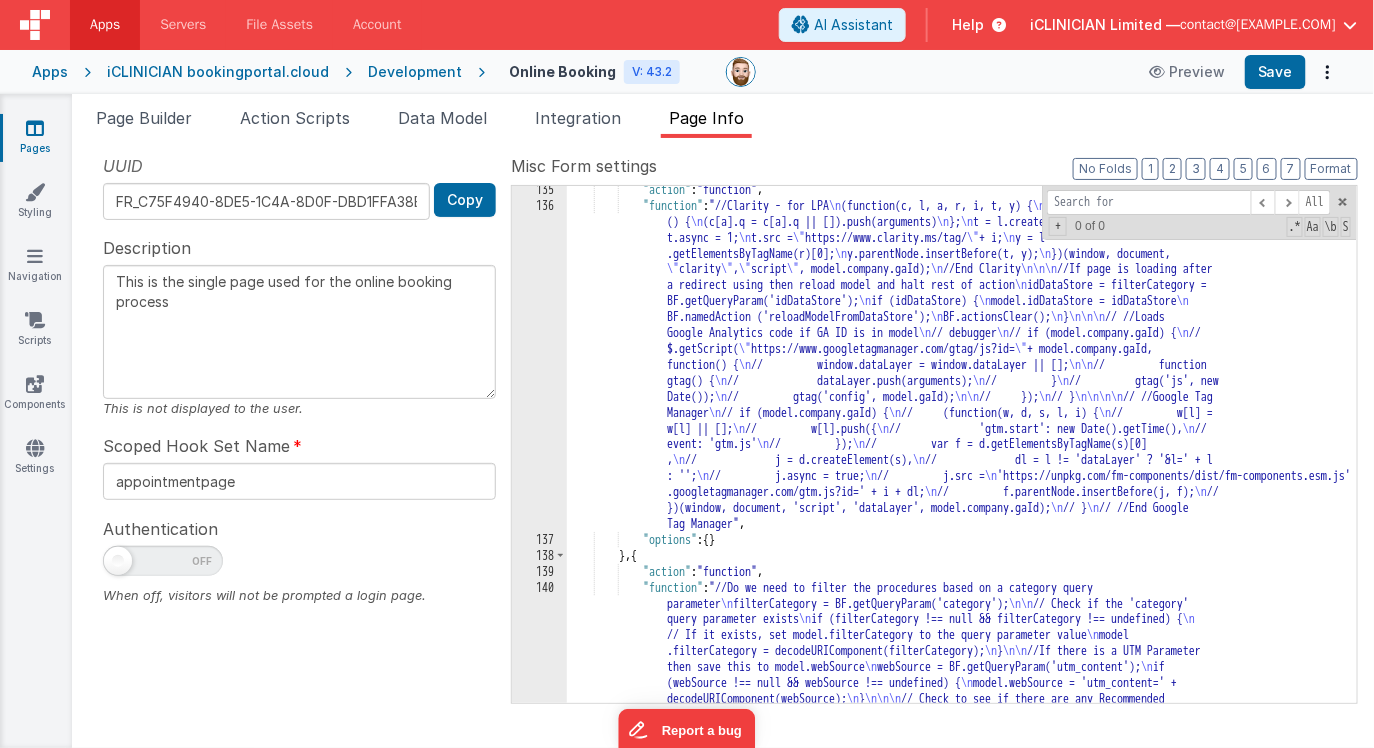 scroll, scrollTop: 417, scrollLeft: 0, axis: vertical 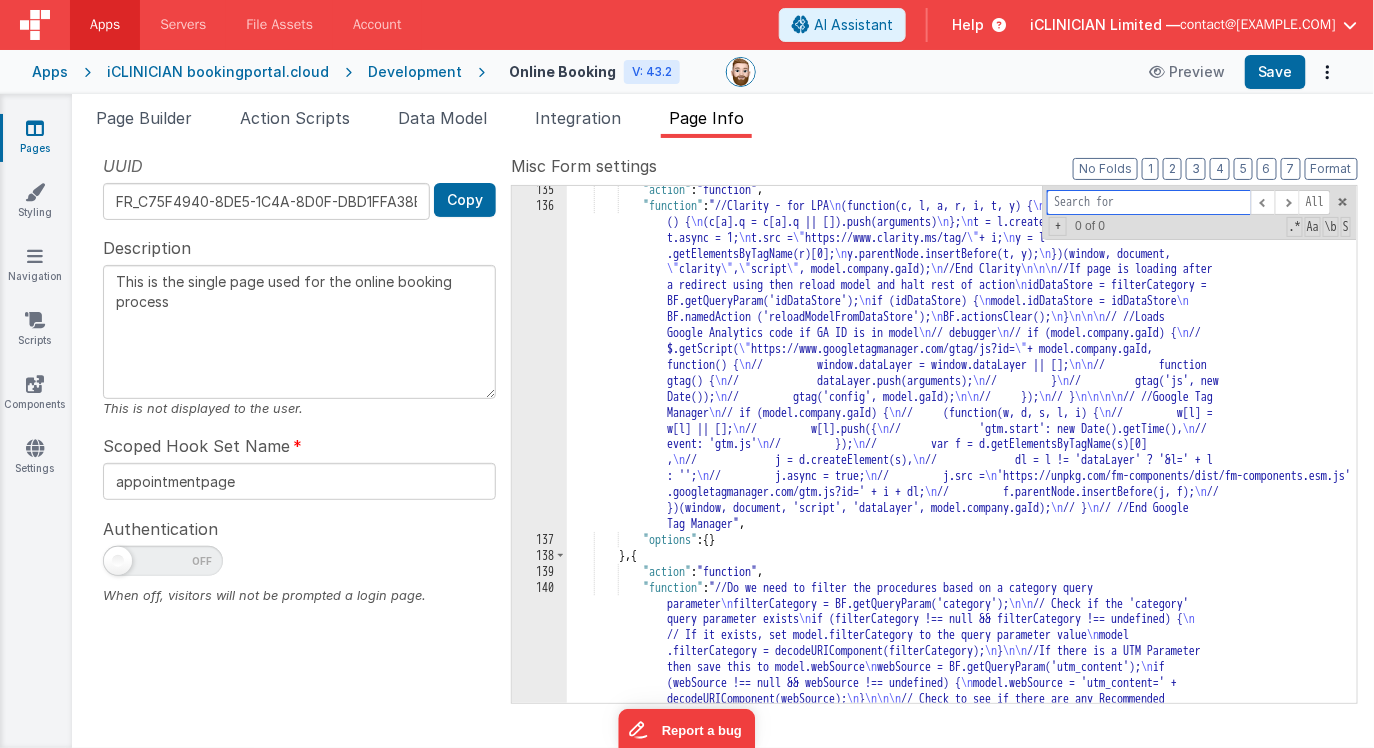 click at bounding box center [1149, 202] 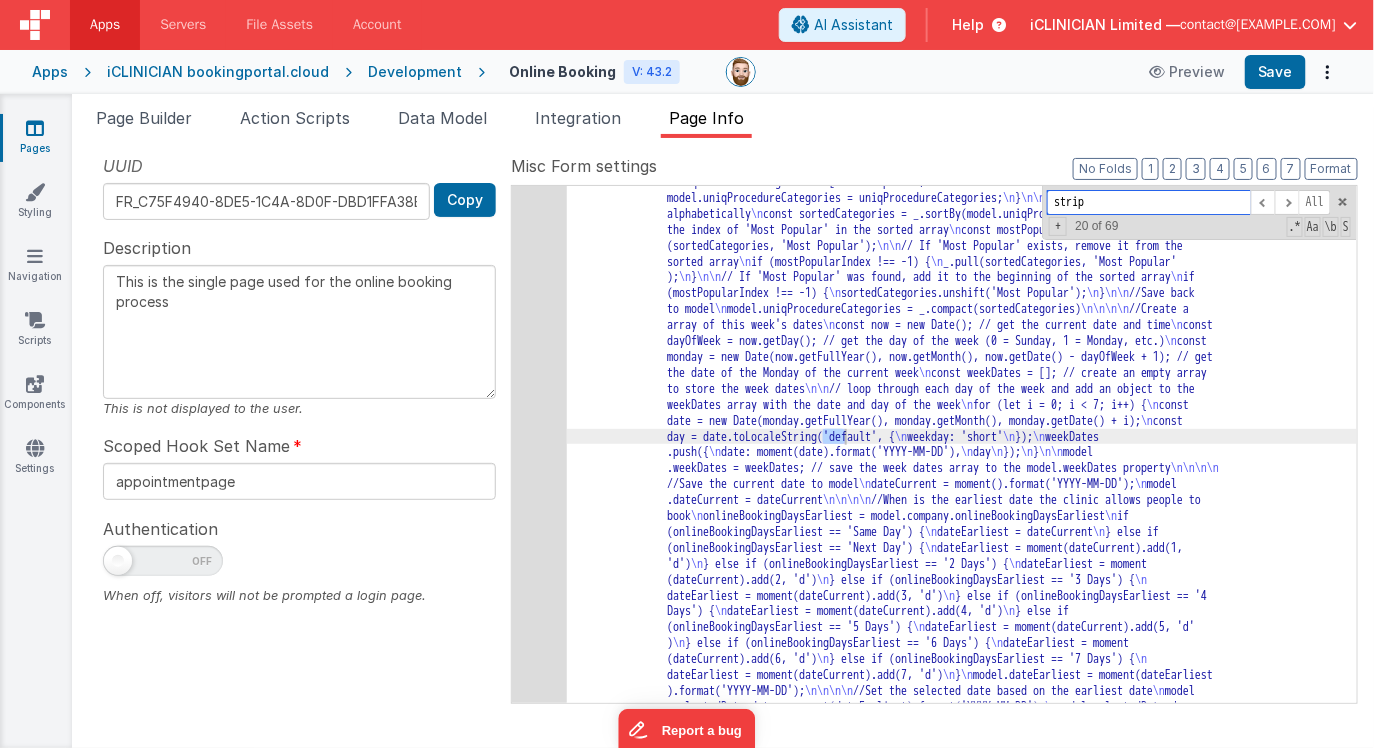 scroll, scrollTop: 1618, scrollLeft: 0, axis: vertical 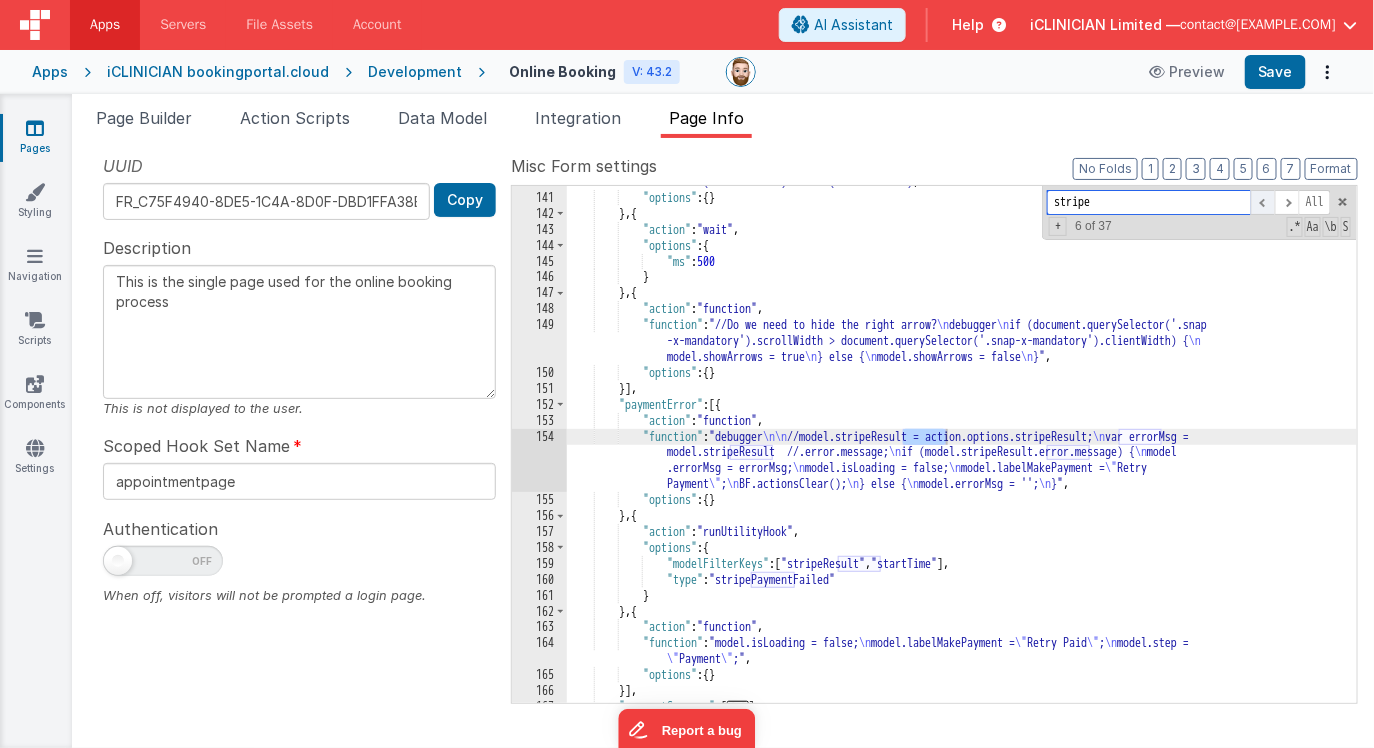 click at bounding box center [1263, 202] 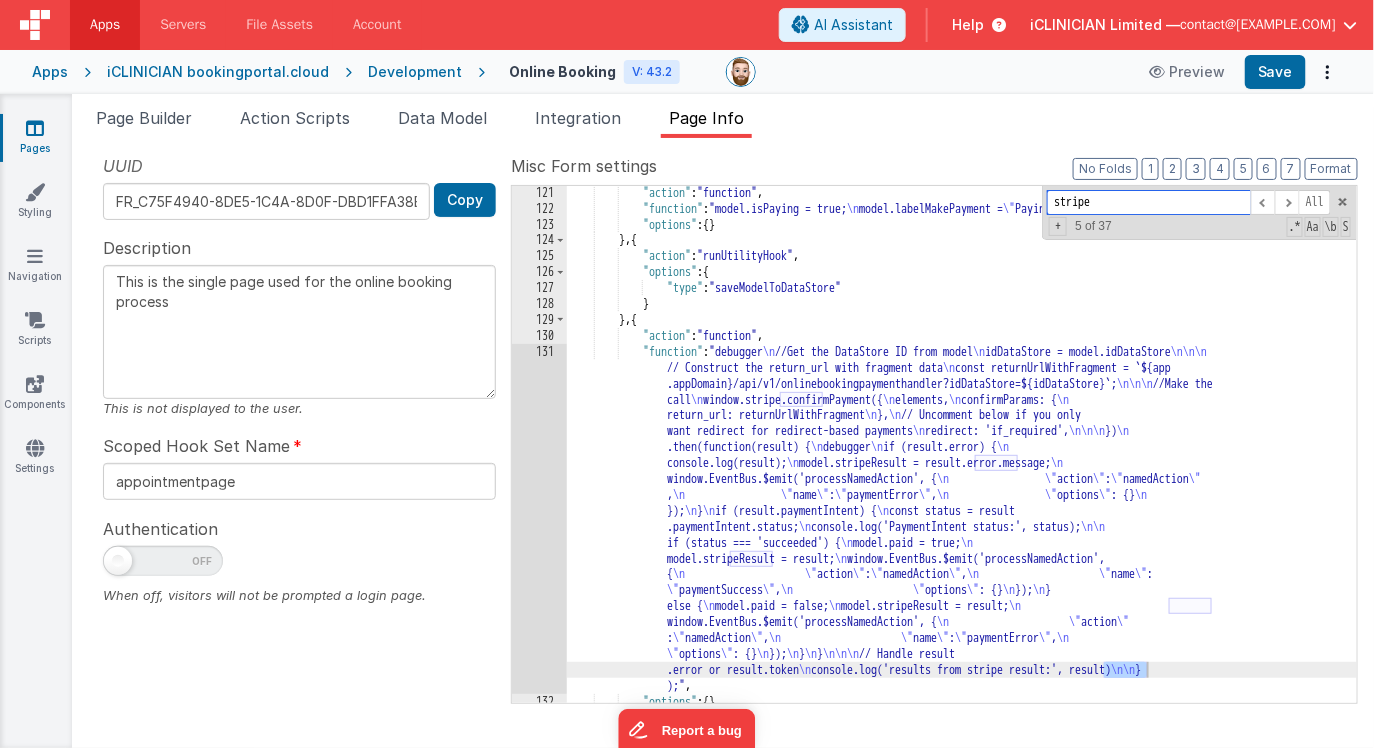 scroll, scrollTop: 399, scrollLeft: 0, axis: vertical 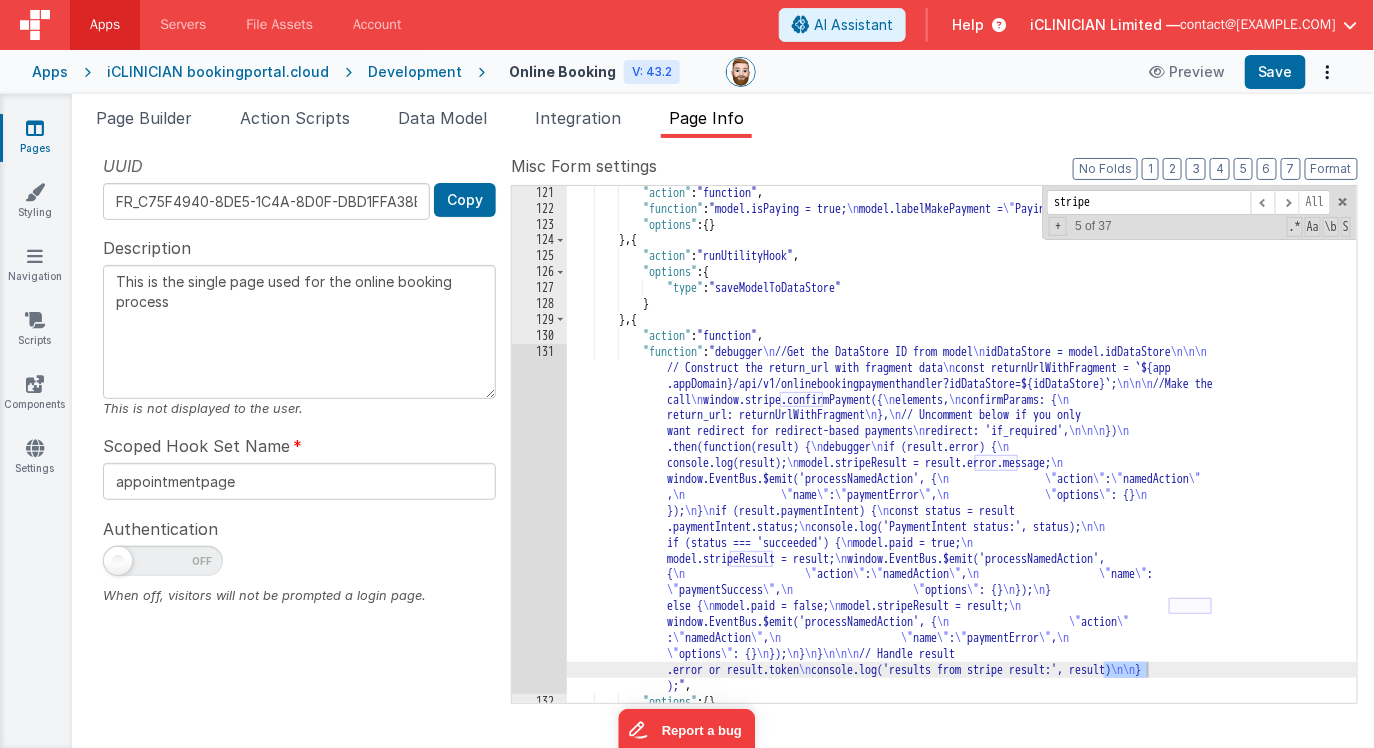 click on ""action" :  "function" ,                "function" :  "model.isPaying = true;
model.labelMakePayment =  " Paying " ;" ,                "options" :  { }           } ,  {                "action" :  "runUtilityHook" ,                "options" :  {                     "type" :  "saveModelToDataStore"                }           } ,  {                "action" :  "function" ,                "function" :  "debugger
//Get the DataStore ID from model
idDataStore = model.idDataStore
// Construct the return_url with fragment data
const returnUrlWithFragment = `${app                  .appDomain}/api/v1/onlinebookingpaymenthandler?idDataStore=${idDataStore}`;
//Make the                   call
window.stripe.confirmPayment({
elements,
confirmParams: {
return_url: returnUrlWithFragment
},
// Uncomment below if you only" at bounding box center [962, 459] 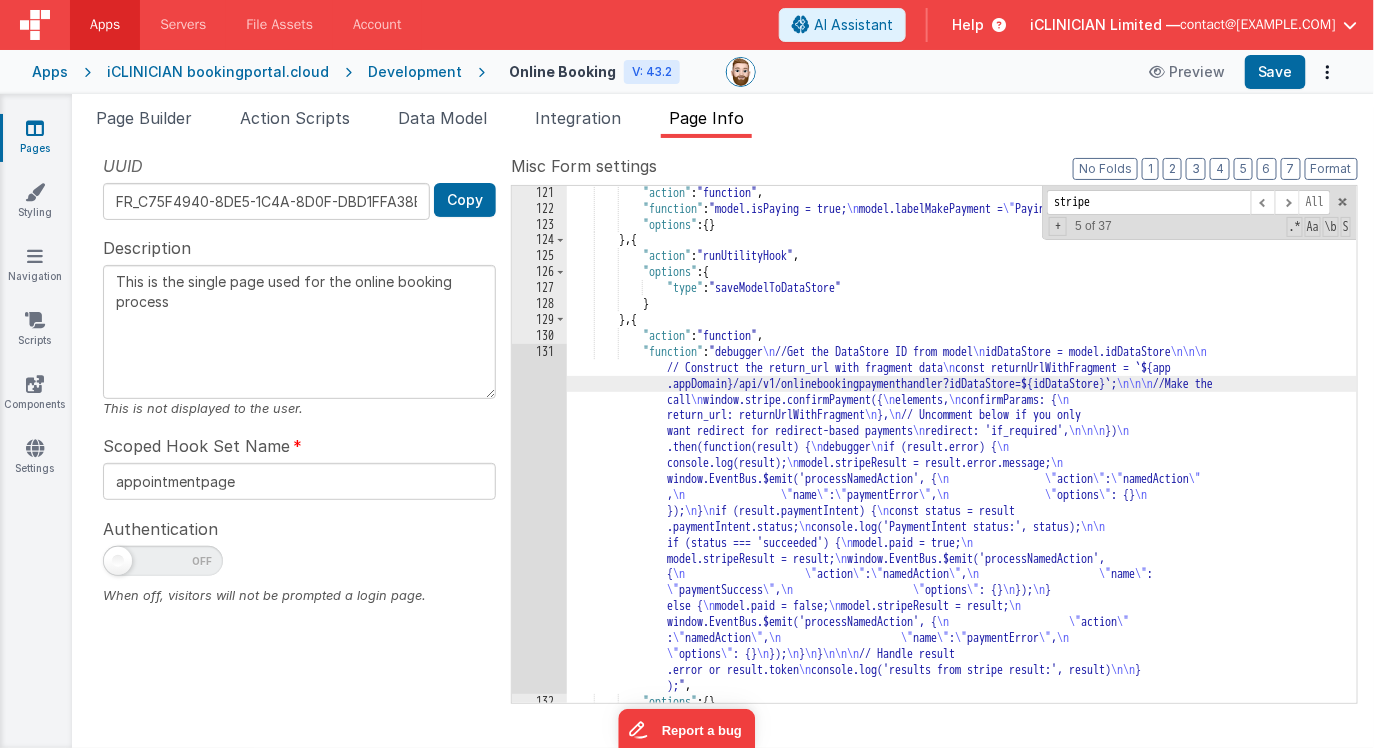 click on "131" at bounding box center (539, 519) 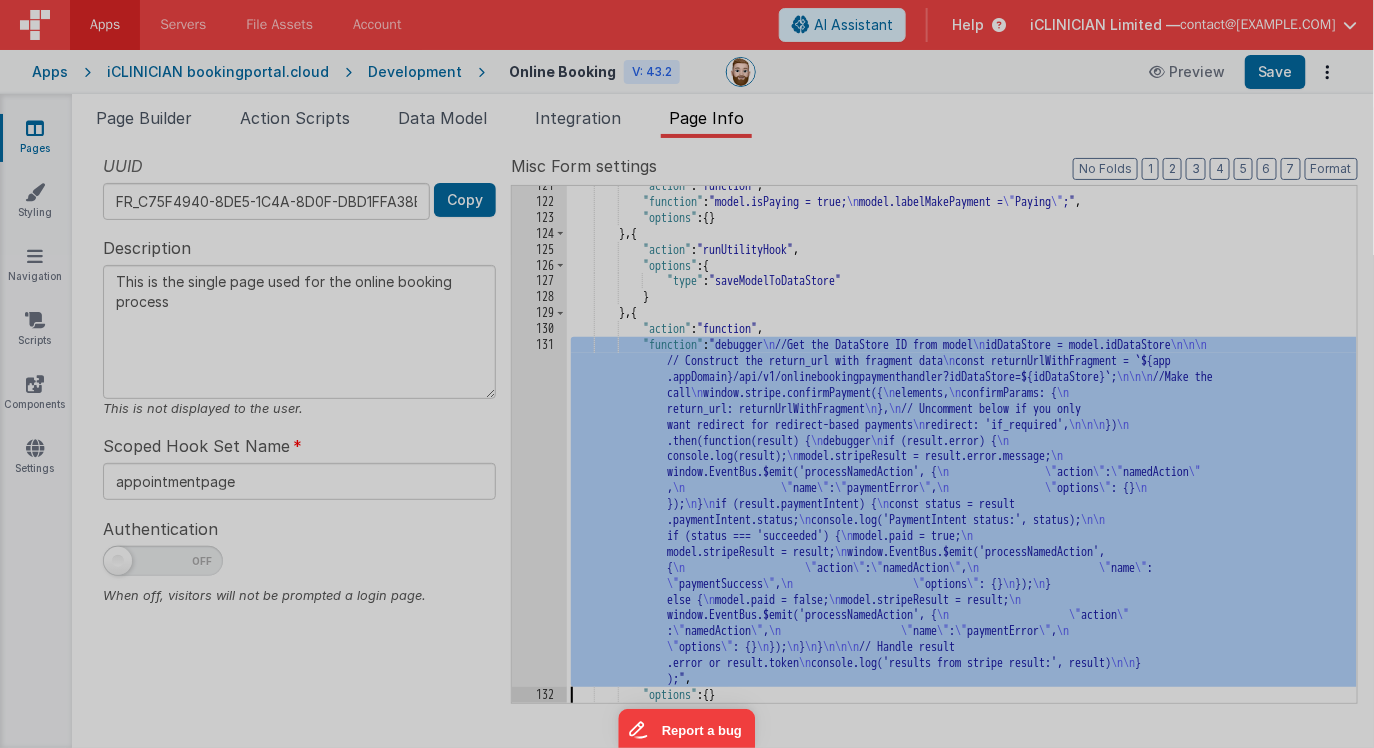 scroll, scrollTop: 405, scrollLeft: 0, axis: vertical 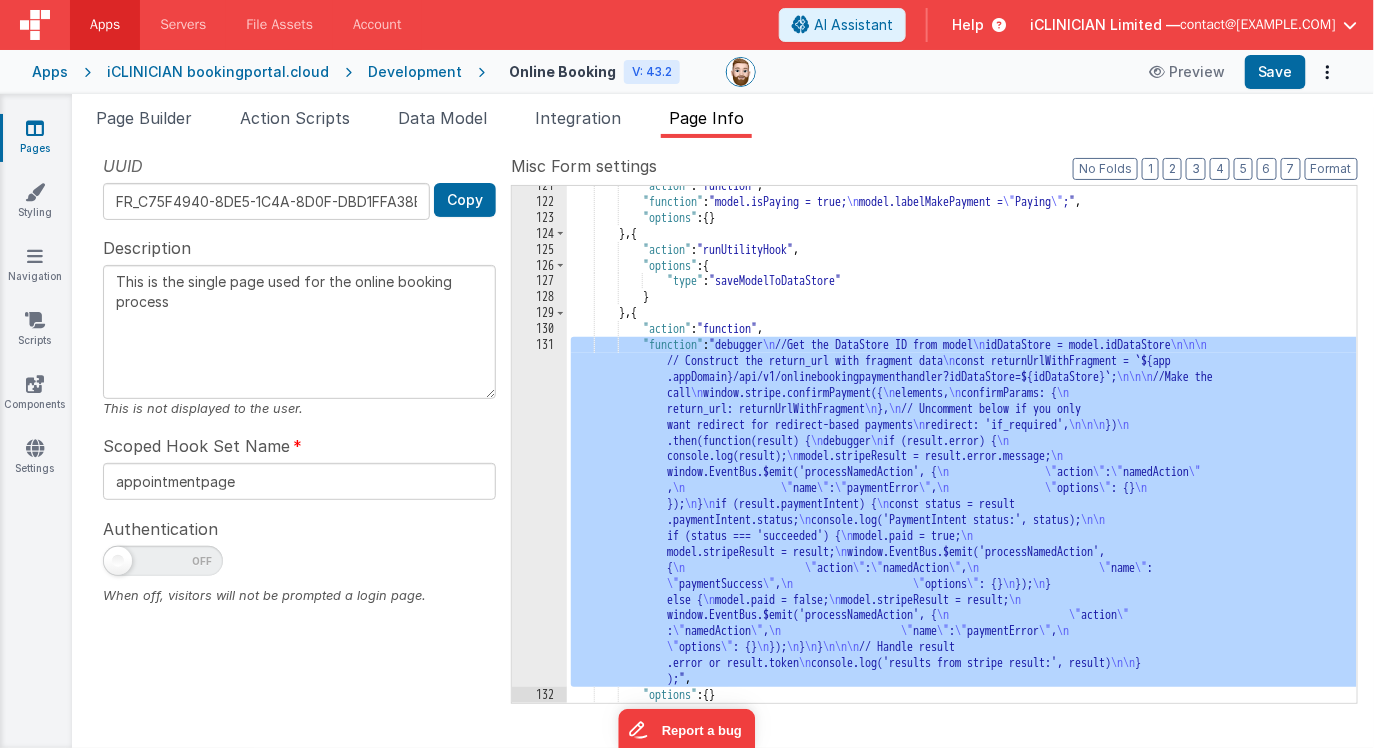 click on ""action" :  "function" ,                "function" :  "model.isPaying = true;
model.labelMakePayment =  " Paying " ;" ,                "options" :  { }           } ,  {                "action" :  "runUtilityHook" ,                "options" :  {                     "type" :  "saveModelToDataStore"                }           } ,  {                "action" :  "function" ,                "function" :  "debugger
//Get the DataStore ID from model
idDataStore = model.idDataStore
// Construct the return_url with fragment data
const returnUrlWithFragment = `${app                  .appDomain}/api/v1/onlinebookingpaymenthandler?idDataStore=${idDataStore}`;
//Make the                   call
window.stripe.confirmPayment({
elements,
confirmParams: {
return_url: returnUrlWithFragment
},
// Uncomment below if you only" at bounding box center [962, 452] 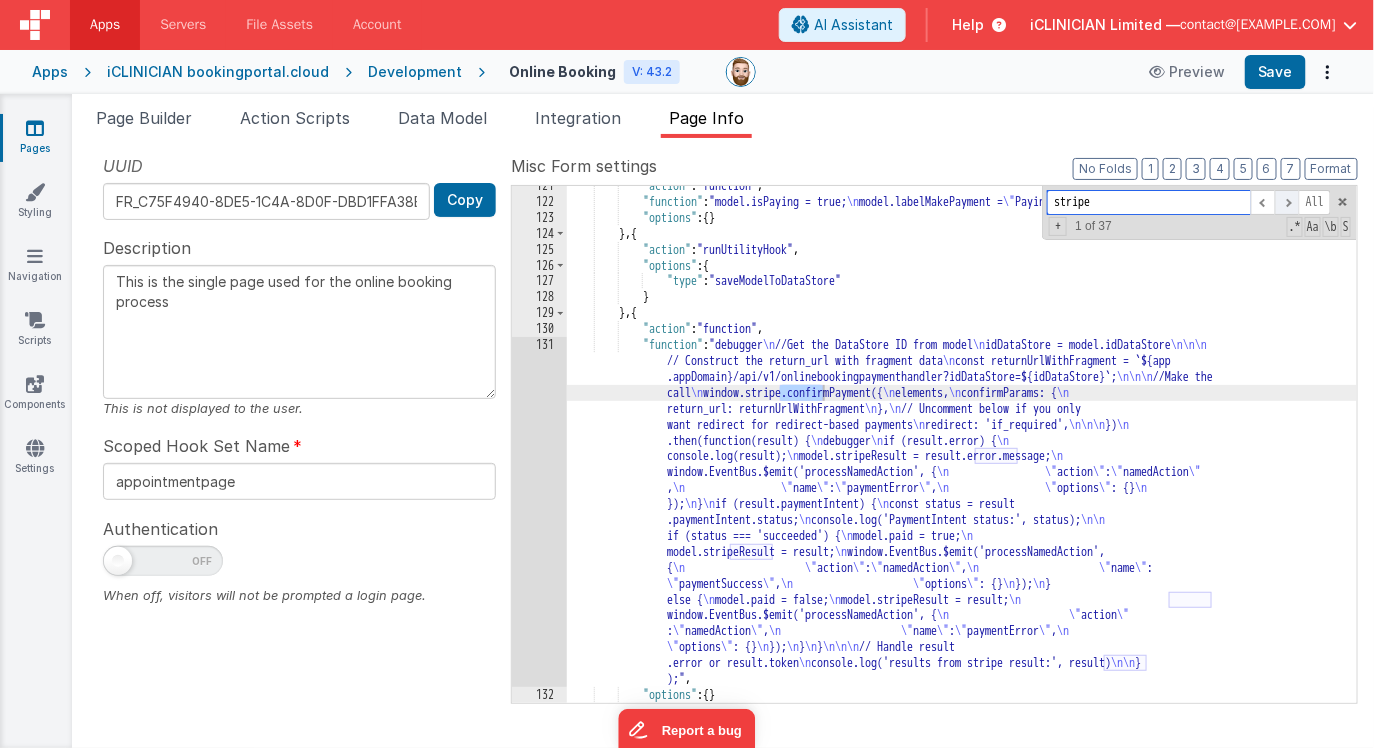 click at bounding box center (1287, 202) 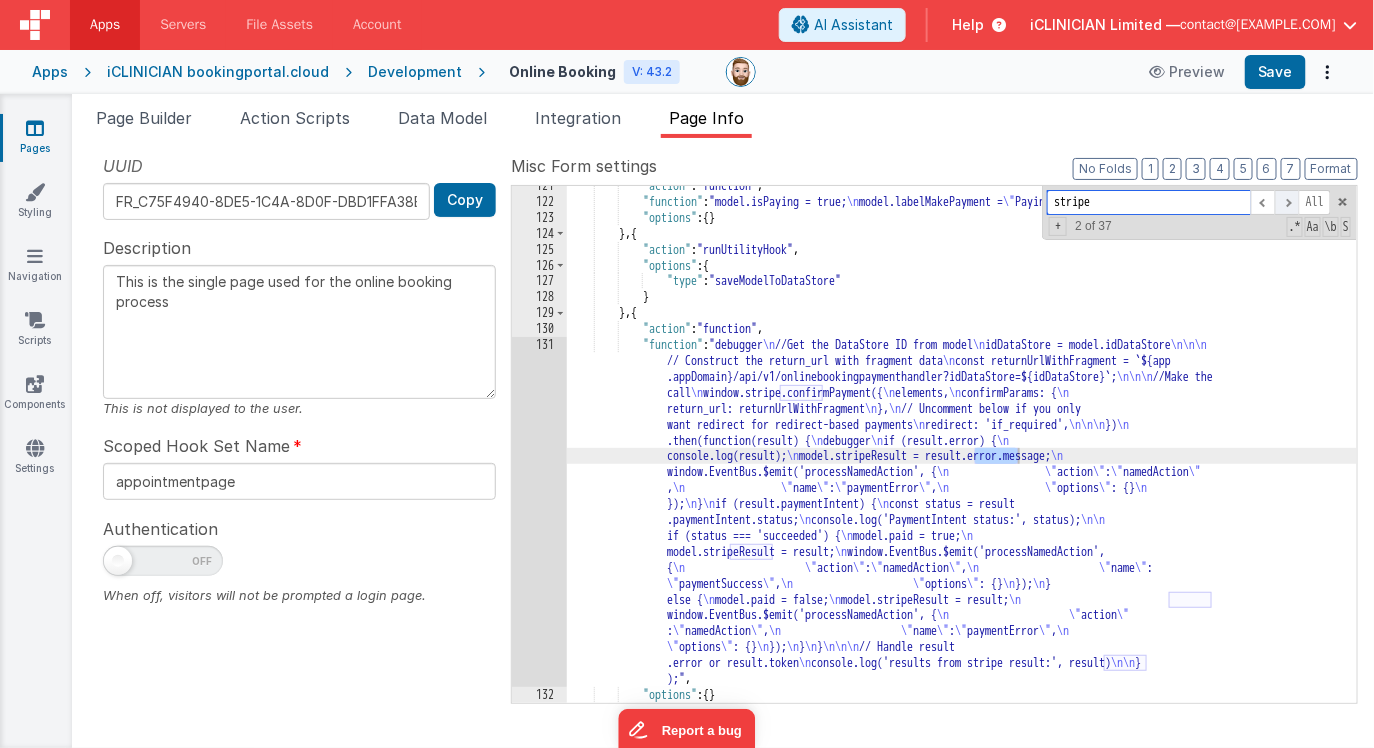 click at bounding box center [1287, 202] 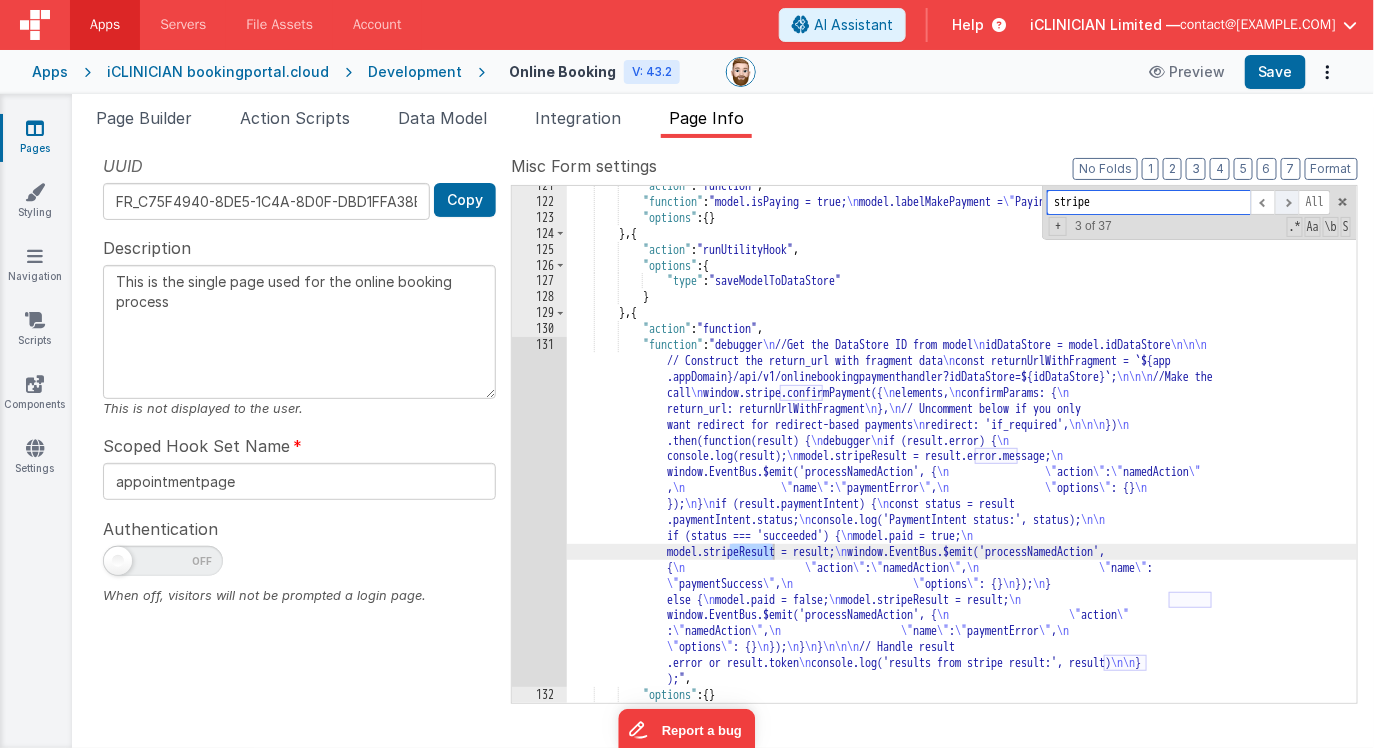 click at bounding box center [1287, 202] 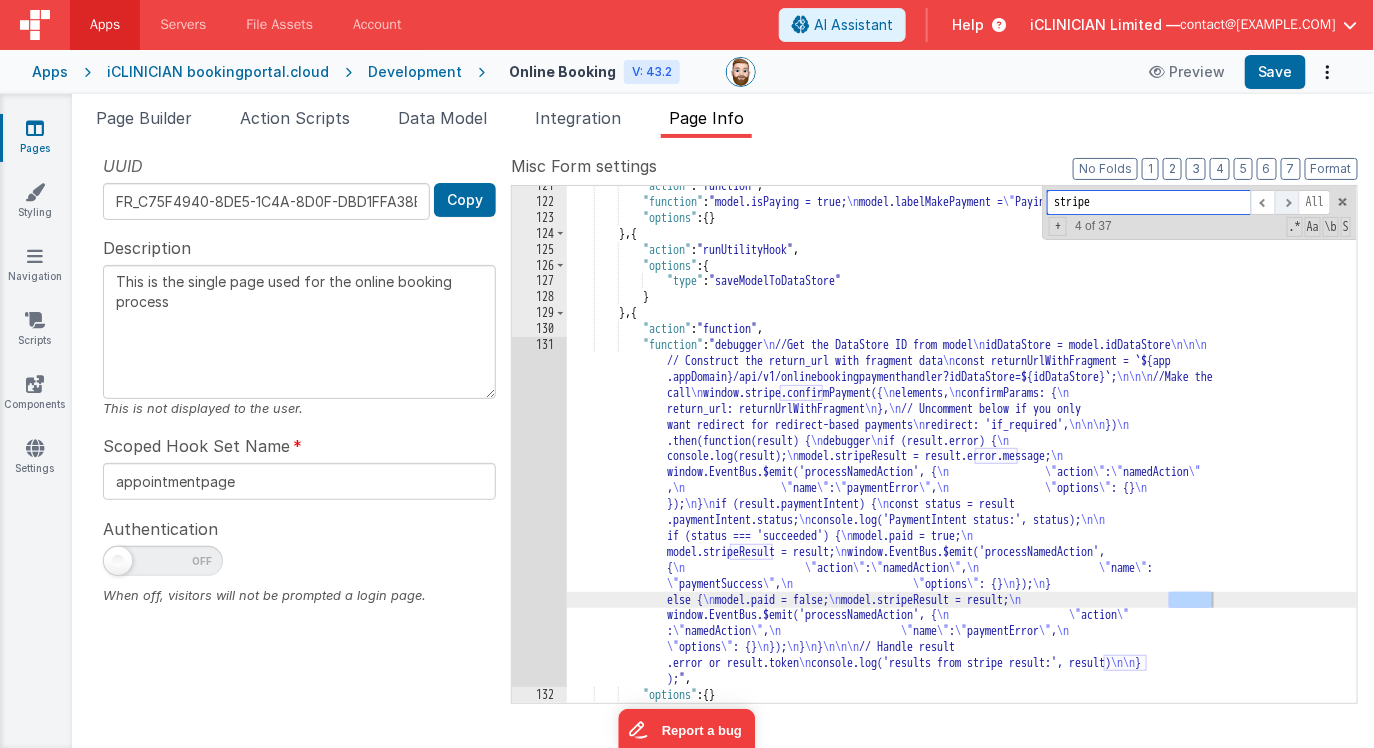 click at bounding box center [1287, 202] 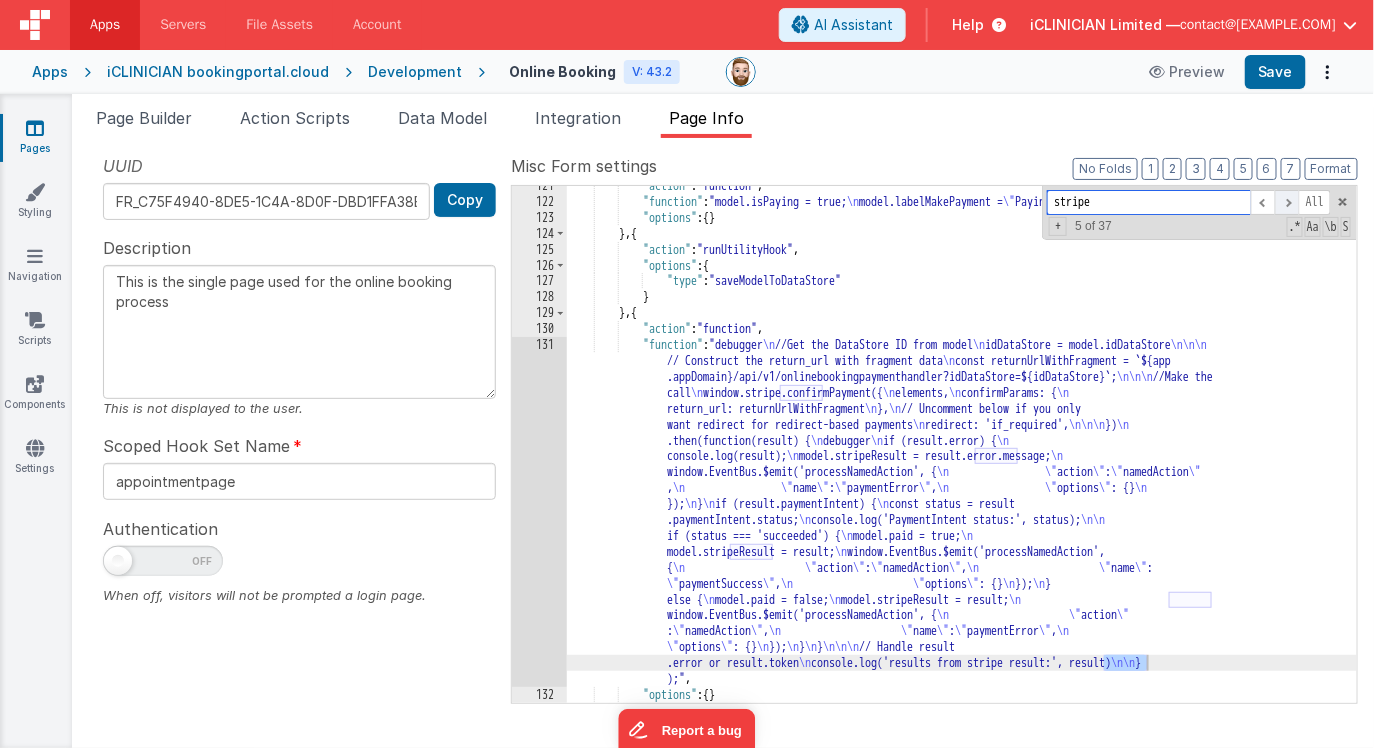 click at bounding box center (1287, 202) 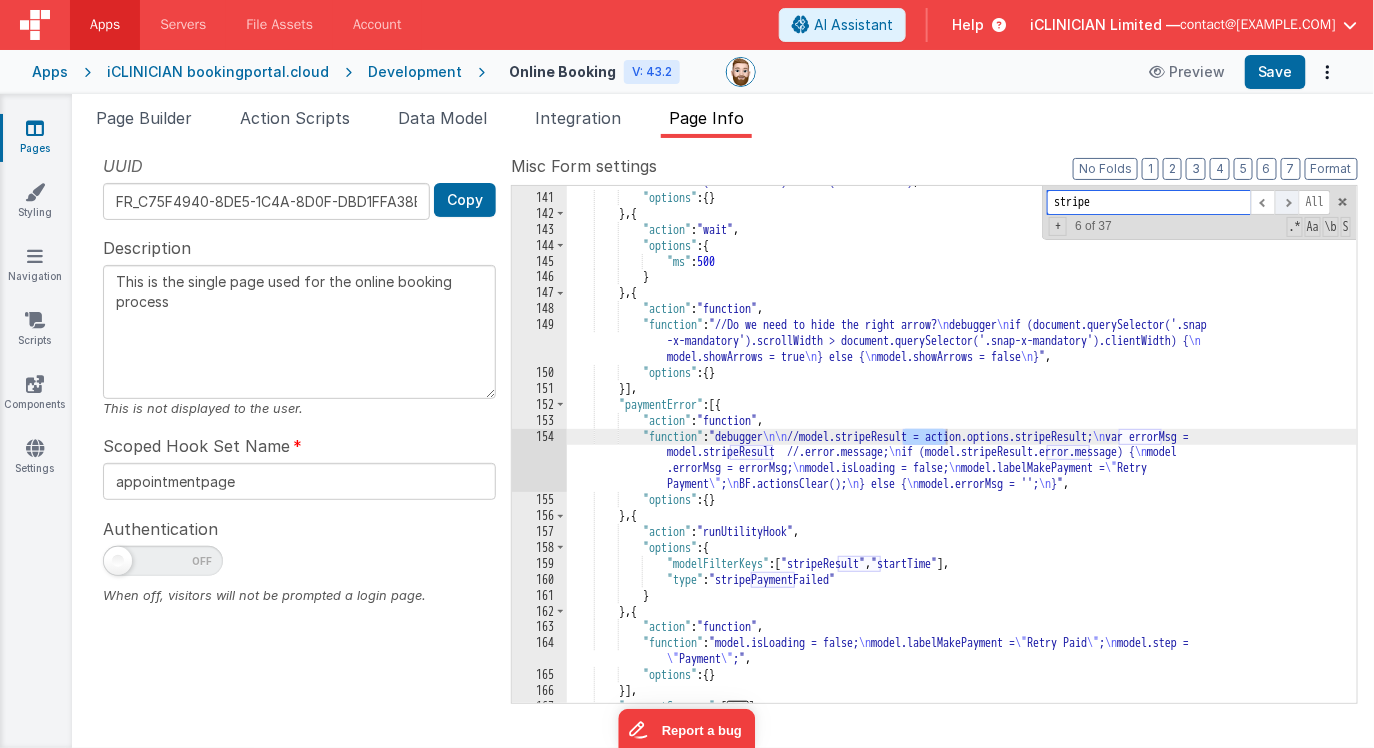 scroll, scrollTop: 2159, scrollLeft: 0, axis: vertical 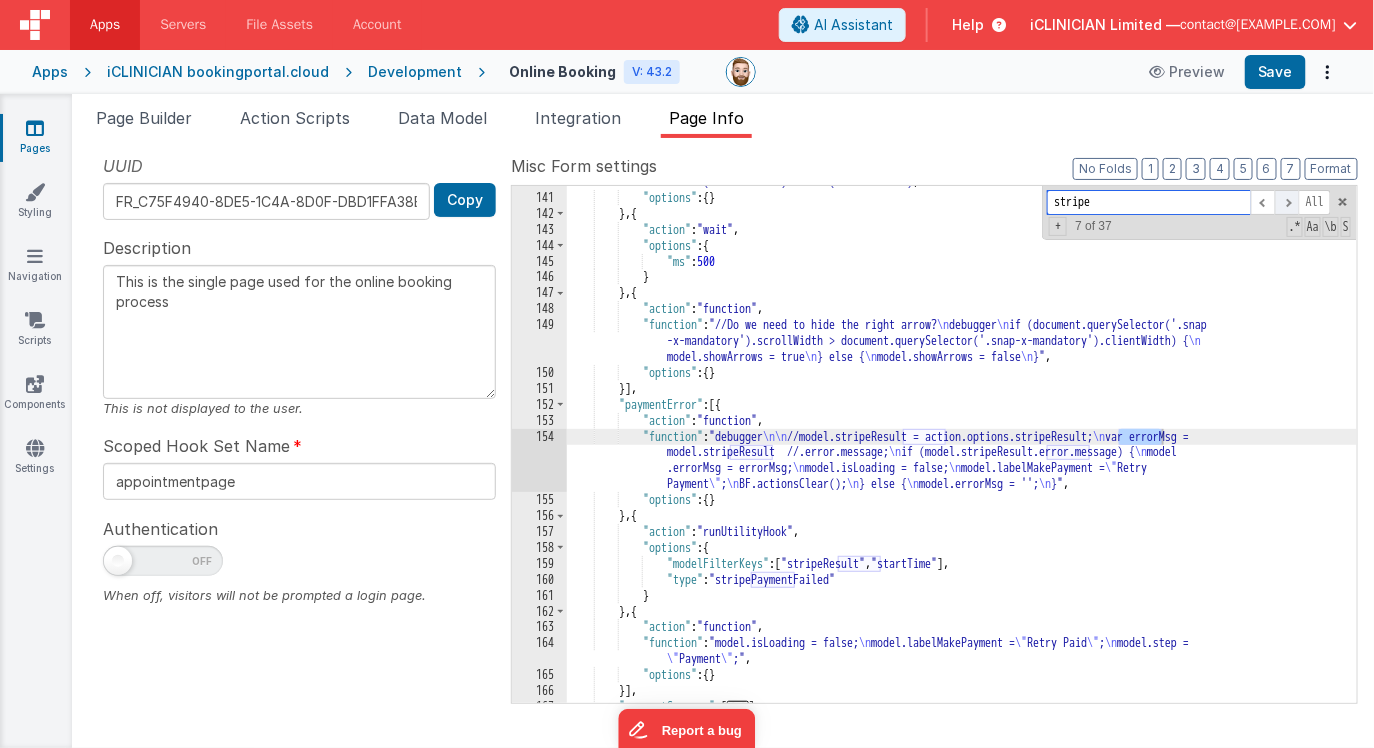 click at bounding box center [1287, 202] 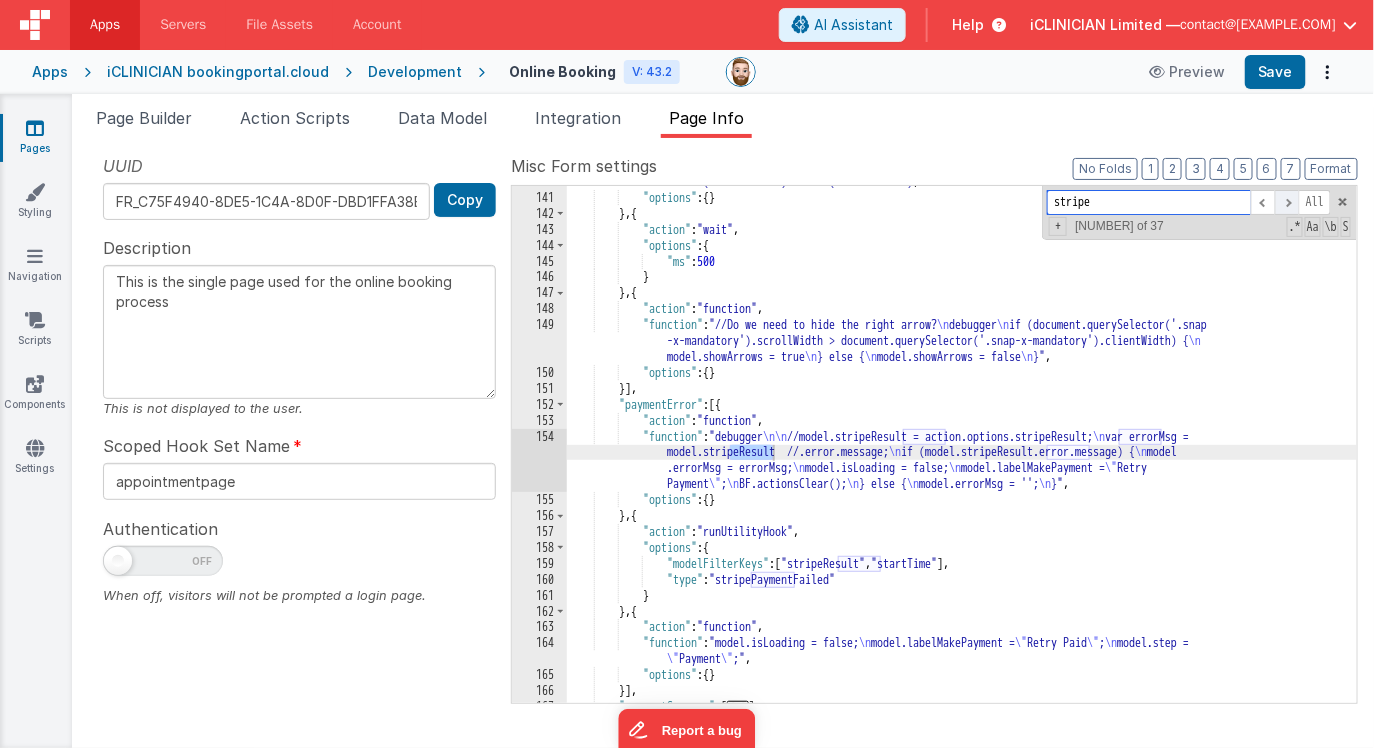click at bounding box center (1287, 202) 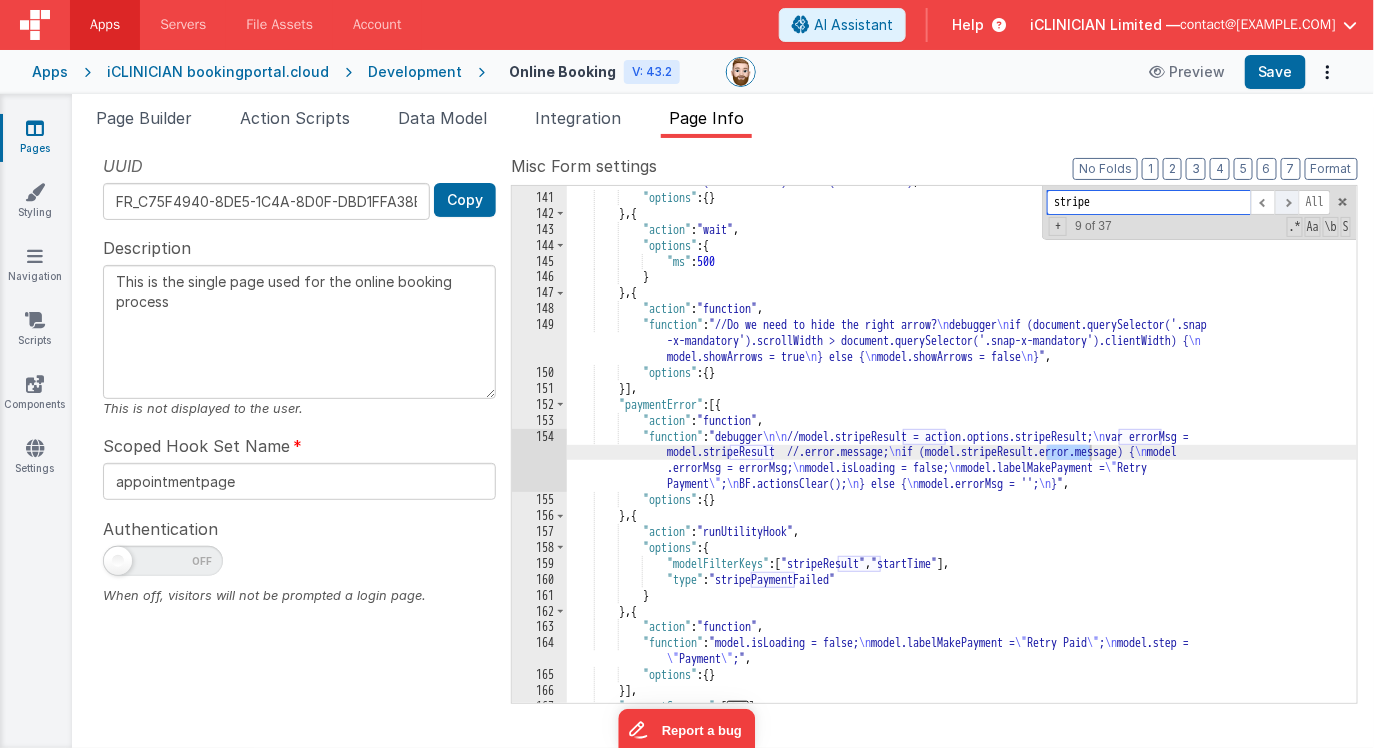 click at bounding box center [1287, 202] 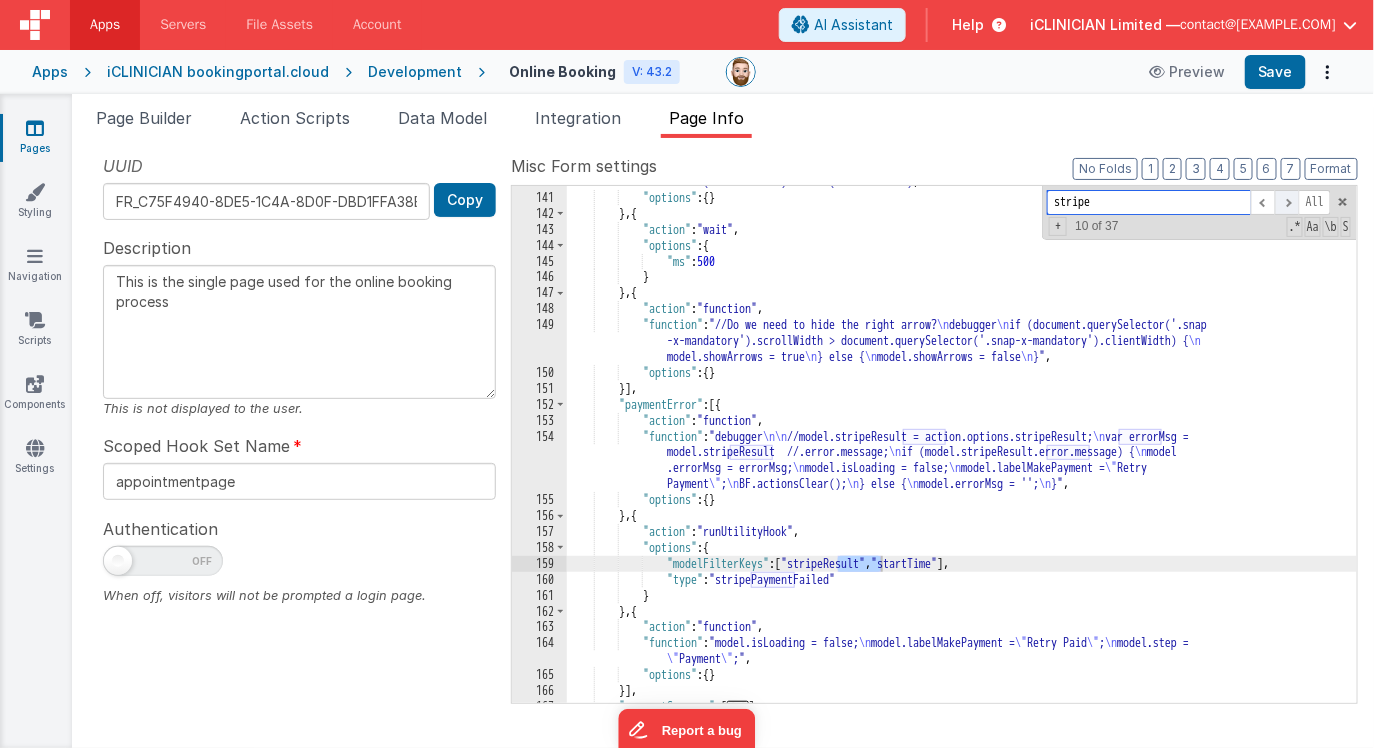 click at bounding box center [1287, 202] 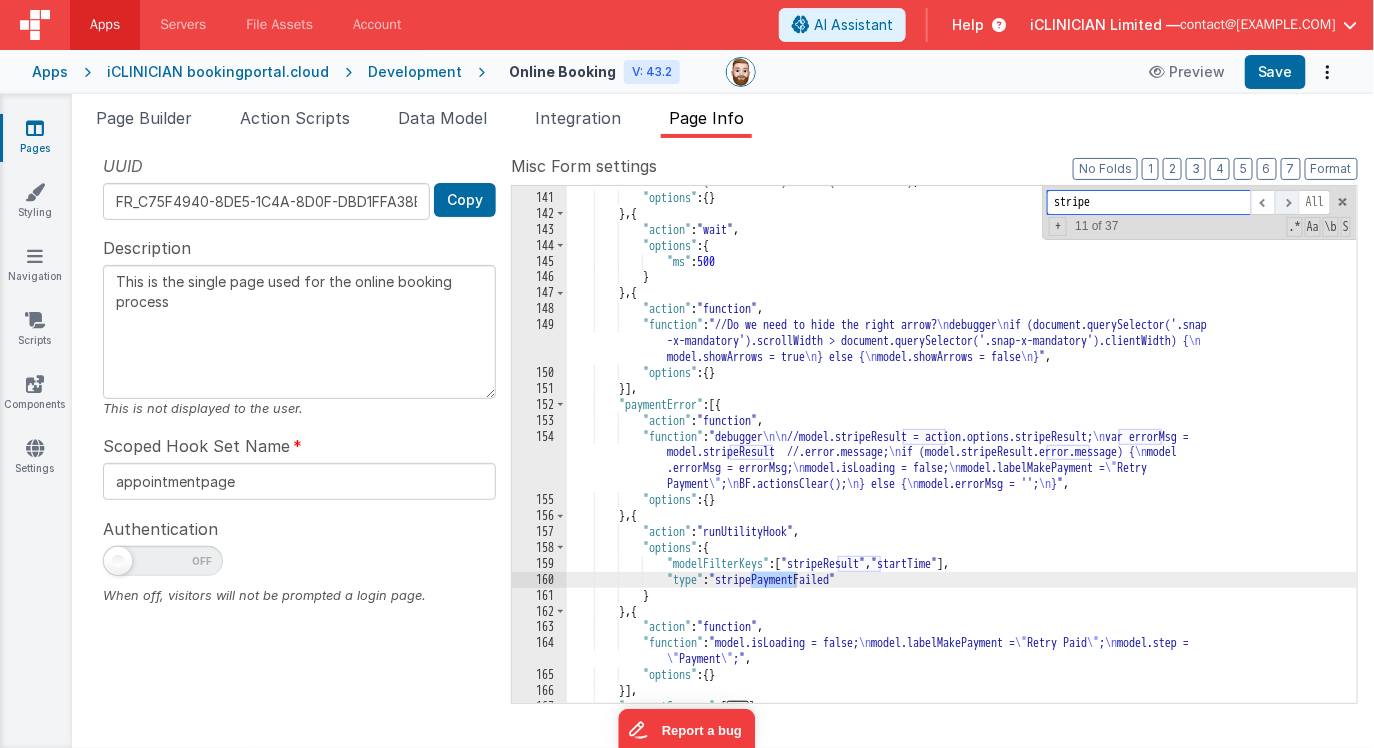 click at bounding box center (1287, 202) 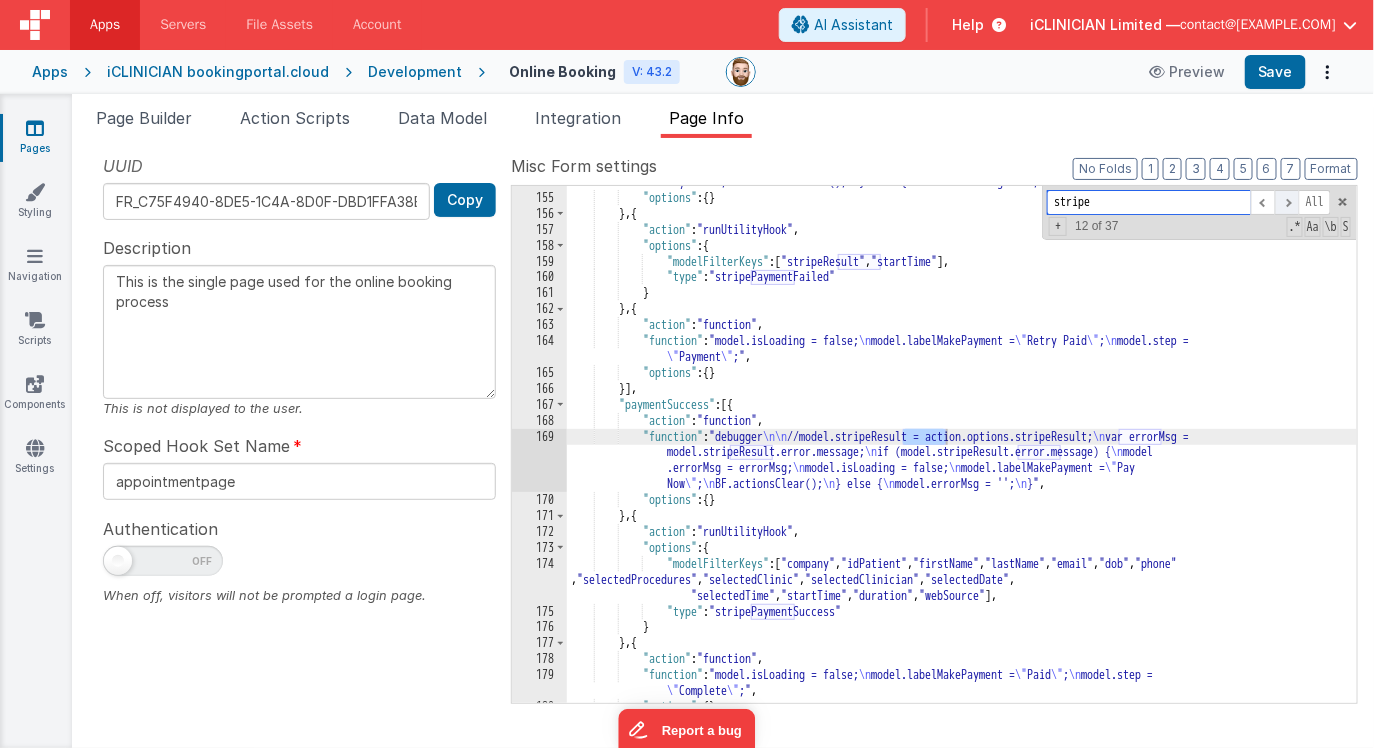click at bounding box center [1287, 202] 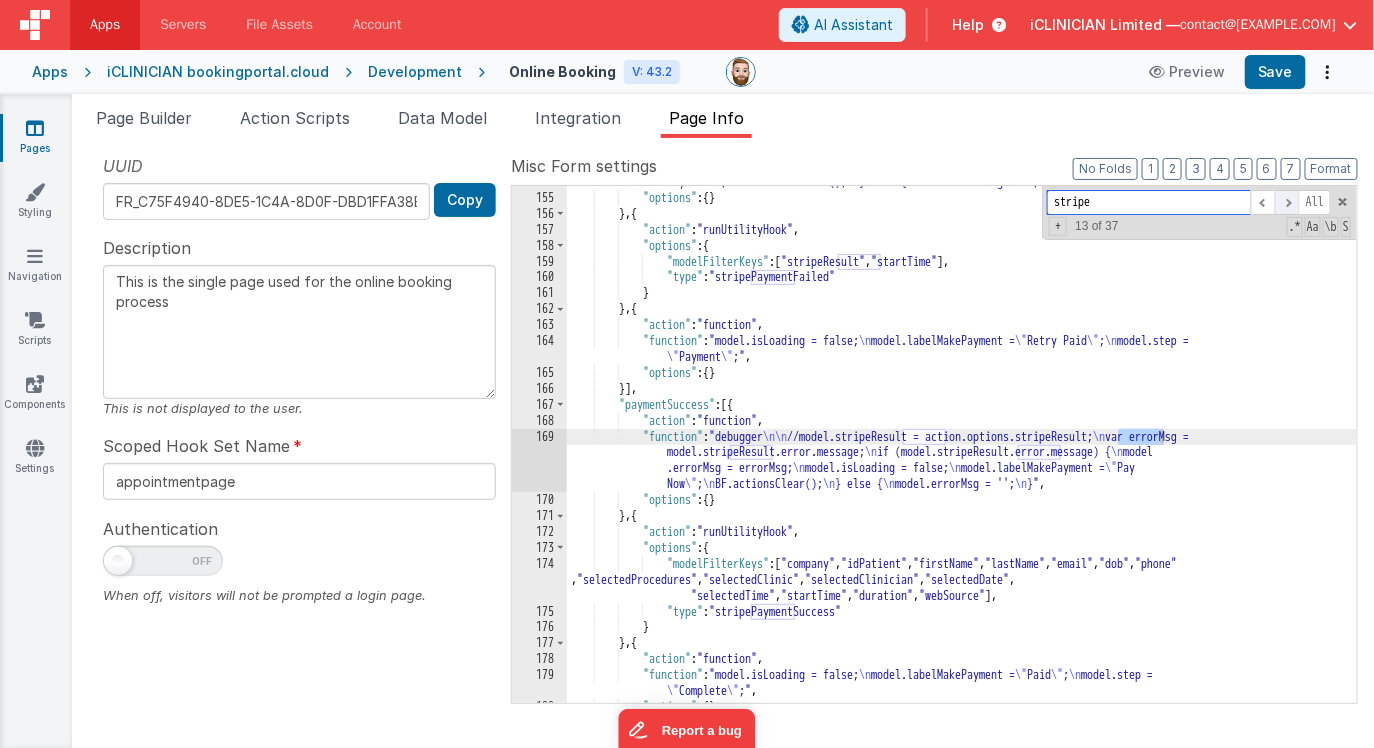 click at bounding box center [1287, 202] 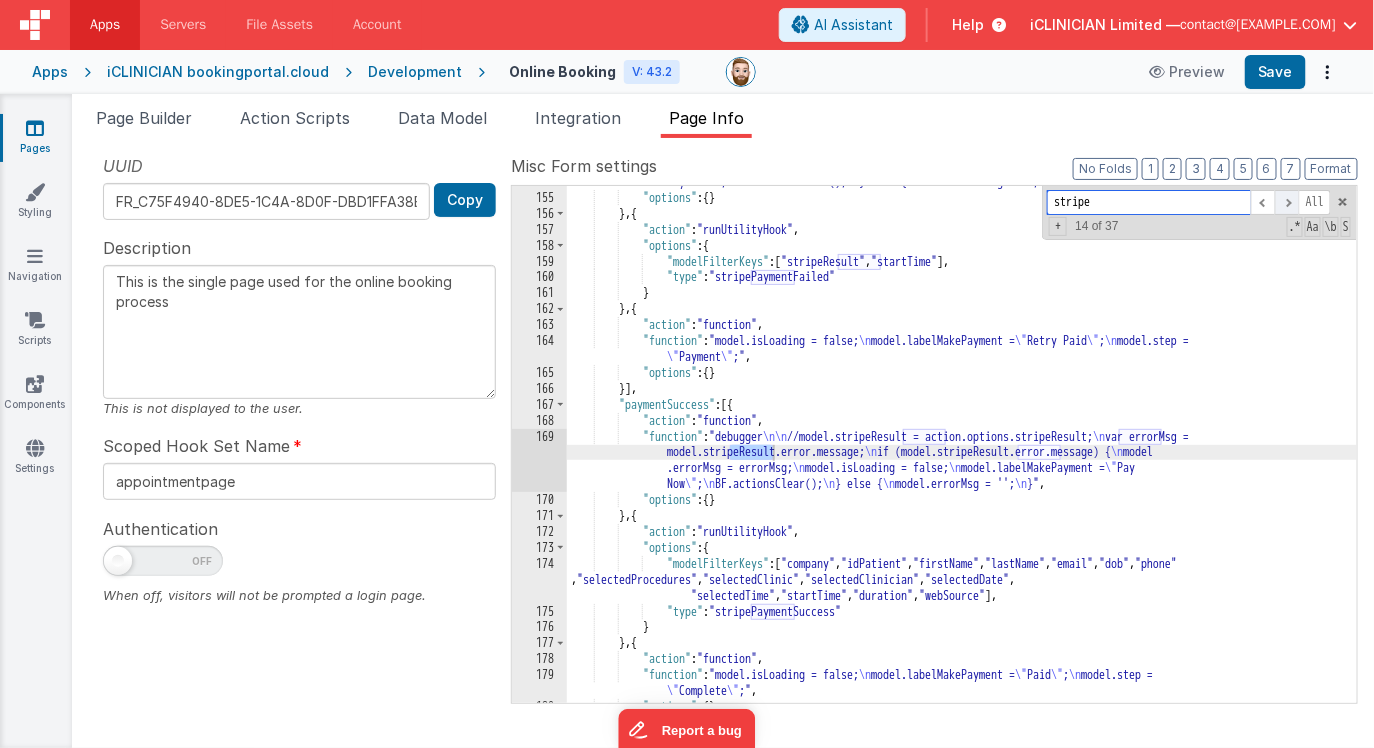 click at bounding box center (1287, 202) 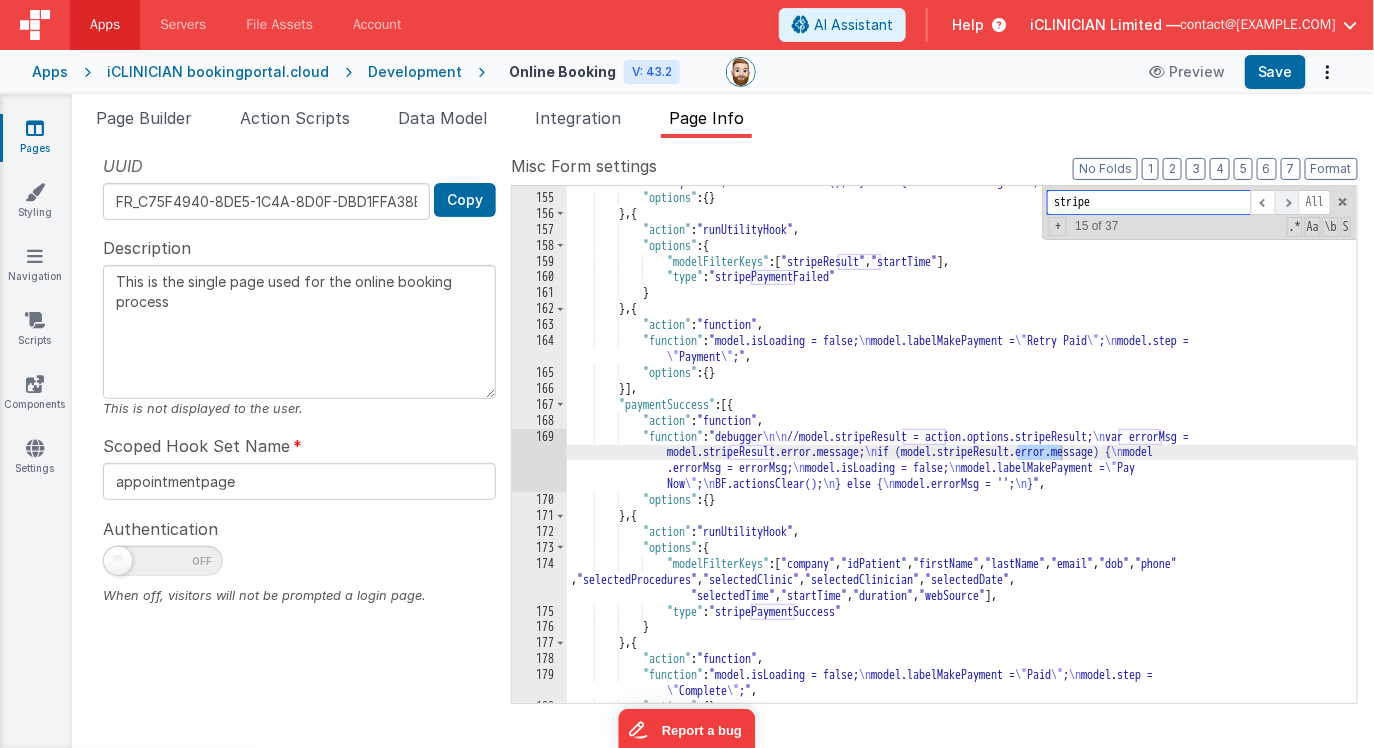 click at bounding box center [1287, 202] 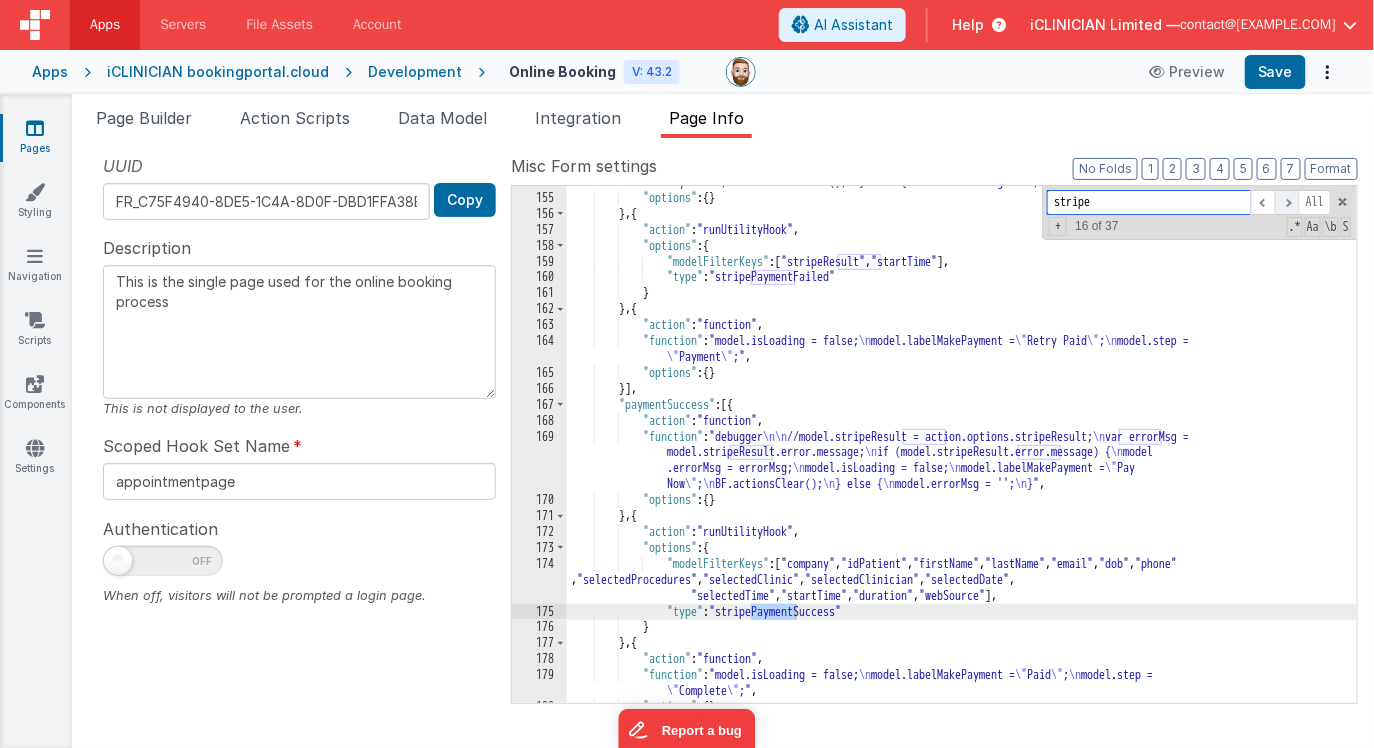 click at bounding box center [1287, 202] 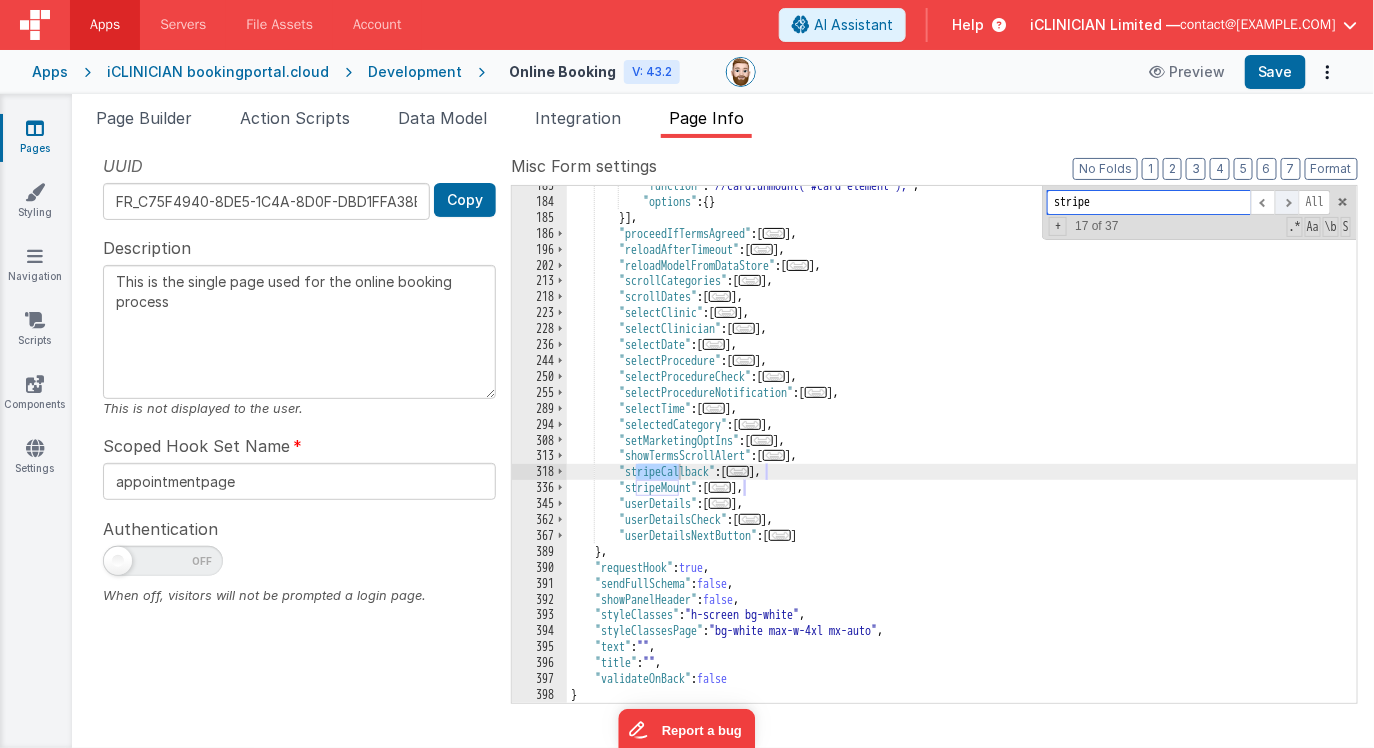 click at bounding box center [1287, 202] 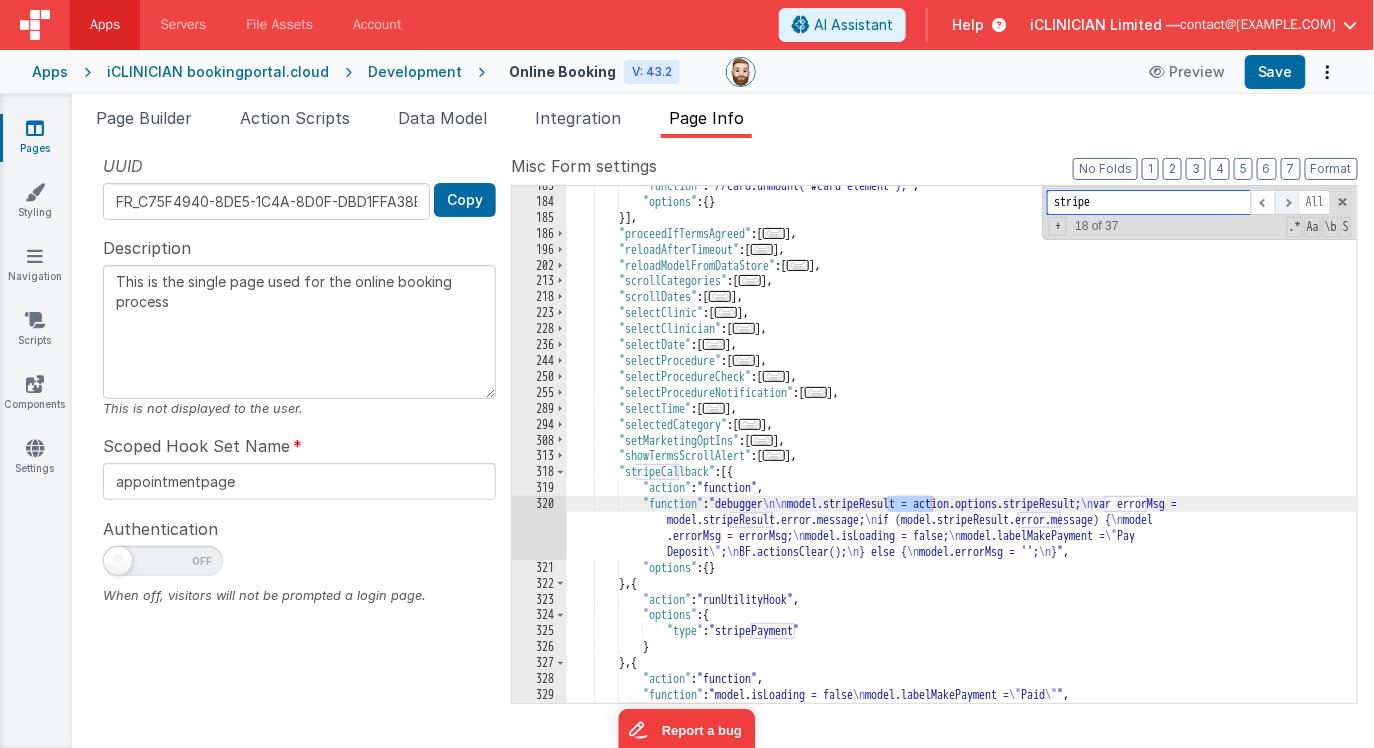 click at bounding box center (1287, 202) 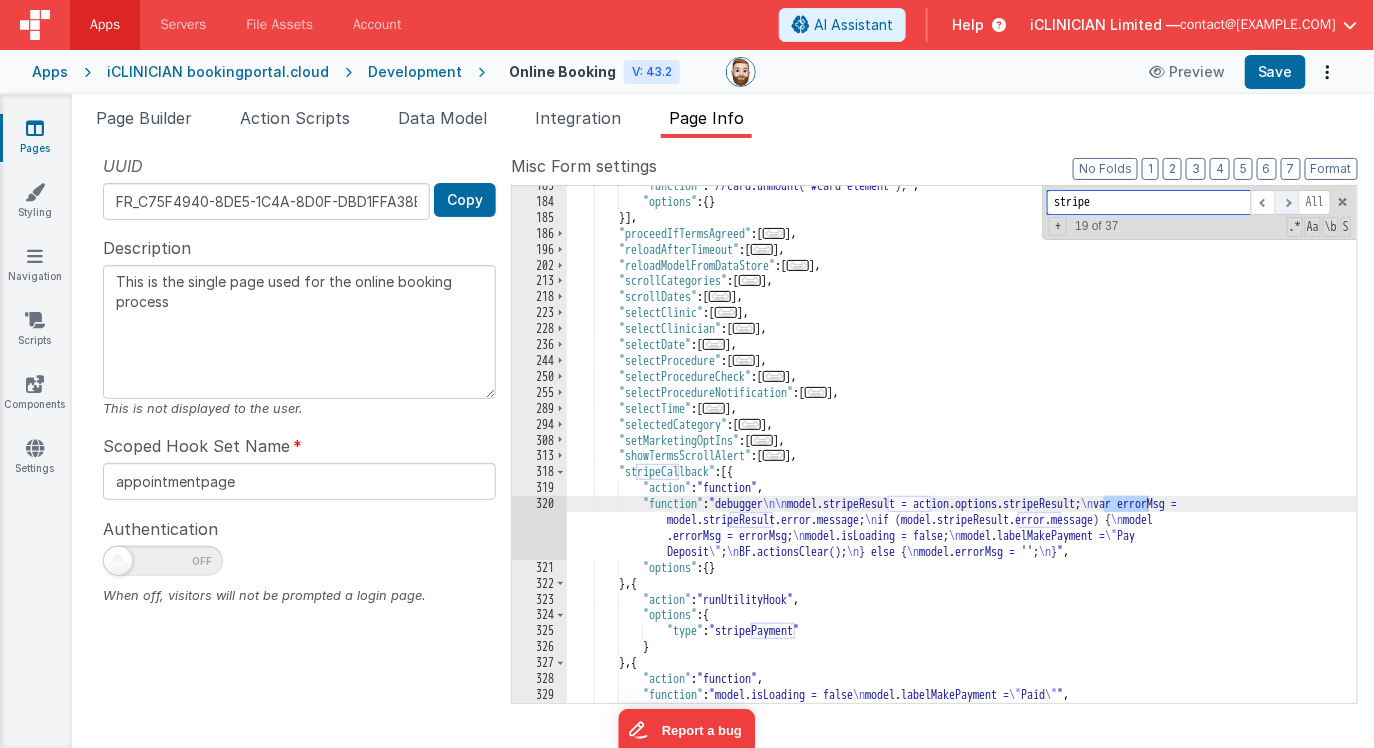 click at bounding box center [1287, 202] 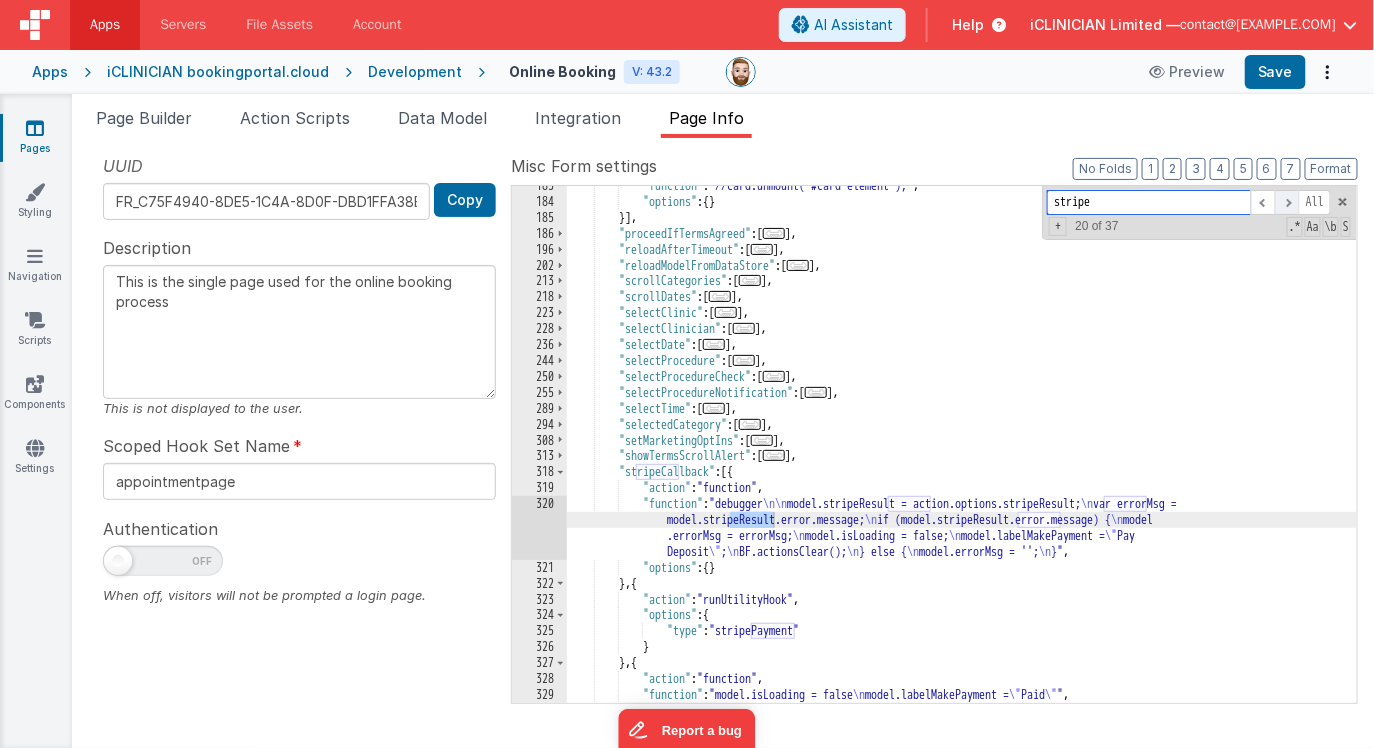 click at bounding box center (1287, 202) 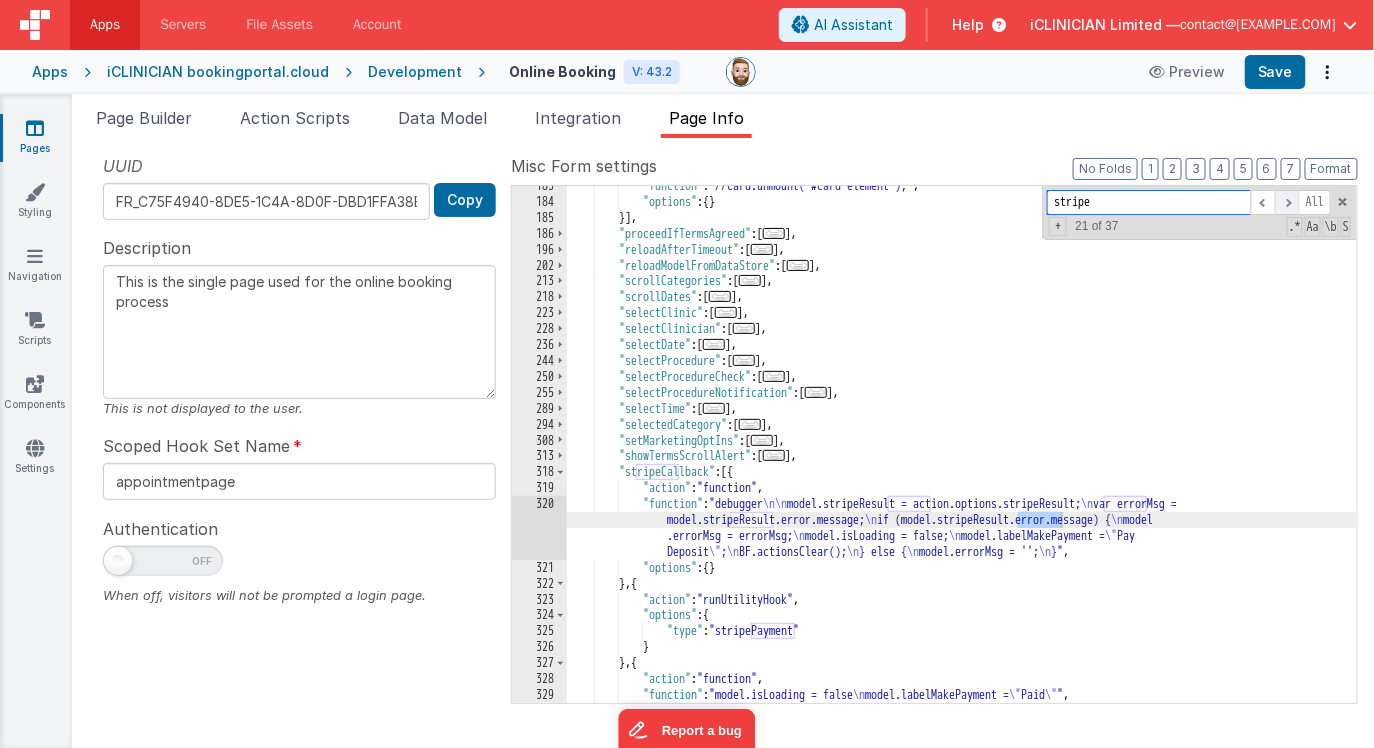 click at bounding box center [1287, 202] 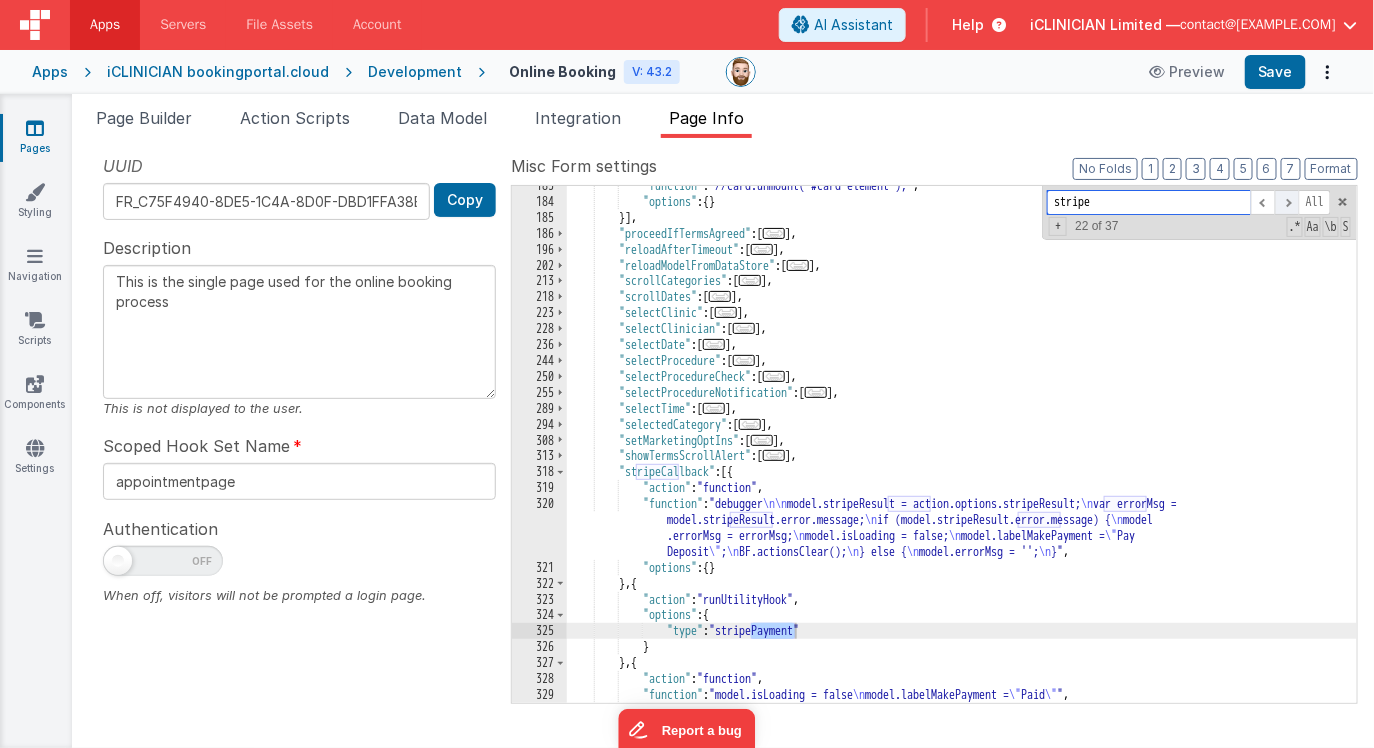 click at bounding box center [1287, 202] 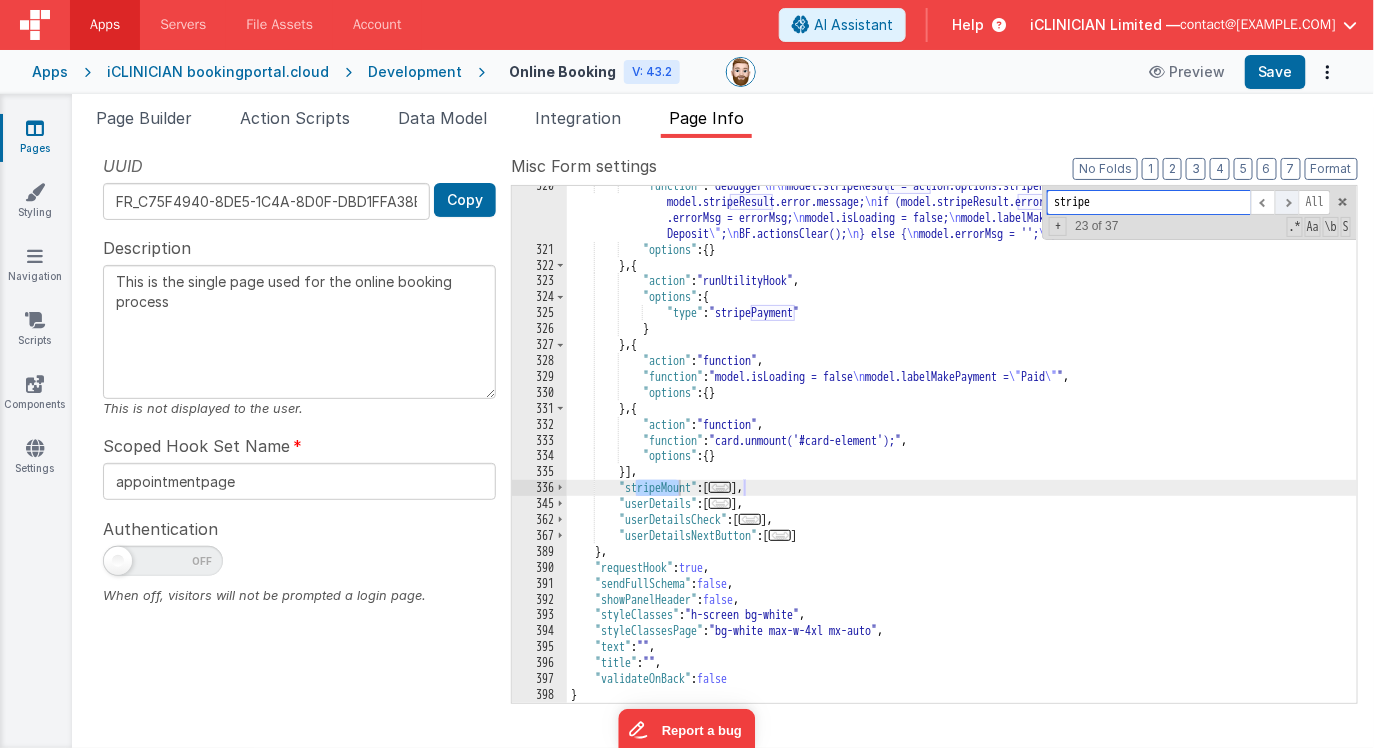 scroll, scrollTop: 3348, scrollLeft: 0, axis: vertical 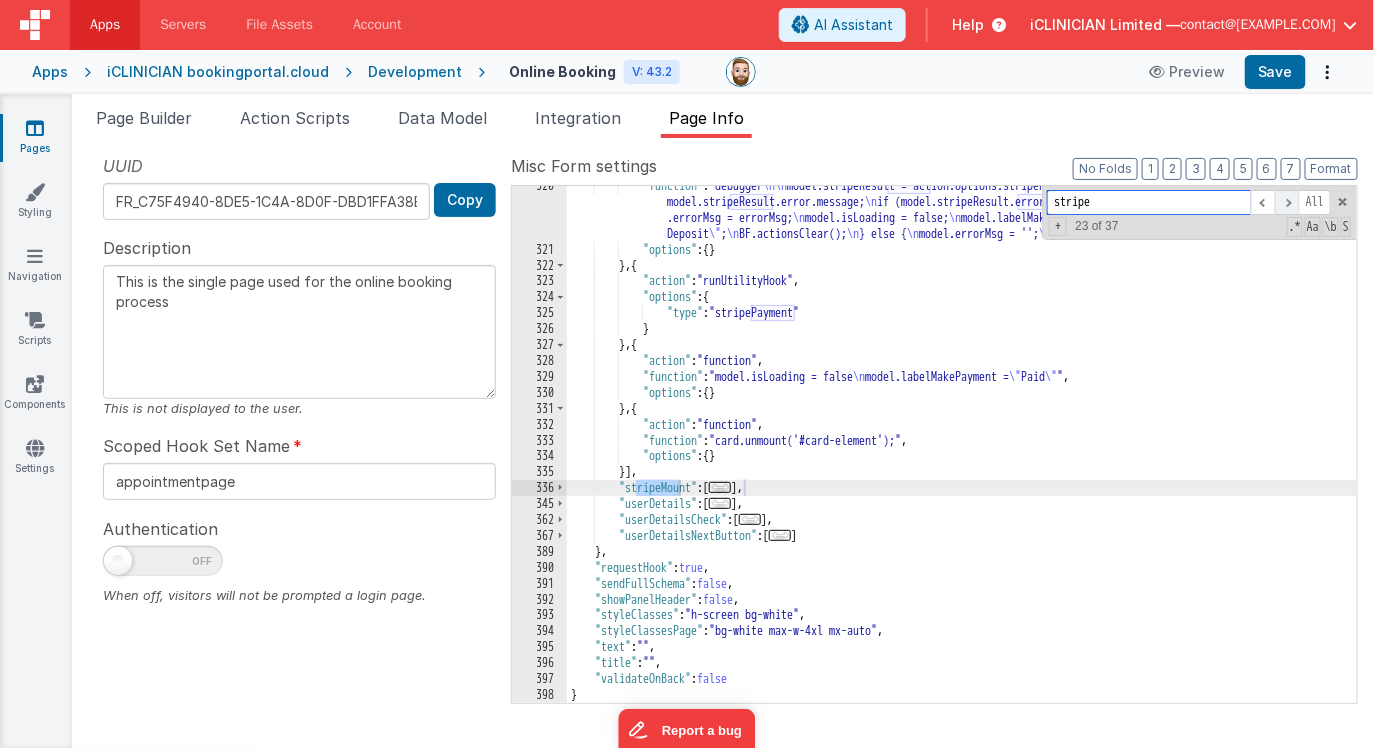 click at bounding box center (1287, 202) 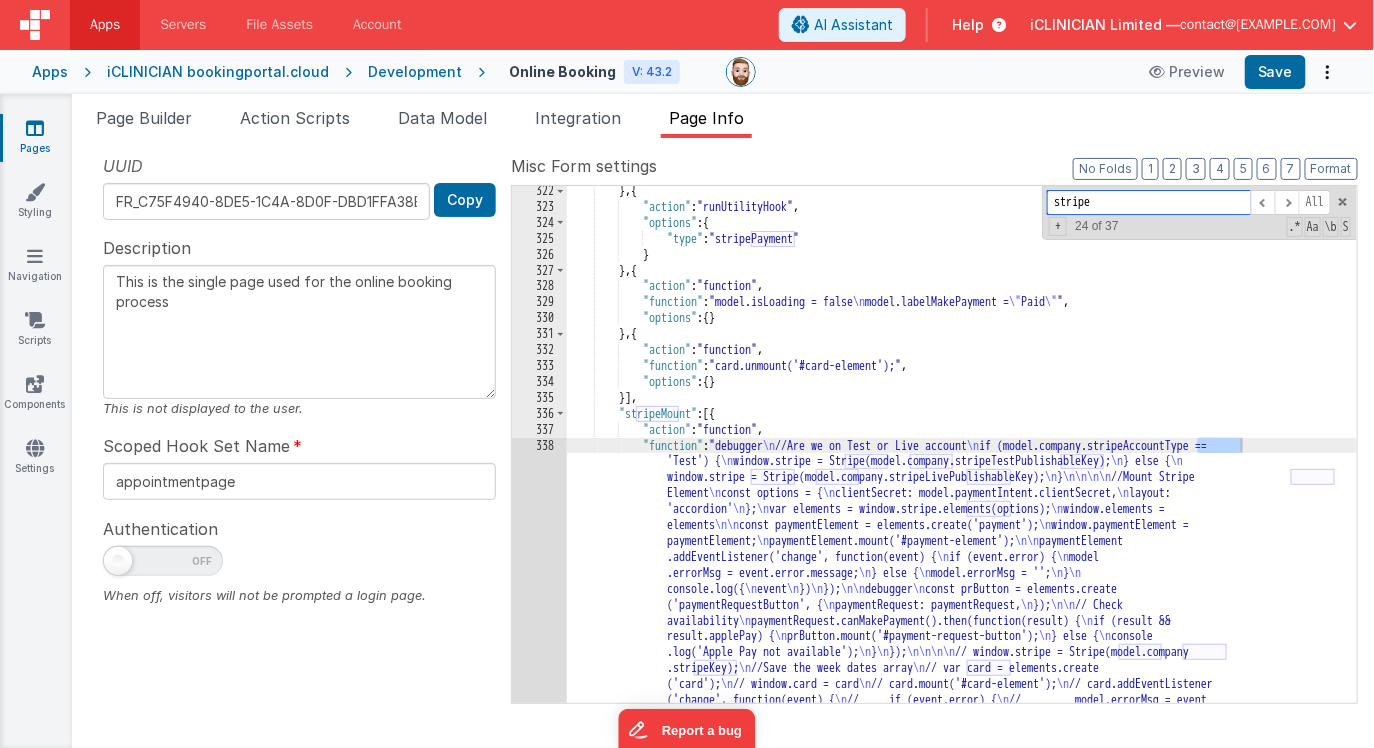 scroll, scrollTop: 3470, scrollLeft: 0, axis: vertical 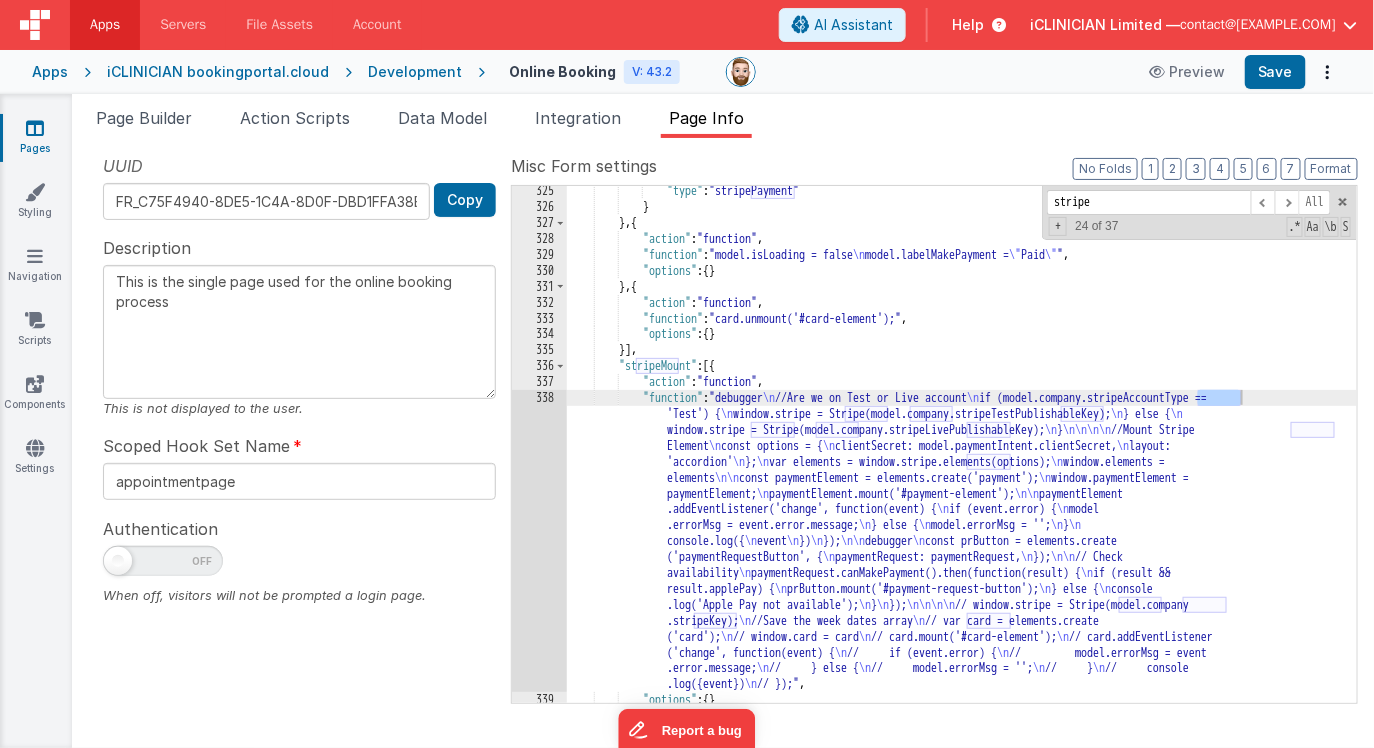 click on ""type" :  "stripePayment"                }           } ,  {                "action" :  "function" ,                "function" :  "model.isLoading = false
model.labelMakePayment =  " Paid " " ,                "options" :  { }           } ,  {                "action" :  "function" ,                "function" :  "card.unmount('#card-element');" ,                "options" :  { }           }] ,           "stripeMount" :  [{                "action" :  "function" ,                "function" :  "debugger
//Are we on Test or Live account
if (model.company.stripeAccountType ==                   'Test') {
window.stripe = Stripe(model.company.stripeTestPublishableKey);
} else {
window.stripe = Stripe(model.company.stripeLivePublishableKey);
}
//Mount Stripe                   Element
const options = {
clientSecret: model.paymentIntent.clientSecret,
layout:  'accordion'
};
var elements = window.stripe.elements(options);
window.elements =                   elements
const paymentElement = elements.create('payment');
window.paymentElement =                   paymentElement;
paymentElement.mount('#payment-element');
paymentElement
if (event.error) {
"}]" at bounding box center (962, 457) 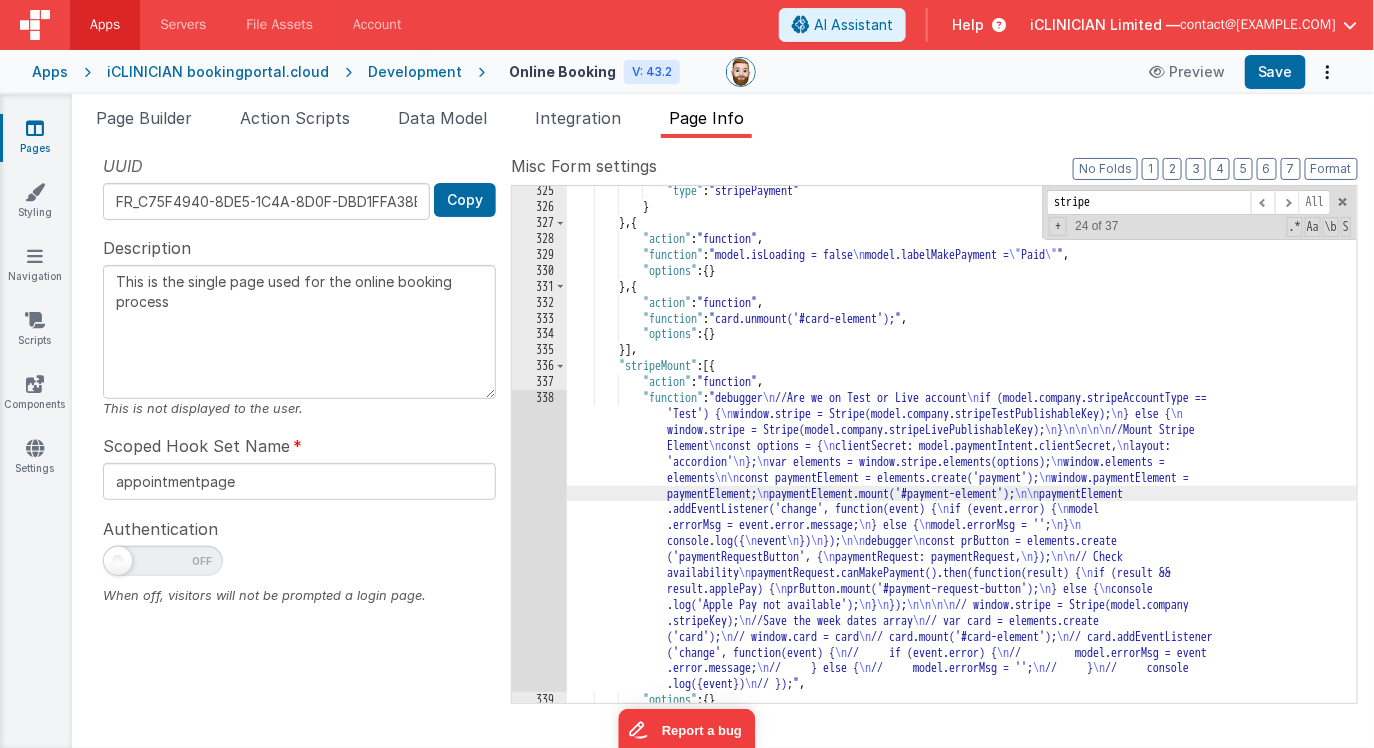click on "338" at bounding box center [539, 541] 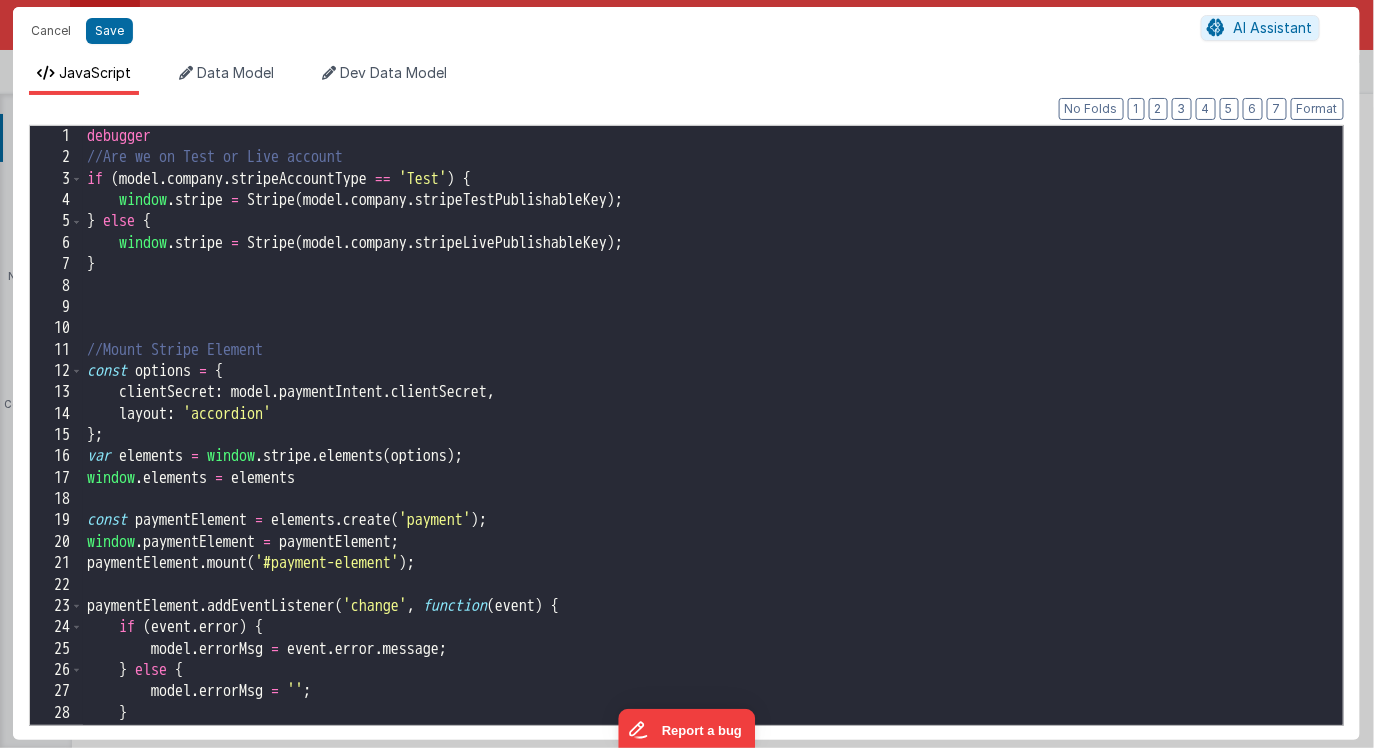scroll, scrollTop: 3476, scrollLeft: 0, axis: vertical 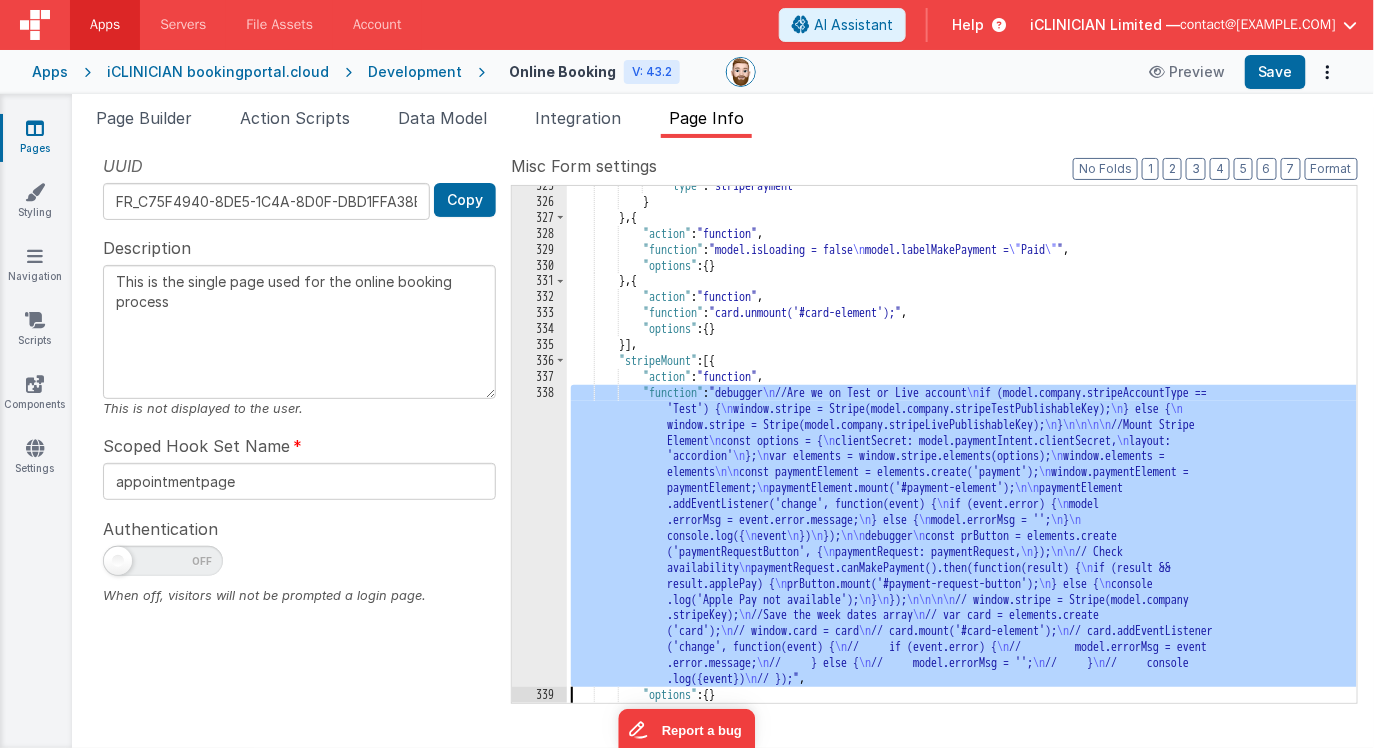 click on ""type" :  "stripePayment"                }           } ,  {                "action" :  "function" ,                "function" :  "model.isLoading = false
model.labelMakePayment =  " Paid " " ,                "options" :  { }           } ,  {                "action" :  "function" ,                "function" :  "card.unmount('#card-element');" ,                "options" :  { }           }] ,           "stripeMount" :  [{                "action" :  "function" ,                "function" :  "debugger
//Are we on Test or Live account
if (model.company.stripeAccountType ==                   'Test') {
window.stripe = Stripe(model.company.stripeTestPublishableKey);
} else {
window.stripe = Stripe(model.company.stripeLivePublishableKey);
}
//Mount Stripe                   Element
const options = {
clientSecret: model.paymentIntent.clientSecret,
layout:  'accordion'
};
var elements = window.stripe.elements(options);
window.elements =                   elements
const paymentElement = elements.create('payment');
window.paymentElement =                   paymentElement;
paymentElement.mount('#payment-element');
paymentElement
if (event.error) {
"}]" at bounding box center [962, 452] 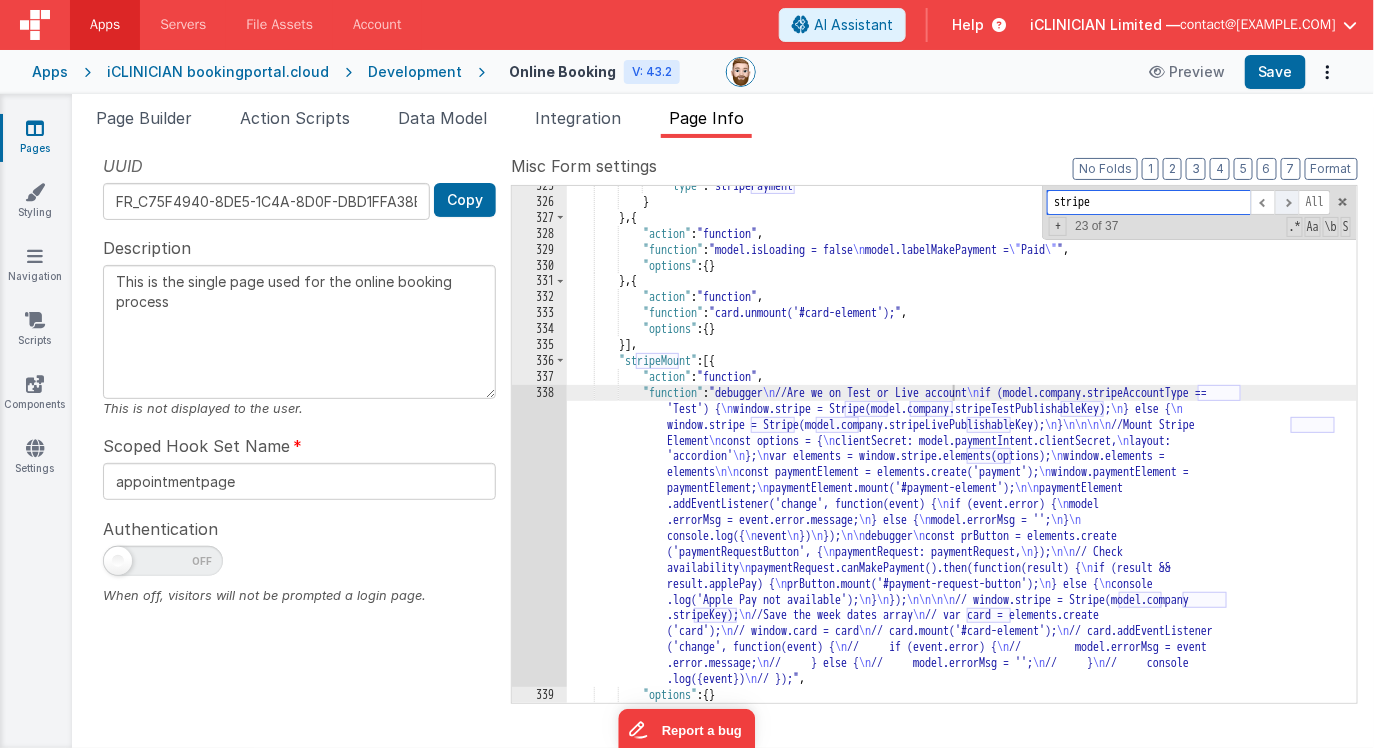 click at bounding box center (1287, 202) 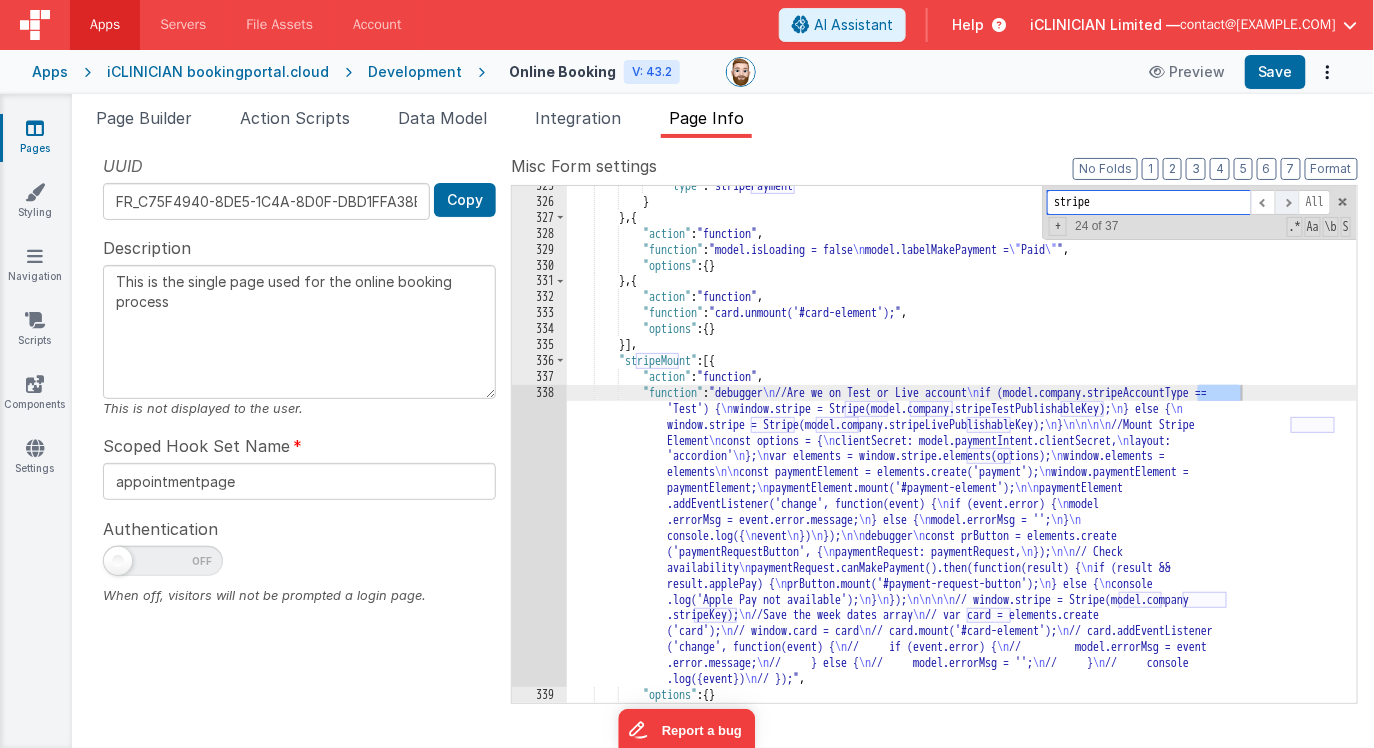 click at bounding box center (1287, 202) 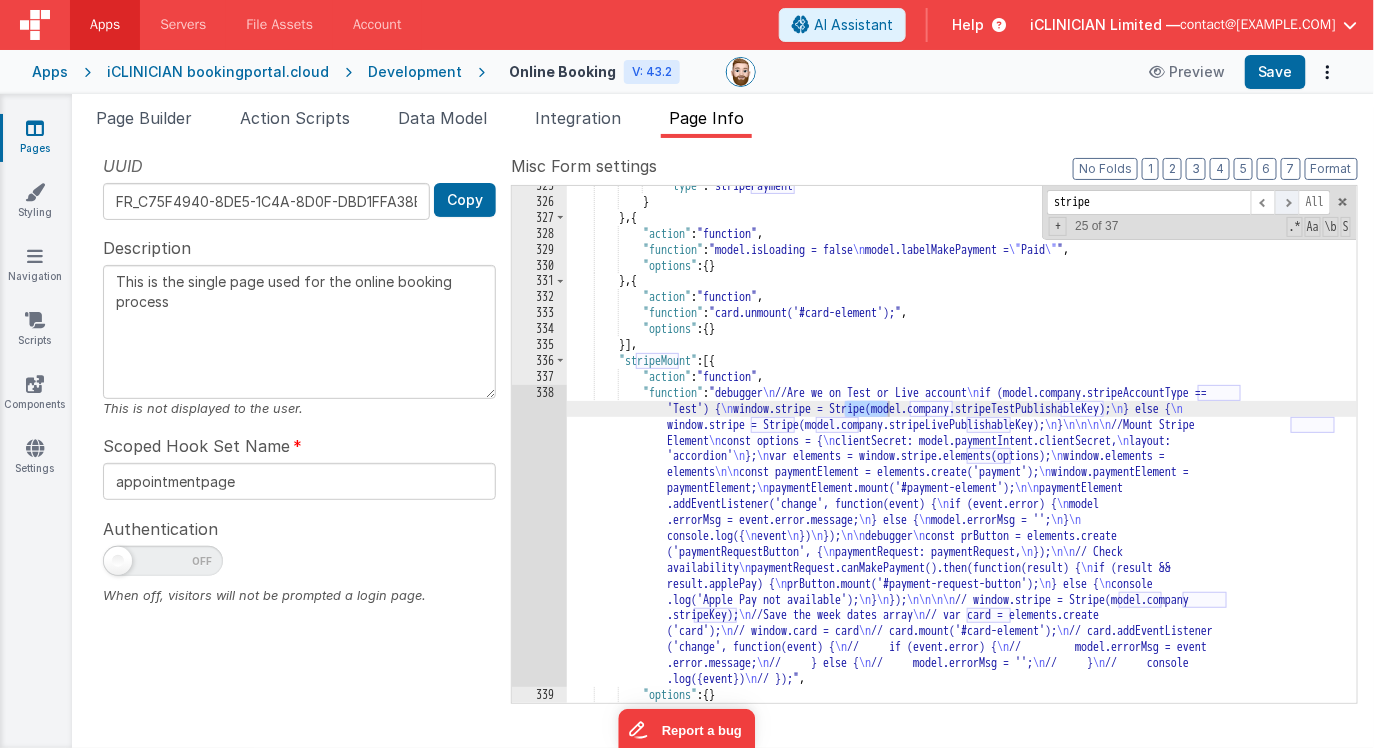 click at bounding box center (1287, 202) 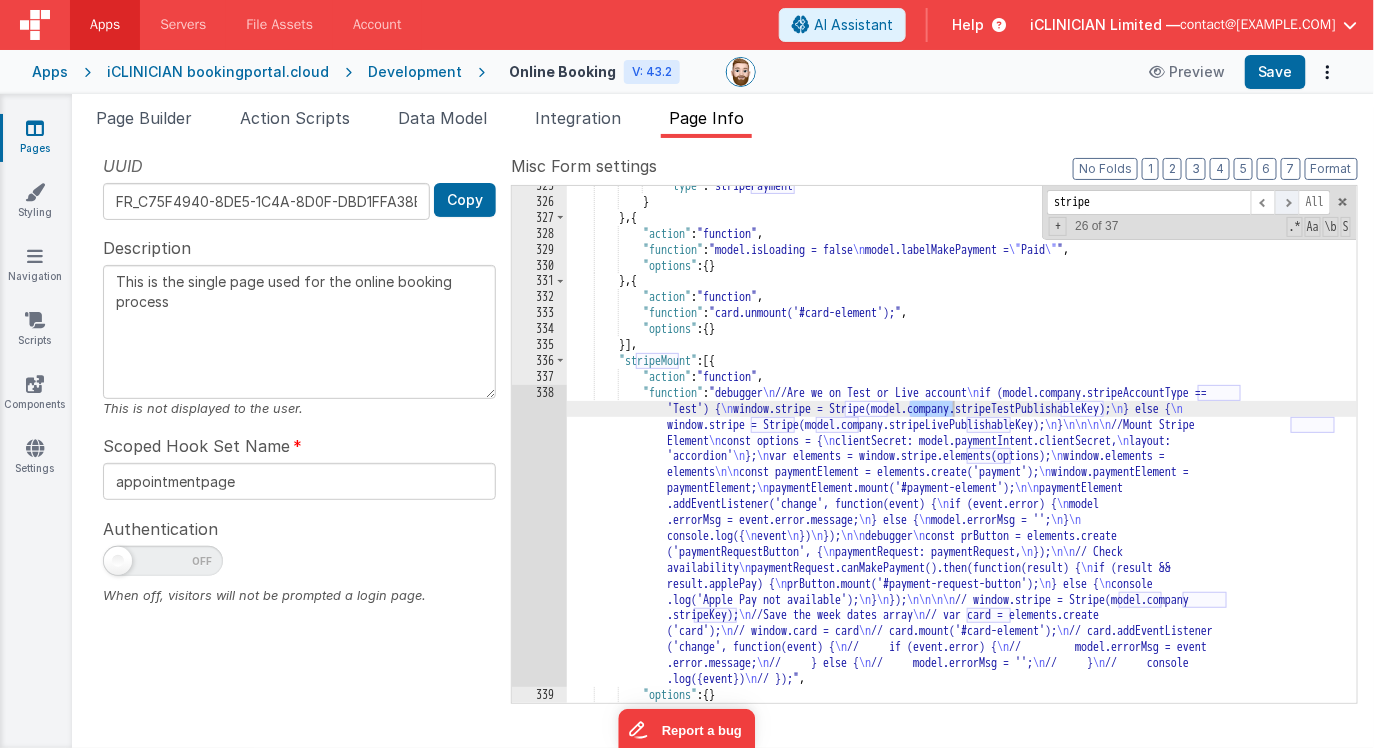 click at bounding box center [1287, 202] 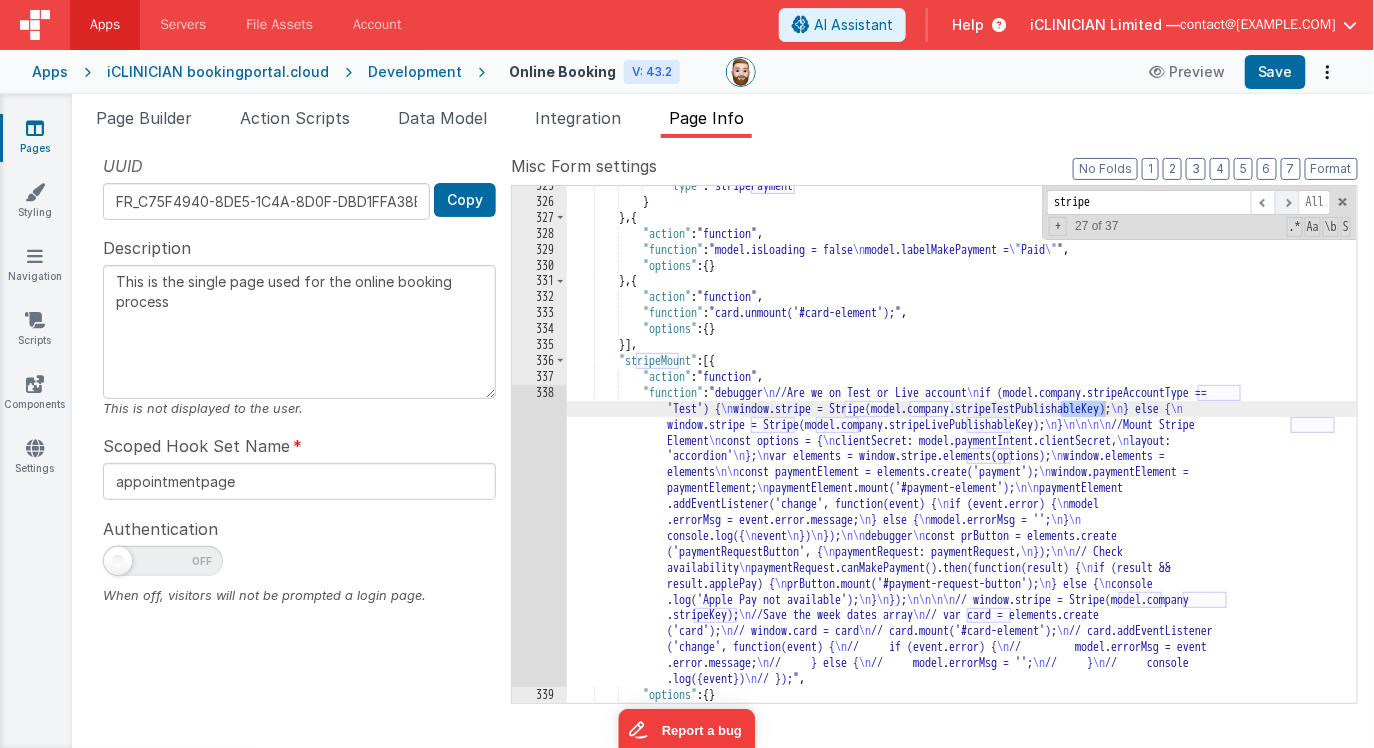 click at bounding box center [1287, 202] 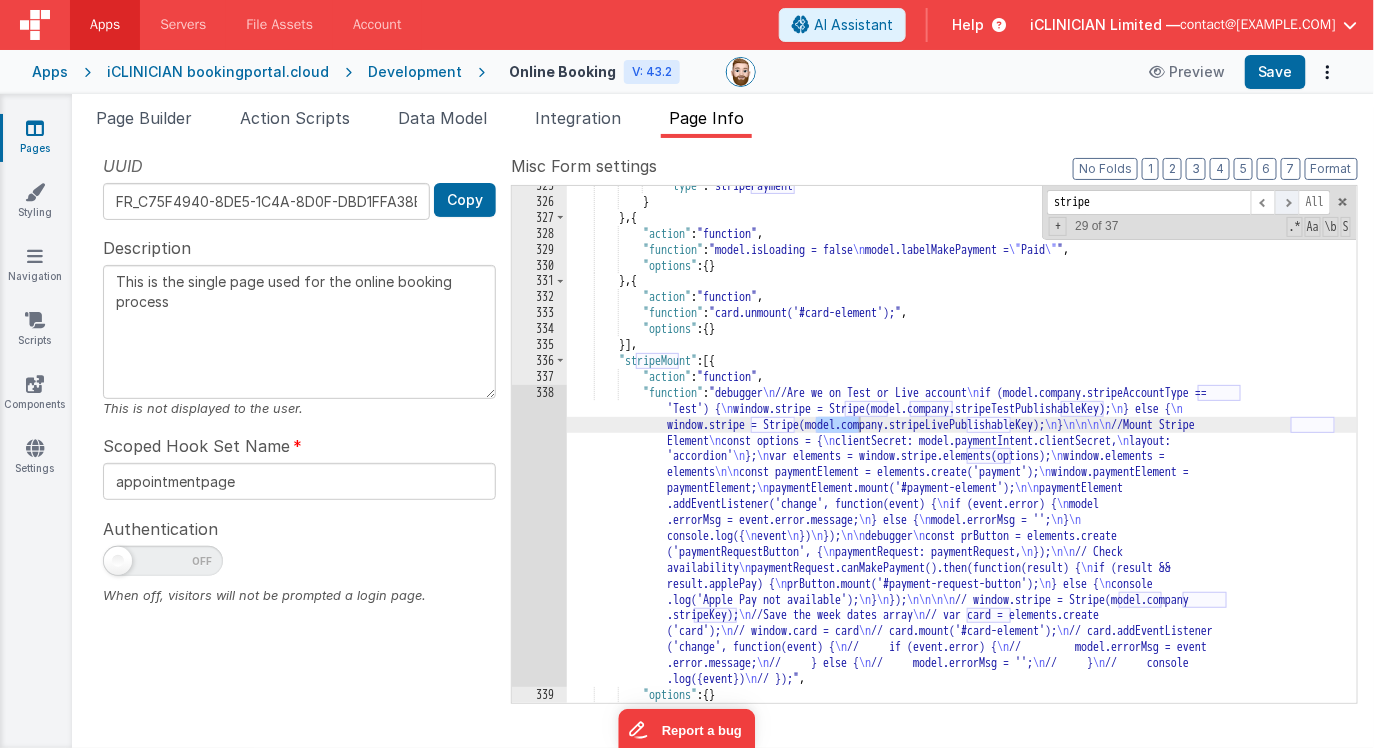 click at bounding box center [1287, 202] 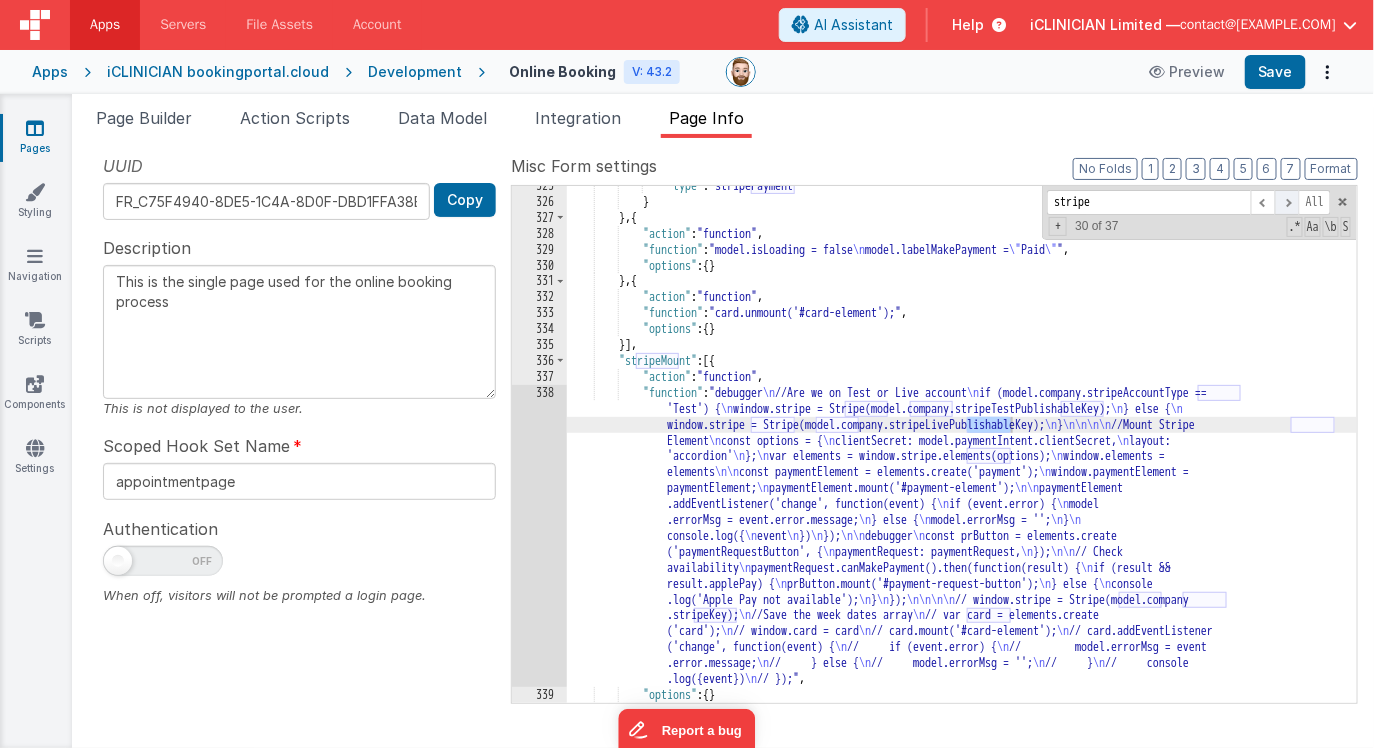 click at bounding box center [1287, 202] 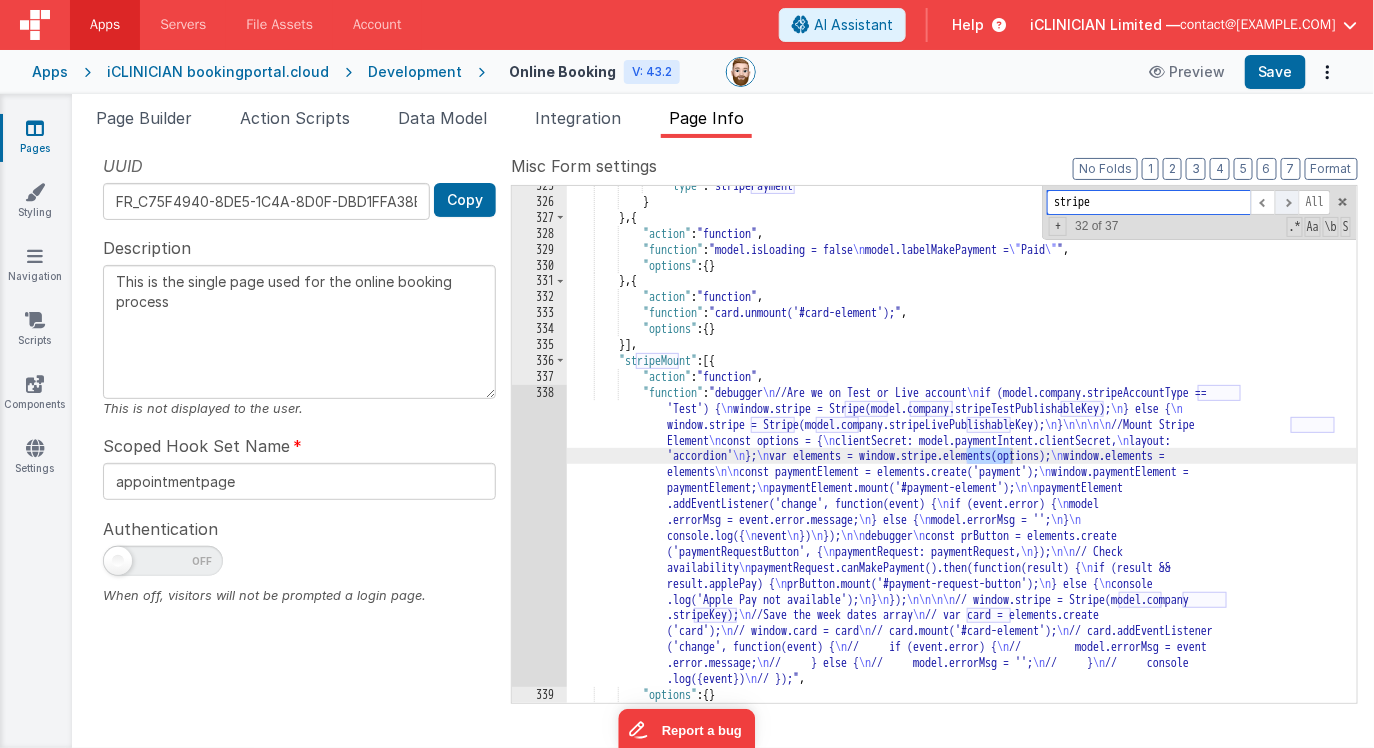 click at bounding box center (1287, 202) 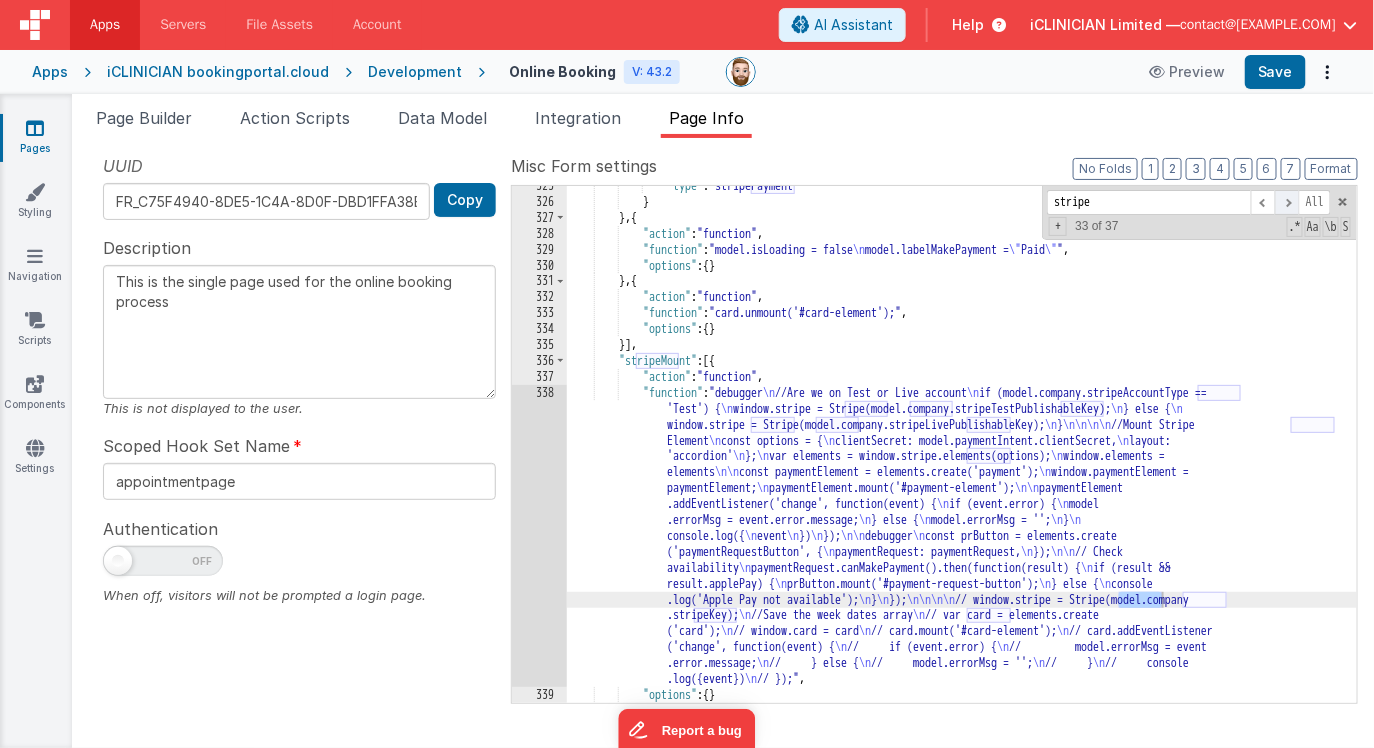 click at bounding box center [1287, 202] 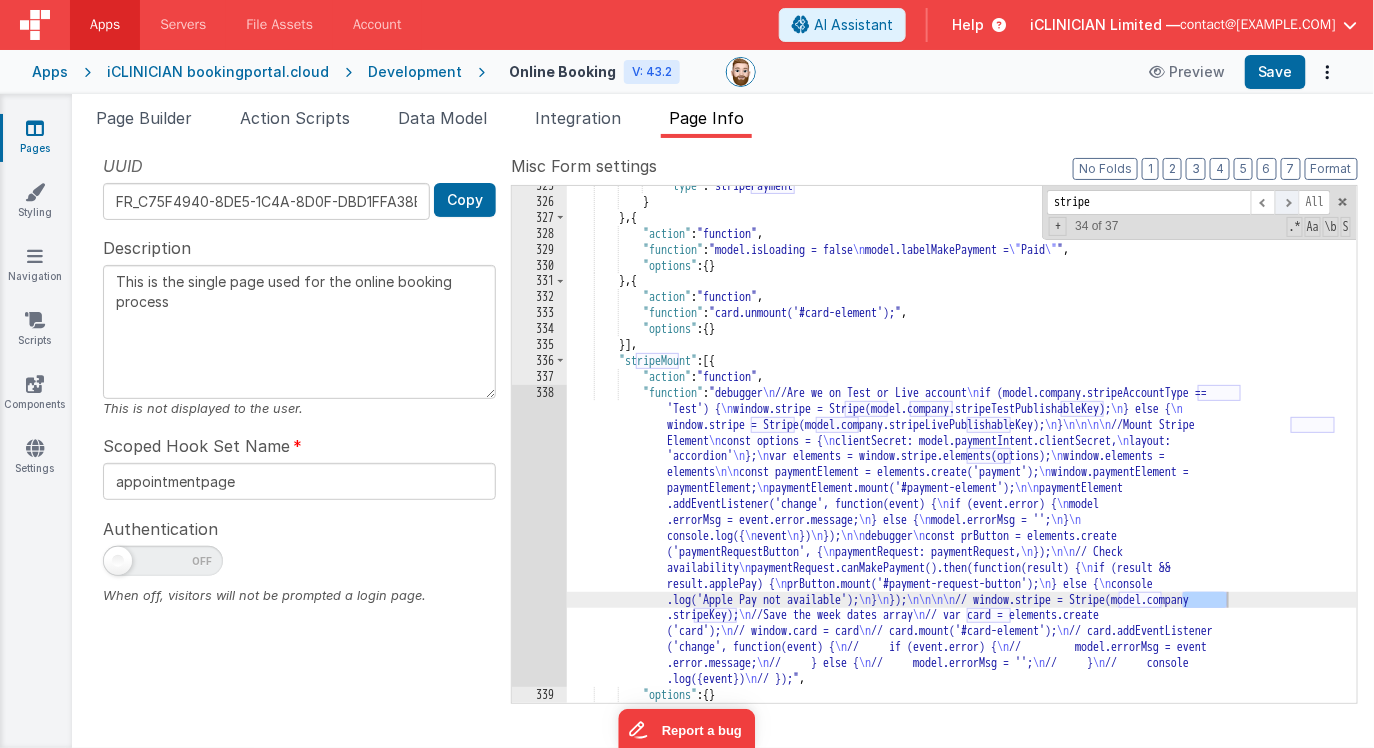 click at bounding box center (1287, 202) 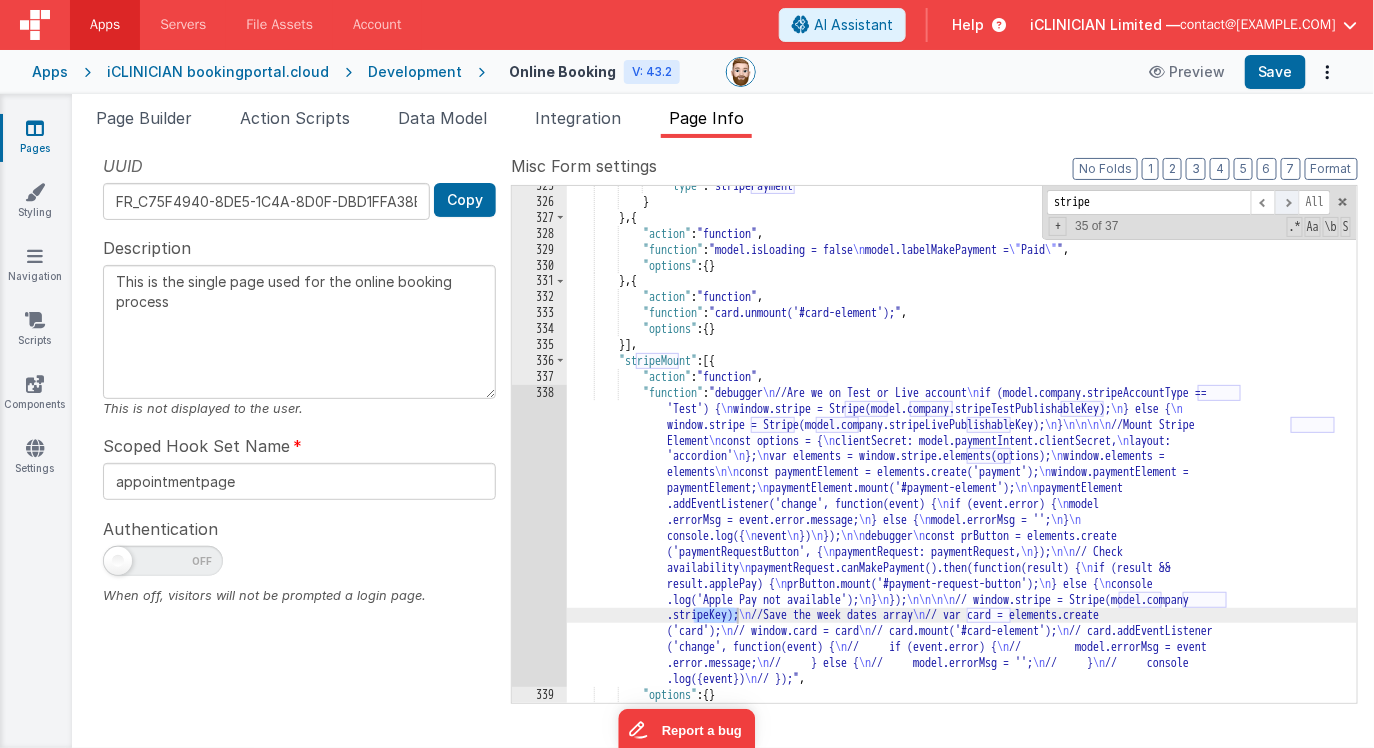 click at bounding box center (1287, 202) 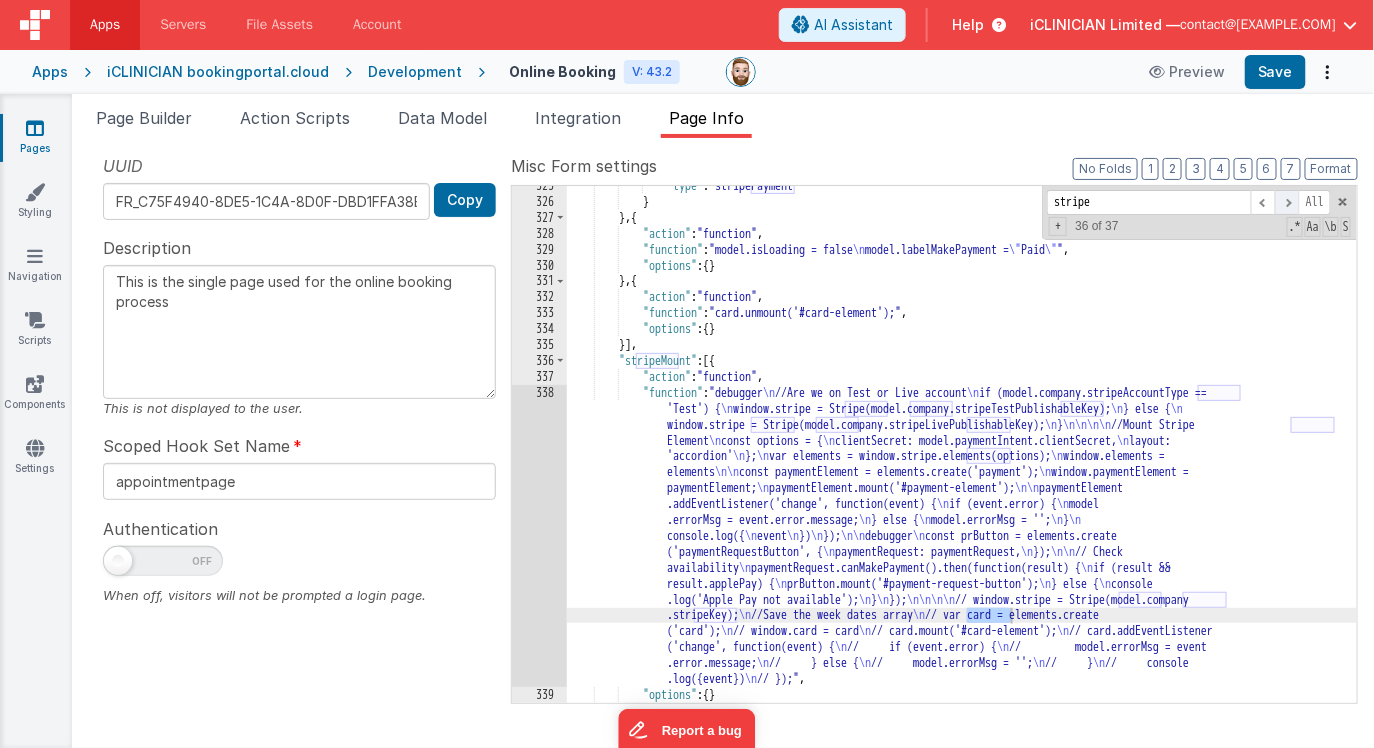 click at bounding box center (1287, 202) 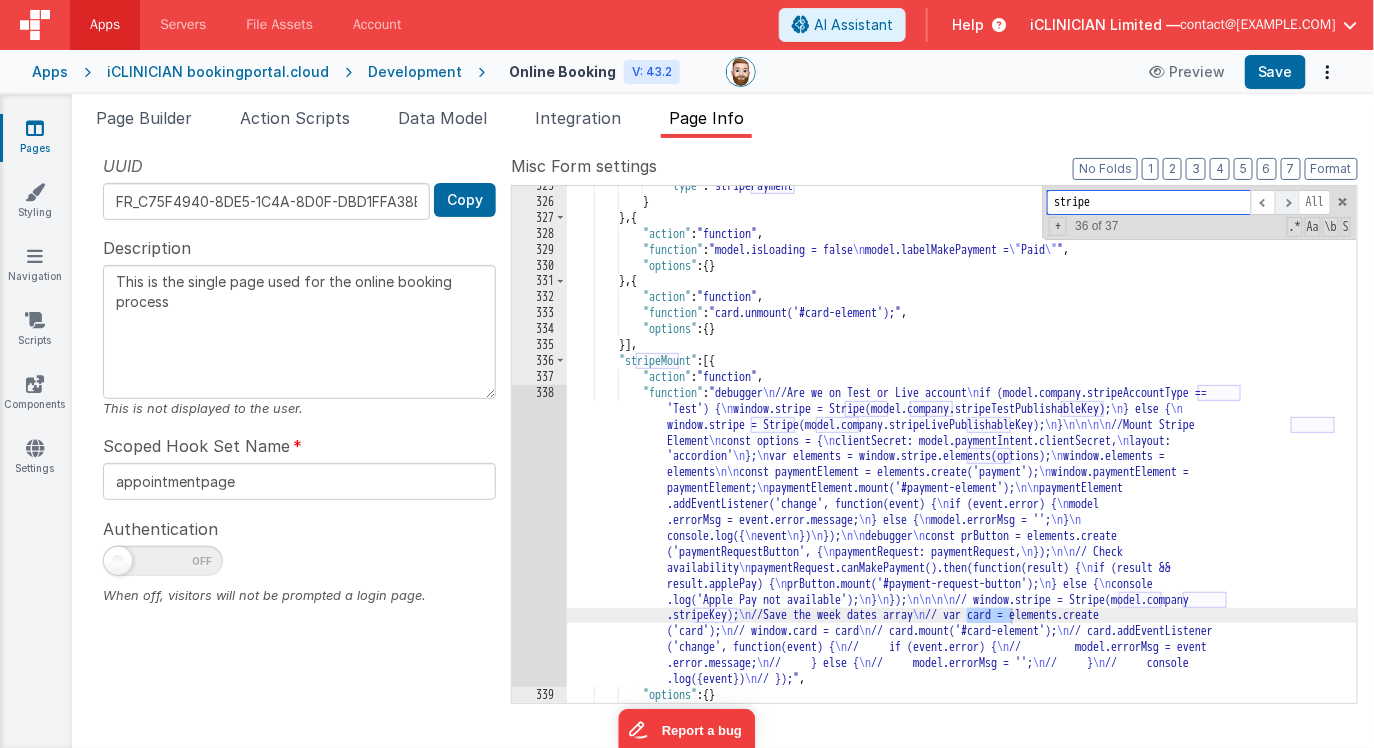 scroll, scrollTop: 3762, scrollLeft: 0, axis: vertical 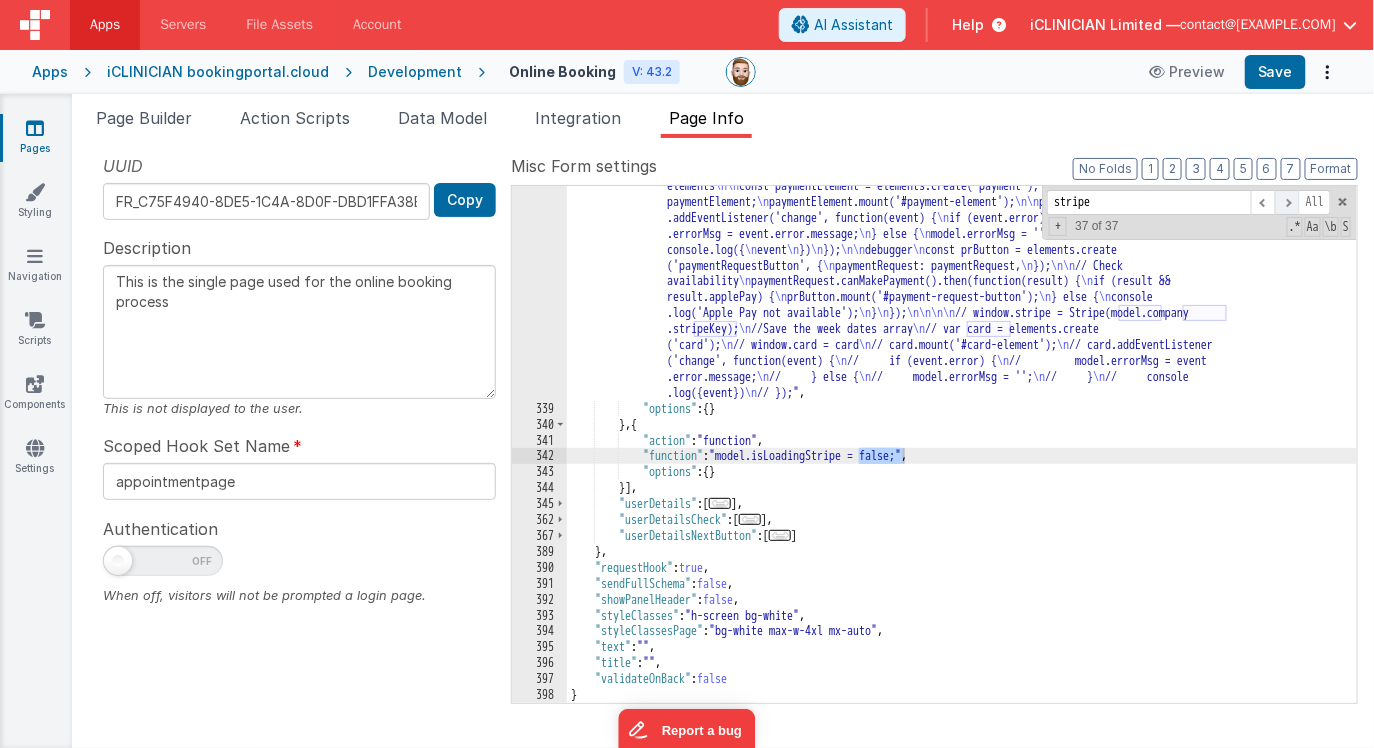 click at bounding box center [1287, 202] 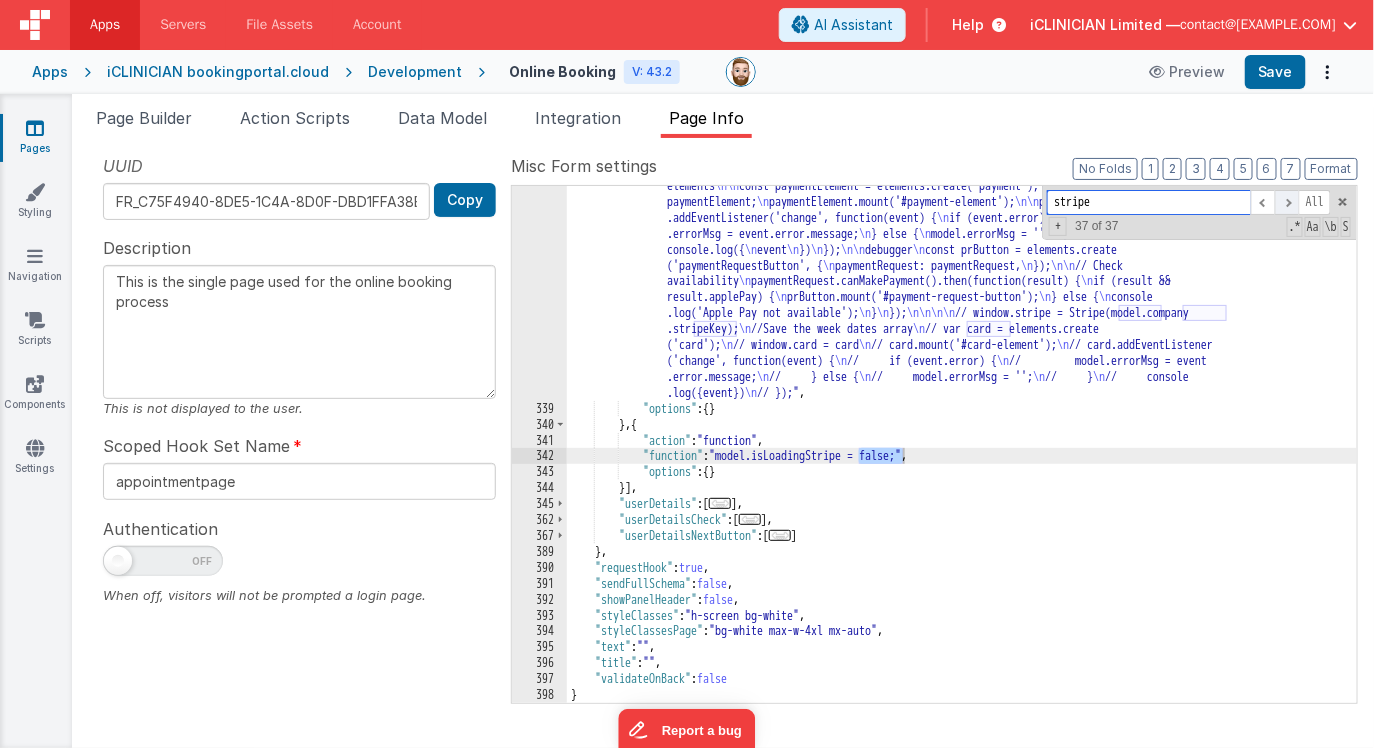 scroll, scrollTop: 345, scrollLeft: 0, axis: vertical 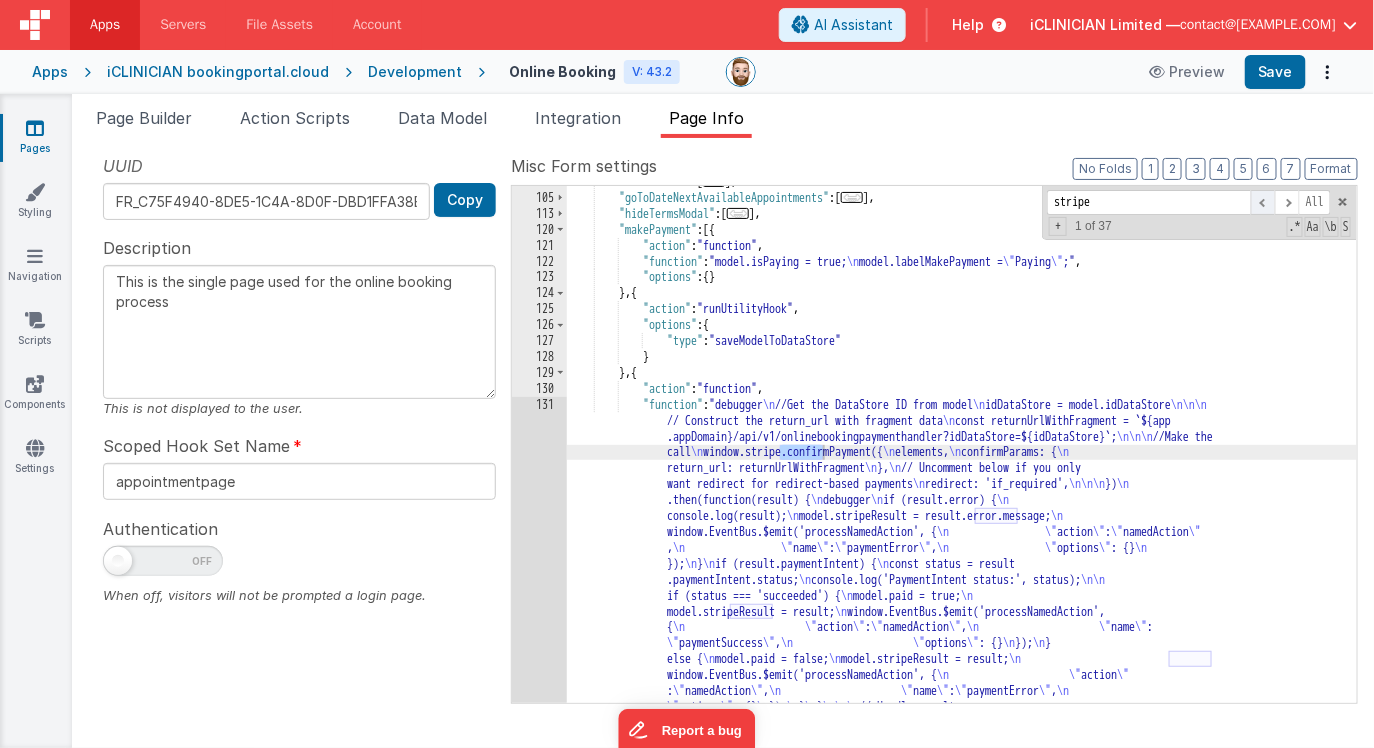 click at bounding box center (1263, 202) 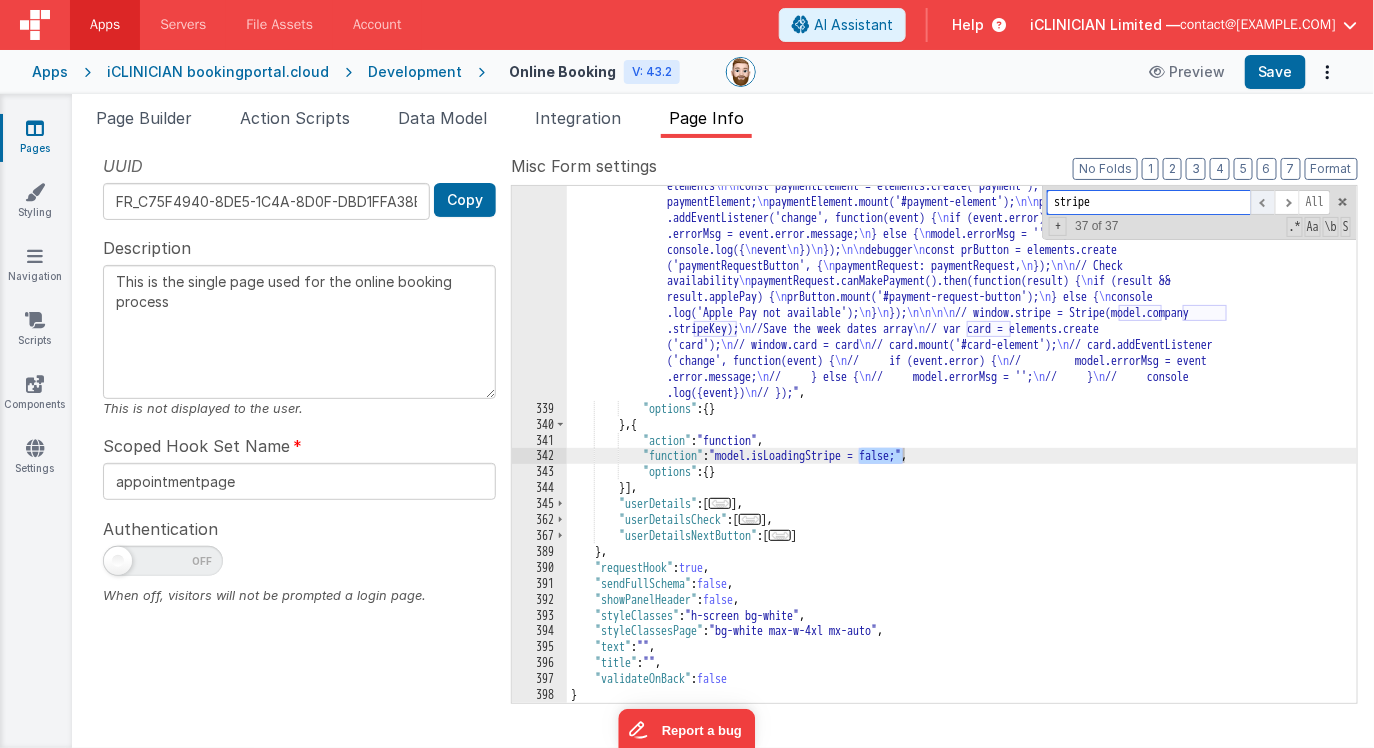 scroll, scrollTop: 3762, scrollLeft: 0, axis: vertical 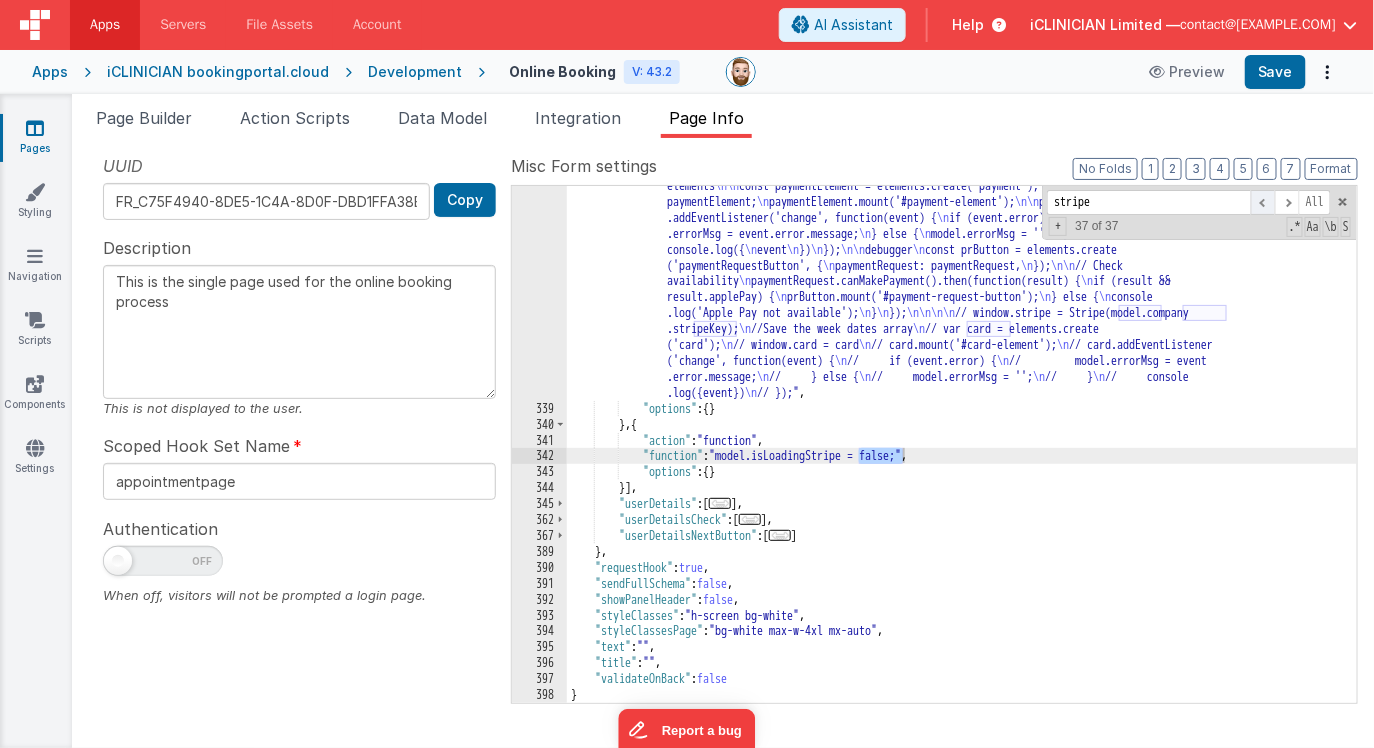 click at bounding box center [1263, 202] 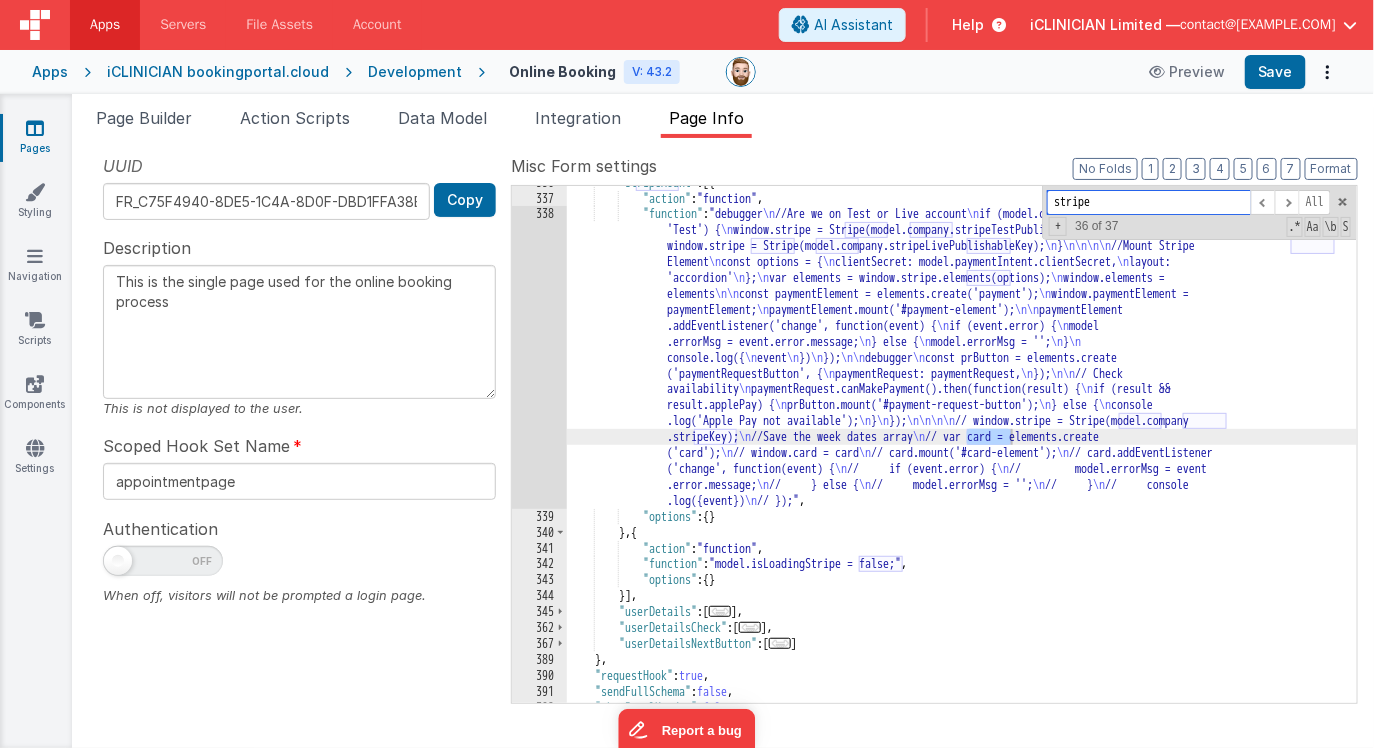 scroll, scrollTop: 3620, scrollLeft: 0, axis: vertical 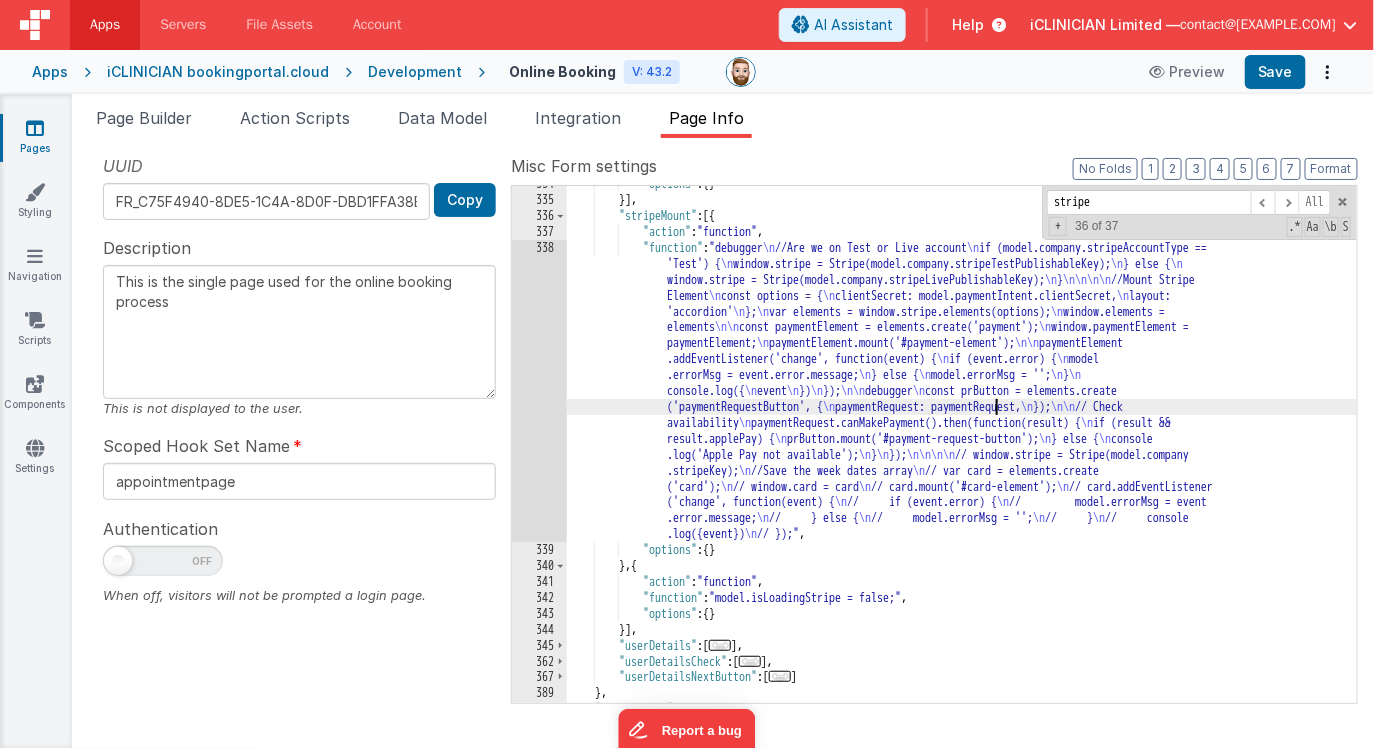 click on ""options" :  { }           }] ,           "stripeMount" :  [{                "action" :  "function" ,                "function" :  "debugger
//Are we on Test or Live account
if (model.company.stripeAccountType ==                   'Test') {
window.stripe = Stripe(model.company.stripeTestPublishableKey);
} else {
window.stripe = Stripe(model.company.stripeLivePublishableKey);
}
//Mount Stripe                   Element
const options = {
clientSecret: model.paymentIntent.clientSecret,
layout:                   'accordion'
};
var elements = window.stripe.elements(options);
window.elements =                   elements
const paymentElement = elements.create('payment');
window.paymentElement =                   paymentElement;
paymentElement.mount('#payment-element');
paymentElement
if (event.error) {
"" at bounding box center (962, 450) 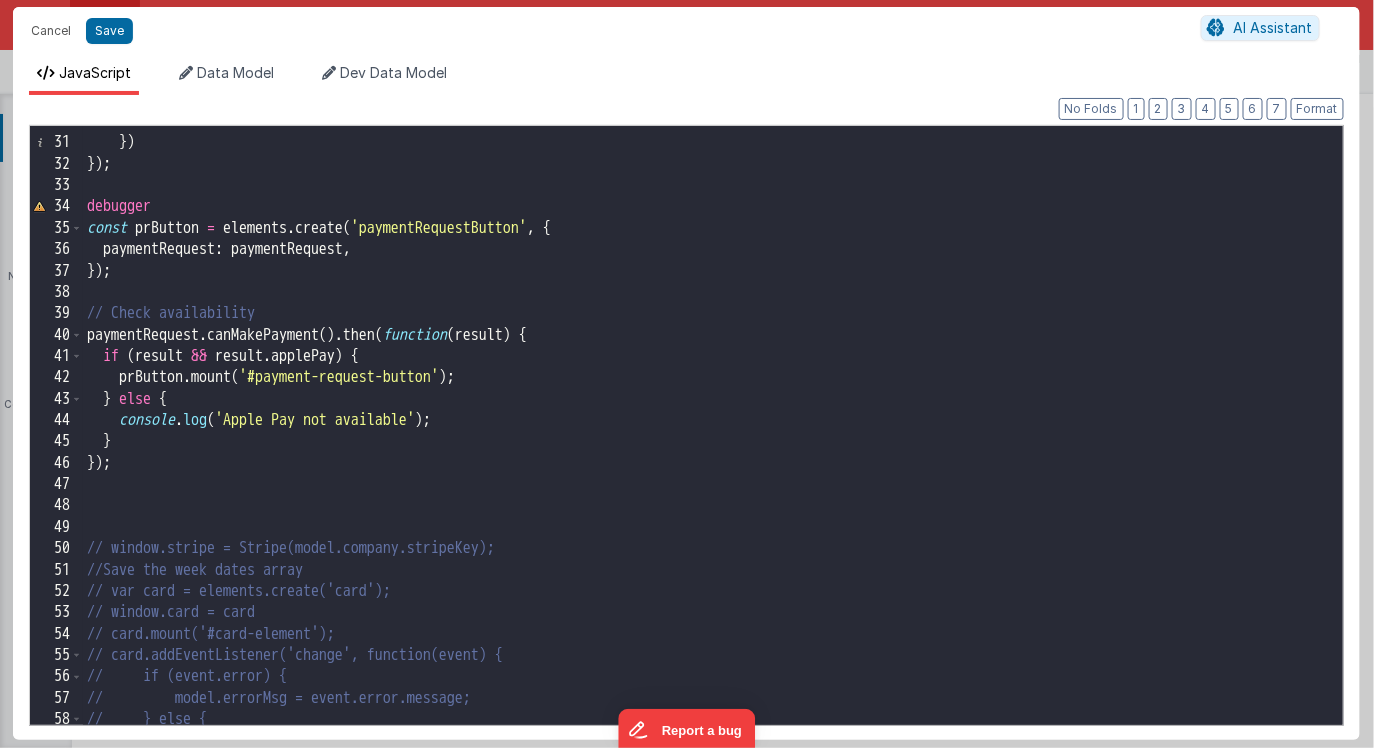 scroll, scrollTop: 0, scrollLeft: 0, axis: both 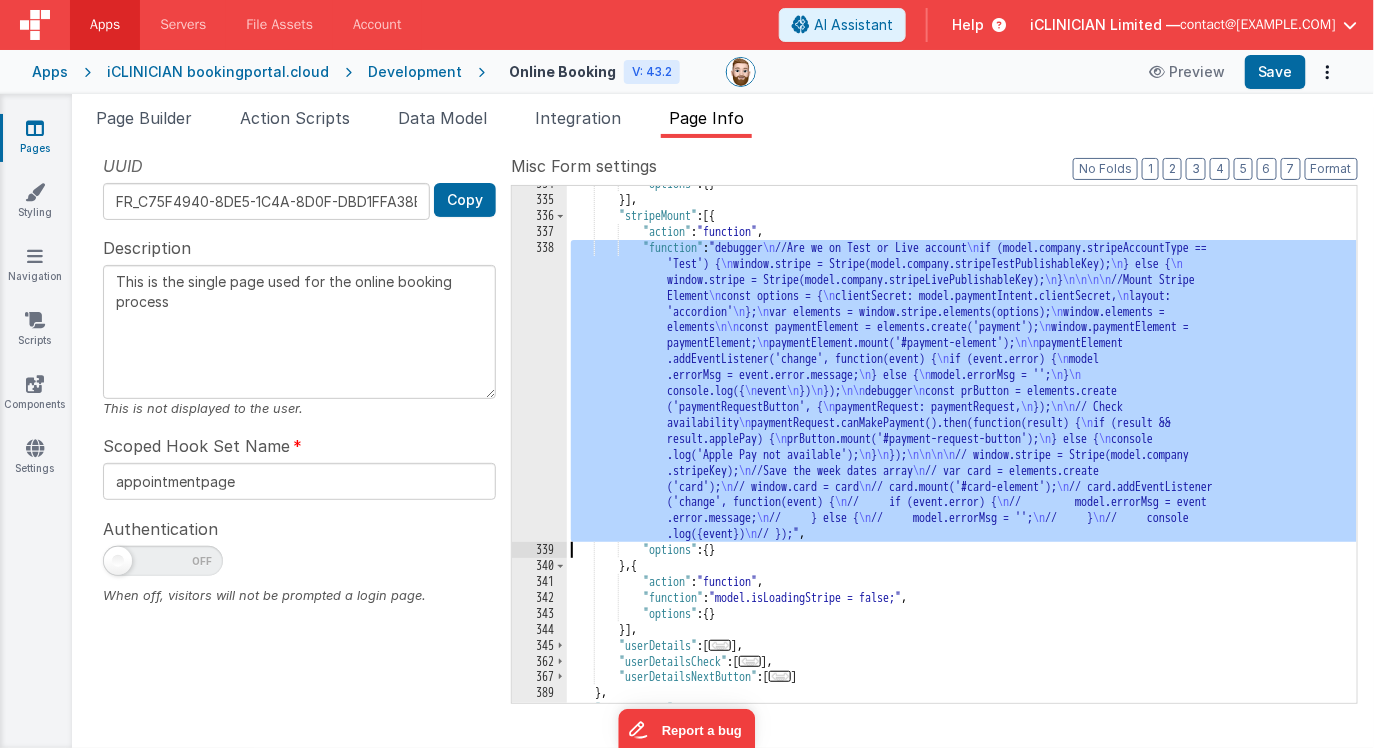 click on ""options" :  { }           }] ,           "stripeMount" :  [{                "action" :  "function" ,                "function" :  "debugger
//Are we on Test or Live account
if (model.company.stripeAccountType ==                   'Test') {
window.stripe = Stripe(model.company.stripeTestPublishableKey);
} else {
window.stripe = Stripe(model.company.stripeLivePublishableKey);
}
//Mount Stripe                   Element
const options = {
clientSecret: model.paymentIntent.clientSecret,
layout:                   'accordion'
};
var elements = window.stripe.elements(options);
window.elements =                   elements
const paymentElement = elements.create('payment');
window.paymentElement =                   paymentElement;
paymentElement.mount('#payment-element');
paymentElement
if (event.error) {
"" at bounding box center (962, 450) 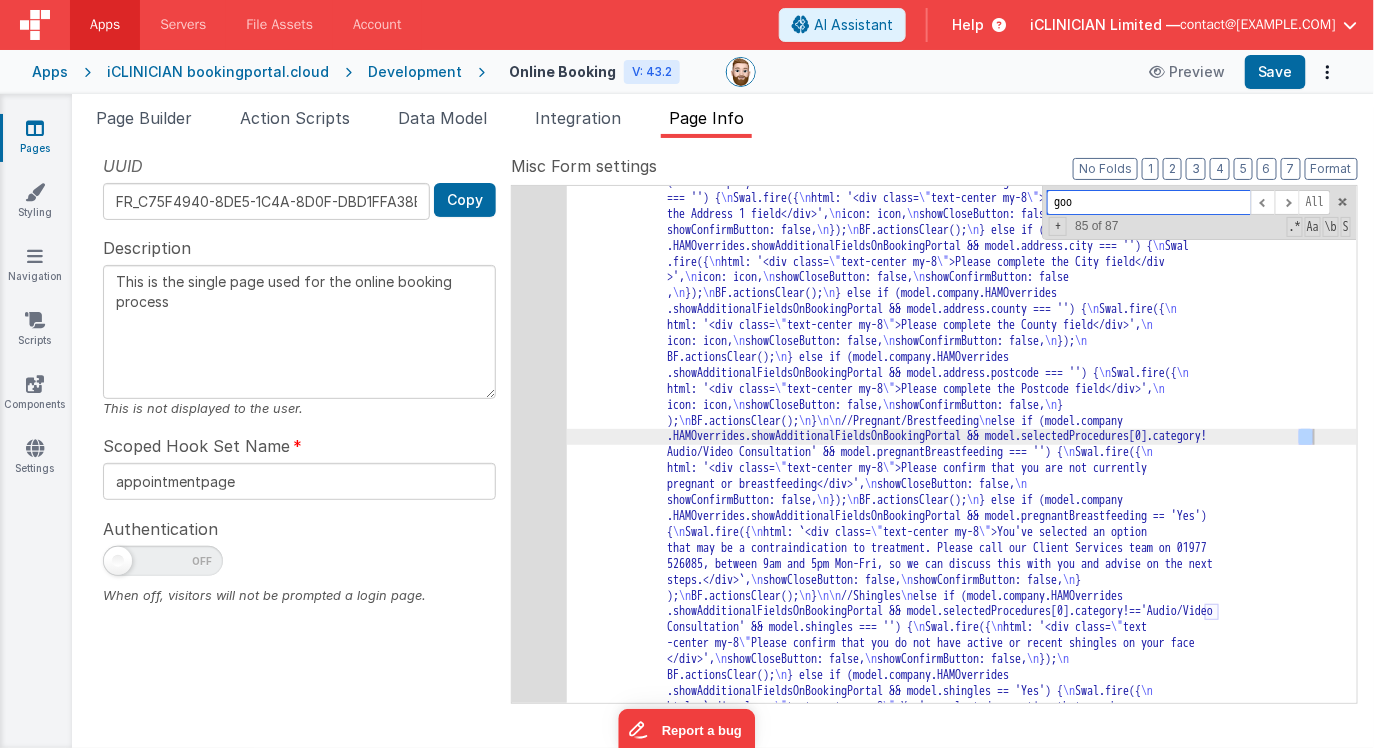 scroll, scrollTop: 839, scrollLeft: 0, axis: vertical 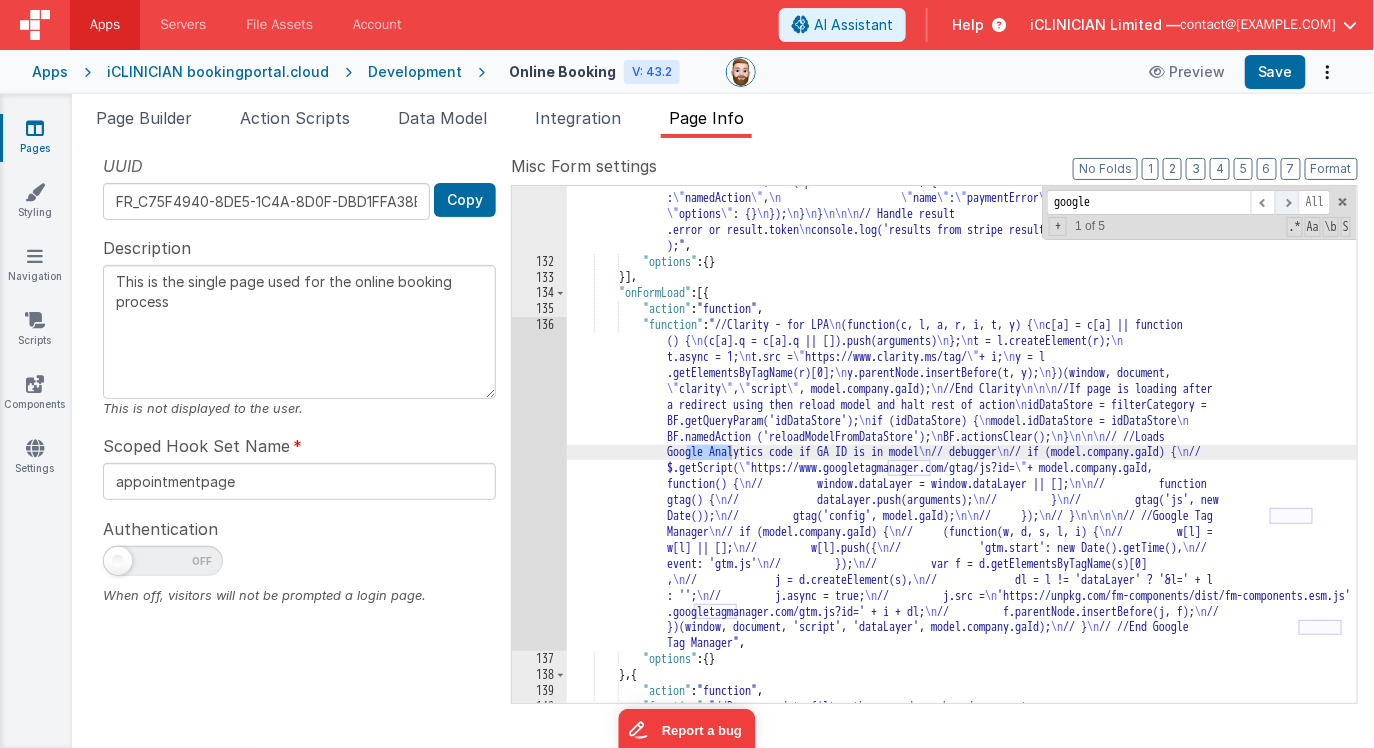click at bounding box center [1287, 202] 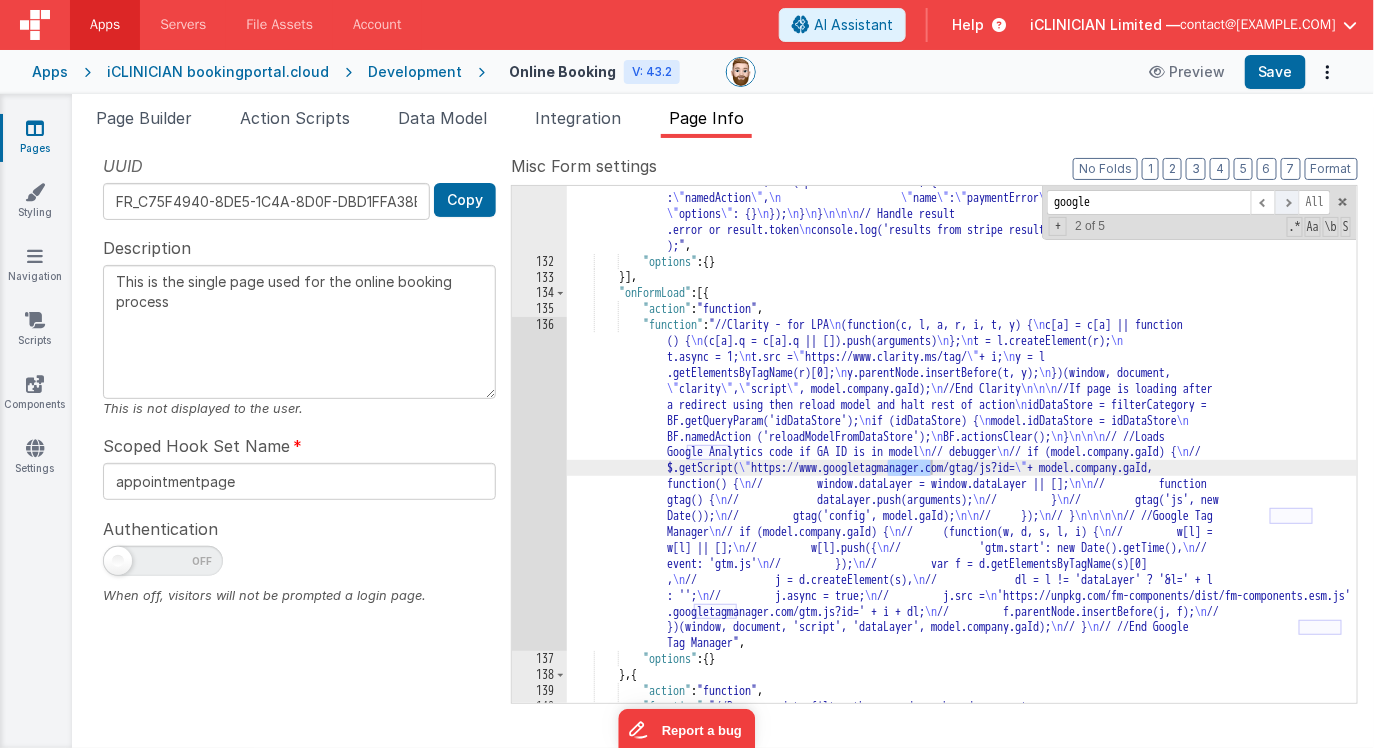 click at bounding box center (1287, 202) 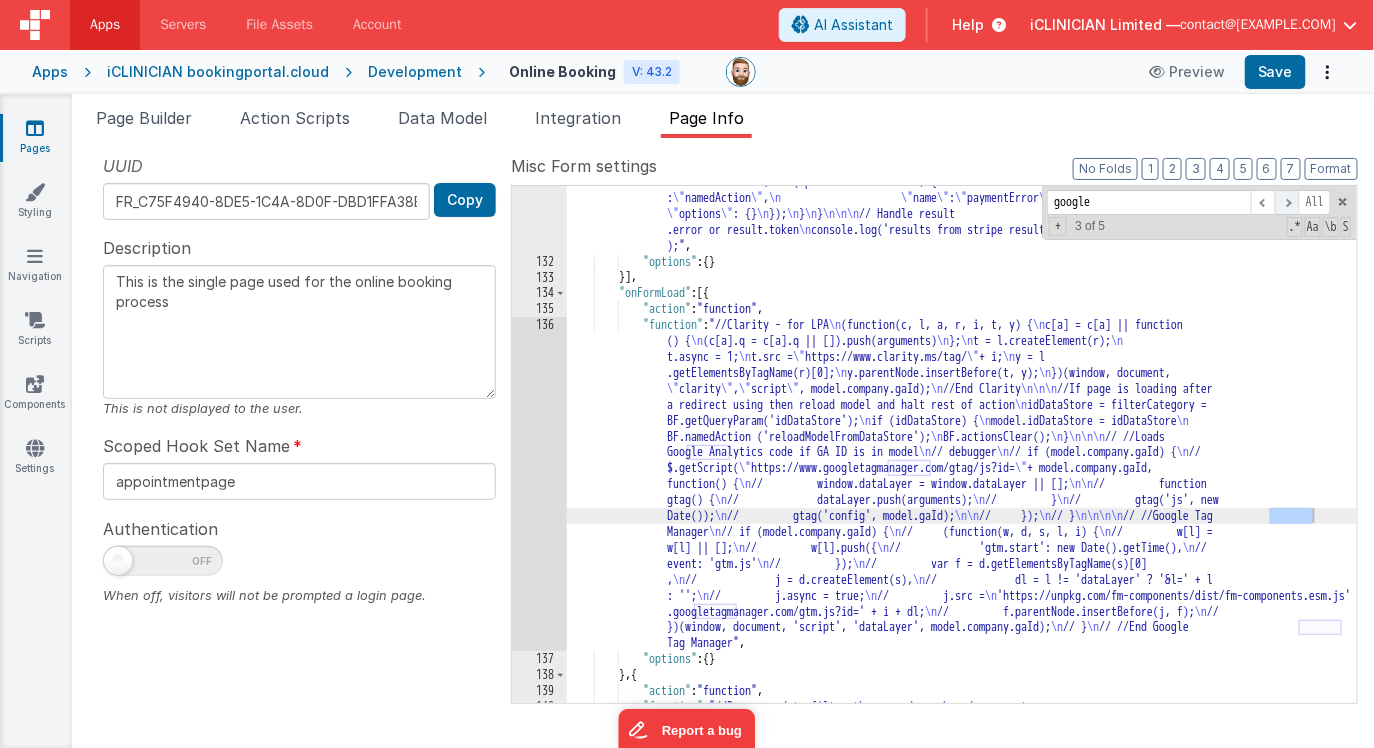 click at bounding box center (1287, 202) 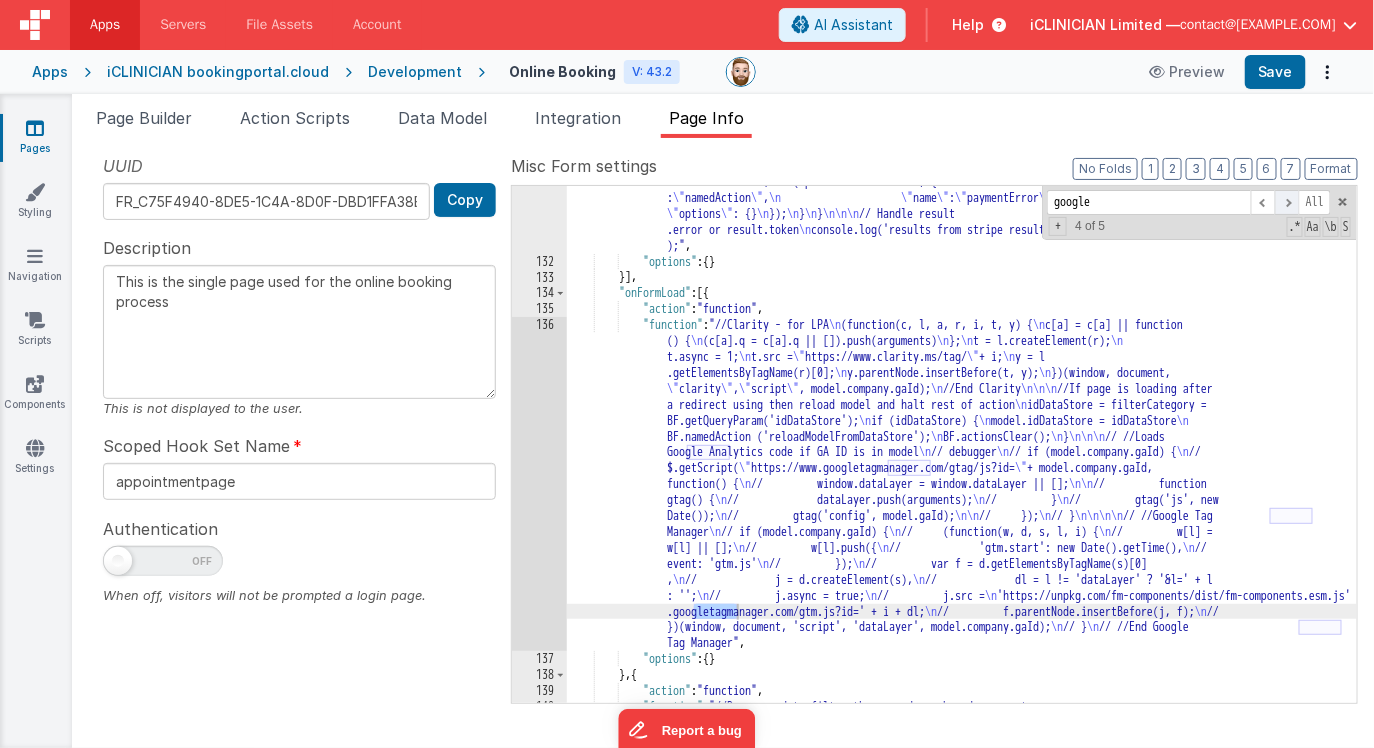 click at bounding box center [1287, 202] 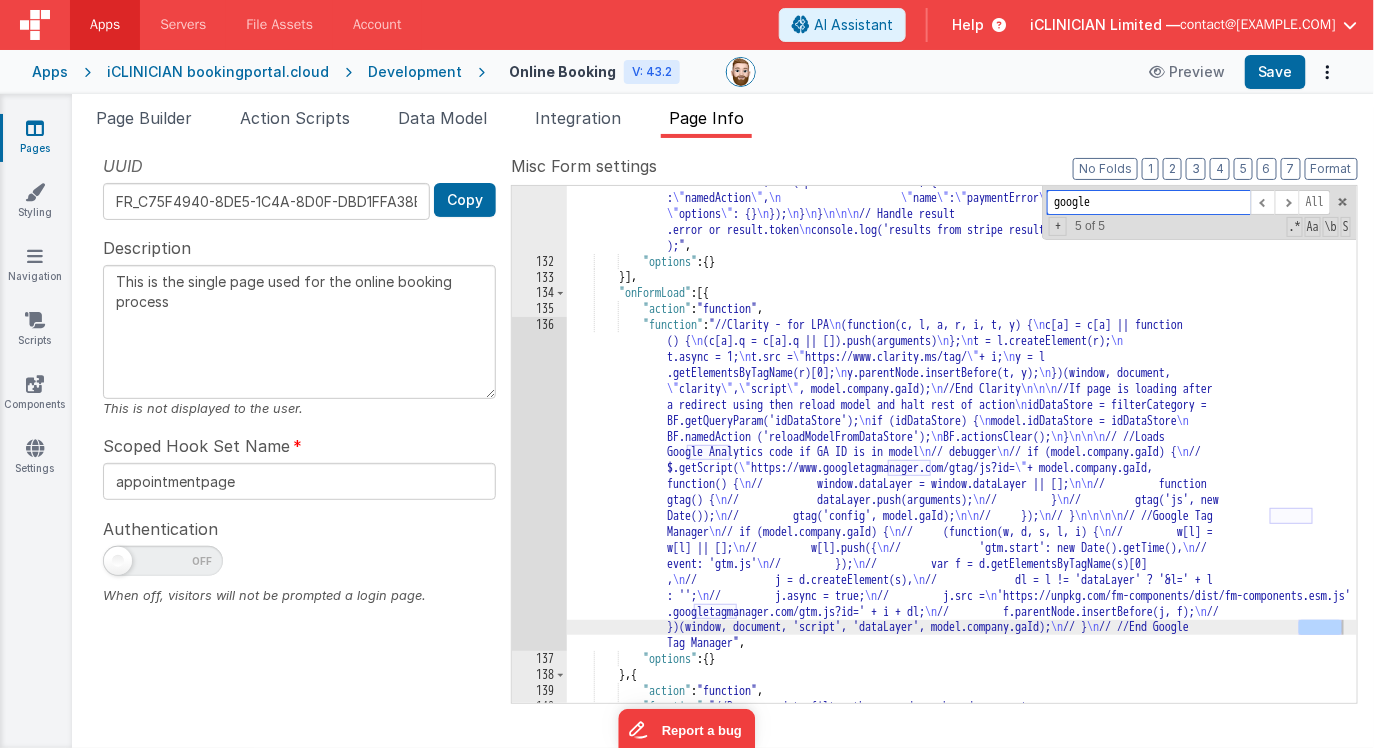 click on "google" at bounding box center [1149, 202] 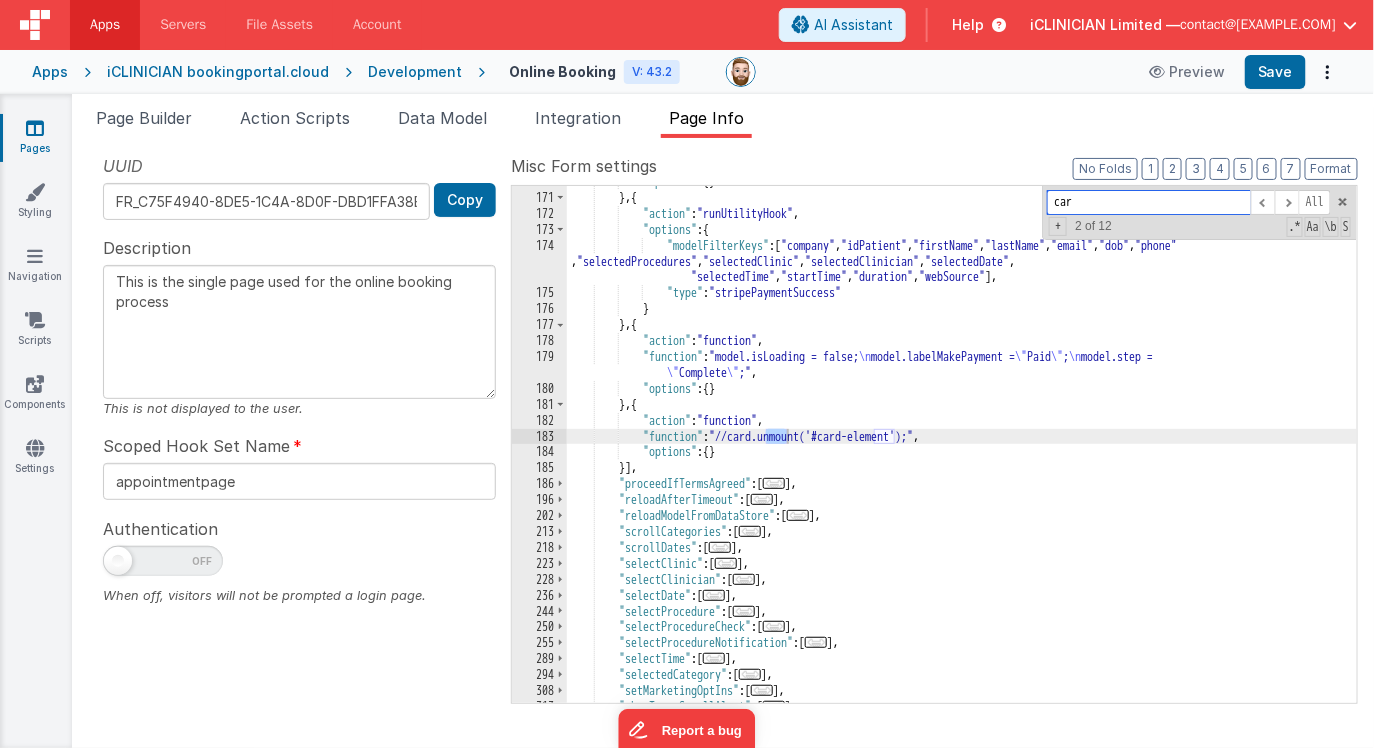 scroll, scrollTop: 2780, scrollLeft: 0, axis: vertical 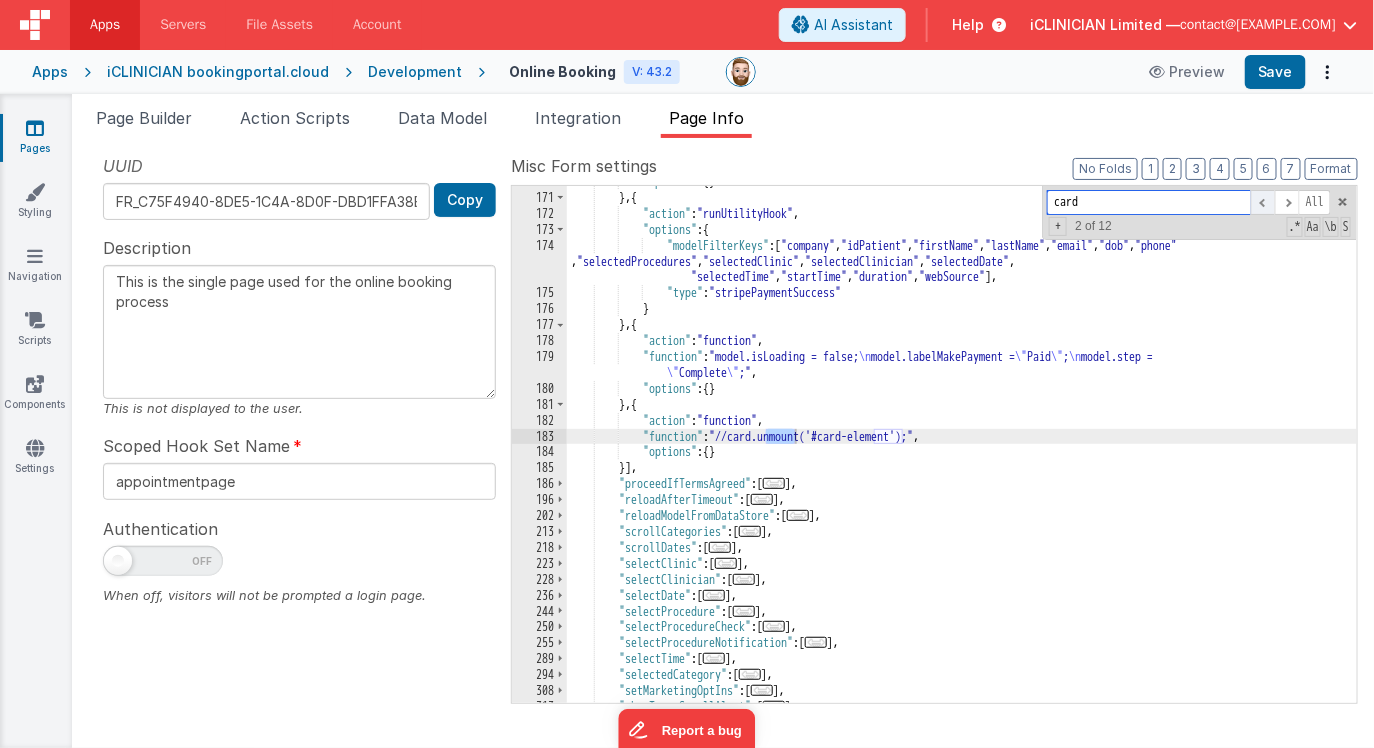 type on "card" 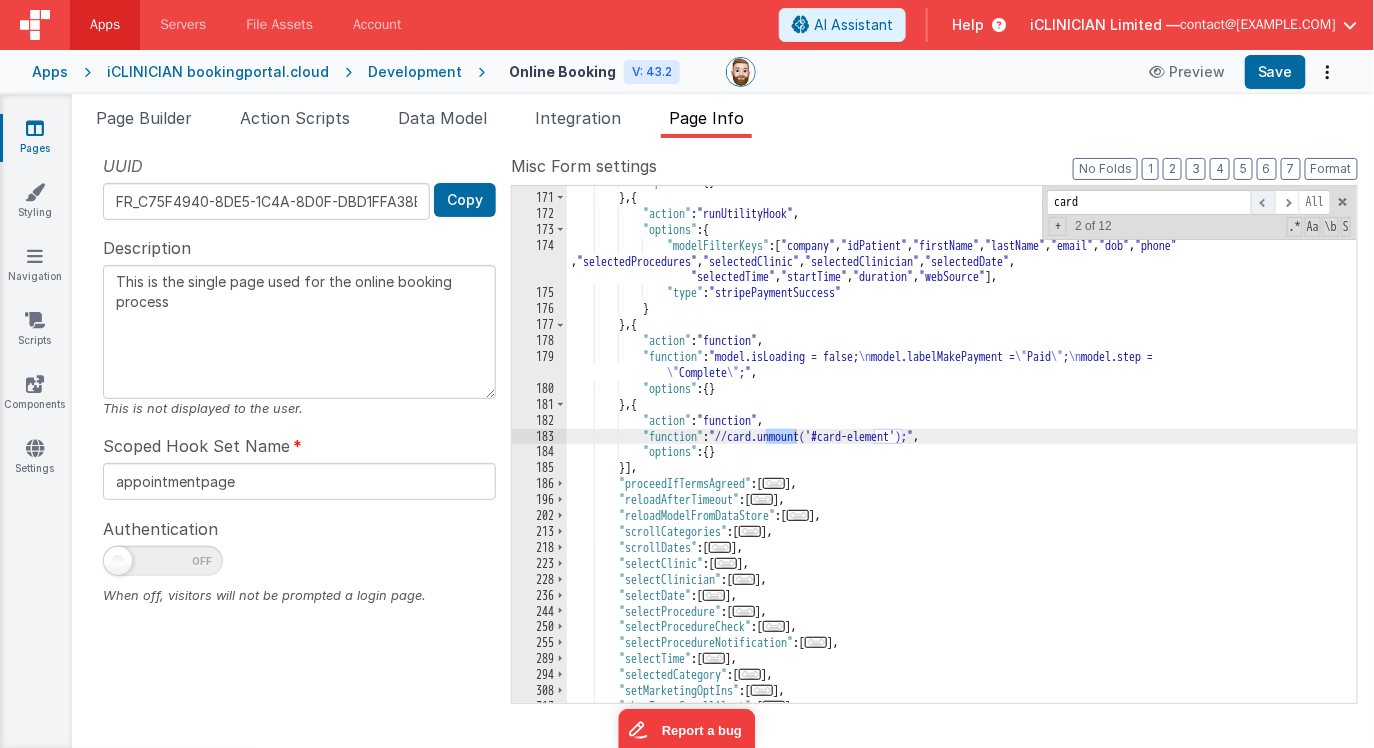 click at bounding box center [1263, 202] 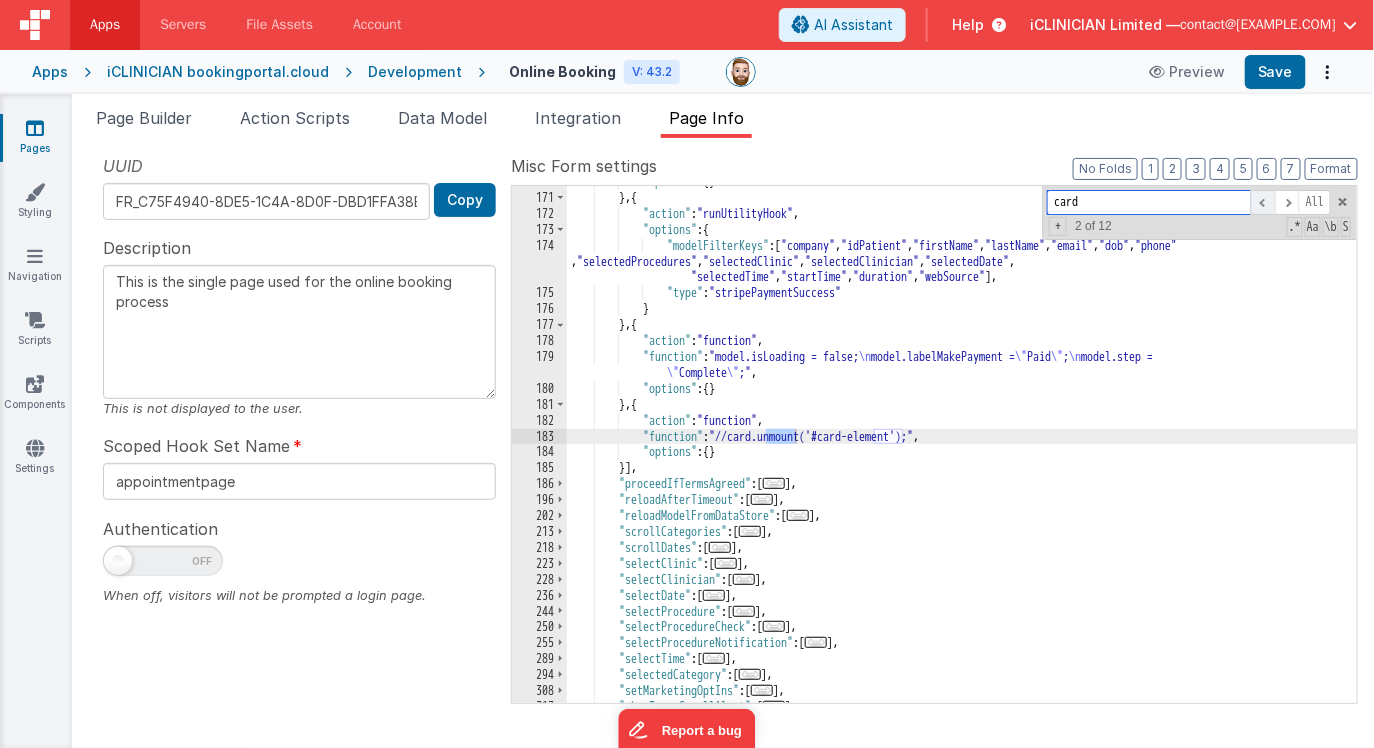 scroll, scrollTop: 377, scrollLeft: 0, axis: vertical 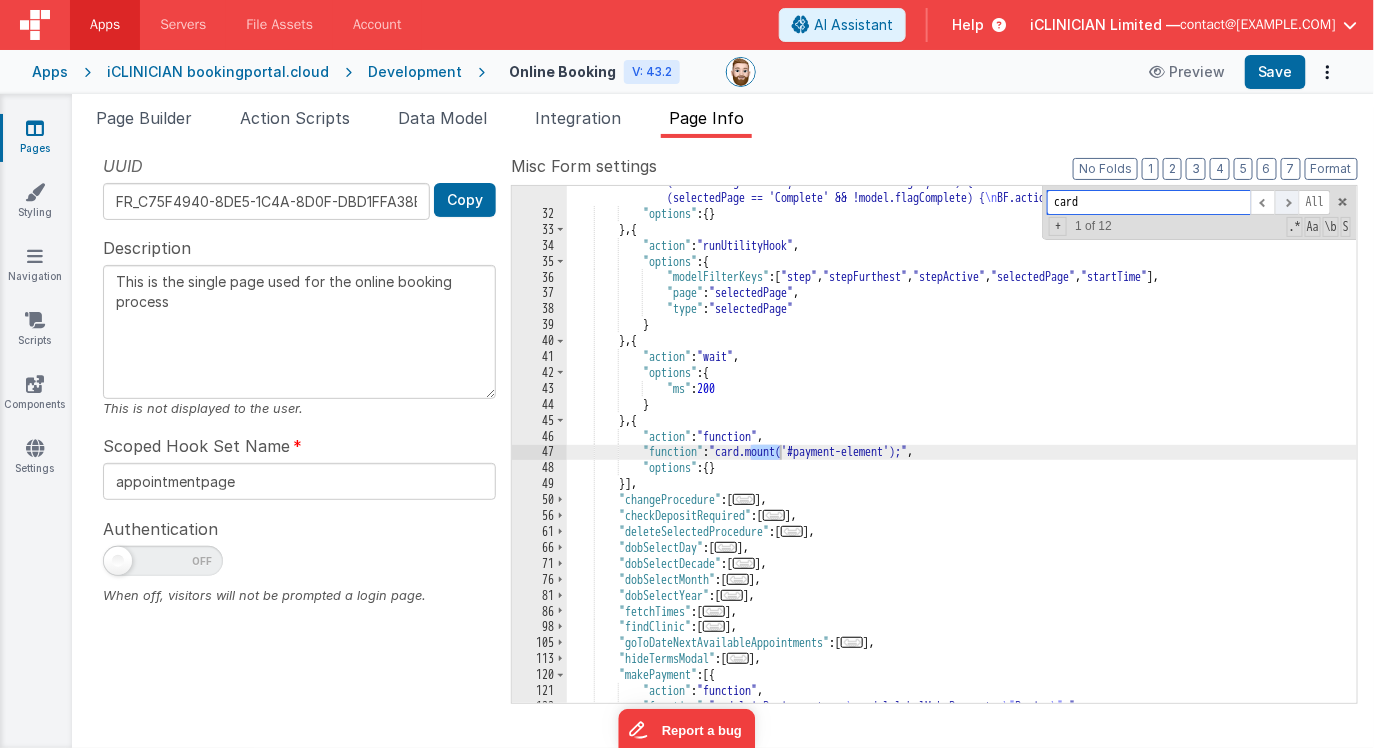 click at bounding box center [1287, 202] 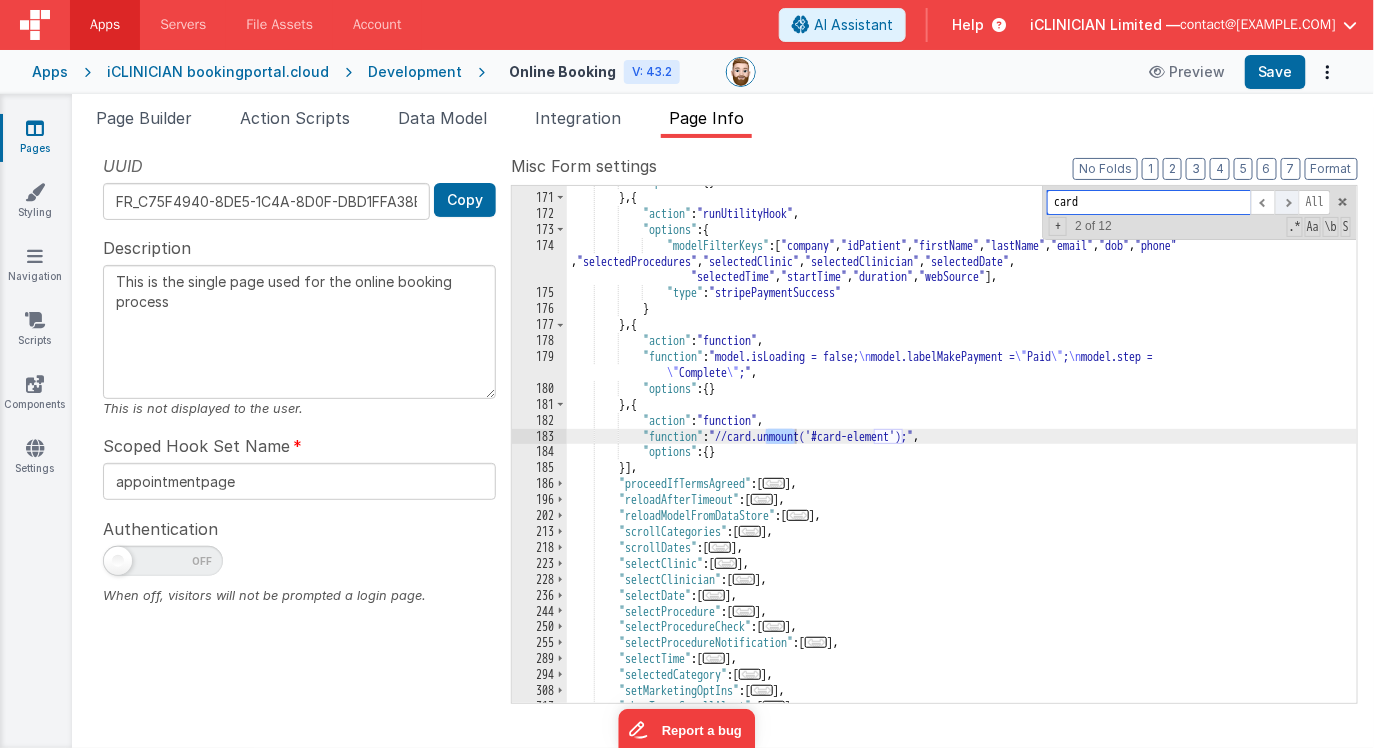 click at bounding box center [1287, 202] 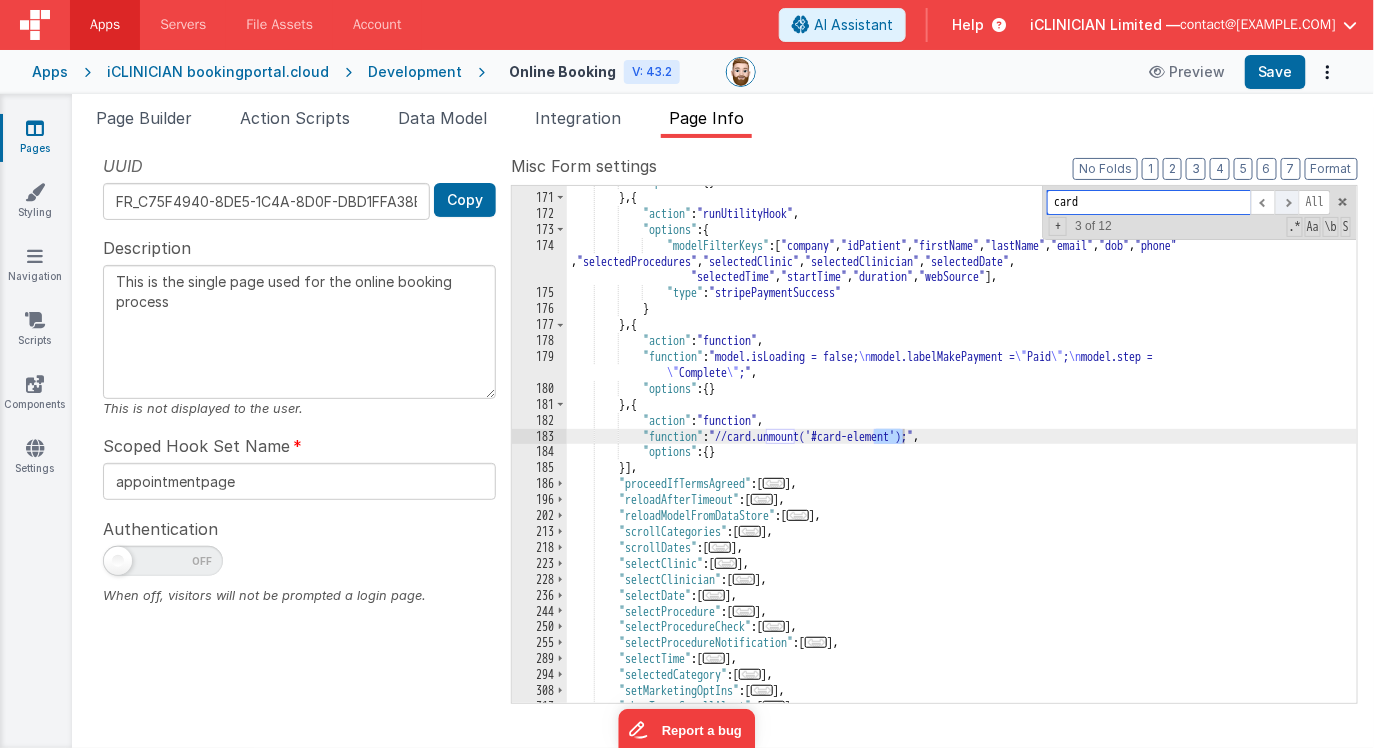 click at bounding box center [1287, 202] 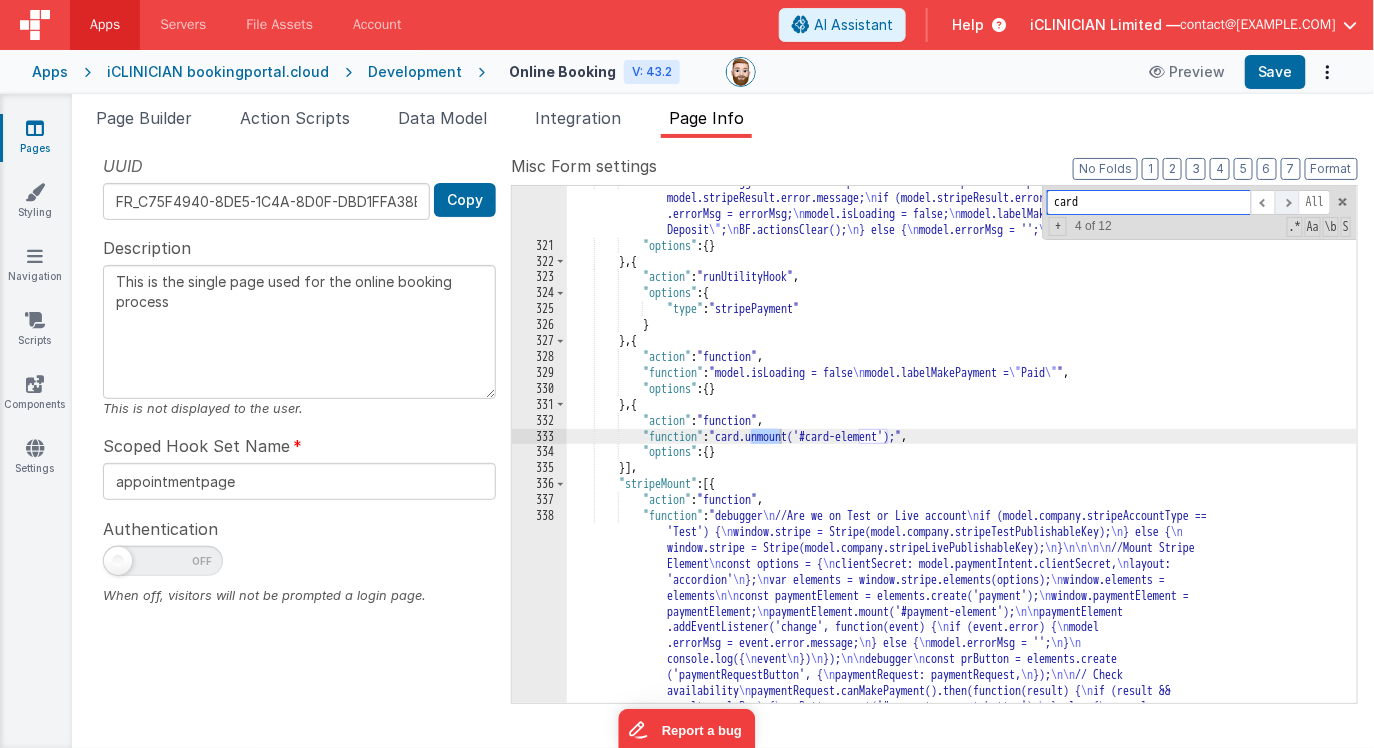 click at bounding box center (1287, 202) 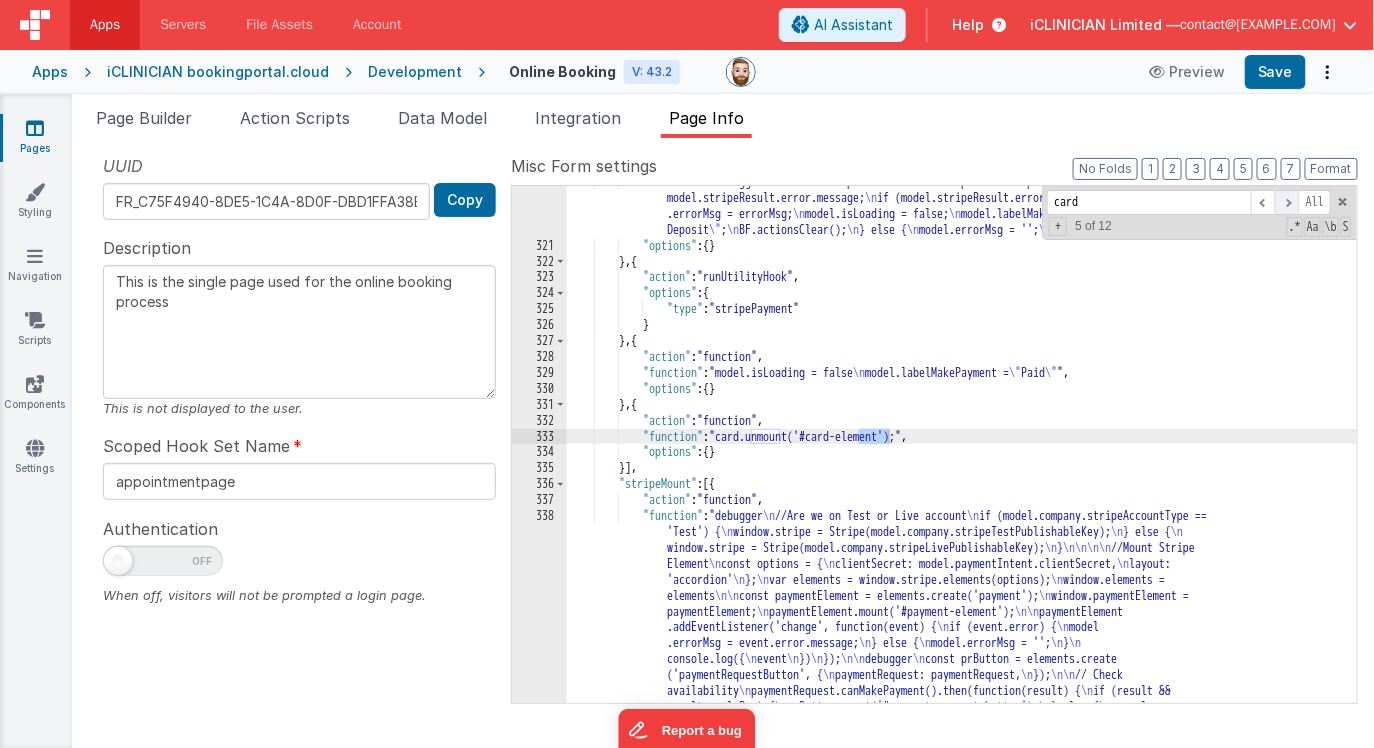click at bounding box center [1287, 202] 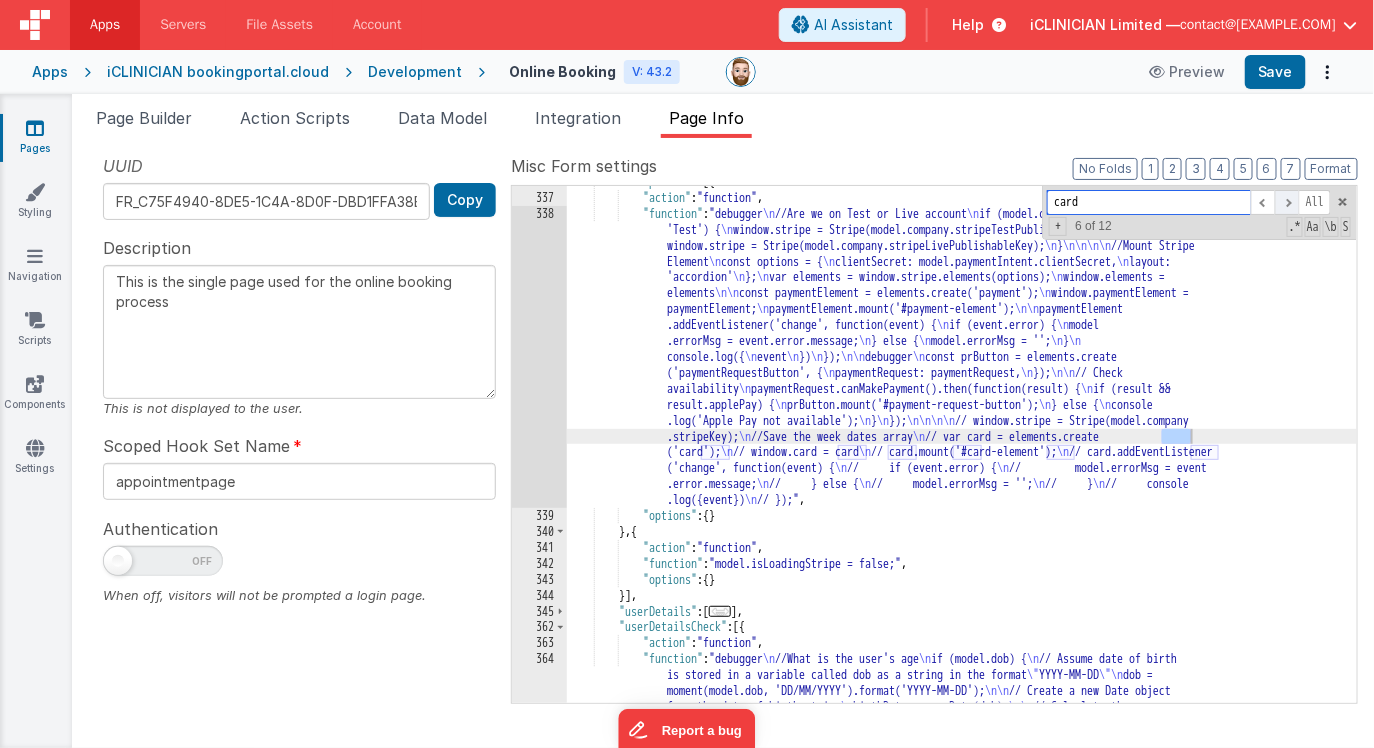 scroll, scrollTop: 4132, scrollLeft: 0, axis: vertical 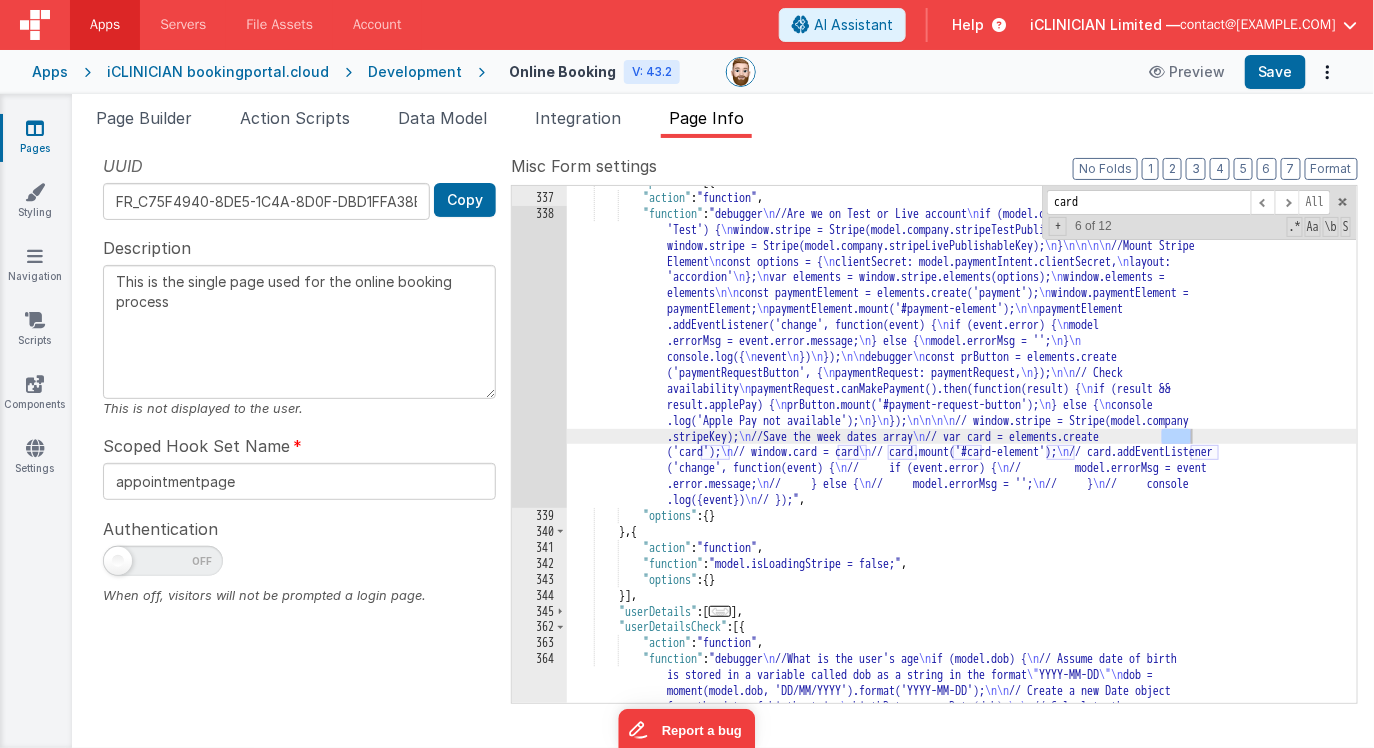 click on ""stripeMount" :  [{                "action" :  "function" ,                "function" :  "debugger \n //Are we on Test or Live account \n if (model.company.stripeAccountType ==                   'Test') { \n     window.stripe = Stripe(model.company.stripeTestPublishableKey); \n } else { \n                       window.stripe = Stripe(model.company.stripeLivePublishableKey); \n } \n\n\n\n //Mount Stripe                   Element \n const options = { \n     clientSecret: model.paymentIntent.clientSecret, \n     layout:                   'accordion' \n }; \n var elements = window.stripe.elements(options); \n window.elements =                   elements \n\n const paymentElement = elements.create('payment'); \n window.paymentElement =                   paymentElement; \n paymentElement.mount('#payment-element'); \n\n paymentElement                  .addEventListener('change', function(event) {" at bounding box center [962, 1108] 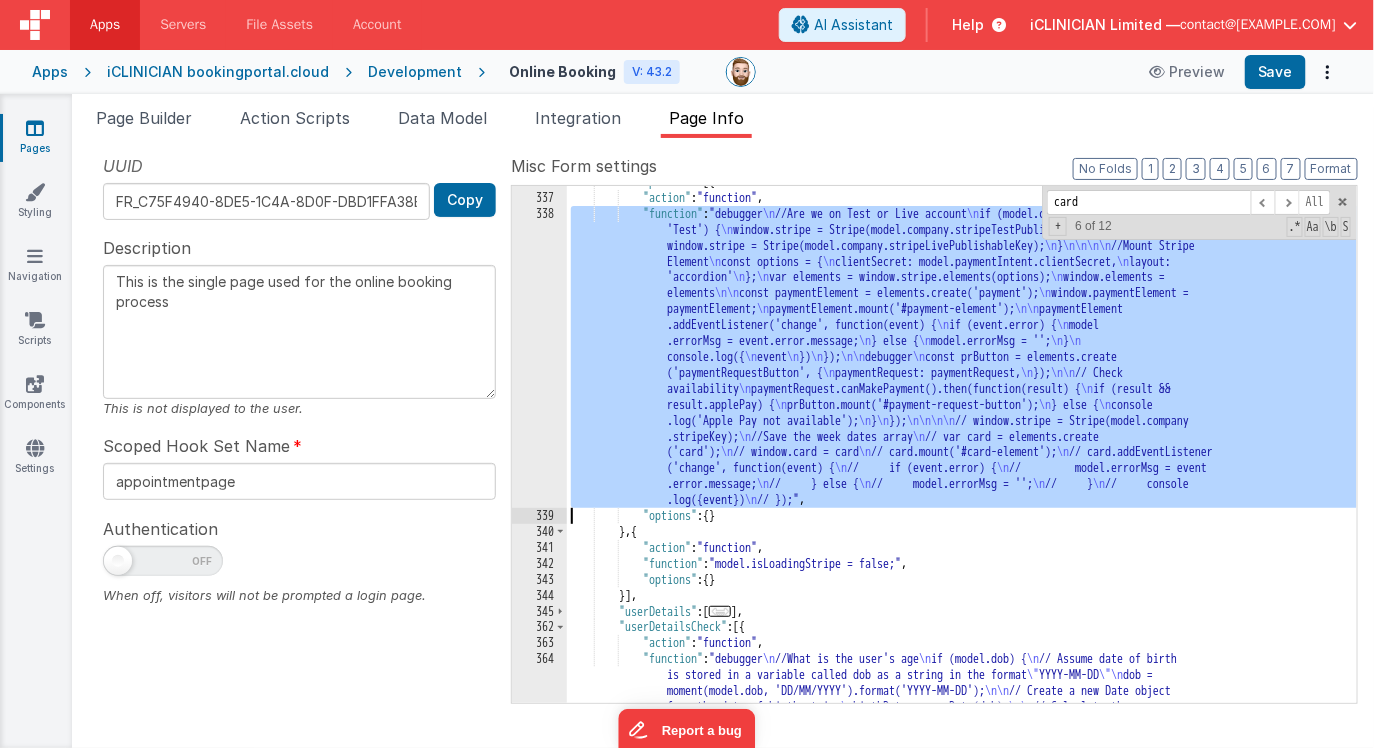 click on "338" at bounding box center (539, 357) 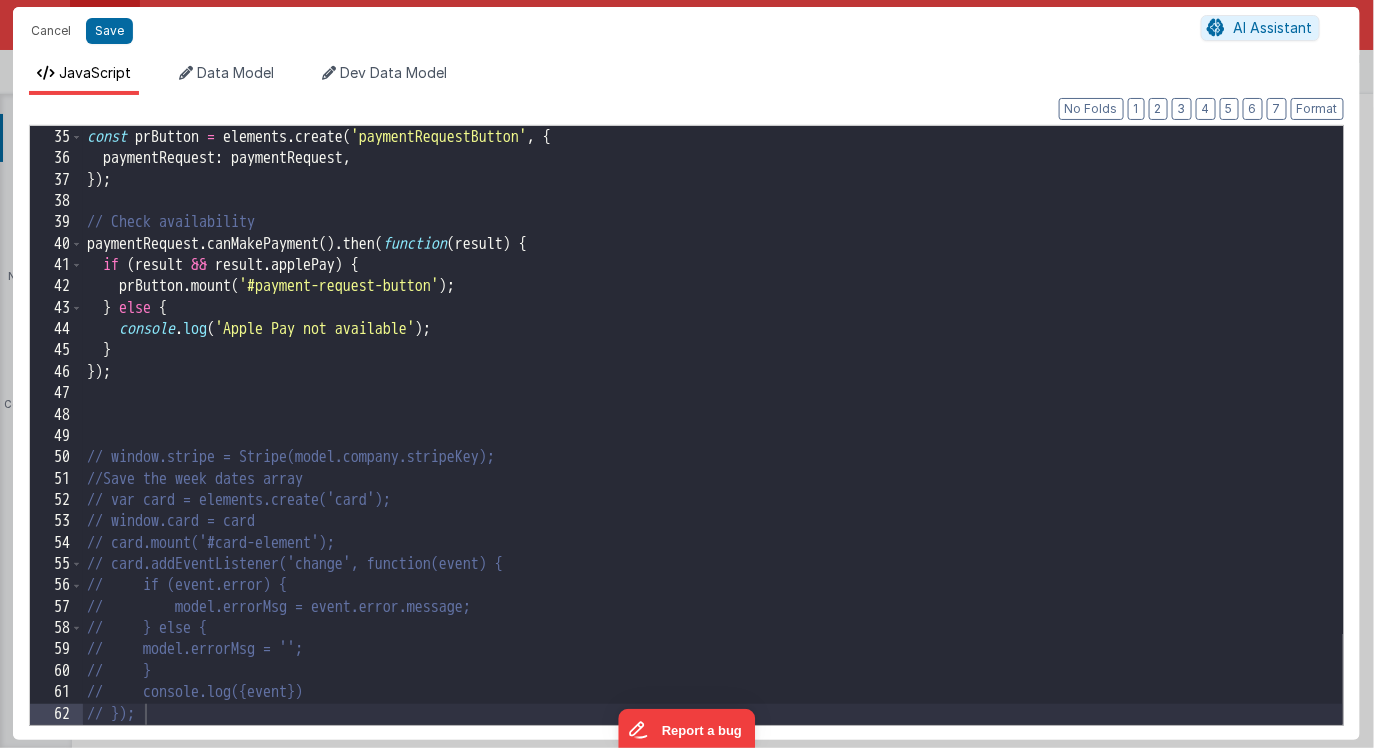 scroll, scrollTop: 0, scrollLeft: 0, axis: both 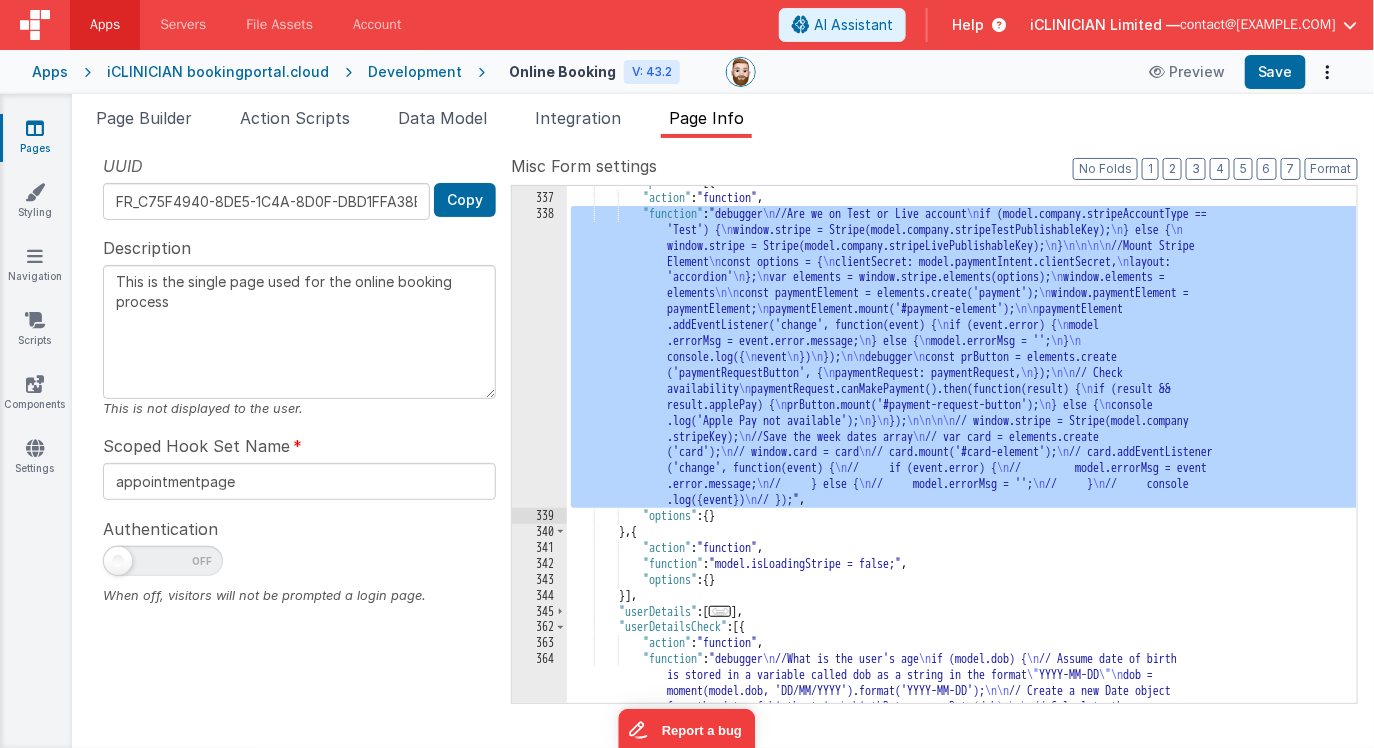 click on ""stripeMount" :  [{                "action" :  "function" ,                "function" :  "debugger \n //Are we on Test or Live account \n if (model.company.stripeAccountType ==                   'Test') { \n     window.stripe = Stripe(model.company.stripeTestPublishableKey); \n } else { \n                       window.stripe = Stripe(model.company.stripeLivePublishableKey); \n } \n\n\n\n //Mount Stripe                   Element \n const options = { \n     clientSecret: model.paymentIntent.clientSecret, \n     layout:                   'accordion' \n }; \n var elements = window.stripe.elements(options); \n window.elements =                   elements \n\n const paymentElement = elements.create('payment'); \n window.paymentElement =                   paymentElement; \n paymentElement.mount('#payment-element'); \n\n paymentElement                  .addEventListener('change', function(event) {" at bounding box center (962, 1108) 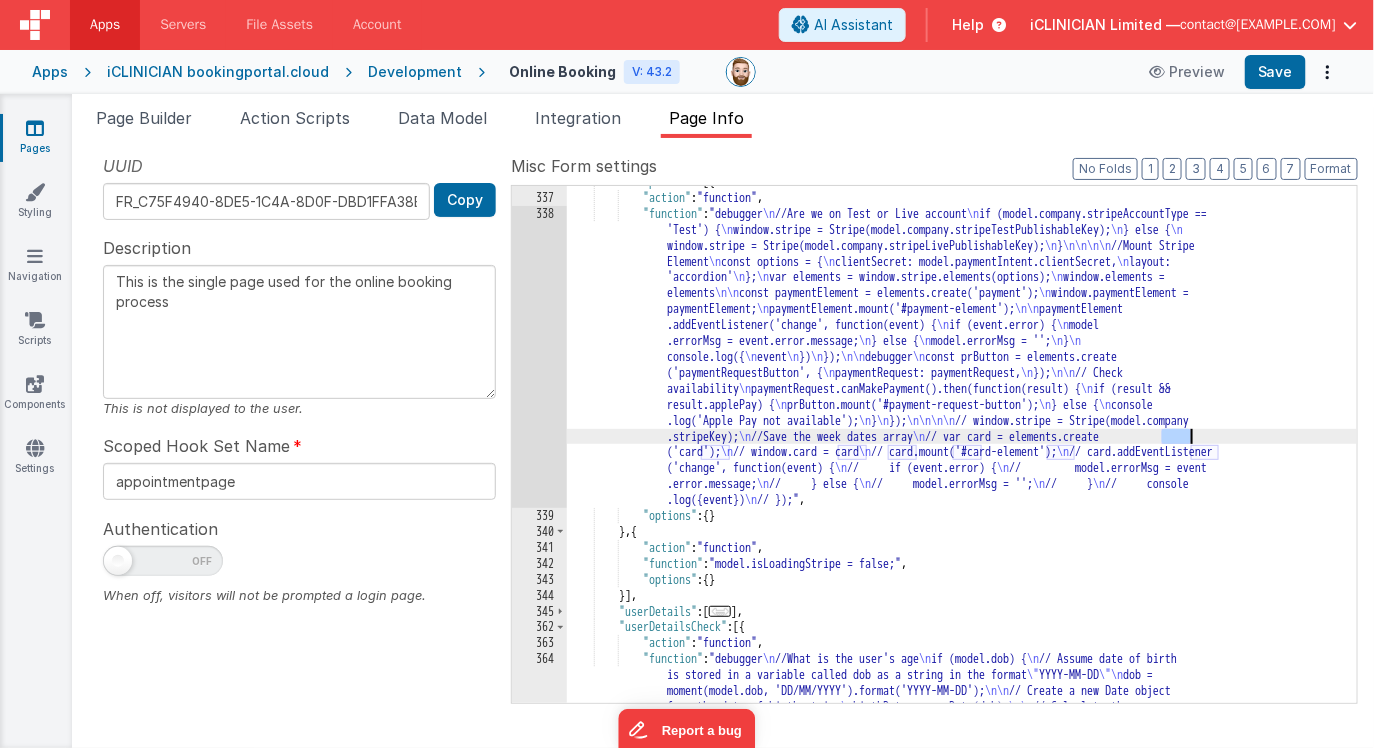 click on ""stripeMount" :  [{                "action" :  "function" ,                "function" :  "debugger \n //Are we on Test or Live account \n if (model.company.stripeAccountType ==                   'Test') { \n     window.stripe = Stripe(model.company.stripeTestPublishableKey); \n } else { \n                       window.stripe = Stripe(model.company.stripeLivePublishableKey); \n } \n\n\n\n //Mount Stripe                   Element \n const options = { \n     clientSecret: model.paymentIntent.clientSecret, \n     layout:                   'accordion' \n }; \n var elements = window.stripe.elements(options); \n window.elements =                   elements \n\n const paymentElement = elements.create('payment'); \n window.paymentElement =                   paymentElement; \n paymentElement.mount('#payment-element'); \n\n paymentElement                  .addEventListener('change', function(event) {" at bounding box center (962, 1108) 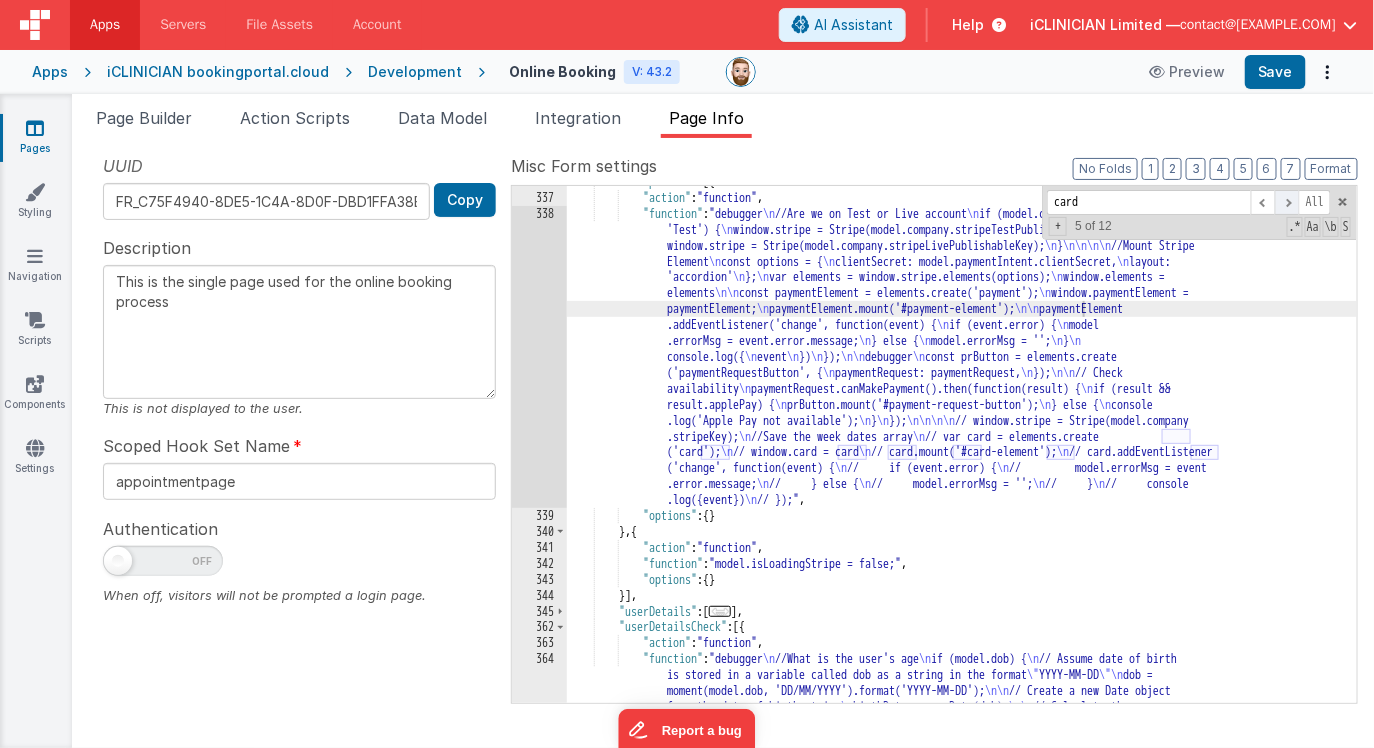 click at bounding box center [1287, 202] 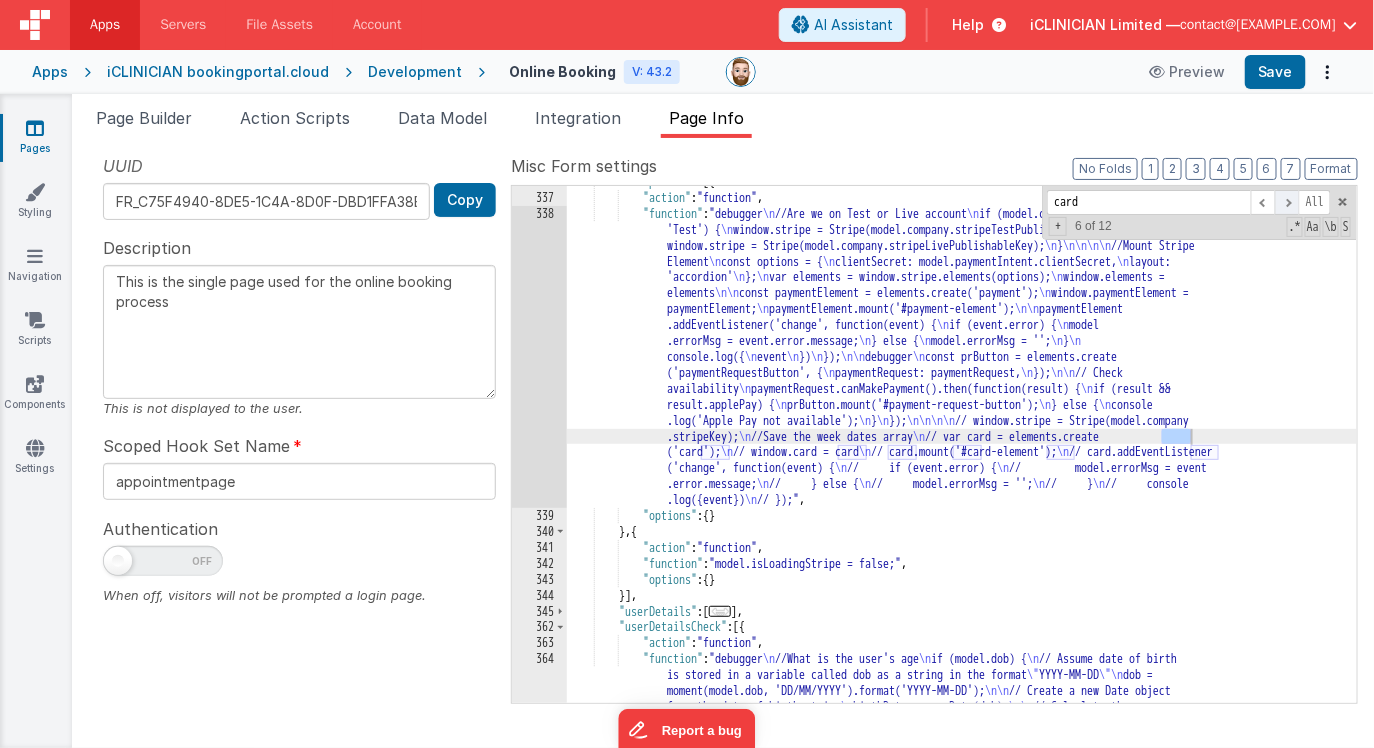 click at bounding box center (1287, 202) 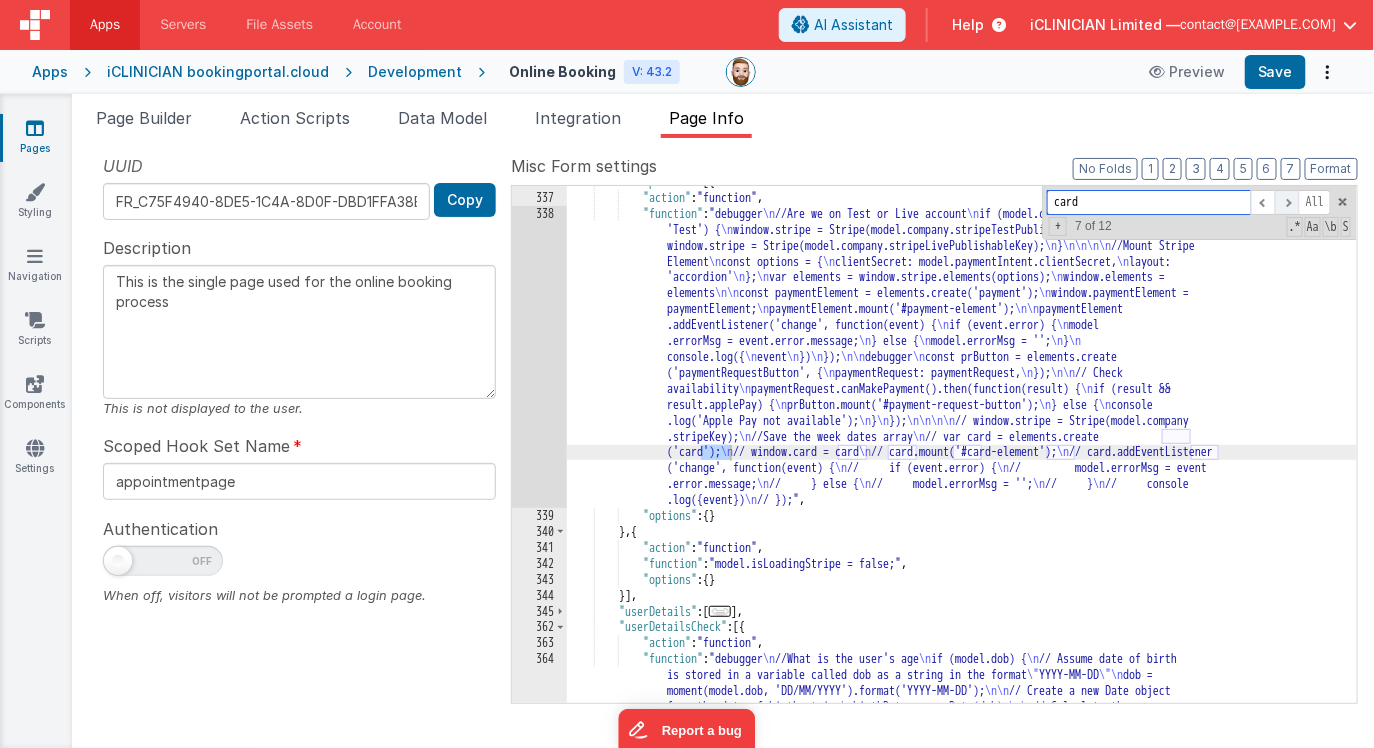 click at bounding box center [1287, 202] 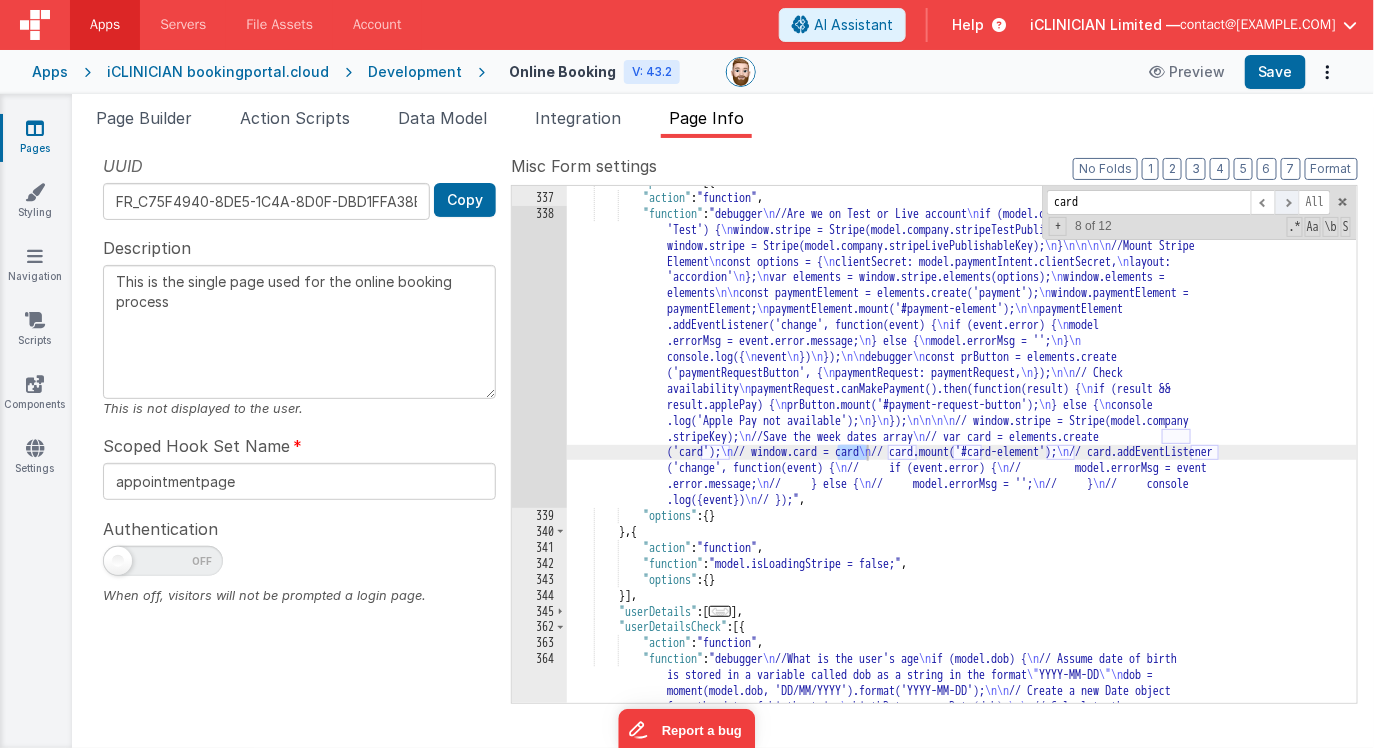 click at bounding box center [1287, 202] 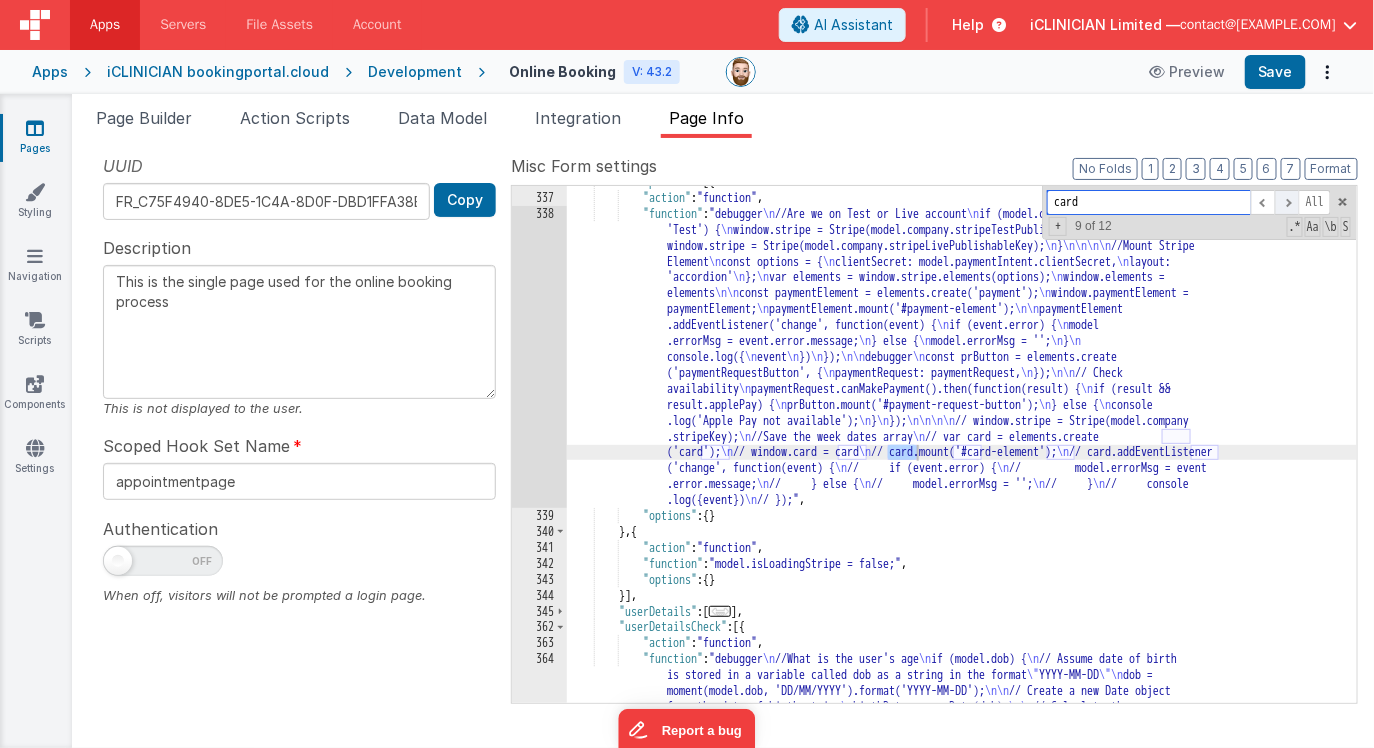 click at bounding box center [1287, 202] 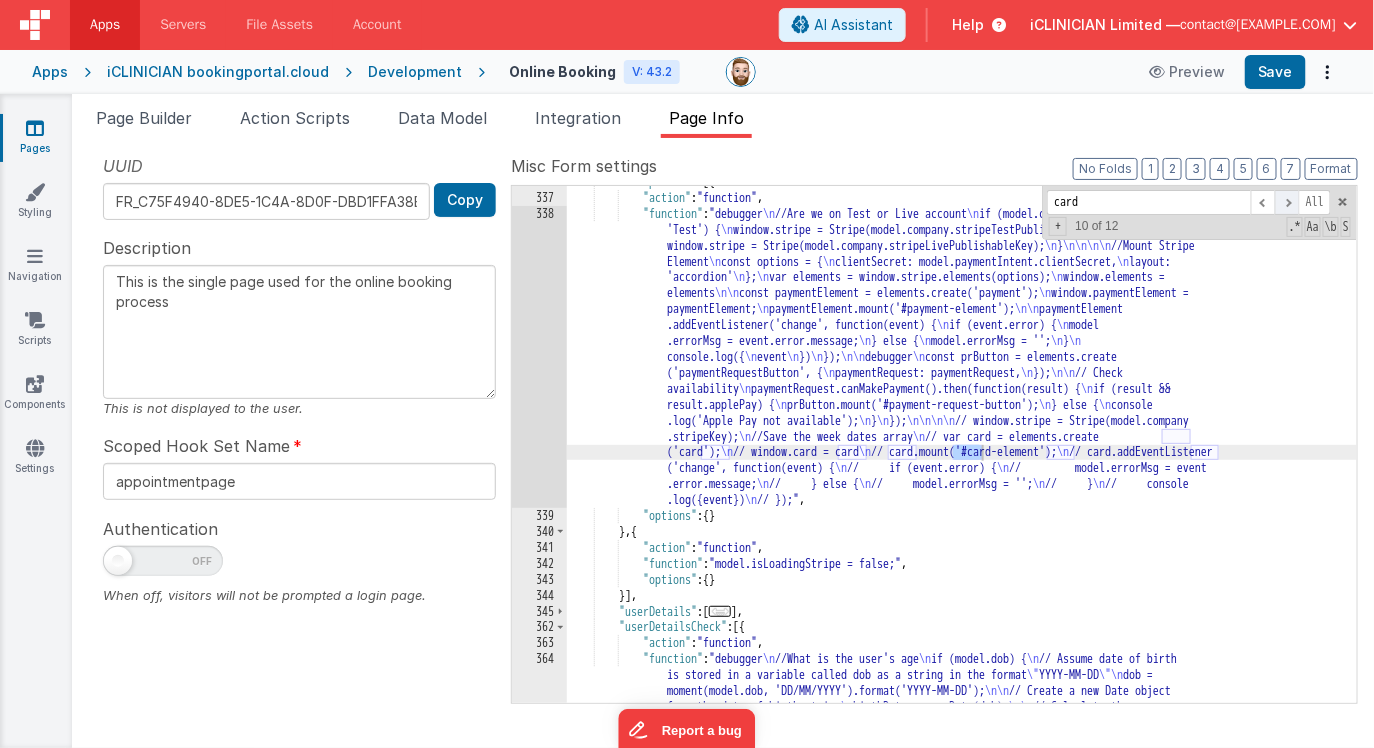 click at bounding box center (1287, 202) 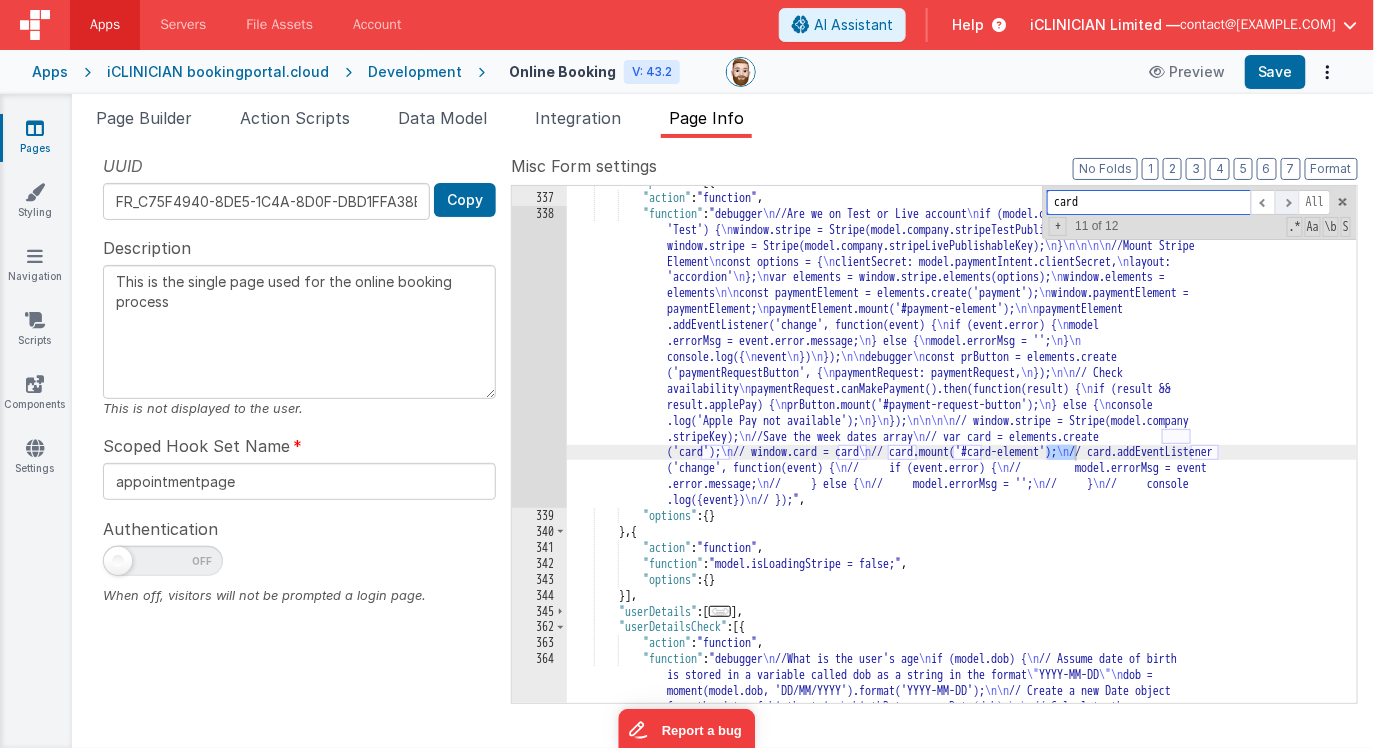 click at bounding box center (1287, 202) 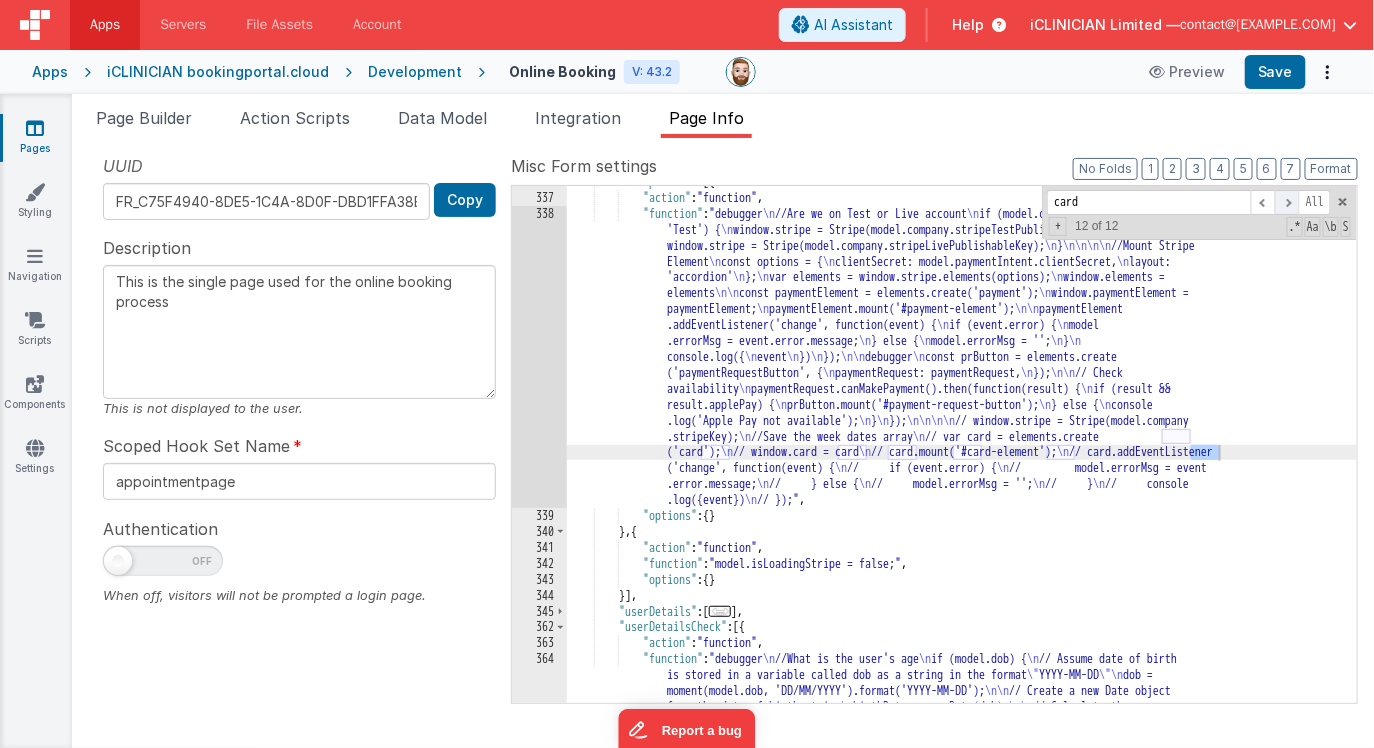 click at bounding box center (1287, 202) 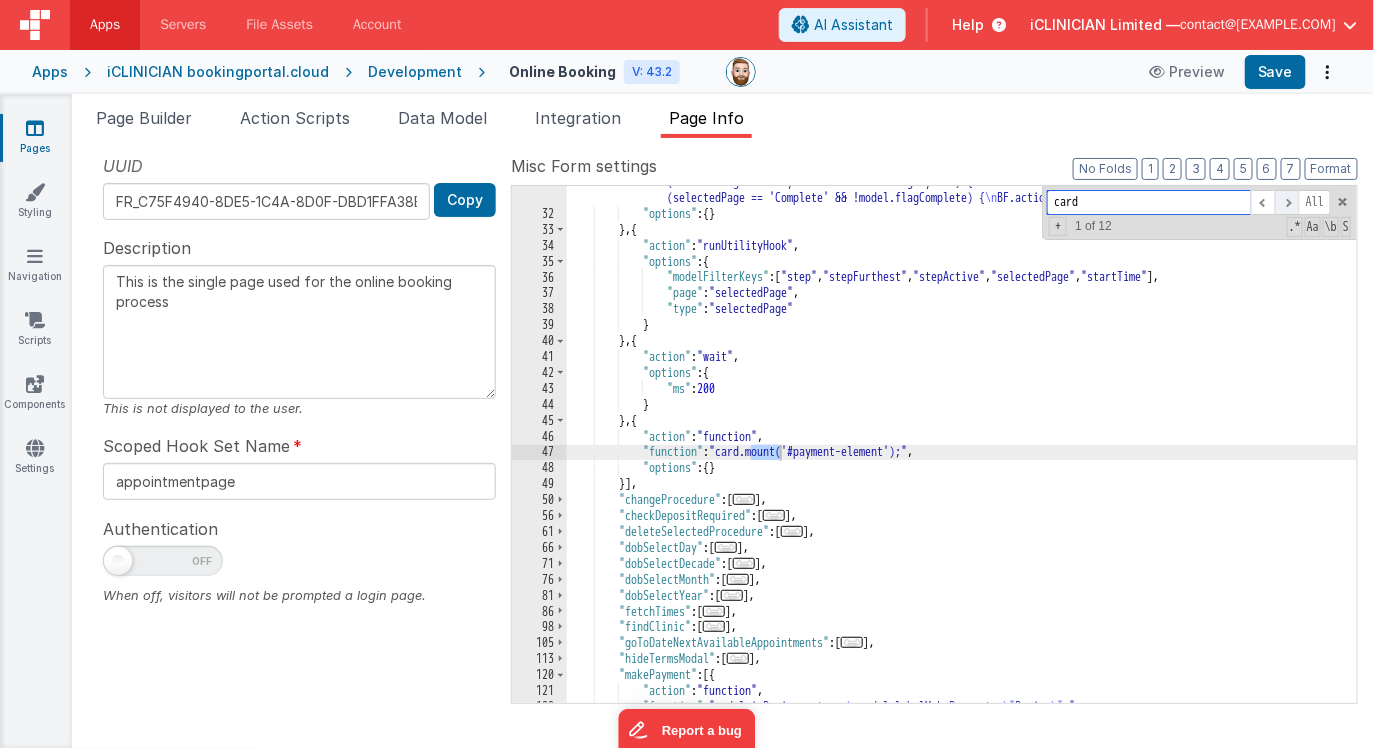 click at bounding box center (1287, 202) 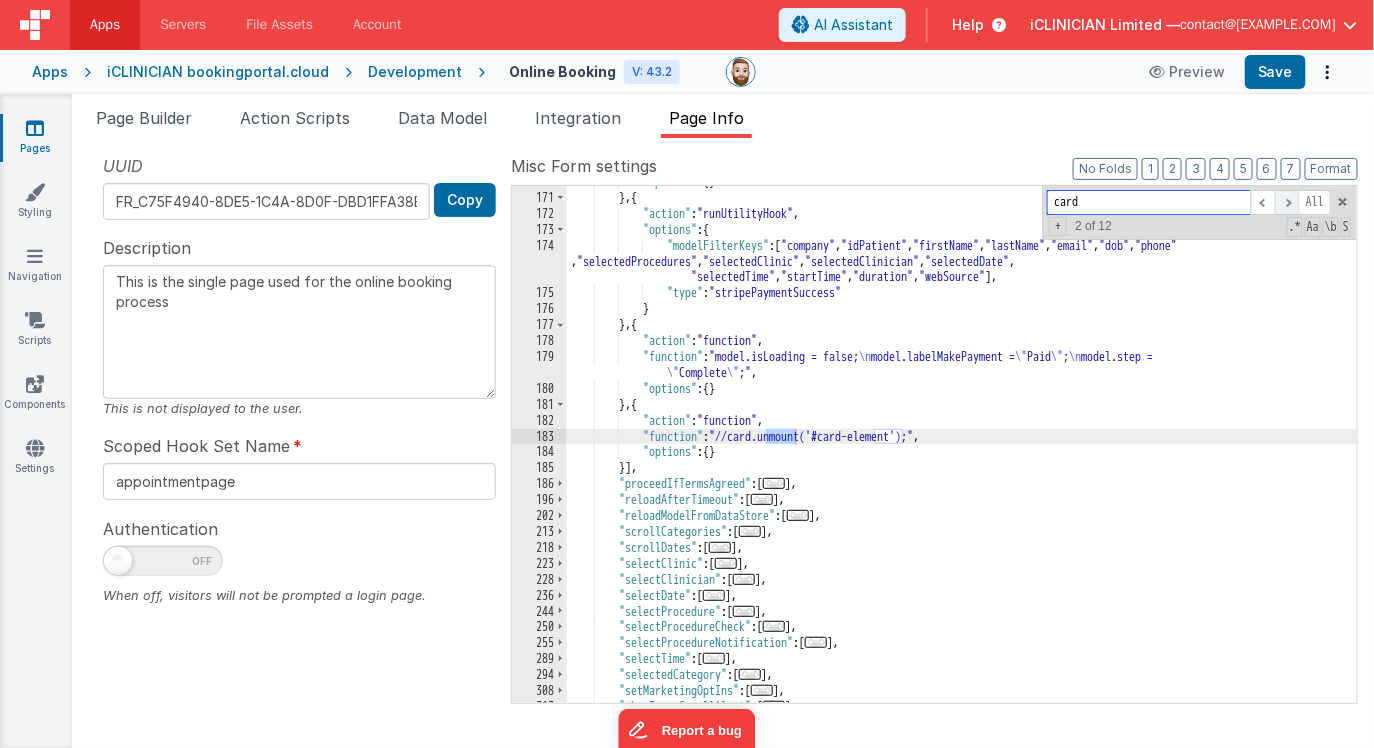 scroll, scrollTop: 3257, scrollLeft: 0, axis: vertical 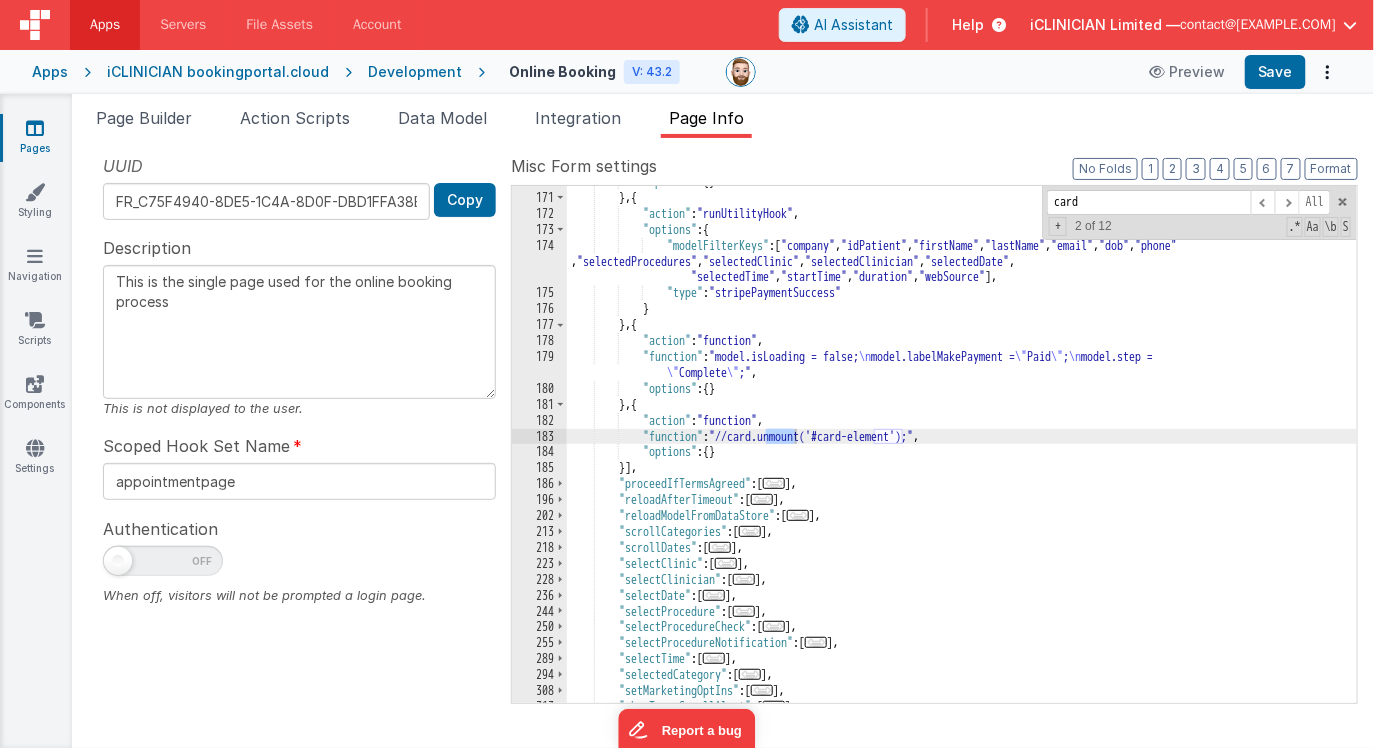 click on ""options" :  { }           } ,  {                "action" :  "runUtilityHook" ,                "options" :  {                     "modelFilterKeys" :  [ "company" ,  "idPatient" ,  "firstName" ,  "lastName" ,  "email" ,  "dob" ,  "phone"                     ,  "selectedProcedures" ,  "selectedClinic" ,  "selectedClinician" ,  "selectedDate" ,                       "selectedTime" ,  "startTime" ,  "duration" ,  "webSource" ] ,                     "type" :  "stripePaymentSuccess"                }           } ,  {                "action" :  "function" ,                "function" :  "model.isLoading = false; \n model.labelMakePayment =  \" Paid \" ; \n model.step =                   \" Complete \" ;" ,                "options" :  { }           } ,  {                "action" :  "function" ,                "function" :  "//card.unmount('#card-element');" ,                "options" :  { }           }] ,           "proceedIfTermsAgreed" :  [ ... ]" at bounding box center (962, 448) 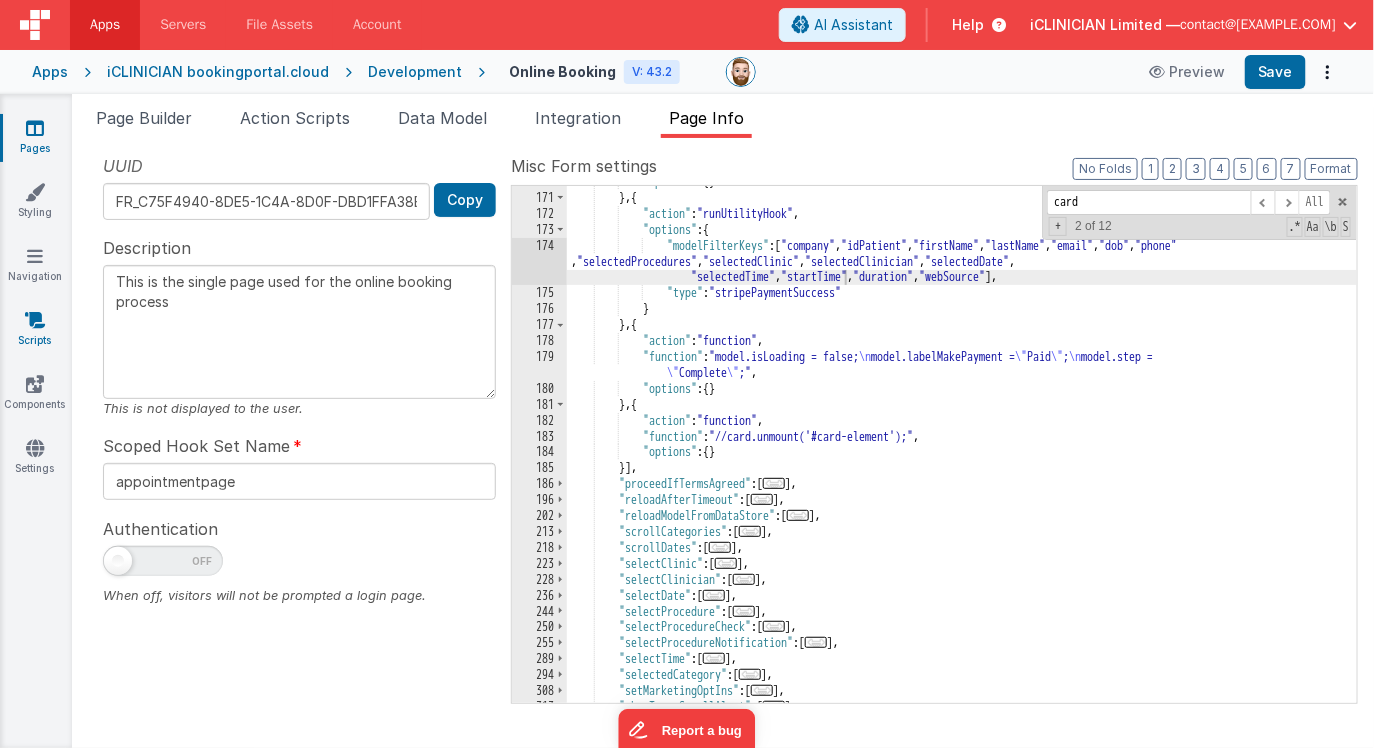 click on "Scripts" at bounding box center [35, 330] 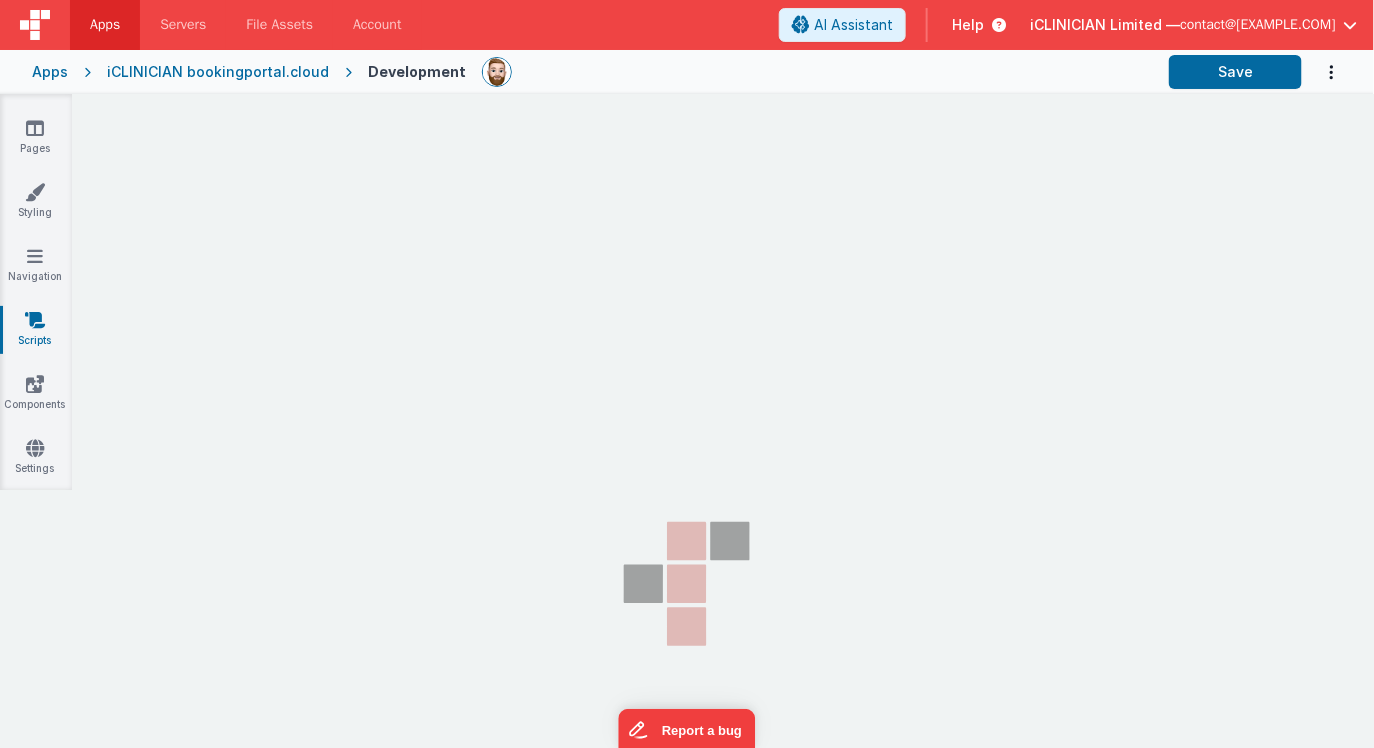 click on "Scripts" at bounding box center (35, 330) 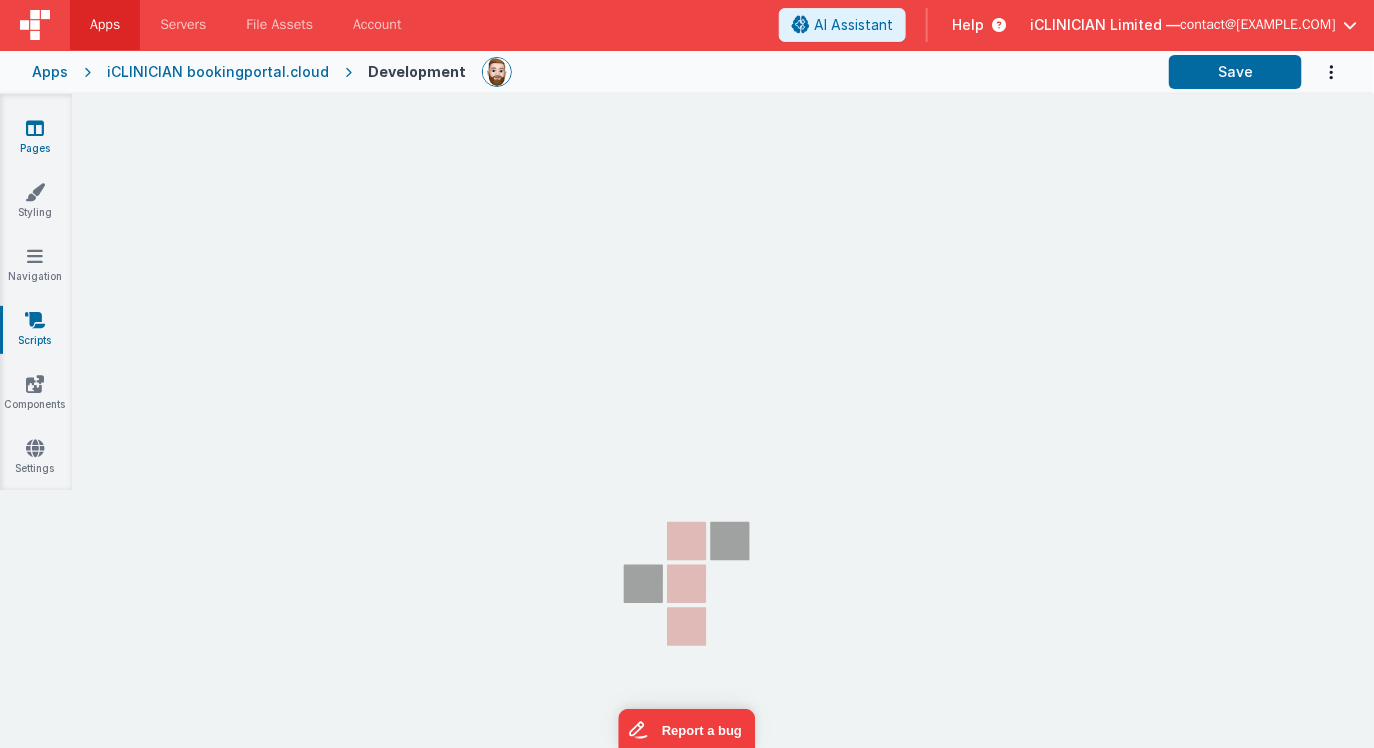 click at bounding box center (35, 128) 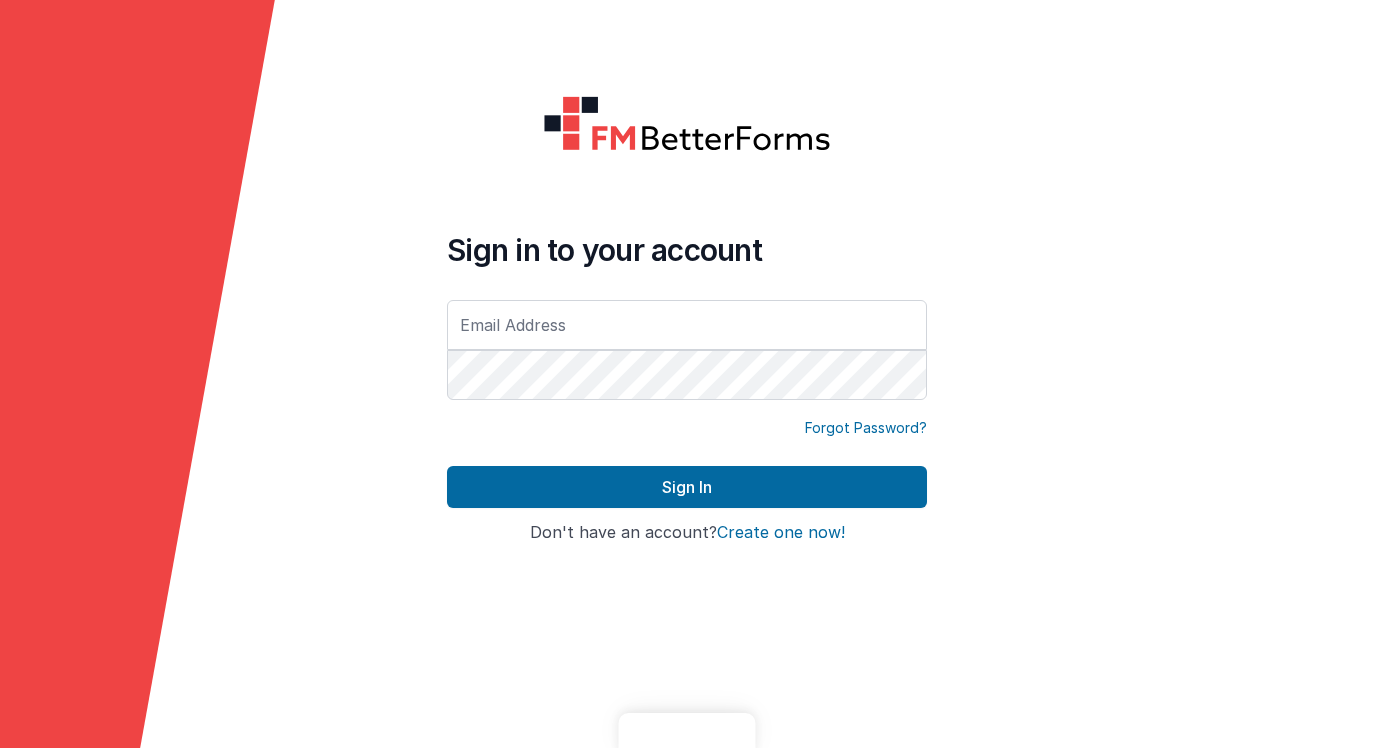 scroll, scrollTop: 0, scrollLeft: 0, axis: both 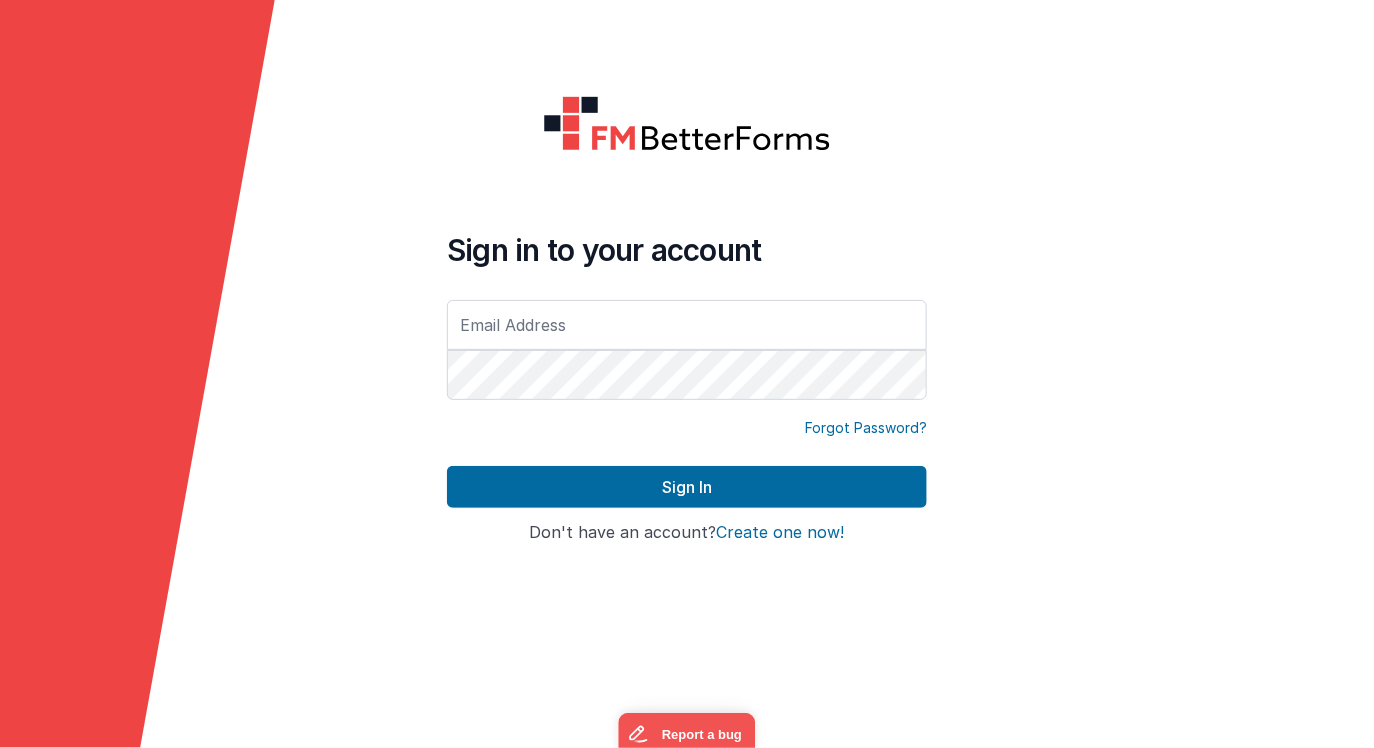 click at bounding box center [687, 325] 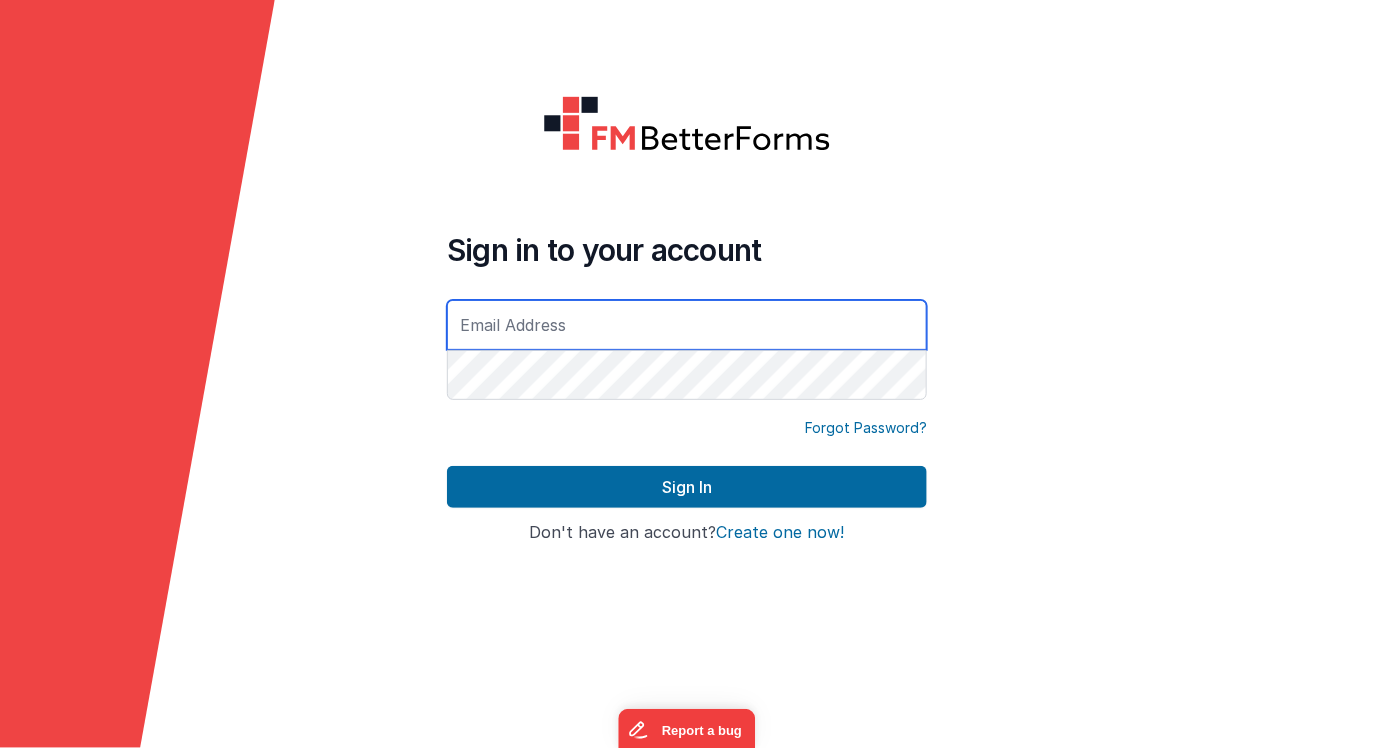 type on "contact@example.com" 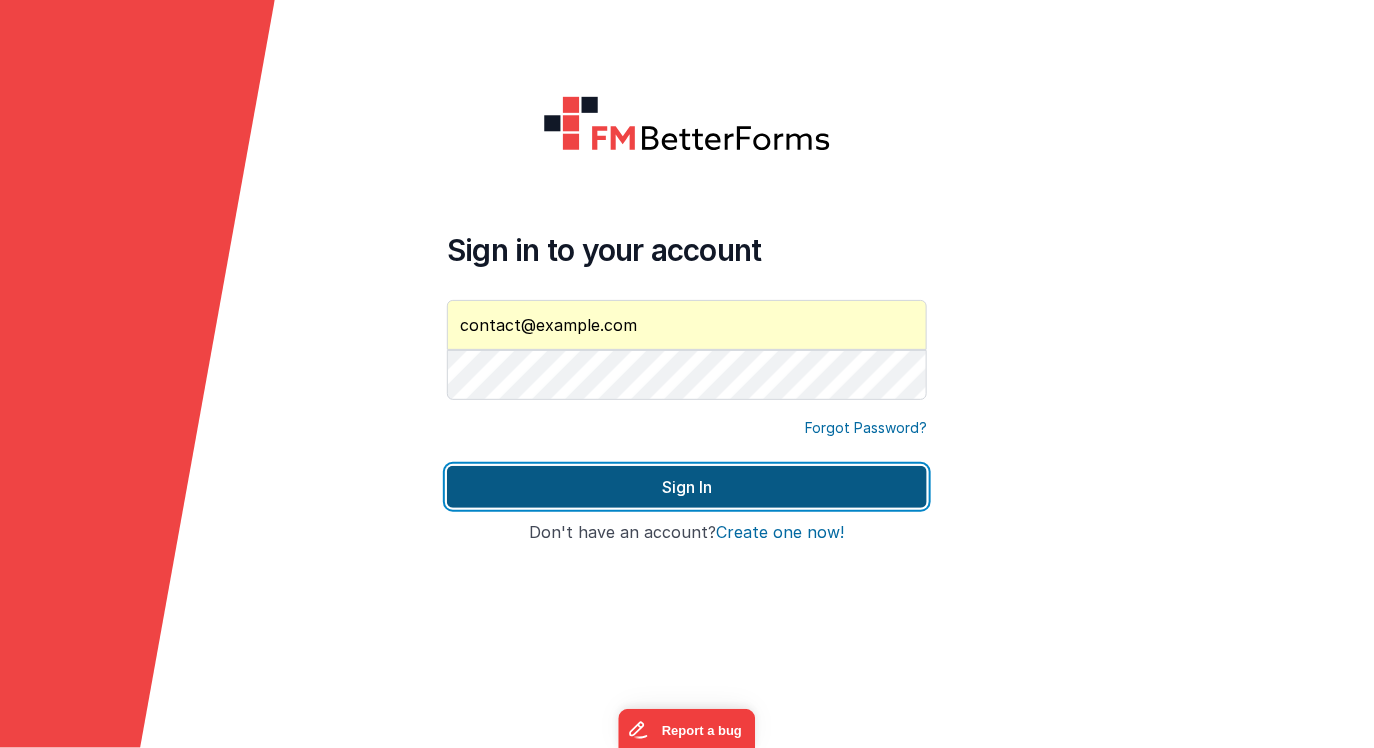 click on "Sign In" at bounding box center [687, 487] 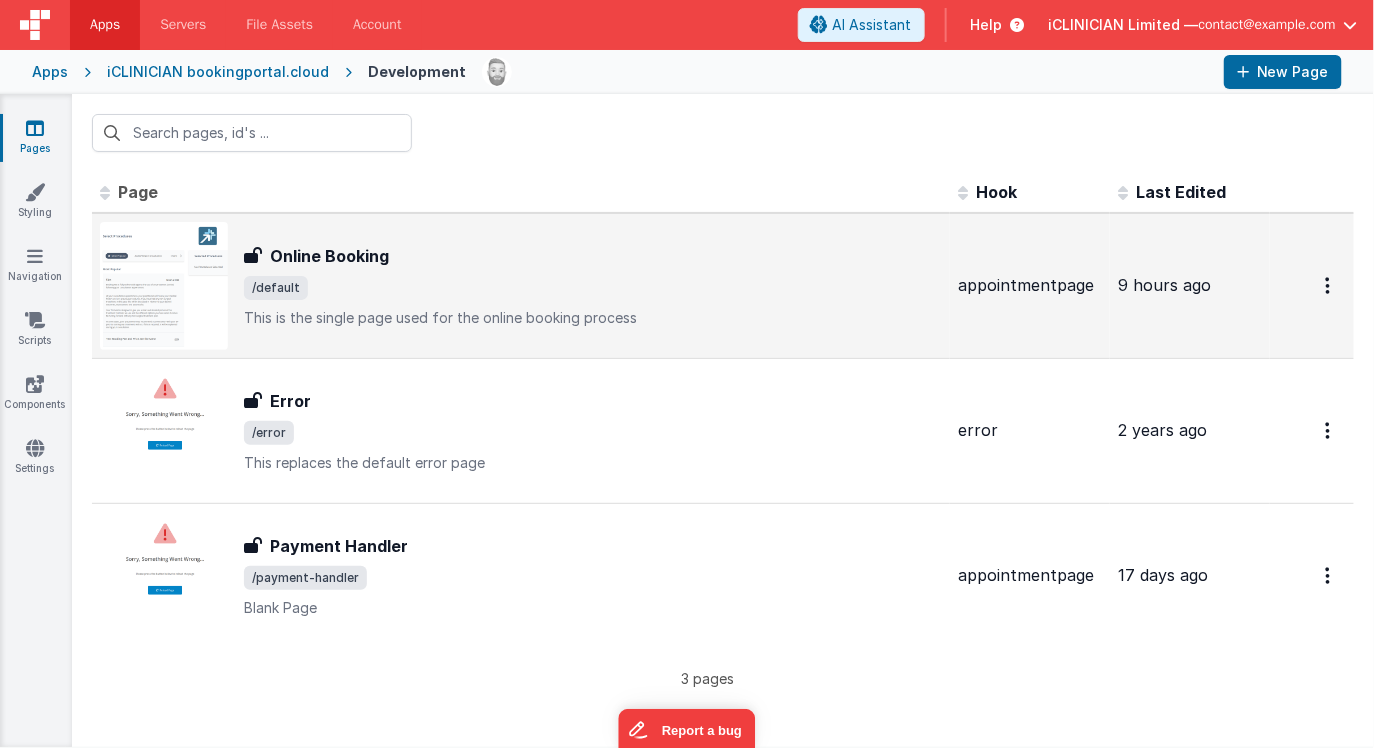 click on "/default" at bounding box center (593, 288) 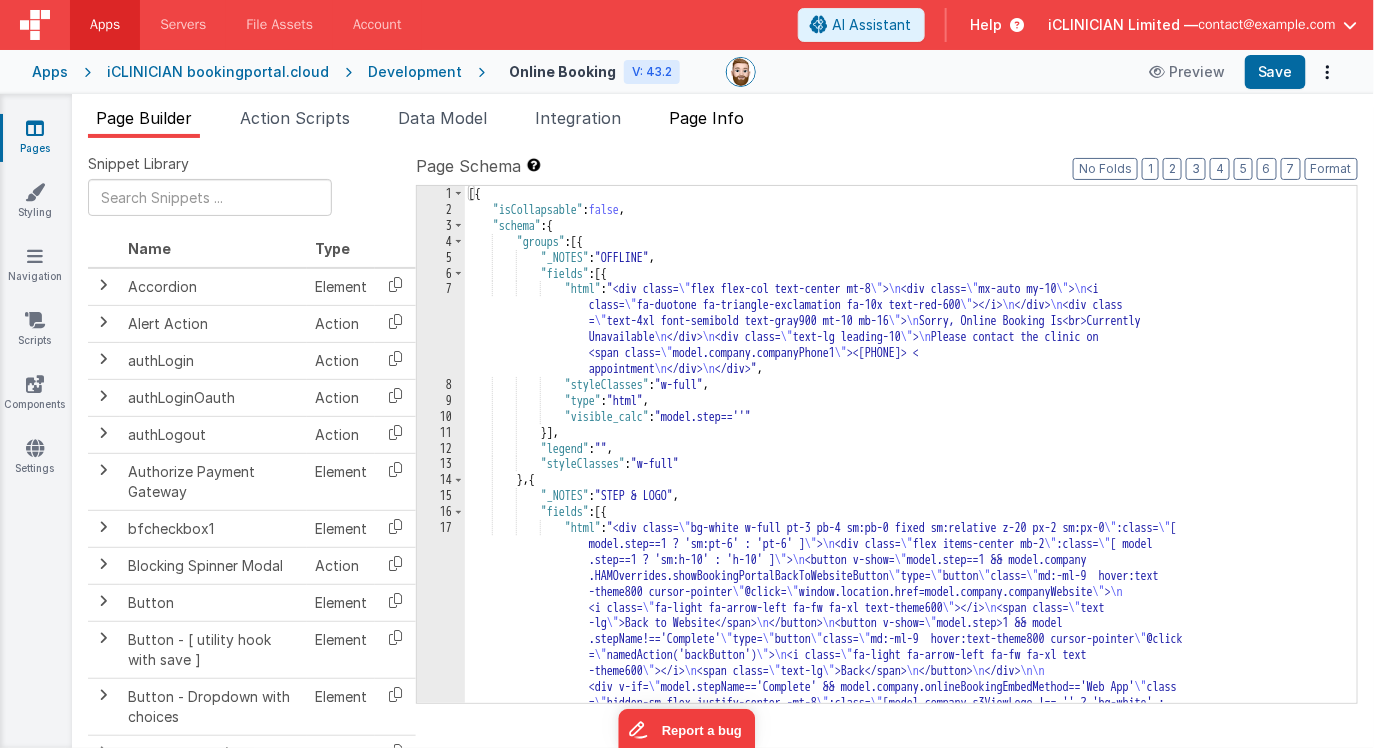 click on "Page Info" at bounding box center (706, 118) 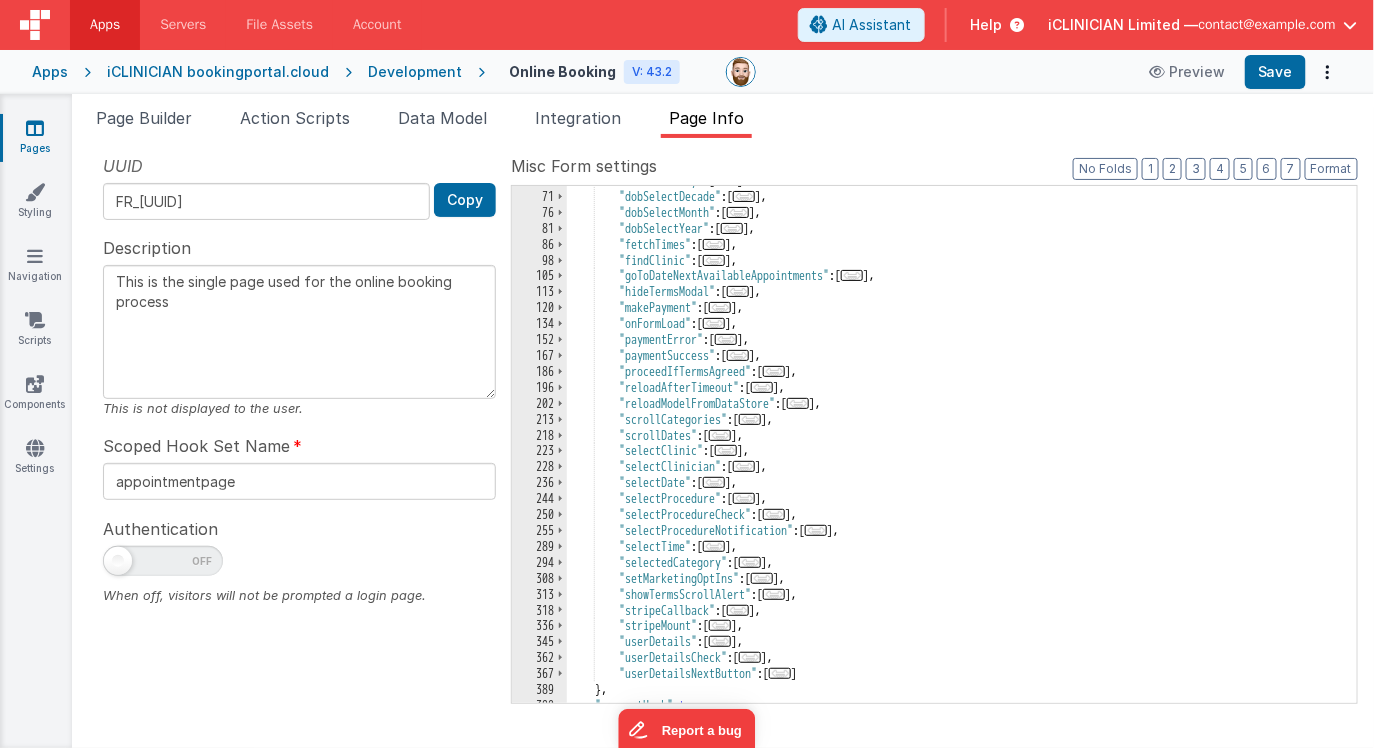 scroll, scrollTop: 263, scrollLeft: 0, axis: vertical 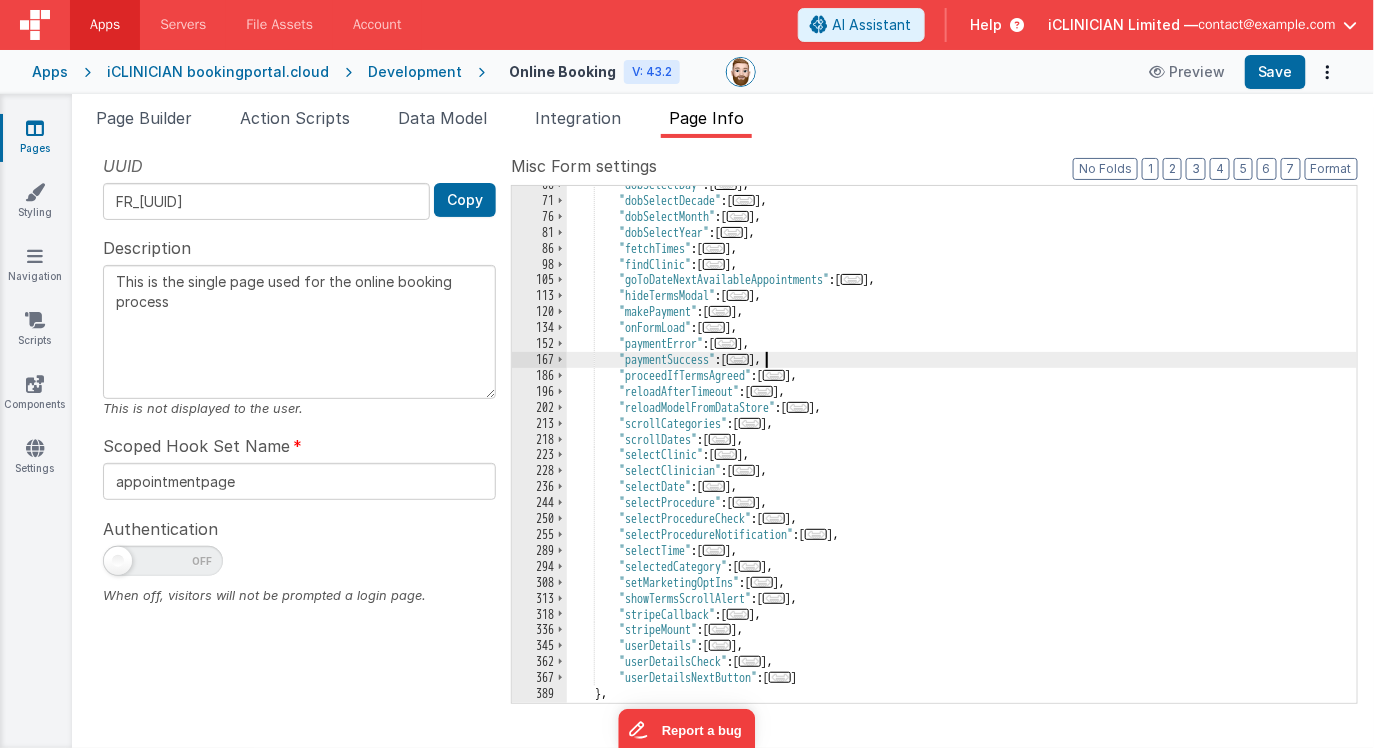 click on "..." at bounding box center (738, 359) 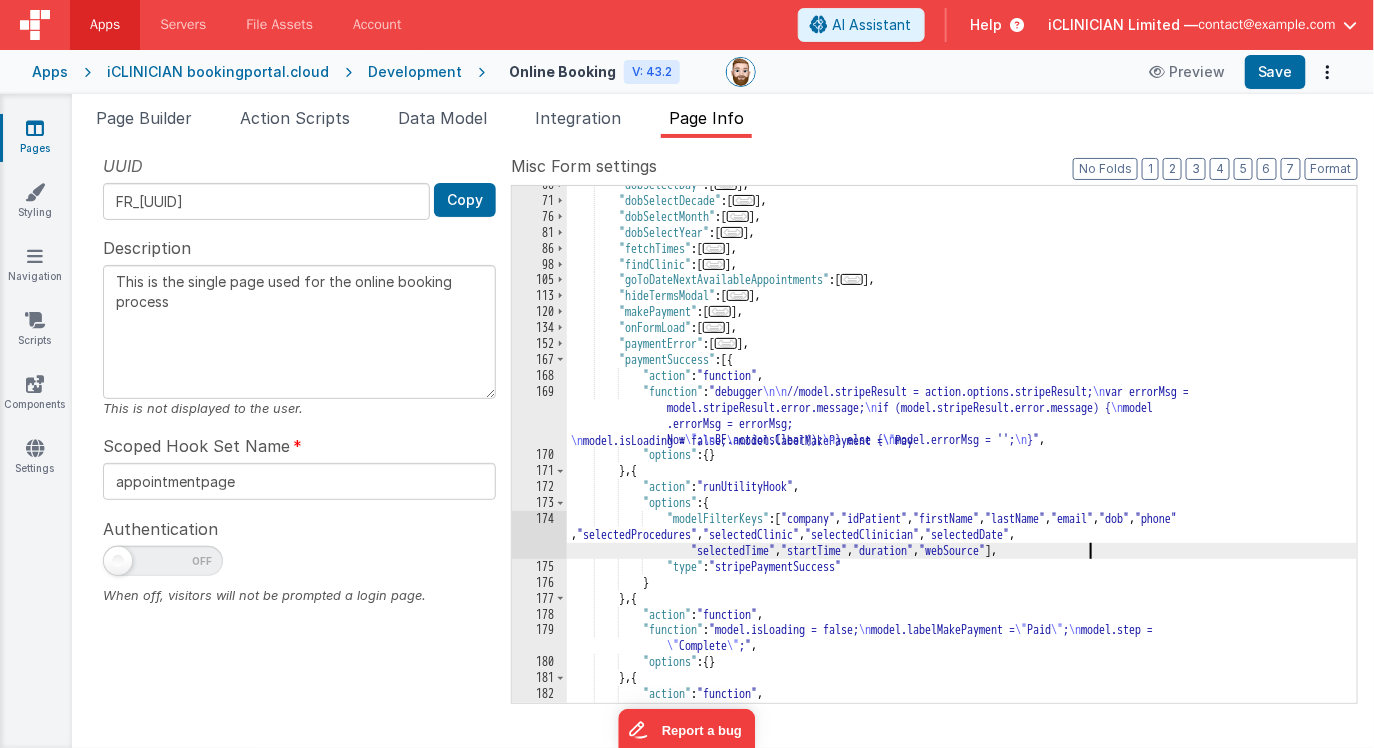 click on ""dobSelectDay" :  [ ... ] ,           "dobSelectDecade" :  [ ... ] ,           "dobSelectMonth" :  [ ... ] ,           "dobSelectYear" :  [ ... ] ,           "fetchTimes" :  [ ... ] ,           "findClinic" :  [ ... ] ,           "goToDateNextAvailableAppointments" :  [ ... ] ,           "hideTermsModal" :  [ ... ] ,           "makePayment" :  [ ... ] ,           "onFormLoad" :  [ ... ] ,           "paymentError" :  [ ... ] ,           "paymentSuccess" :  [{                "action" :  "function" ,                "function" :  "debugger \n\n  //model.stripeResult = action.options.stripeResult; \n  var errorMsg =                   model.stripeResult.error.message; \n  if (model.stripeResult.error.message) { \n     model                  .errorMsg = errorMsg; \n     model.isLoading = false; \n     model.labelMakePayment =  \" Pay                   Now \" ; \n     BF.actionsClear(); \n  } else { \n     model.errorMsg = ''; \n  }" ,                "options"" at bounding box center [962, 451] 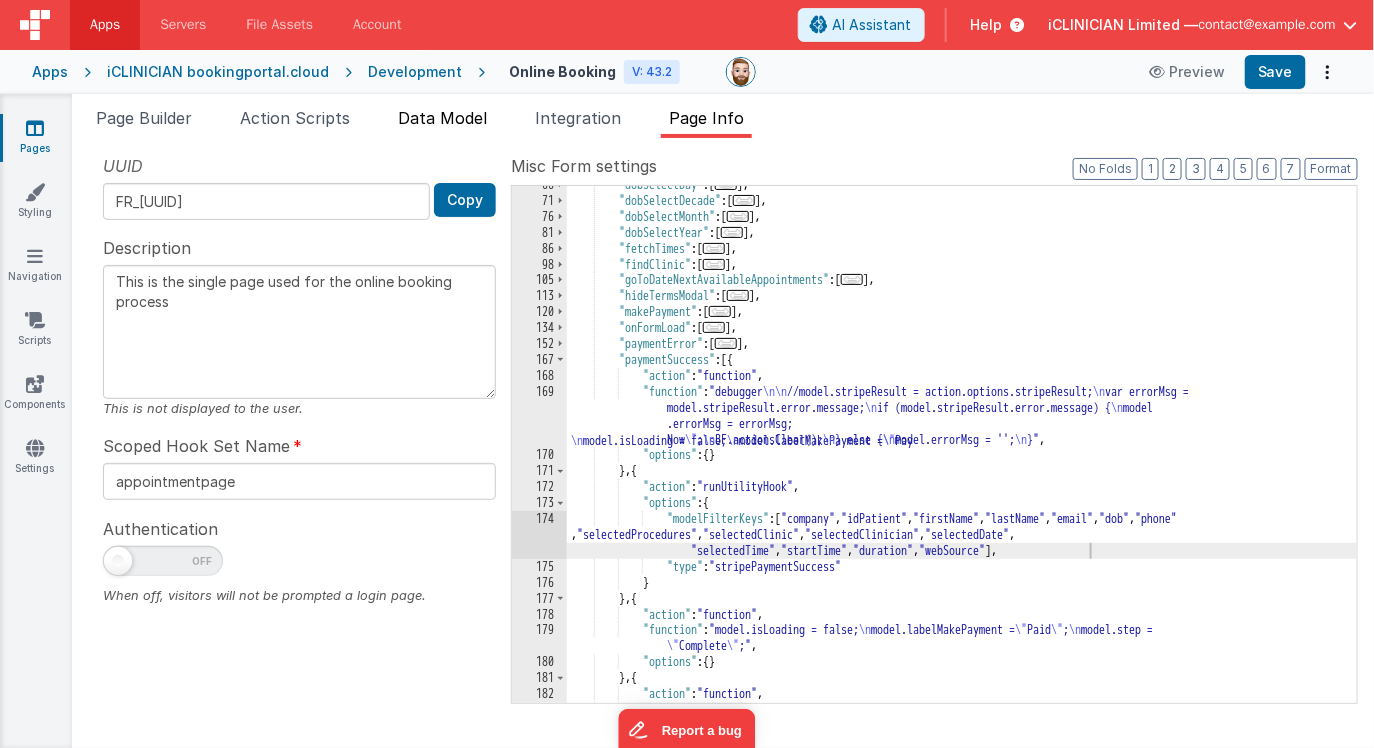 click on "Data Model" at bounding box center (442, 118) 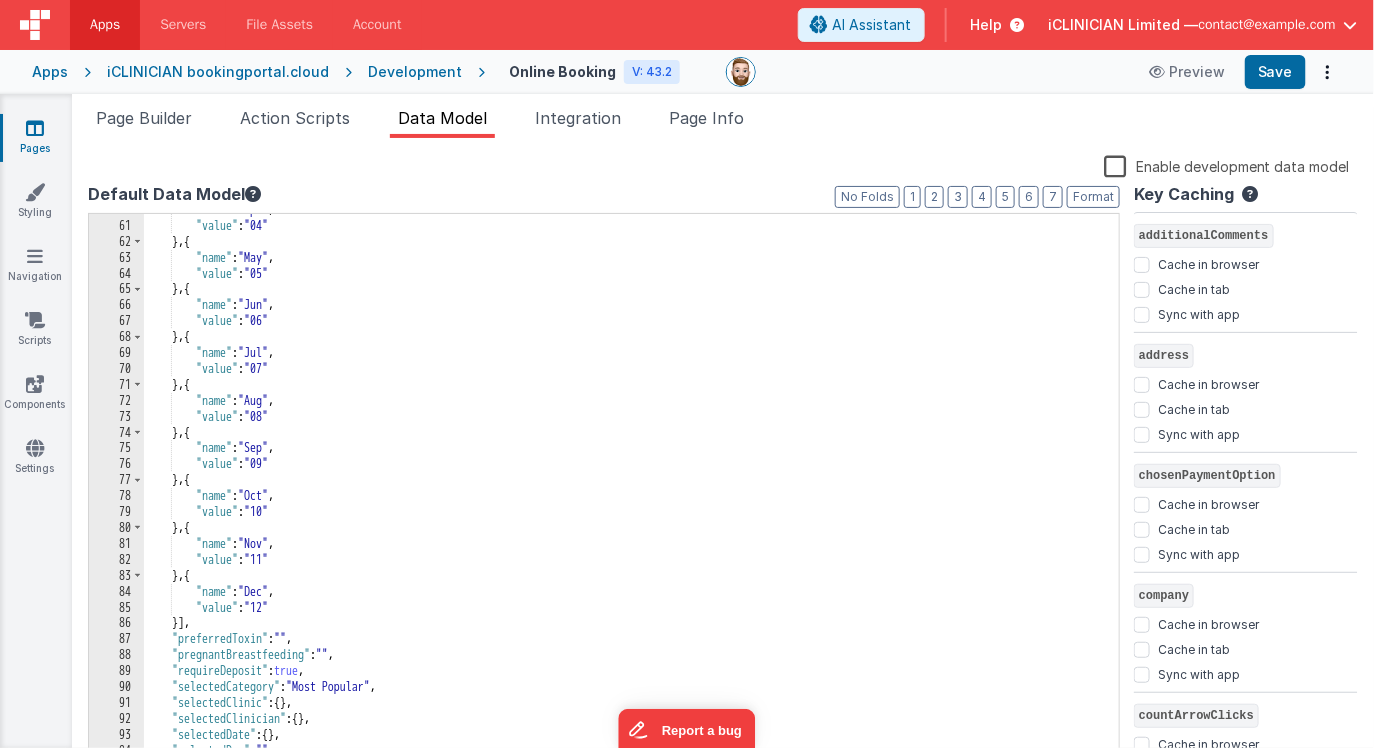 scroll, scrollTop: 952, scrollLeft: 0, axis: vertical 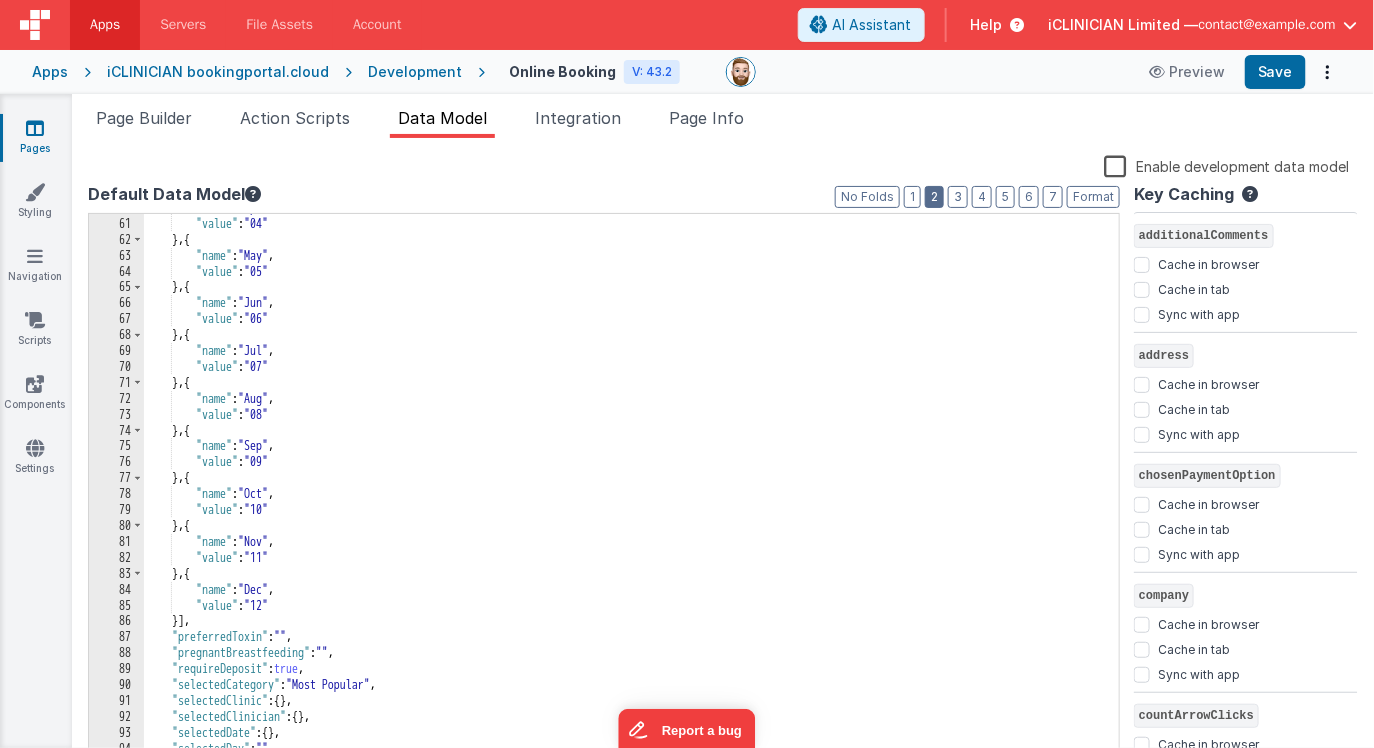 click on "2" at bounding box center (934, 197) 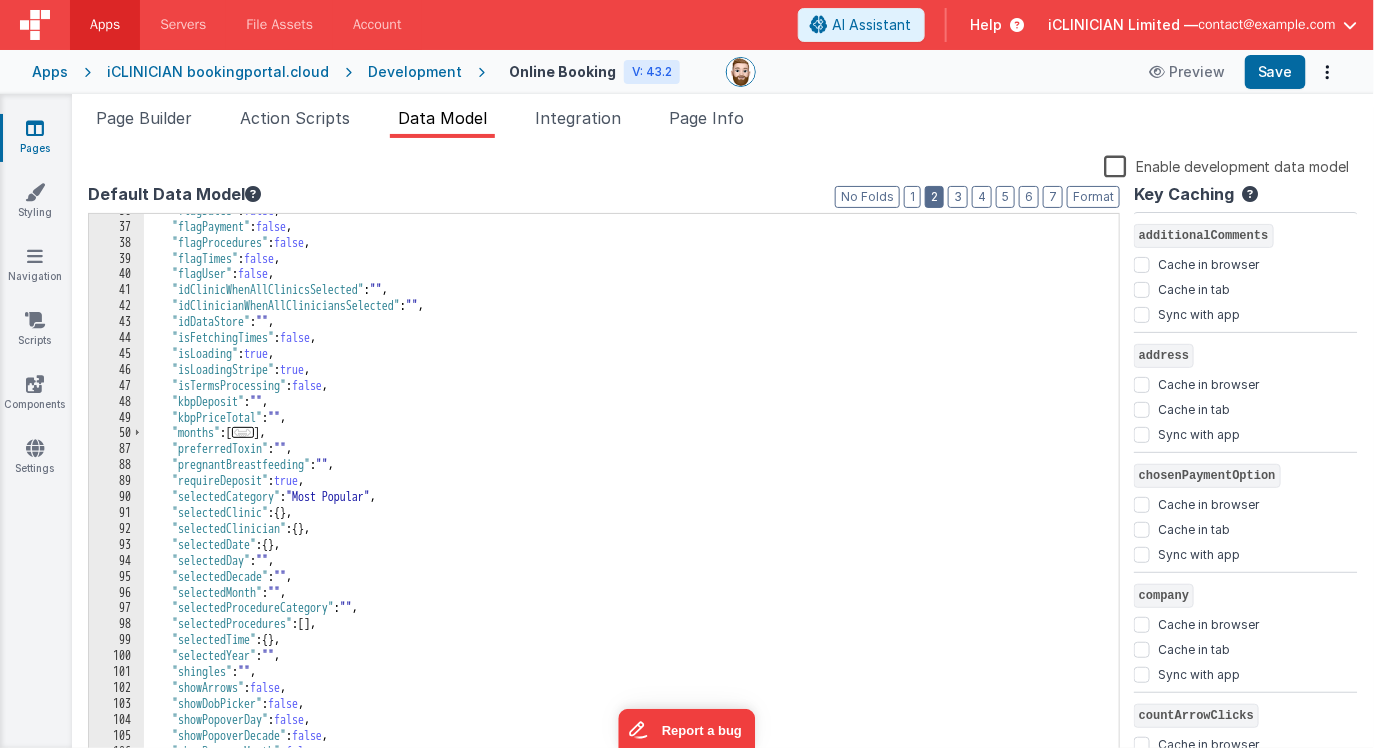 scroll, scrollTop: 409, scrollLeft: 0, axis: vertical 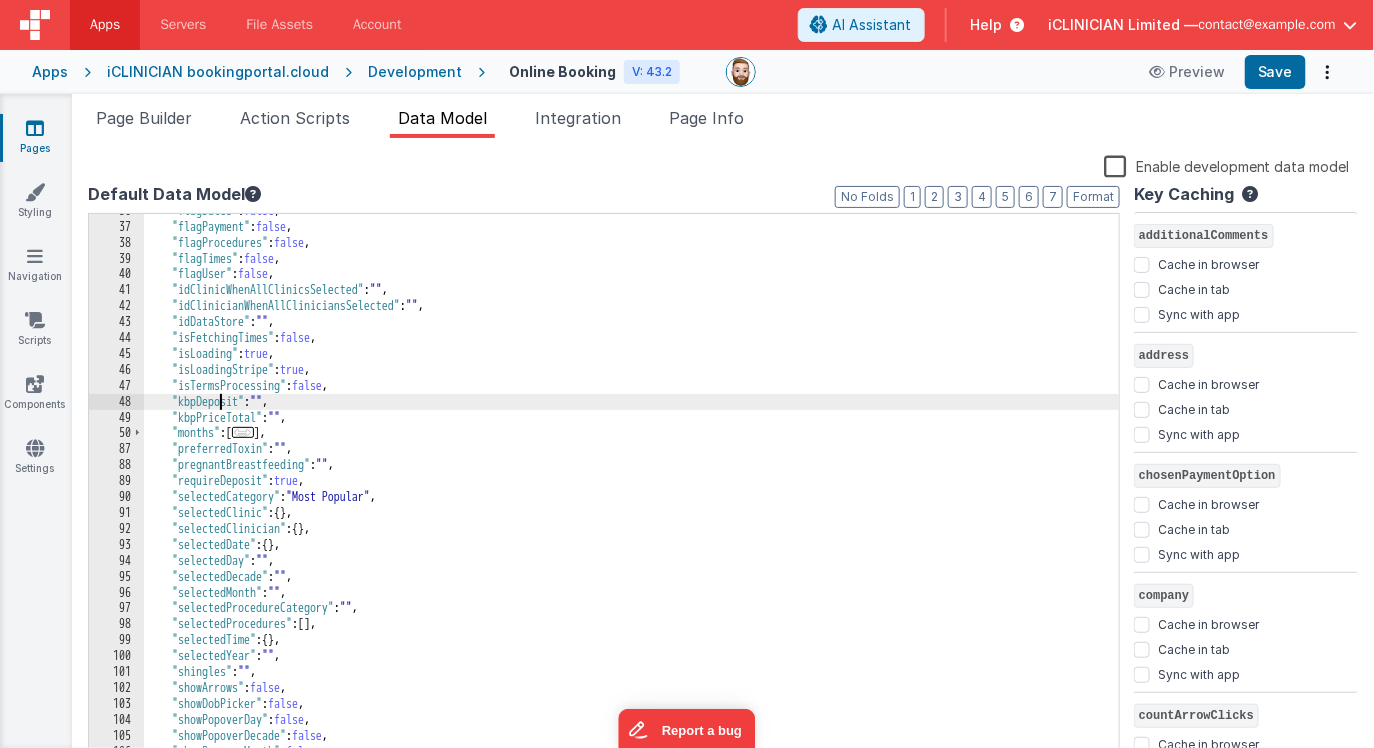 click on ""flagDates" :  false ,      "flagPayment" :  false ,      "flagProcedures" :  false ,      "flagTimes" :  false ,      "flagUser" :  false ,      "idClinicWhenAllClinicsSelected" :  "" ,      "idClinicianWhenAllCliniciansSelected" :  "" ,      "idDataStore" :  "" ,      "isFetchingTimes" :  false ,      "isLoading" :  true ,      "isLoadingStripe" :  true ,      "isTermsProcessing" :  false ,      "kbpDeposit" :  "" ,      "kbpPriceTotal" :  "" ,      "months" :  [ ... ] ,      "preferredToxin" :  "" ,      "pregnantBreastfeeding" :  "" ,      "requireDeposit" :  true ,      "selectedCategory" :  "Most Popular" ,      "selectedClinic" :  { } ,      "selectedClinician" :  { } ,      "selectedDate" :  { } ,      "selectedDay" :  "" ,      "selectedDecade" :  "" ,      "selectedMonth" :  "" ,      "selectedProcedureCategory" :  "" ,      "selectedProcedures" :  [ ] ,      "selectedTime" :  { } ,      "selectedYear" :  "" ,      "shingles" :  "" ,      "showArrows" :  false ,      "showDobPicker" :  false ," at bounding box center [632, 494] 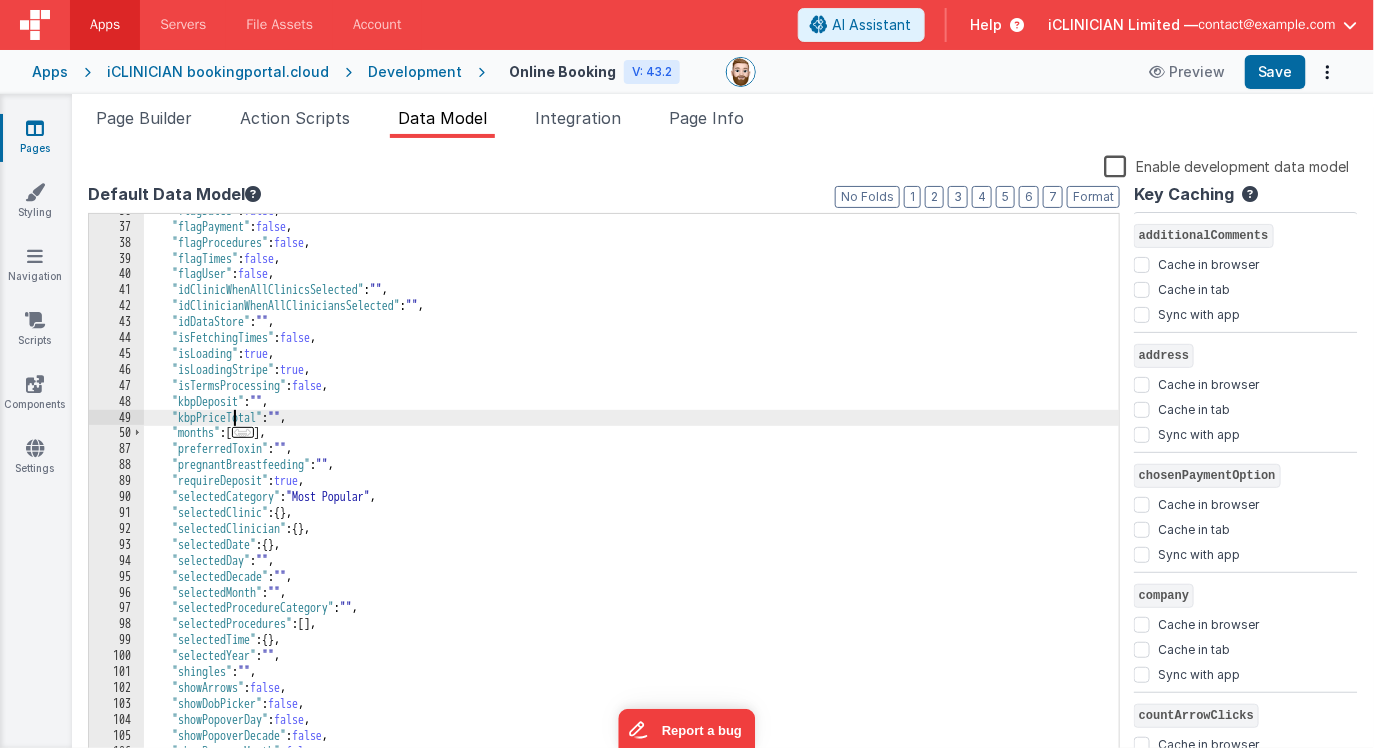 click on ""flagDates" :  false ,      "flagPayment" :  false ,      "flagProcedures" :  false ,      "flagTimes" :  false ,      "flagUser" :  false ,      "idClinicWhenAllClinicsSelected" :  "" ,      "idClinicianWhenAllCliniciansSelected" :  "" ,      "idDataStore" :  "" ,      "isFetchingTimes" :  false ,      "isLoading" :  true ,      "isLoadingStripe" :  true ,      "isTermsProcessing" :  false ,      "kbpDeposit" :  "" ,      "kbpPriceTotal" :  "" ,      "months" :  [ ... ] ,      "preferredToxin" :  "" ,      "pregnantBreastfeeding" :  "" ,      "requireDeposit" :  true ,      "selectedCategory" :  "Most Popular" ,      "selectedClinic" :  { } ,      "selectedClinician" :  { } ,      "selectedDate" :  { } ,      "selectedDay" :  "" ,      "selectedDecade" :  "" ,      "selectedMonth" :  "" ,      "selectedProcedureCategory" :  "" ,      "selectedProcedures" :  [ ] ,      "selectedTime" :  { } ,      "selectedYear" :  "" ,      "shingles" :  "" ,      "showArrows" :  false ,      "showDobPicker" :  false ," at bounding box center (632, 494) 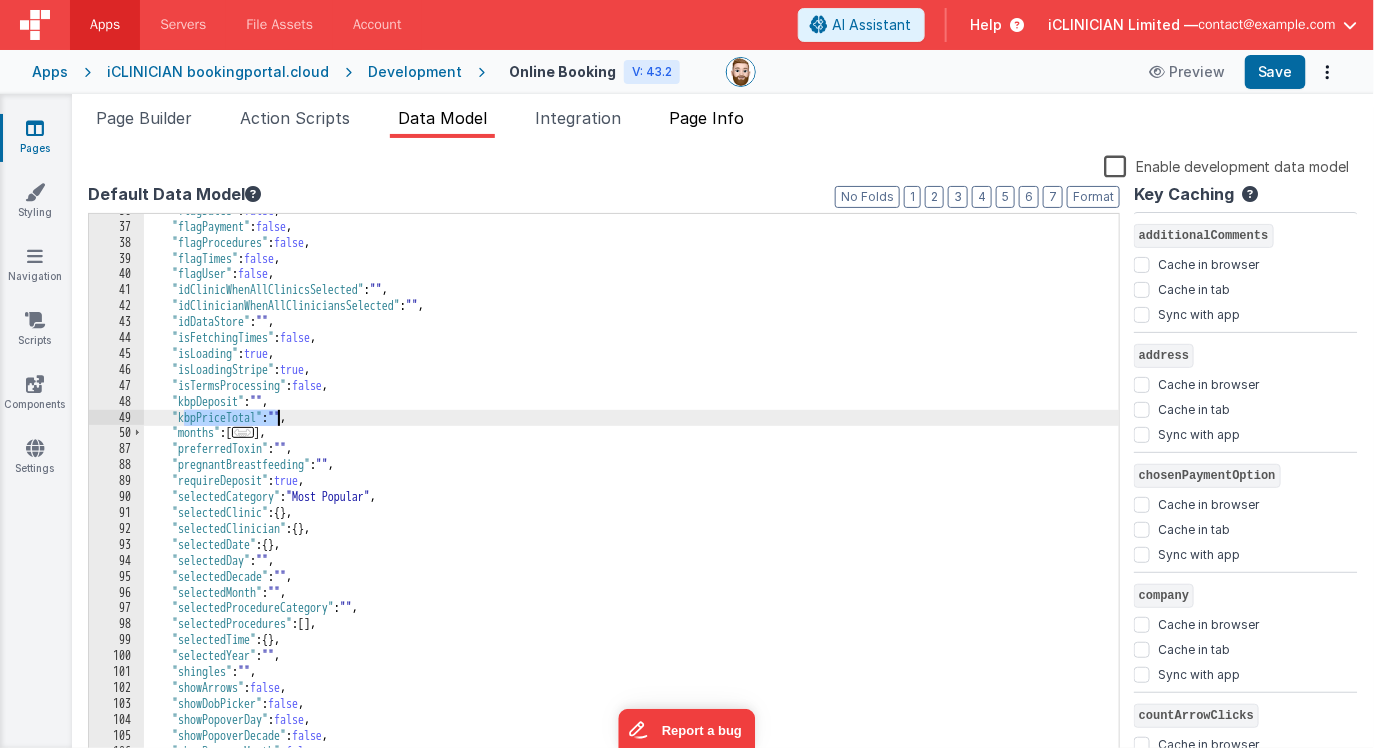click on "Page Info" at bounding box center [706, 118] 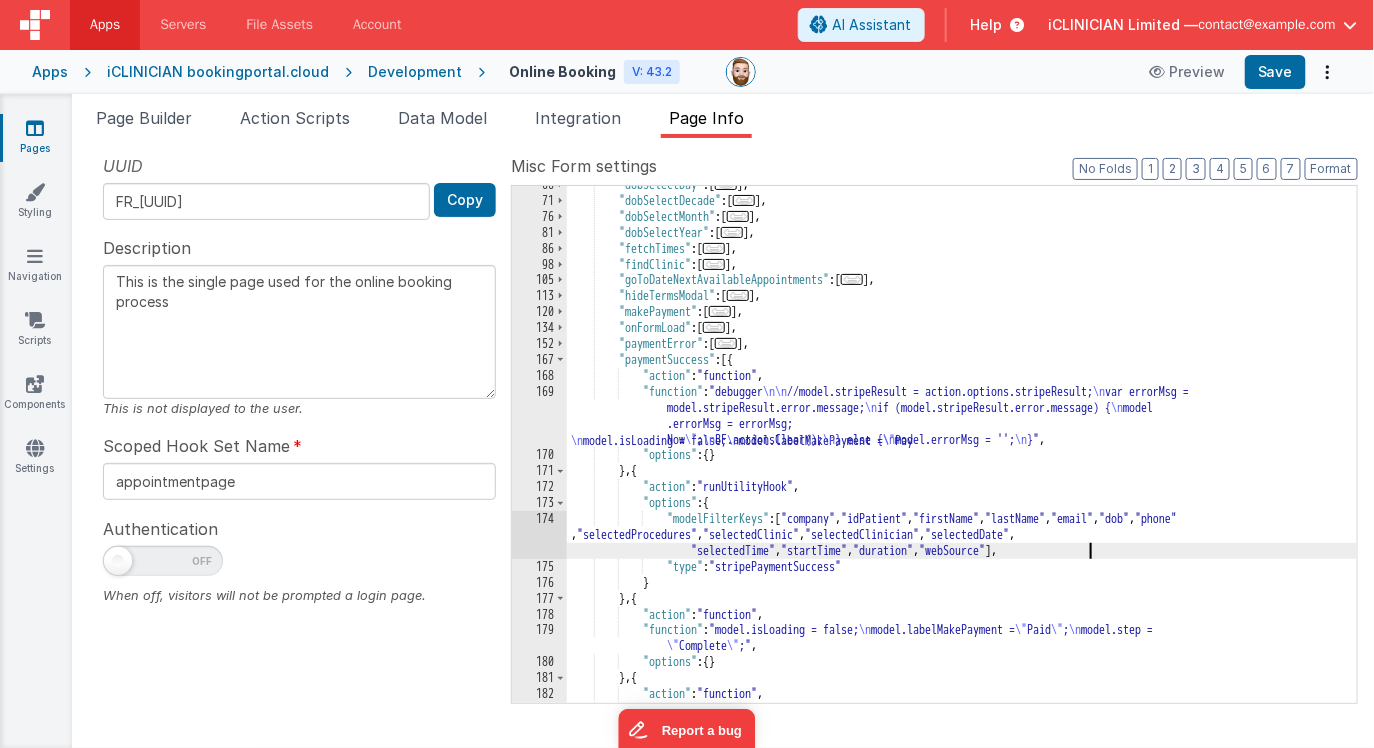 click on ""dobSelectDay" :  [ ... ] ,           "dobSelectDecade" :  [ ... ] ,           "dobSelectMonth" :  [ ... ] ,           "dobSelectYear" :  [ ... ] ,           "fetchTimes" :  [ ... ] ,           "findClinic" :  [ ... ] ,           "goToDateNextAvailableAppointments" :  [ ... ] ,           "hideTermsModal" :  [ ... ] ,           "makePayment" :  [ ... ] ,           "onFormLoad" :  [ ... ] ,           "paymentError" :  [ ... ] ,           "paymentSuccess" :  [{                "action" :  "function" ,                "function" :  "debugger \n\n  //model.stripeResult = action.options.stripeResult; \n  var errorMsg =                   model.stripeResult.error.message; \n  if (model.stripeResult.error.message) { \n     model                  .errorMsg = errorMsg; \n     model.isLoading = false; \n     model.labelMakePayment =  \" Pay                   Now \" ; \n     BF.actionsClear(); \n  } else { \n     model.errorMsg = ''; \n  }" ,                "options"" at bounding box center [962, 451] 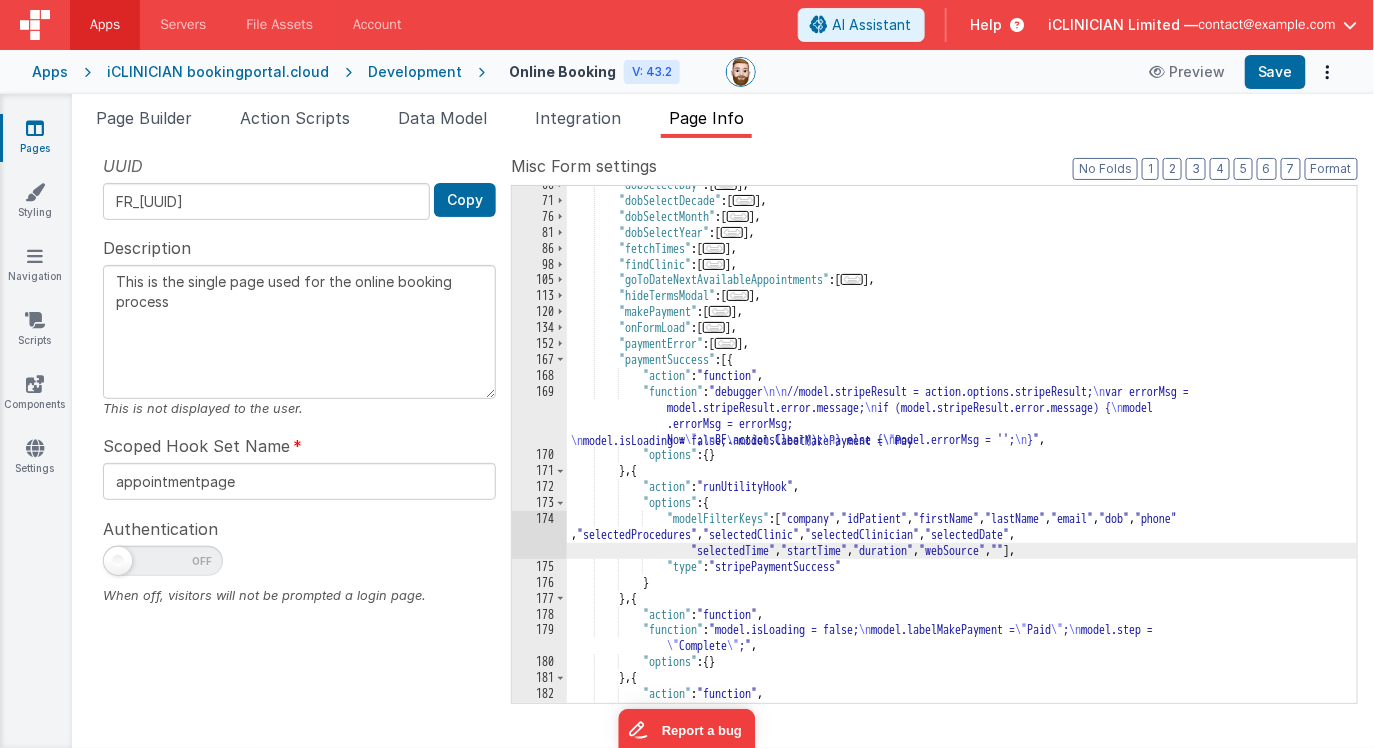 paste 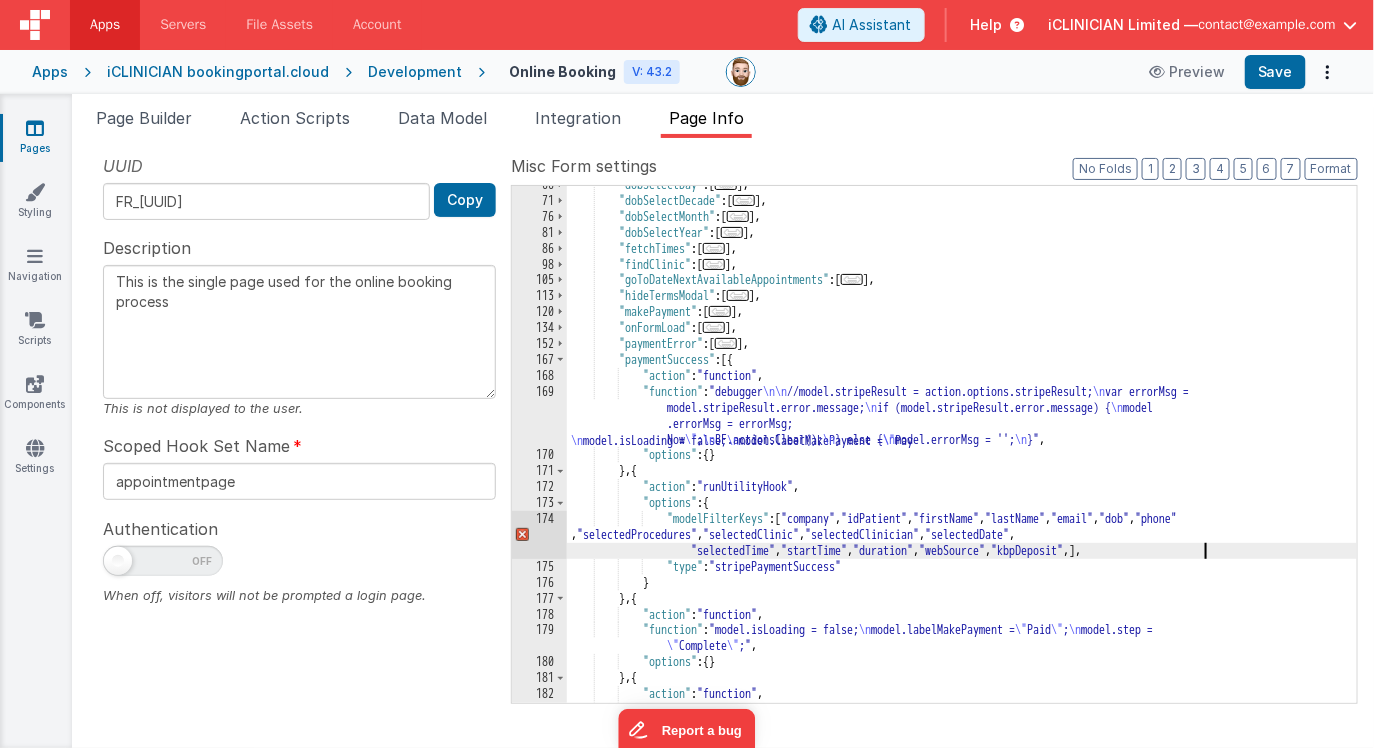 type 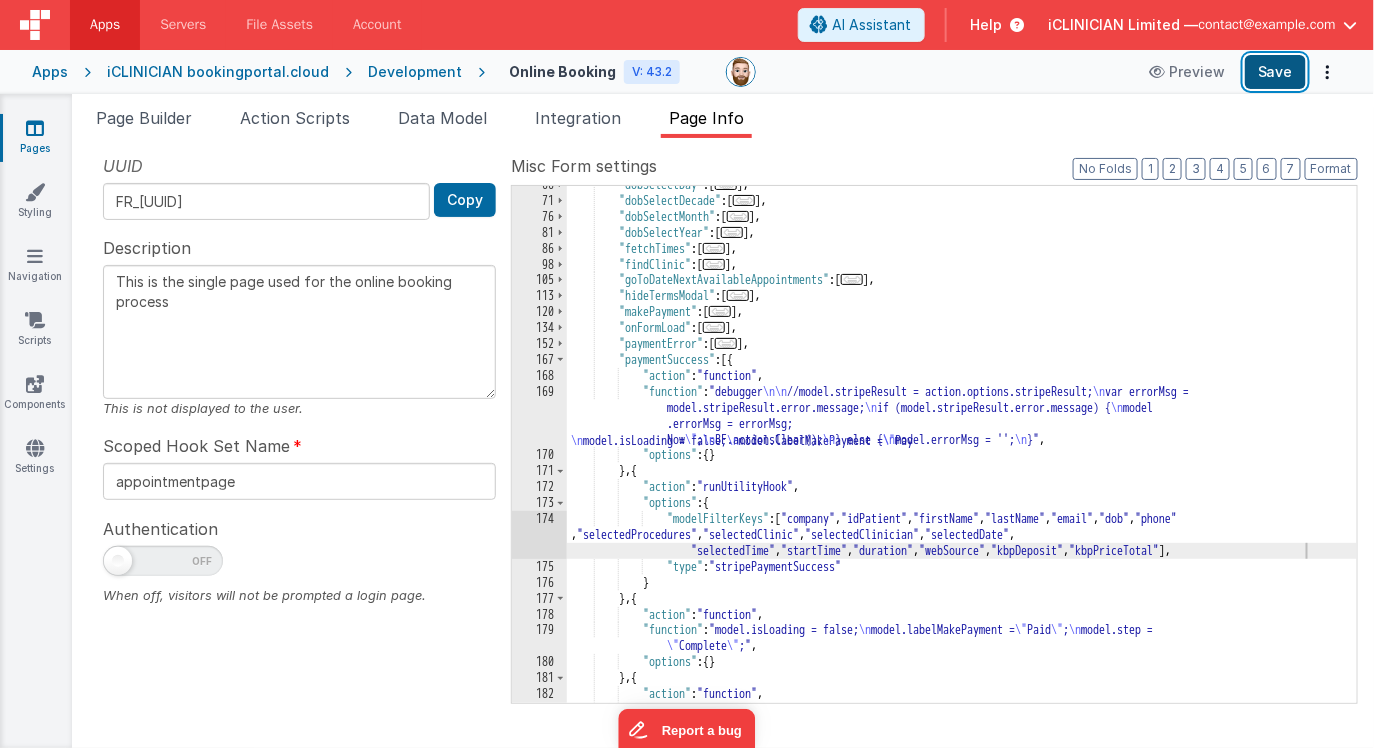 click on "Save" at bounding box center (1275, 72) 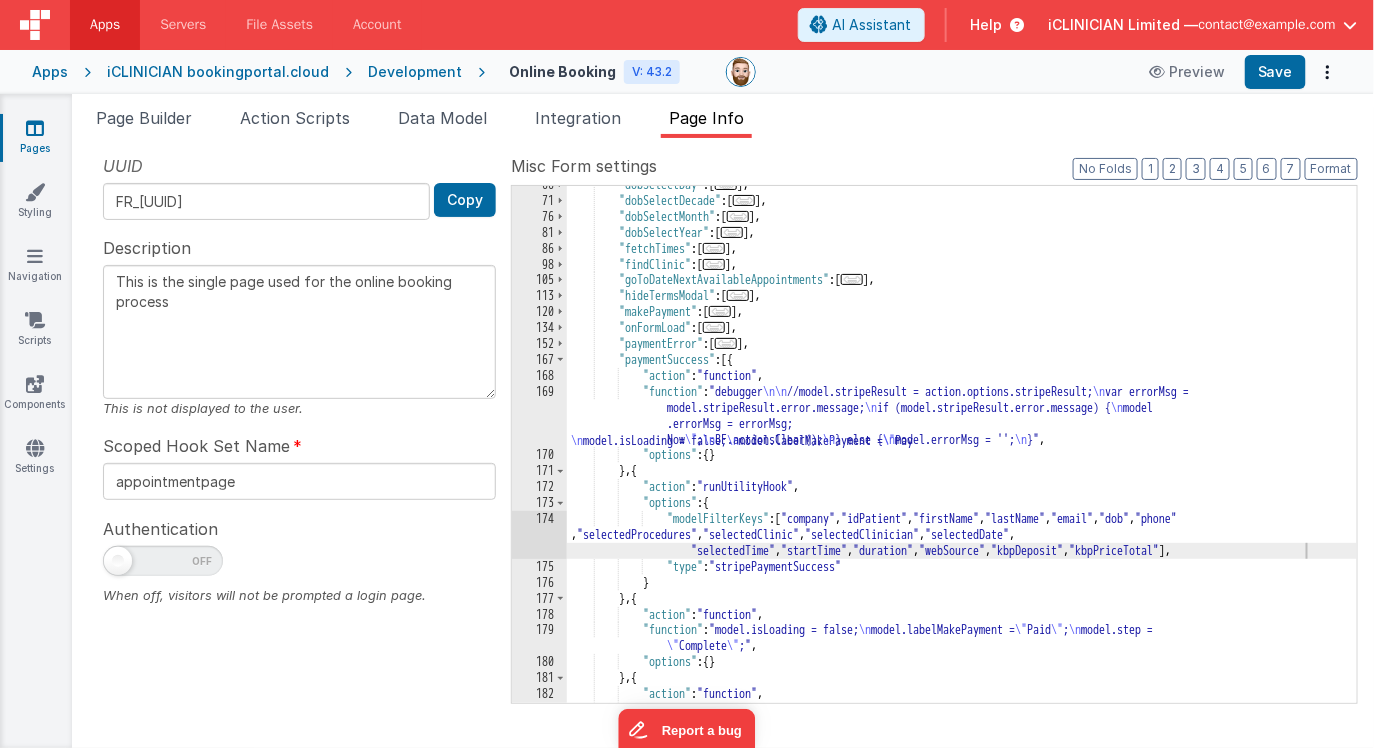 click on "Apps" at bounding box center [50, 72] 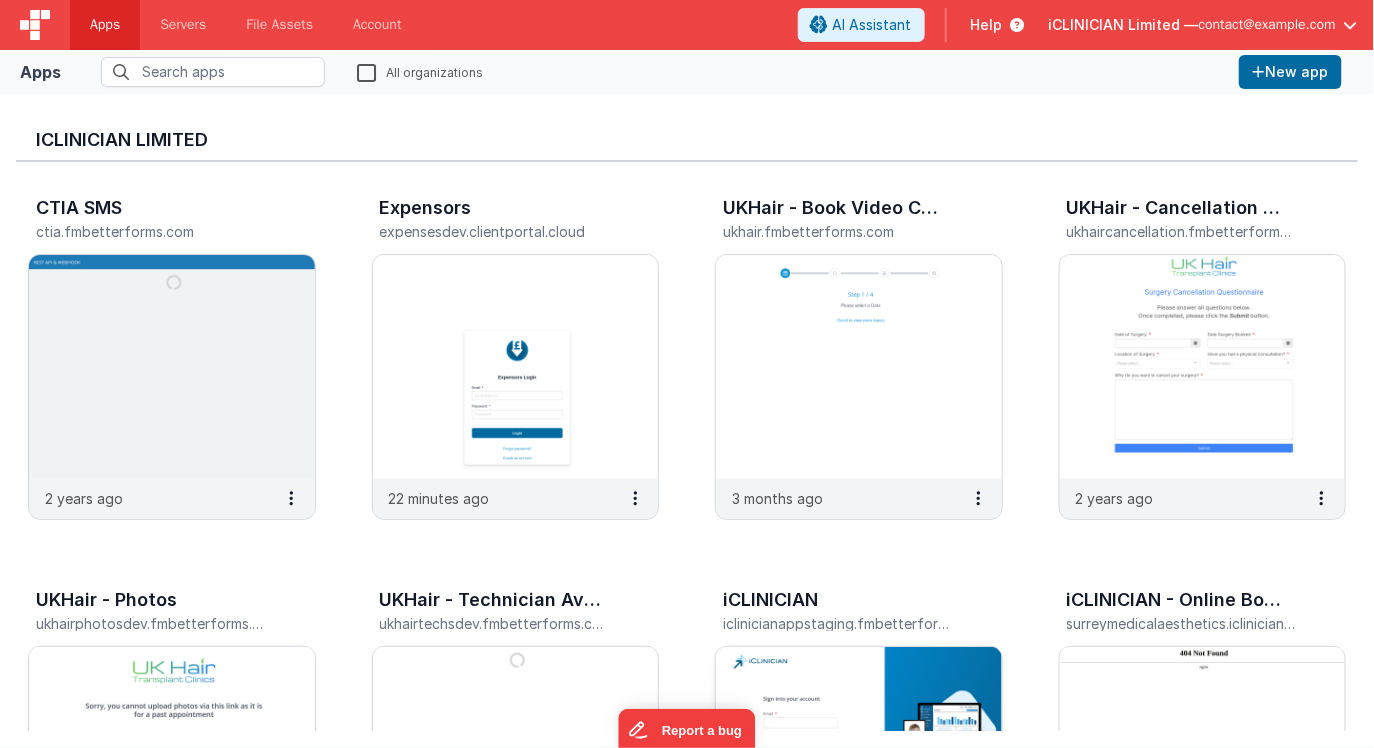 click at bounding box center (859, 759) 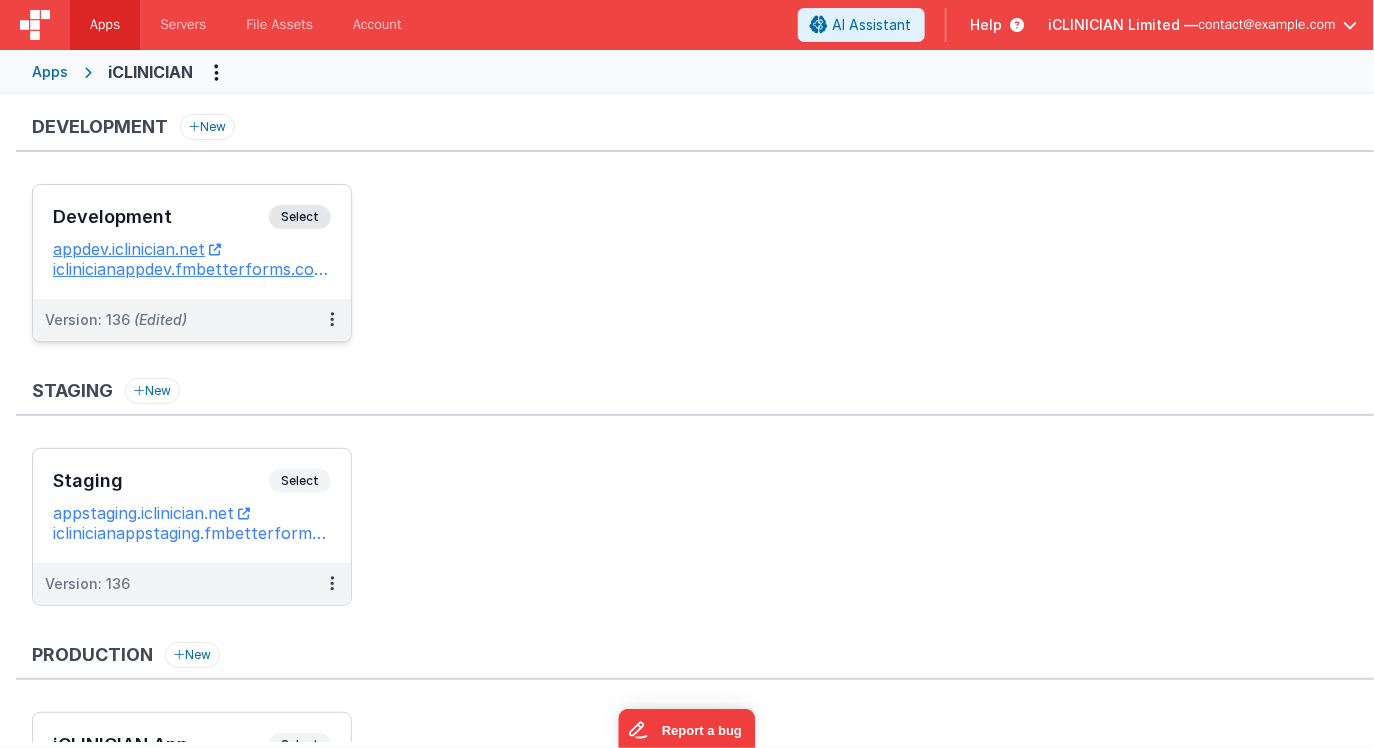 click on "Development" at bounding box center [161, 217] 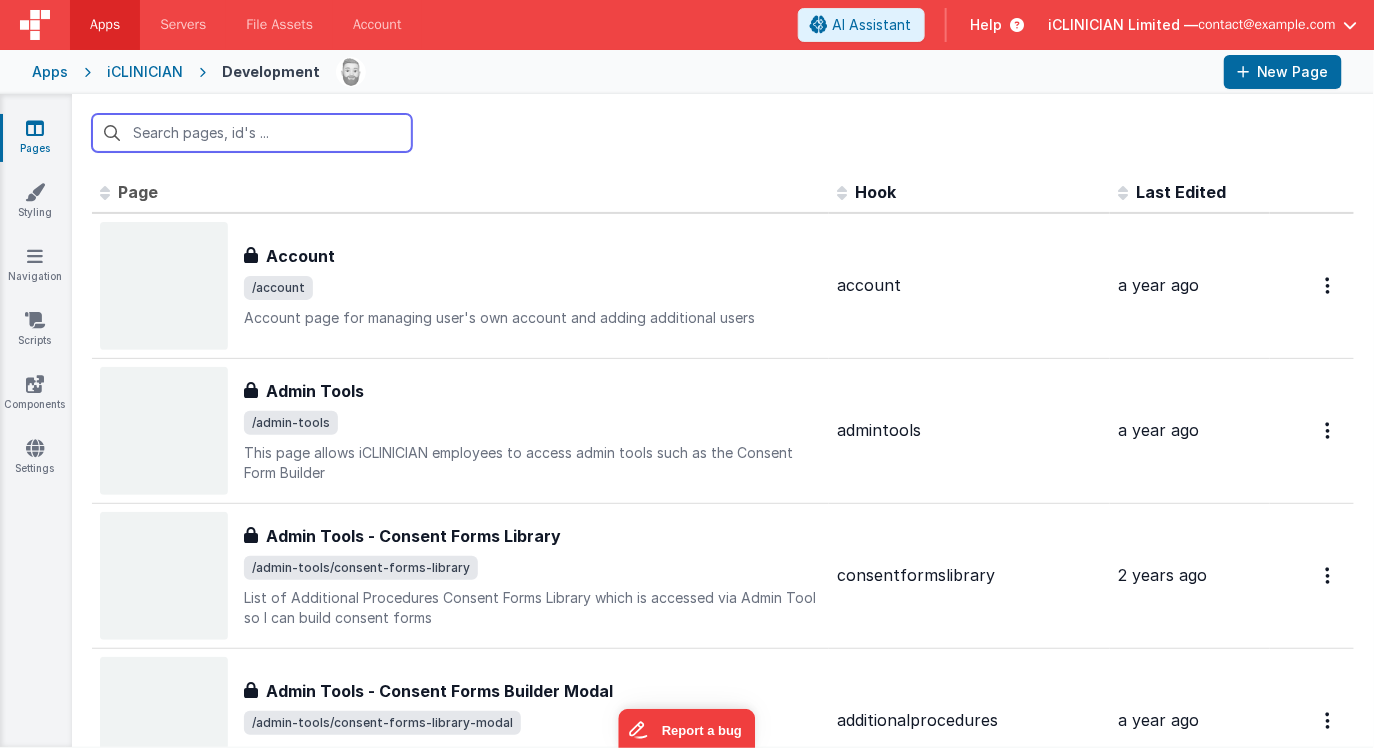 click at bounding box center (252, 133) 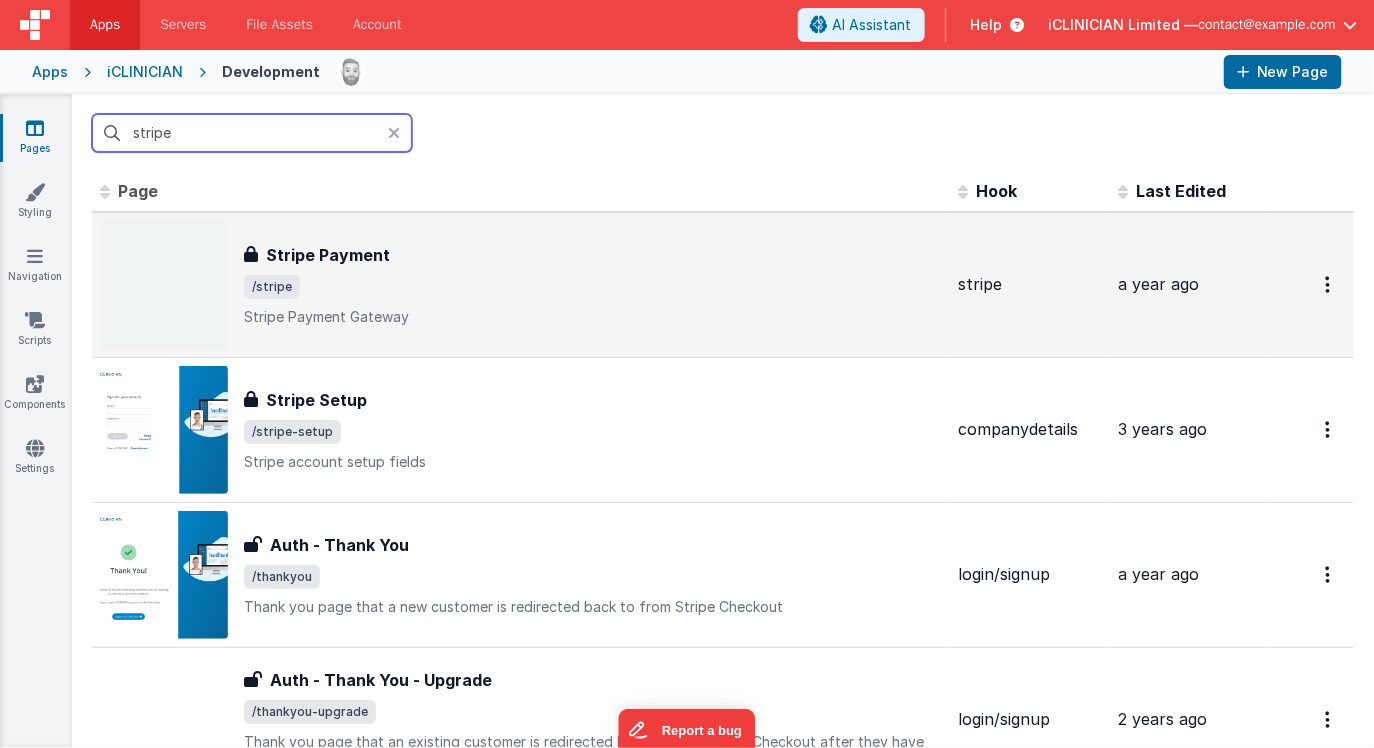 scroll, scrollTop: 0, scrollLeft: 0, axis: both 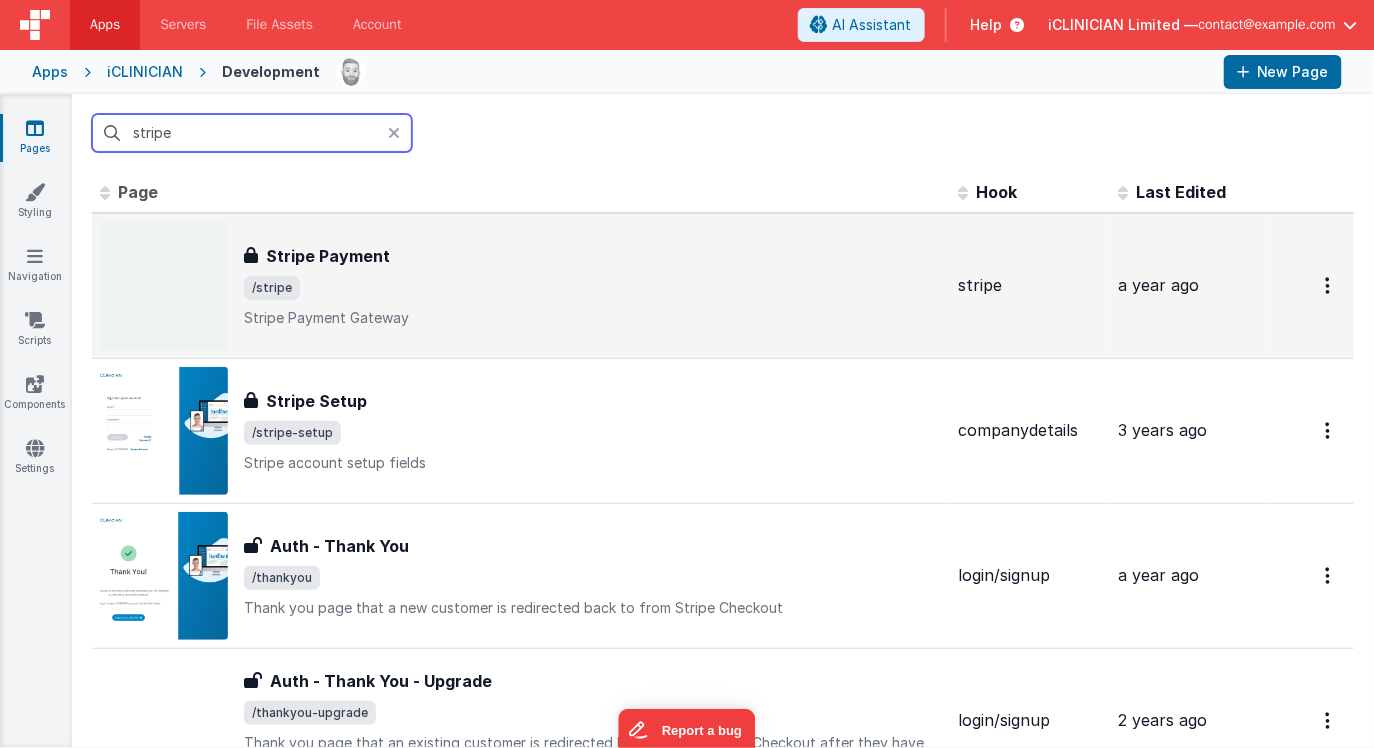 type on "stripe" 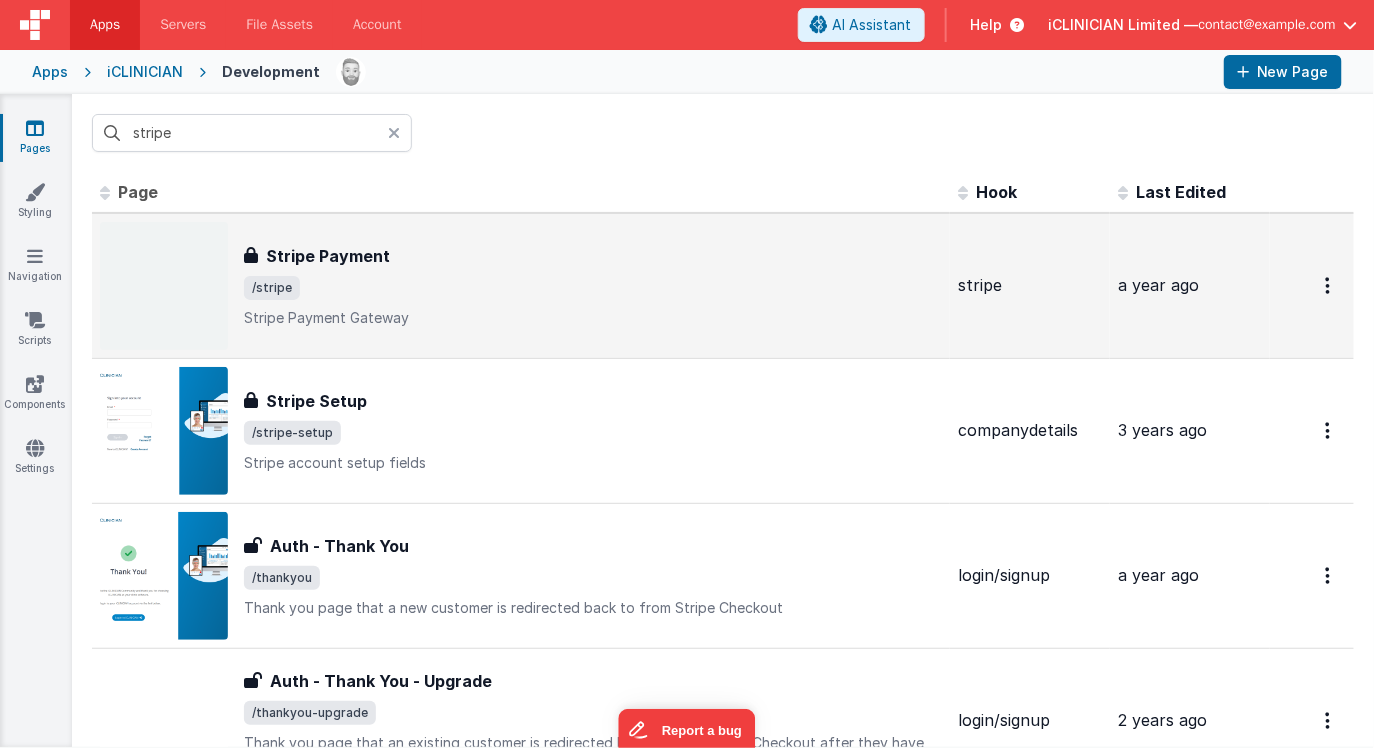 click on "/stripe" at bounding box center [593, 288] 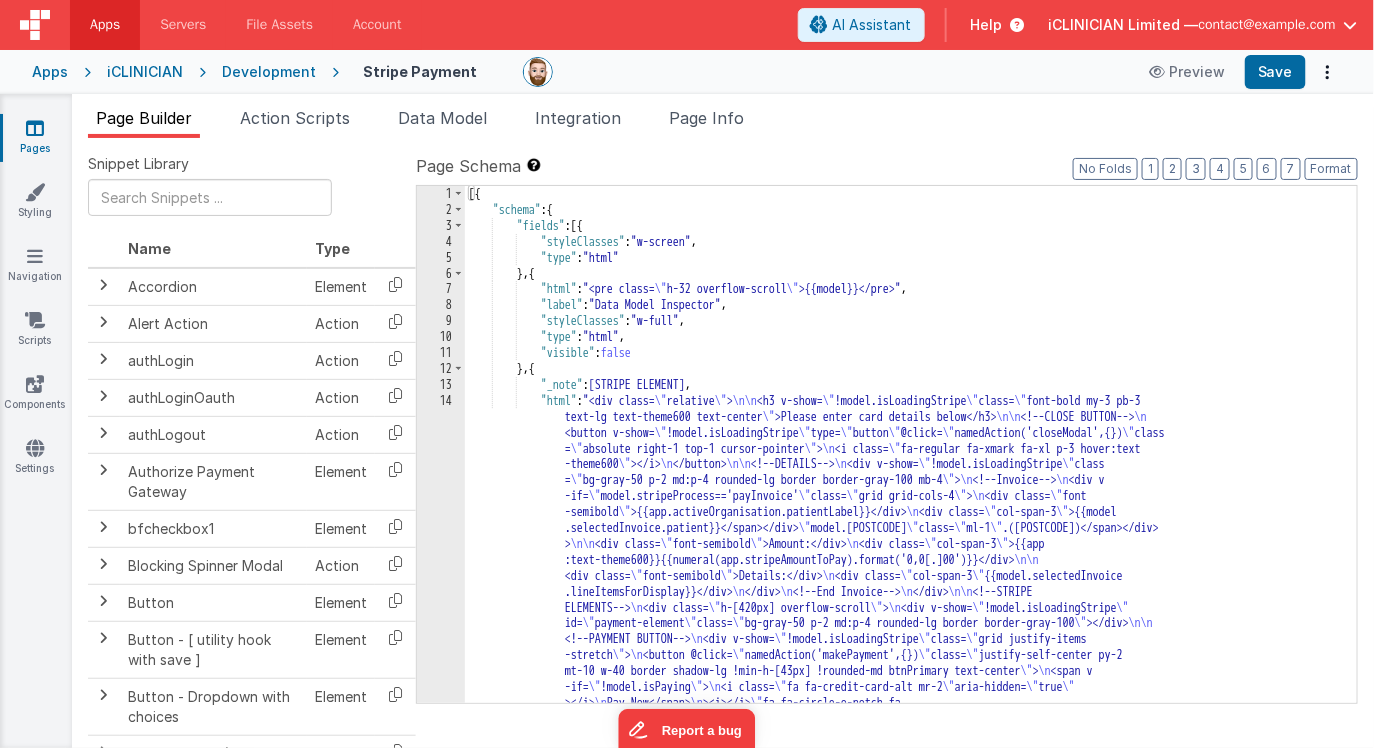 click on "[{      "schema" :  {           "fields" :  [{                "styleClasses" :  "w-screen" ,                "type" :  "html"           } ,  {                "html" :  "<pre class= \" h-32 overflow-scroll \" >{{model}}</pre>" ,                "label" :  "Data Model Inspector" ,                "styleClasses" :  "w-full" ,                "type" :  "html" ,                "visible" :  false           } ,  {                "_note" :  "STRIPE ELEMENT" ,                "html" :  "<div class= \" relative \" > \n\n     <h3 v-show= \" !model.isLoadingStripe \"  class= \" font-bold my-3 pb-3                   text-lg text-theme600 text-center \" >Please enter card details below</h3> \n\n     <!--CLOSE BUTTON--> \n                       <button v-show= \" !model.isLoadingStripe \"  type= \" button \"  @click= \" namedAction('closeModal',{}) \"  class                  = \" absolute right-1 top-1 cursor-pointer \" > \n         <i class= \"                  \"" at bounding box center (911, 651) 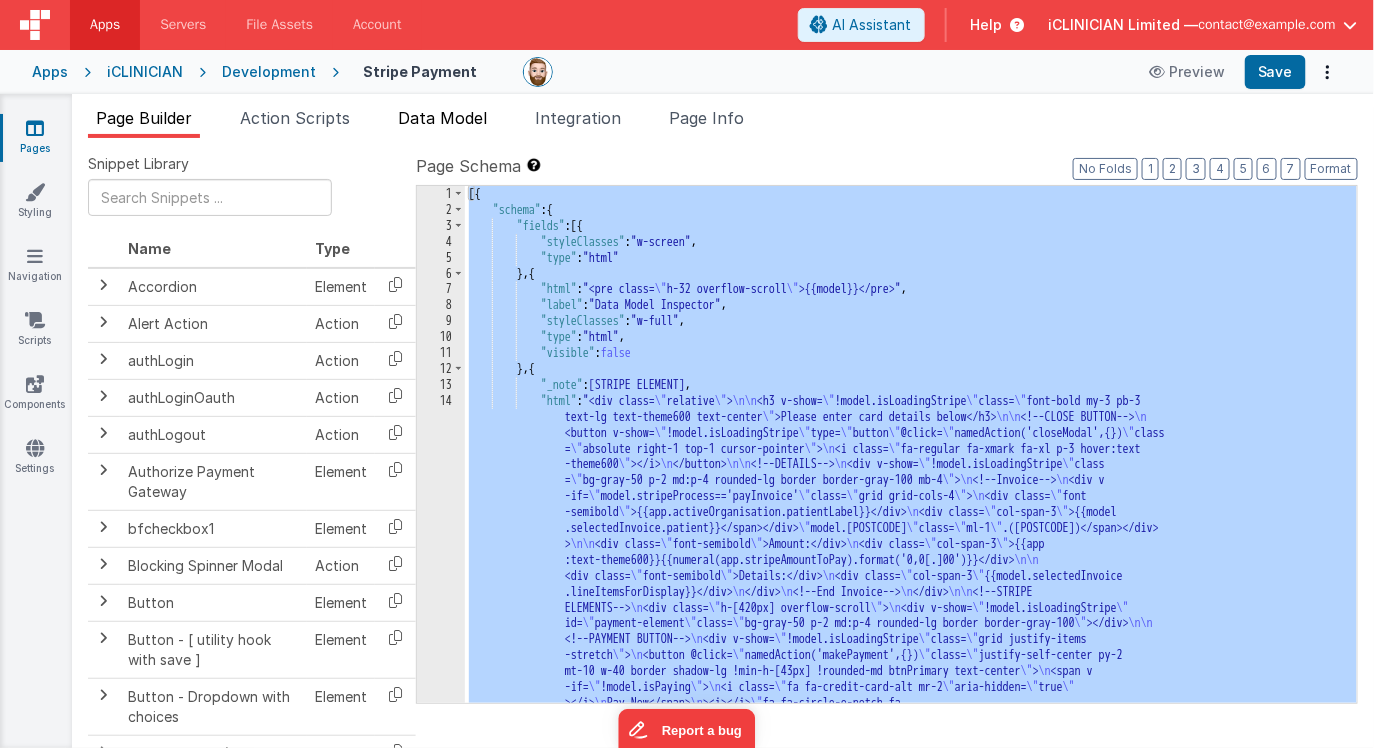 click on "Data Model" at bounding box center (442, 118) 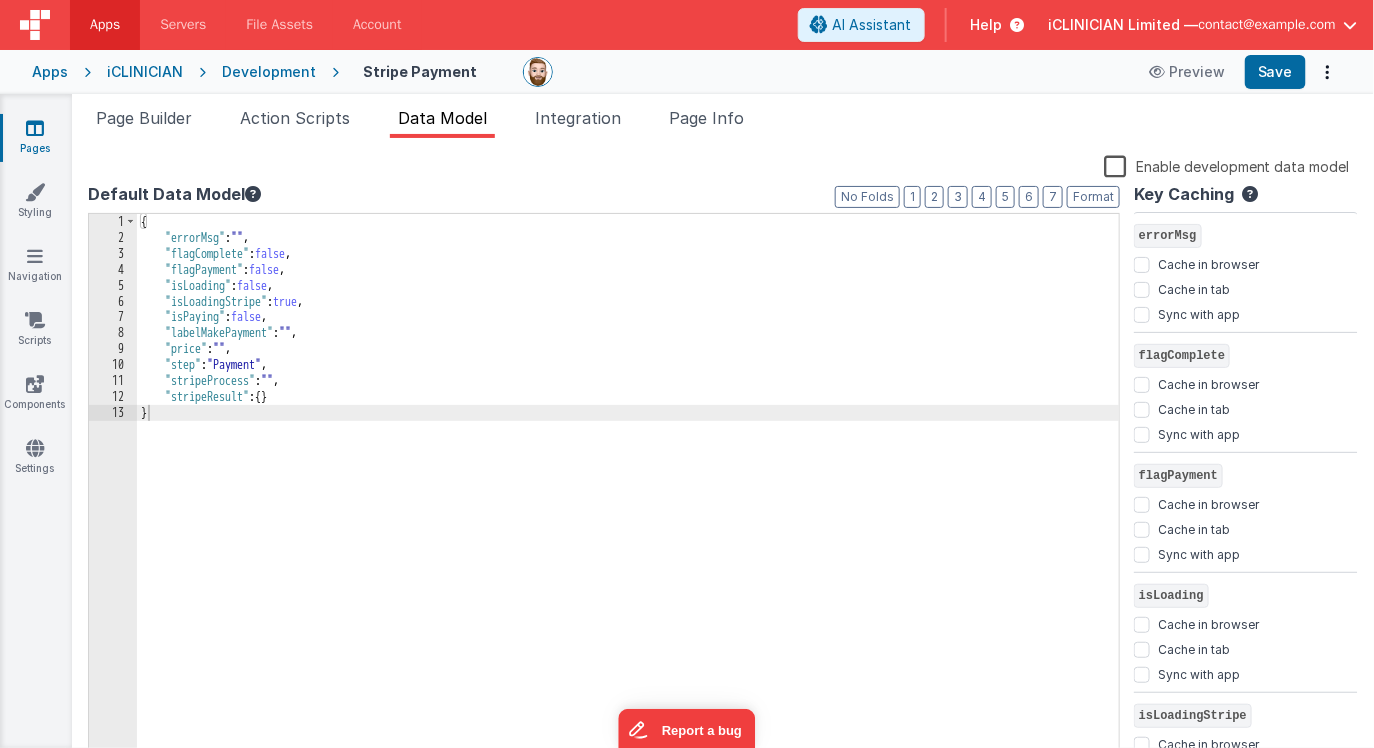 click on "{      "errorMsg" :  "" ,      "flagComplete" :  false ,      "flagPayment" :  false ,      "isLoading" :  false ,      "isLoadingStripe" :  true ,      "isPaying" :  false ,      "labelMakePayment" :  "" ,      "price" :  "" ,      "step" :  "Payment" ,      "stripeProcess" :  "" ,      "stripeResult" :  { } }" at bounding box center (628, 505) 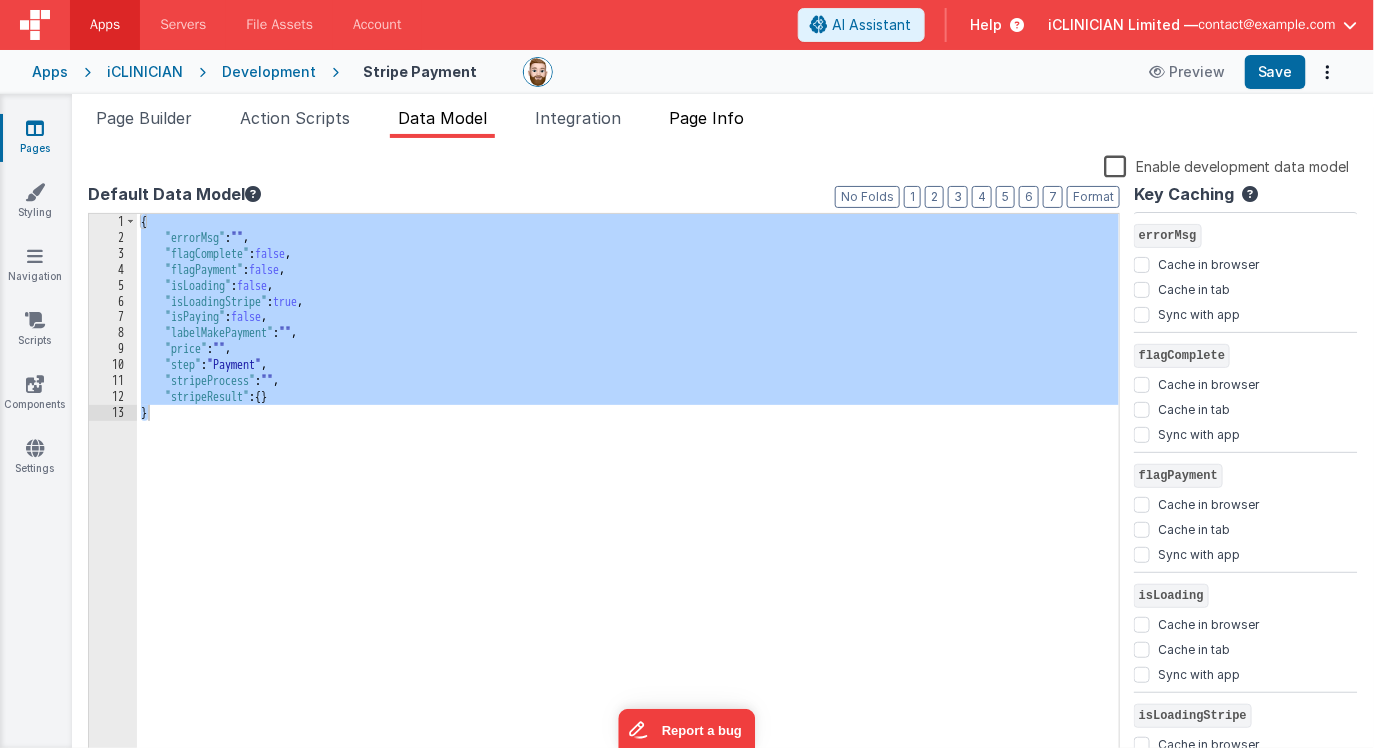 click on "Page Info" at bounding box center (706, 118) 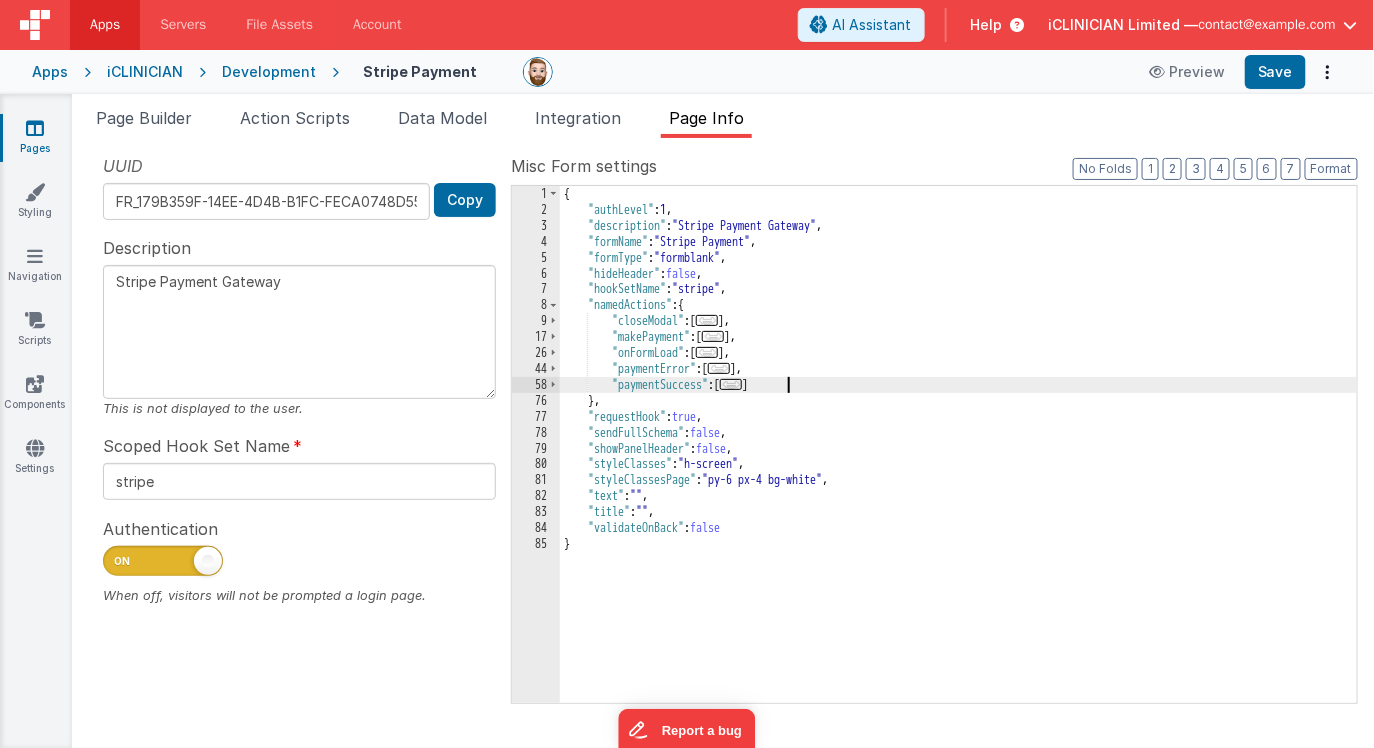 click on "{      "authLevel" :  1 ,      "description" :  "Stripe Payment Gateway" ,      "formName" :  "Stripe Payment" ,      "formType" :  "formblank" ,      "hideHeader" :  false ,      "hookSetName" :  "stripe" ,      "namedActions" :  {           "closeModal" :  [ ... ] ,           "makePayment" :  [ ... ] ,           "onFormLoad" :  [ ... ] ,           "paymentError" :  [ ... ] ,           "paymentSuccess" :  [ ... ]      } ,      "requestHook" :  true ,      "sendFullSchema" :  false ,      "showPanelHeader" :  false ,      "styleClasses" :  "h-screen" ,      "styleClassesPage" :  "py-6 px-4 bg-white" ,      "text" :  "" ,      "title" :  "" ,      "validateOnBack" :  false }" at bounding box center (958, 460) 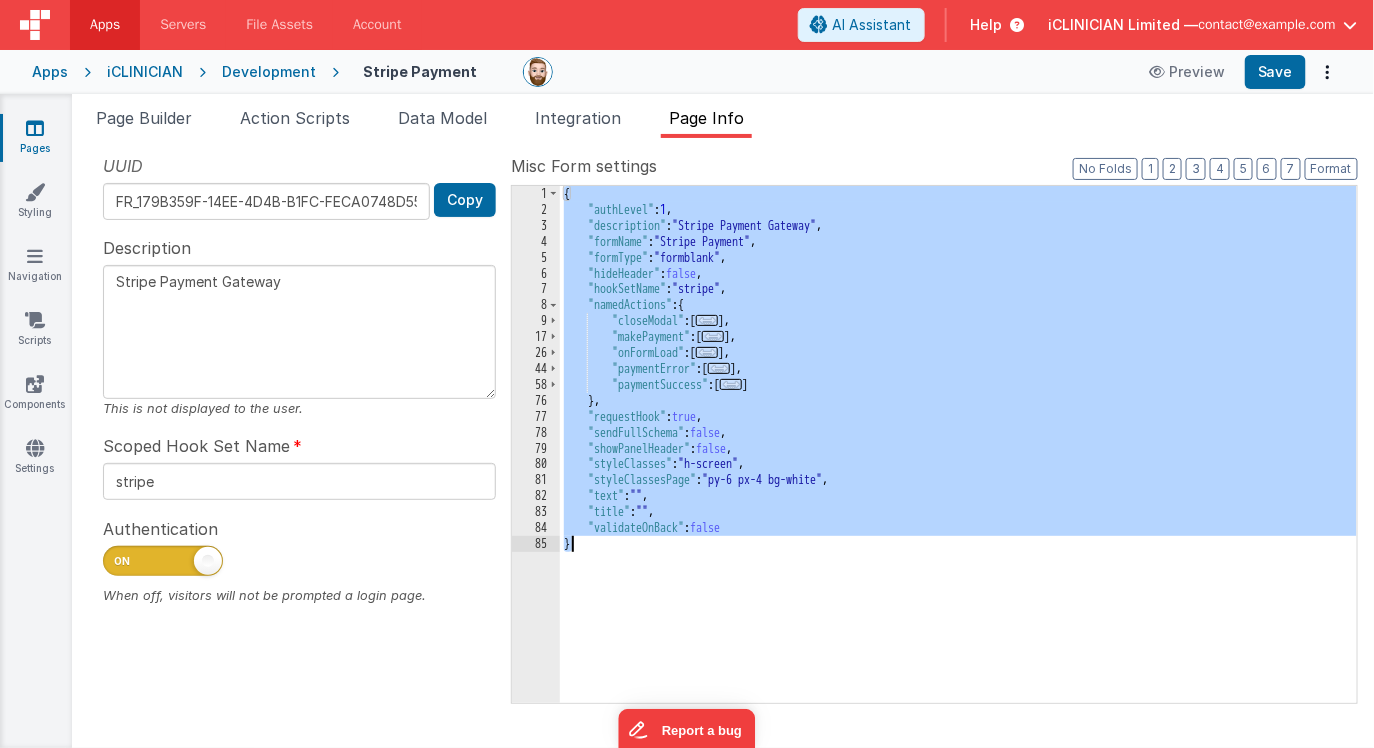 click on "{      "authLevel" :  1 ,      "description" :  "Stripe Payment Gateway" ,      "formName" :  "Stripe Payment" ,      "formType" :  "formblank" ,      "hideHeader" :  false ,      "hookSetName" :  "stripe" ,      "namedActions" :  {           "closeModal" :  [ ... ] ,           "makePayment" :  [ ... ] ,           "onFormLoad" :  [ ... ] ,           "paymentError" :  [ ... ] ,           "paymentSuccess" :  [ ... ]      } ,      "requestHook" :  true ,      "sendFullSchema" :  false ,      "showPanelHeader" :  false ,      "styleClasses" :  "h-screen" ,      "styleClassesPage" :  "py-6 px-4 bg-white" ,      "text" :  "" ,      "title" :  "" ,      "validateOnBack" :  false }" at bounding box center (958, 460) 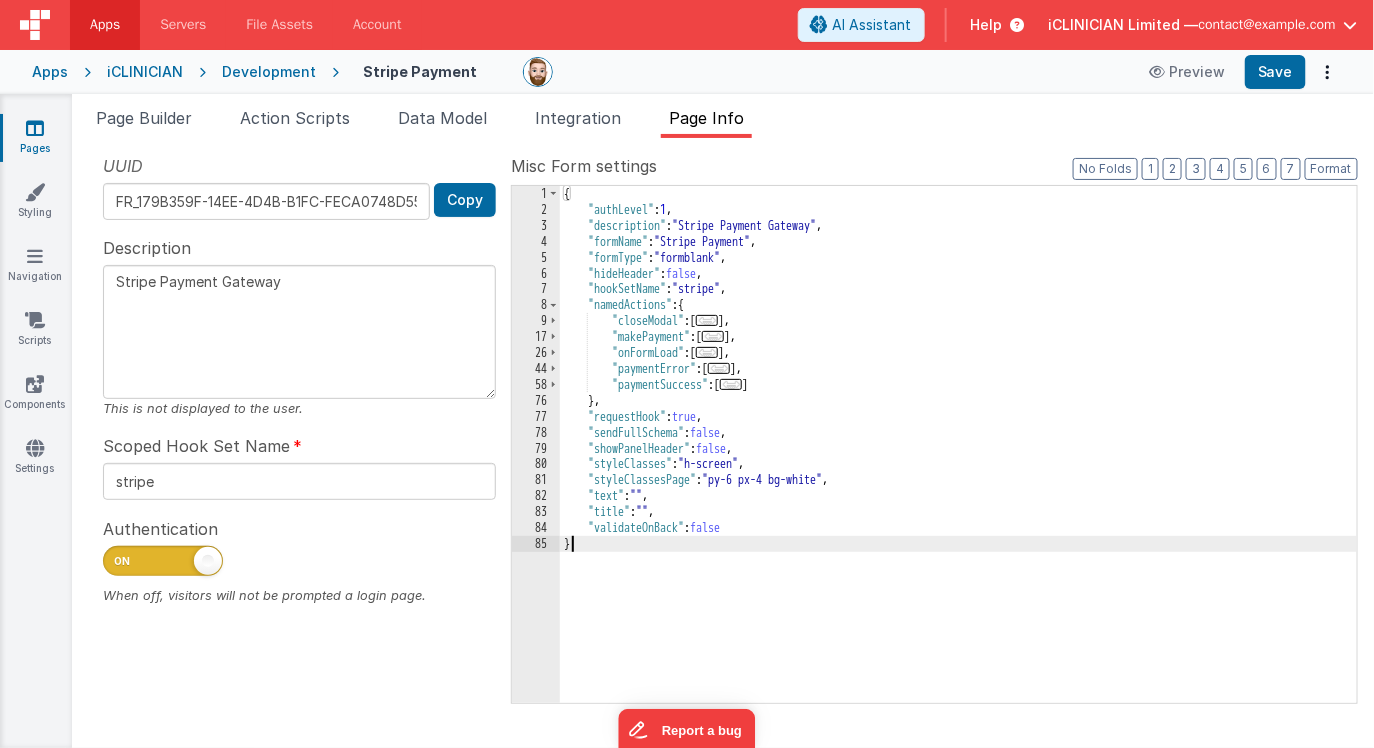 click on "..." at bounding box center (707, 352) 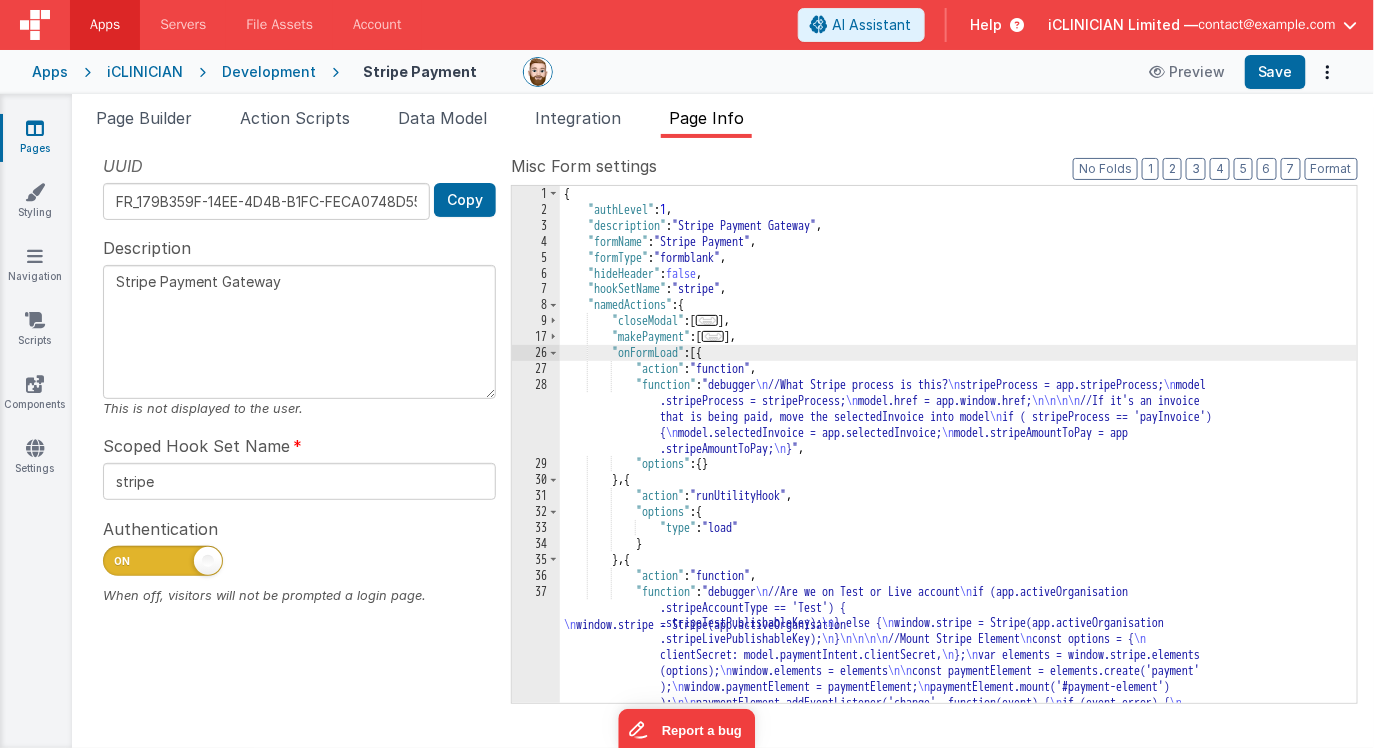 click on "{      "authLevel" :  1 ,      "description" :  "Stripe Payment Gateway" ,      "formName" :  "Stripe Payment" ,      "formType" :  "formblank" ,      "hideHeader" :  false ,      "hookSetName" :  "stripe" ,      "namedActions" :  {           "closeModal" :  [ ... ] ,           "makePayment" :  [ ... ] ,           "onFormLoad" :  [{                "action" :  "function" ,                "function" :  "debugger \n //What Stripe process is this? \n stripeProcess = app.stripeProcess; \n model                  .stripeProcess = stripeProcess; \n model.href = app.window.href; \n\n\n\n //If it's an invoice                   that is being paid, move the selectedInvoice into model \n if ( stripeProcess == 'payInvoice')                   { \n     model.selectedInvoice = app.selectedInvoice; \n     model.stripeAmountToPay = app                  .stripeAmountToPay; \n }" ,                "options" :  { }           } ,  {                "action" :  ,      :" at bounding box center (958, 564) 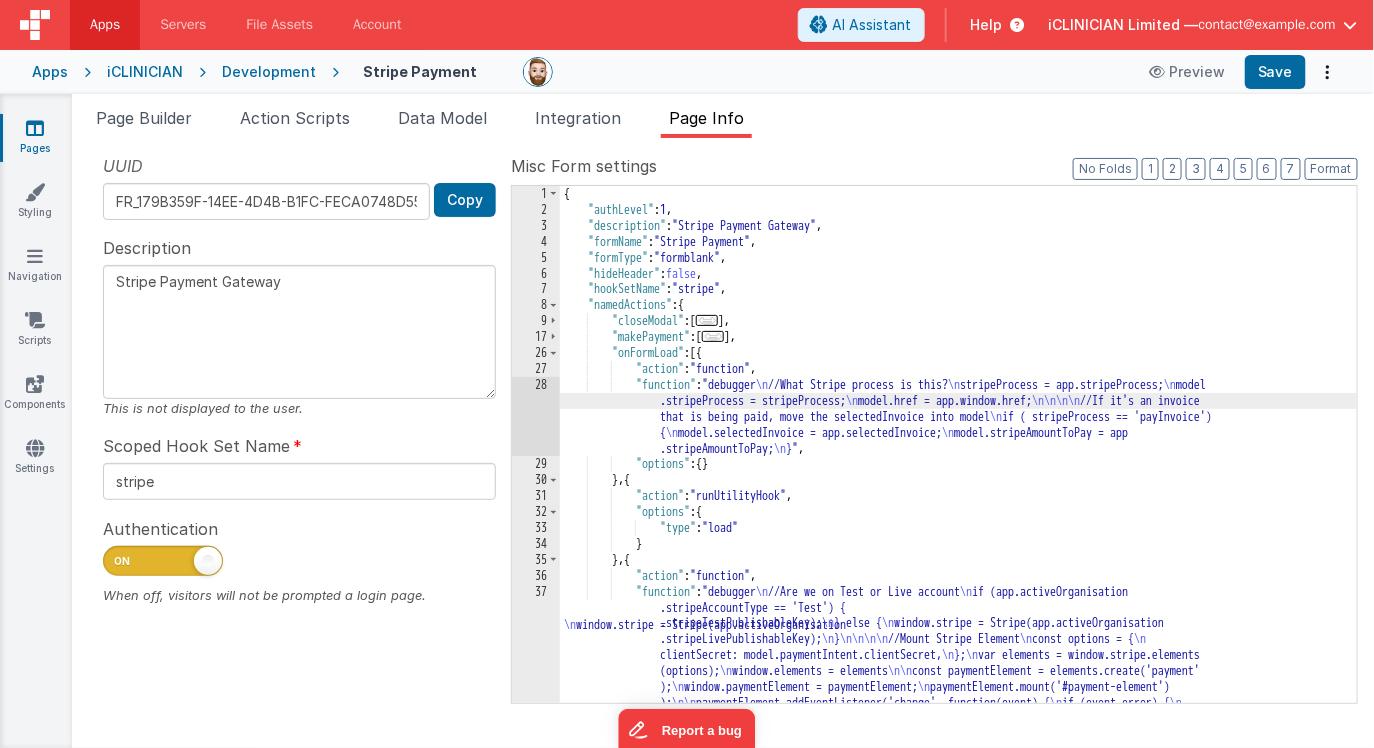 click on "28" at bounding box center [536, 417] 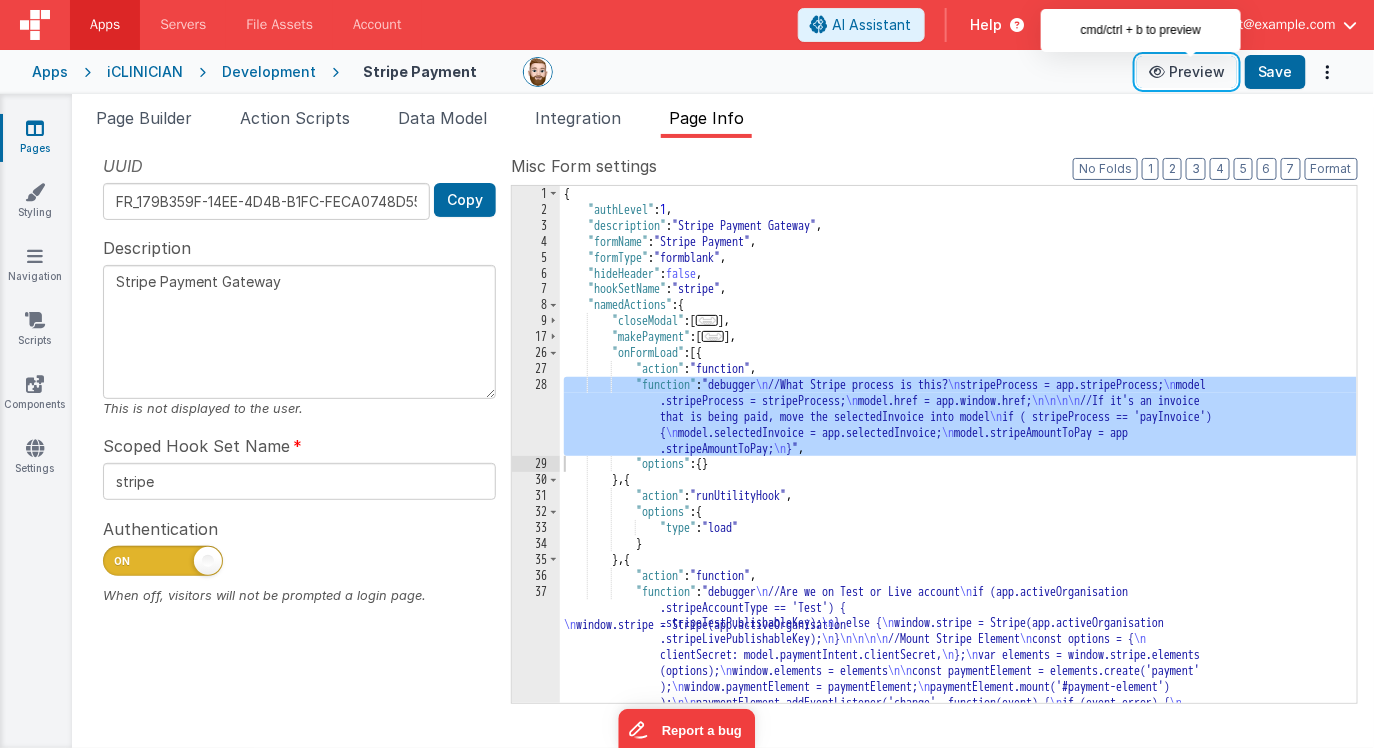 click on "Preview" at bounding box center (1187, 72) 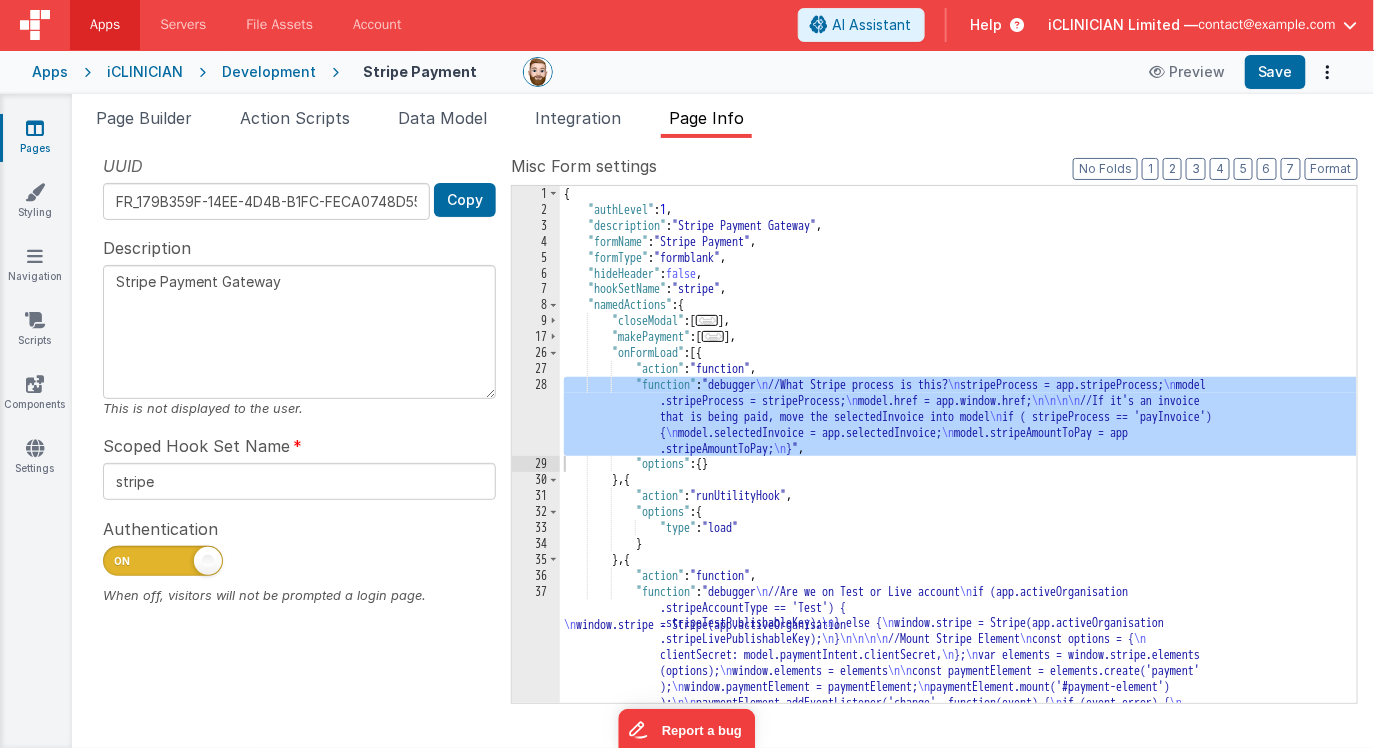 click on "Apps" at bounding box center [50, 72] 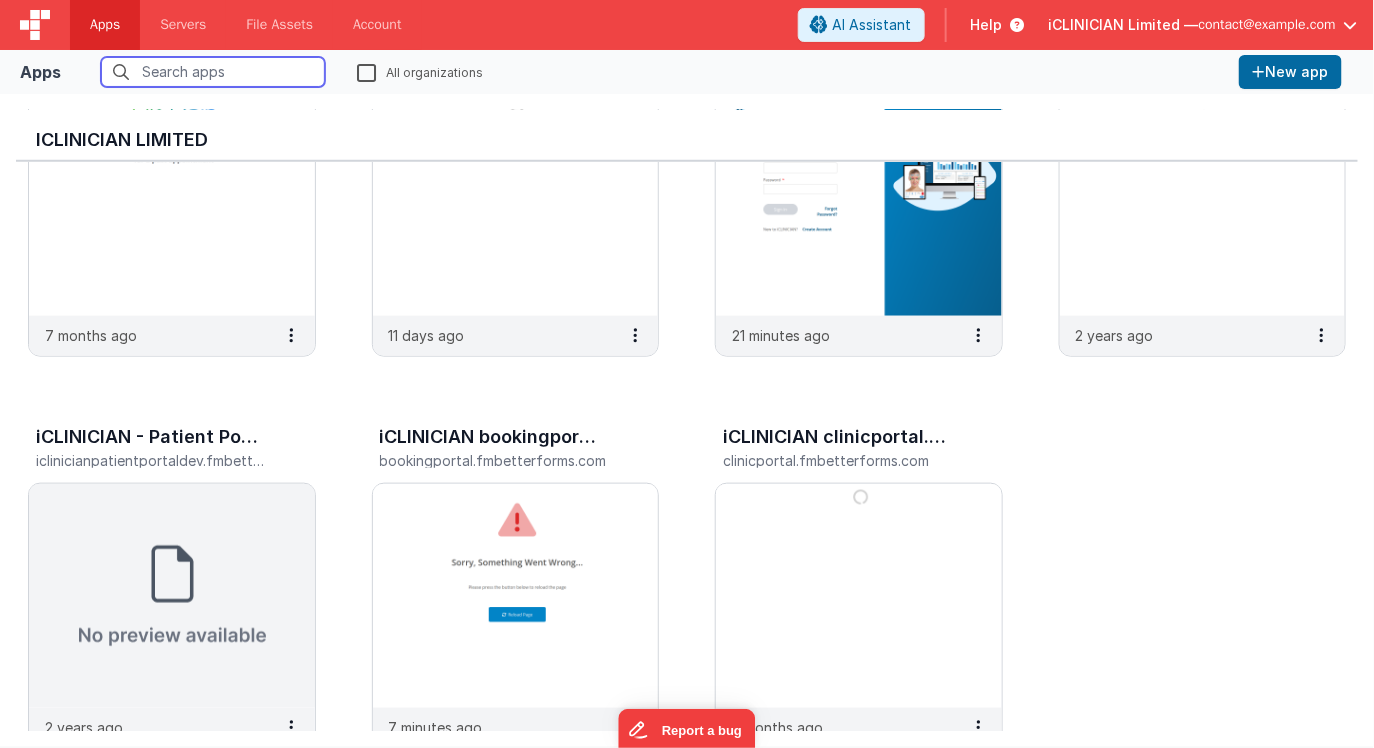 scroll, scrollTop: 603, scrollLeft: 0, axis: vertical 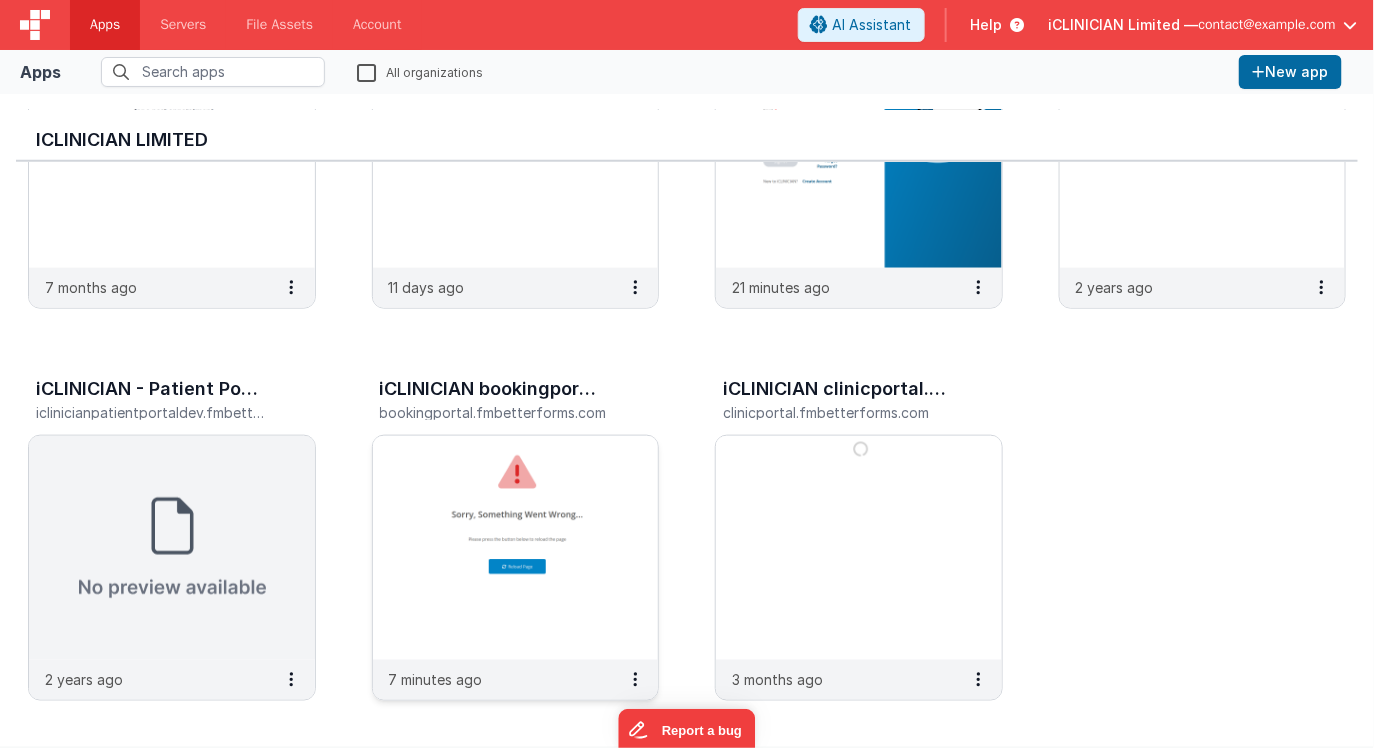 click at bounding box center (516, 548) 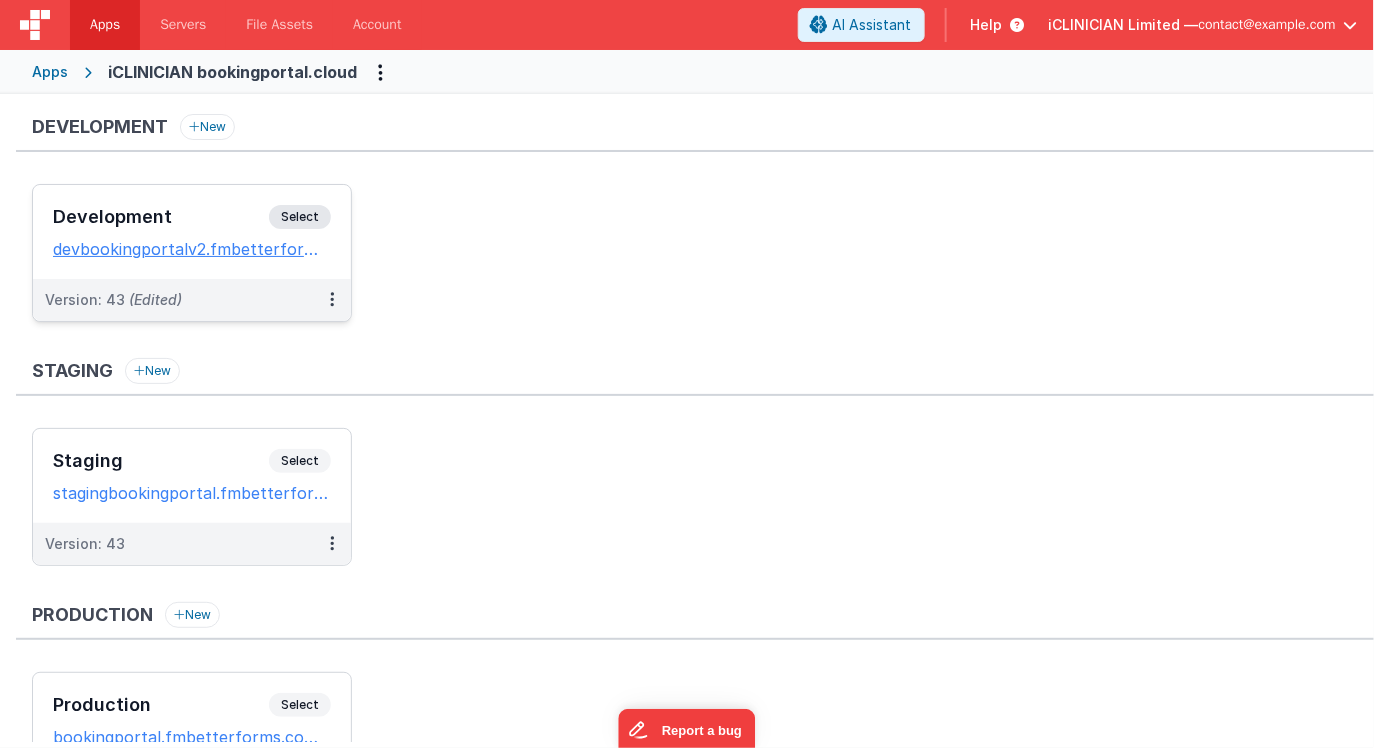 click on "Development" at bounding box center (161, 217) 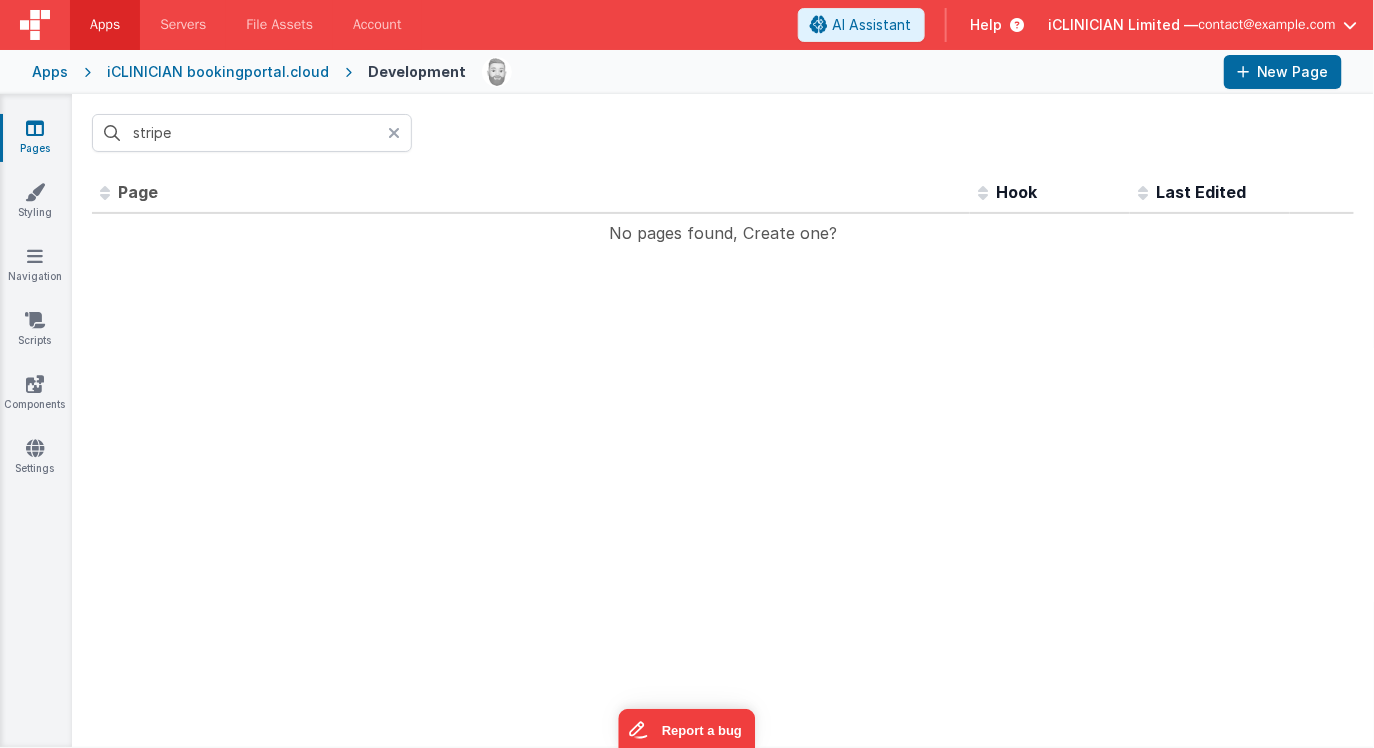 click at bounding box center [394, 133] 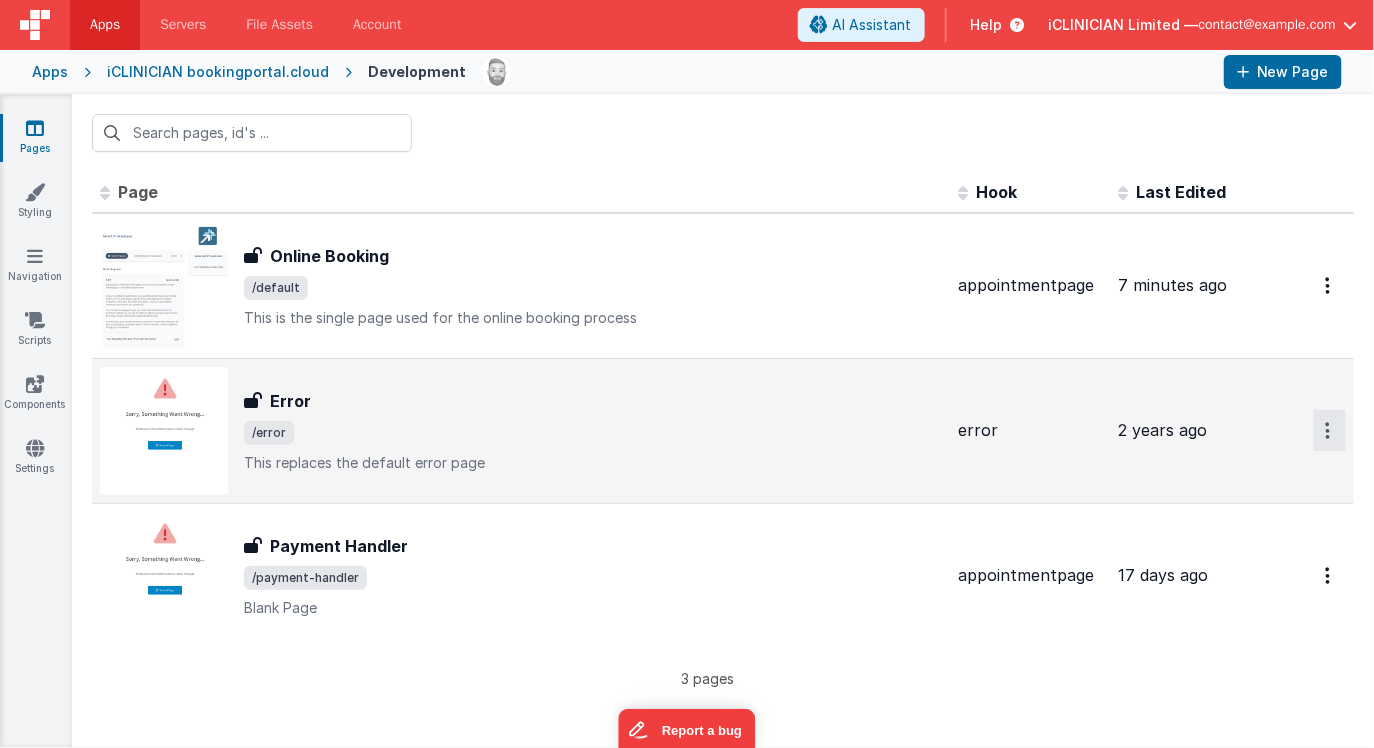 click at bounding box center (1330, 285) 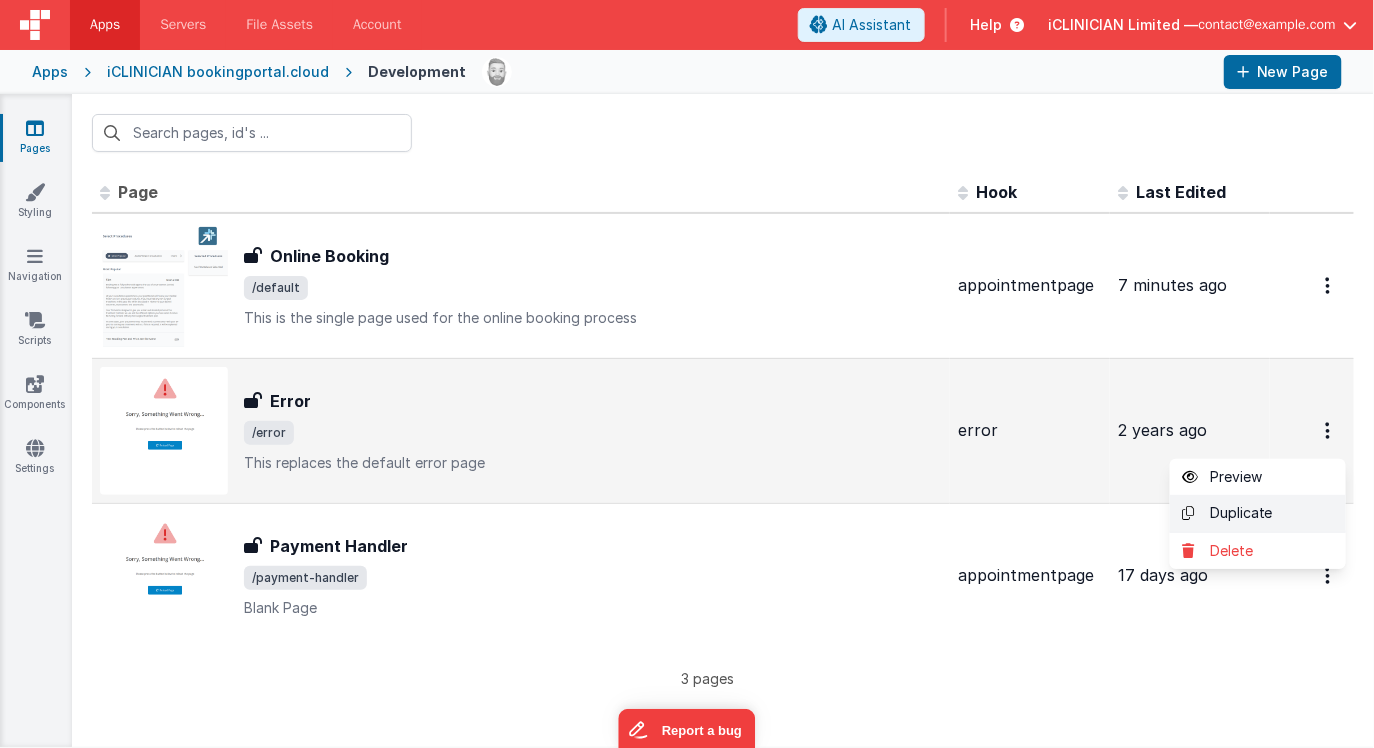 click on "Duplicate" at bounding box center (1258, 514) 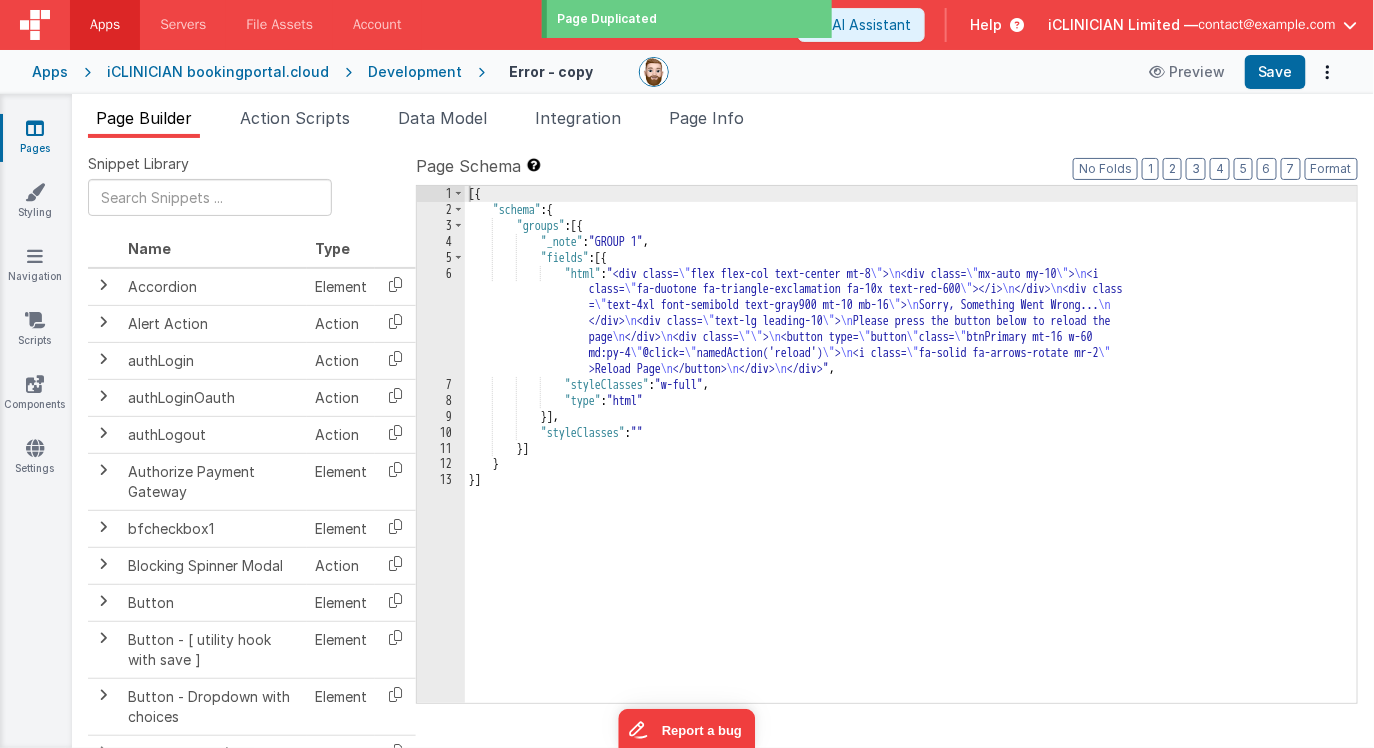 click on "[{      "schema" :  {           "groups" :  [{                "_note" :  "GROUP 1" ,                "fields" :  [{                     "html" :  "<div class= \" flex flex-col text-center mt-8 \" > \n     <div class= \" mx-auto my-10 \" > \n         <i                       class= \" fa-duotone fa-triangle-exclamation fa-10x text-red-600 \" ></i> \n     </div> \n     <div class                      = \" text-4xl font-semibold text-gray900 mt-10 mb-16 \" > \n         Sorry, Something Went Wrong... \n                           </div> \n     <div class= \" text-lg leading-10 \" > \n         Please press the button below to reload the                       page \n     </div> \n     <div class= \"\" > \n         <button type= \" button \"  class= \" btnPrimary mt-16 w-60                       md:py-4 \"  @click= \" namedAction('reload') \" > \n             <i class= \" fa-solid fa-arrows-rotate mr-2 \" \n \n \n , :" at bounding box center (911, 460) 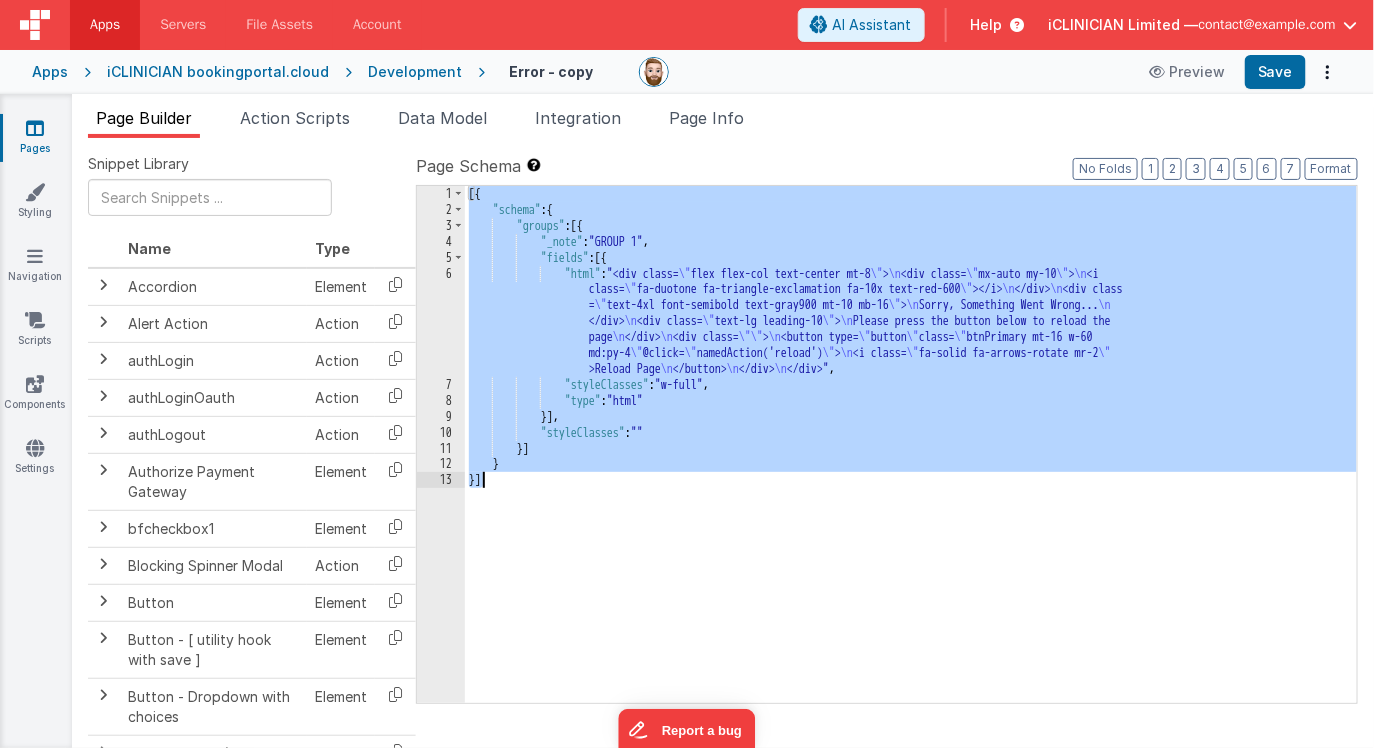 scroll, scrollTop: 421, scrollLeft: 0, axis: vertical 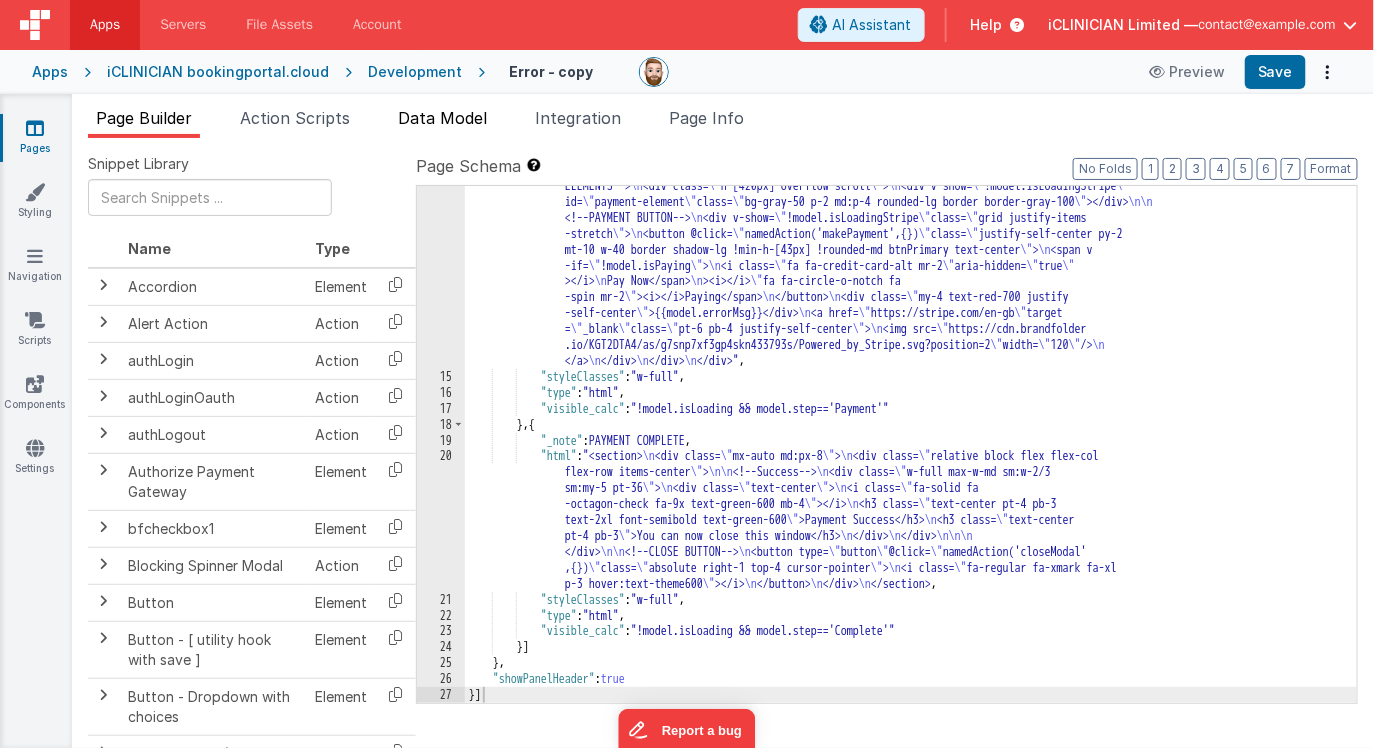 click on "Data Model" at bounding box center [442, 118] 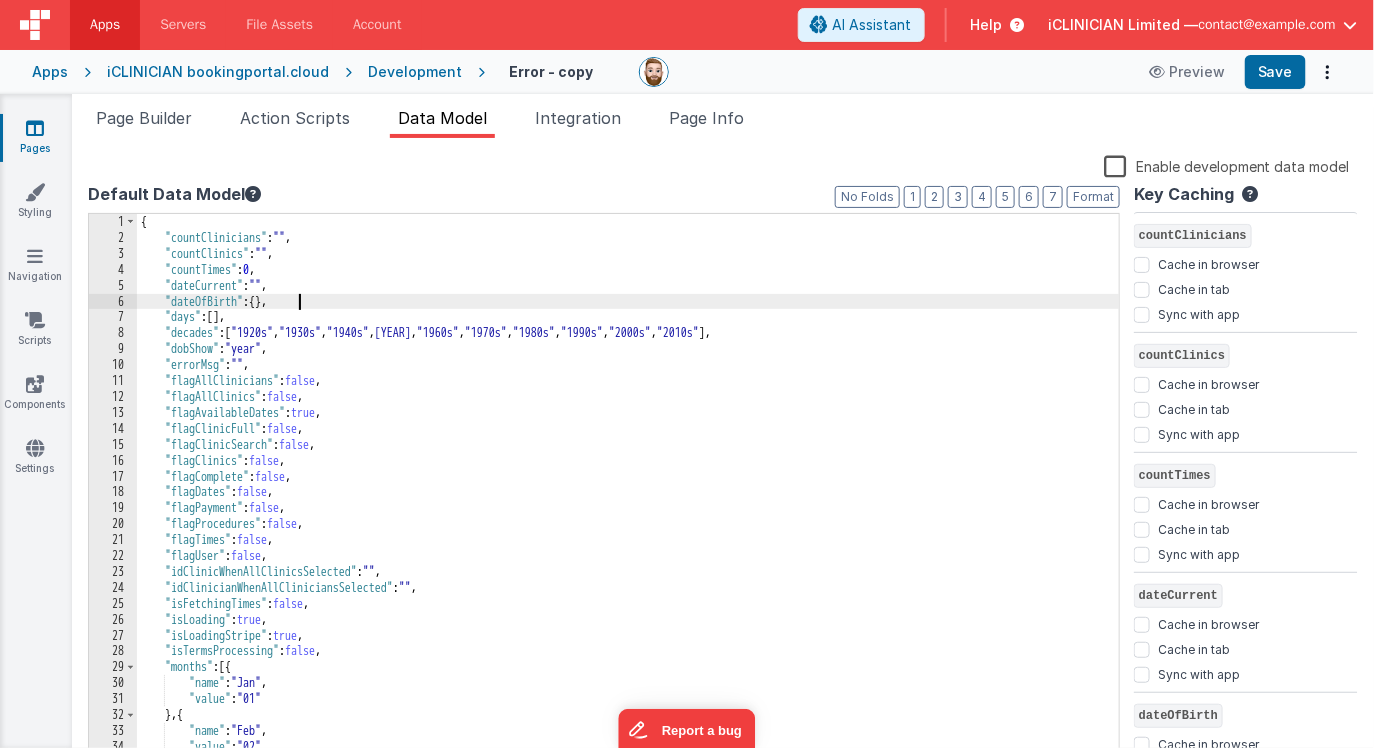 click on "{      "countClinicians" :  "" ,      "countClinics" :  "" ,      "countTimes" :  0 ,      "dateCurrent" :  "" ,      "dateOfBirth" :  { } ,      "days" :  [ ] ,      "decades" :  [ "1920s" ,  "1930s" ,  "1940s" ,  "1950s" ,  "1960s" ,  "1970s" ,  "1980s" ,  "1990s" ,  "2000s" ,  "2010s" ] ,      "dobShow" :  "year" ,      "errorMsg" :  "" ,      "flagAllClinicians" :  false ,      "flagAllClinics" :  false ,      "flagAvailableDates" :  true ,      "flagClinicFull" :  false ,      "flagClinicSearch" :  false ,      "flagClinics" :  false ,      "flagComplete" :  false ,      "flagDates" :  false ,      "flagPayment" :  false ,      "flagProcedures" :  false ,      "flagTimes" :  false ,      "flagUser" :  false ,      "idClinicWhenAllClinicsSelected" :  "" ,      "idClinicianWhenAllCliniciansSelected" :  "" ,      "isFetchingTimes" :  false ,      "isLoading" :  true ,      "isLoadingStripe" :  true ,      "isTermsProcessing" :  false ,      "months" :  [{           "name" :  "Jan" ,           "value" :  } {" at bounding box center [628, 505] 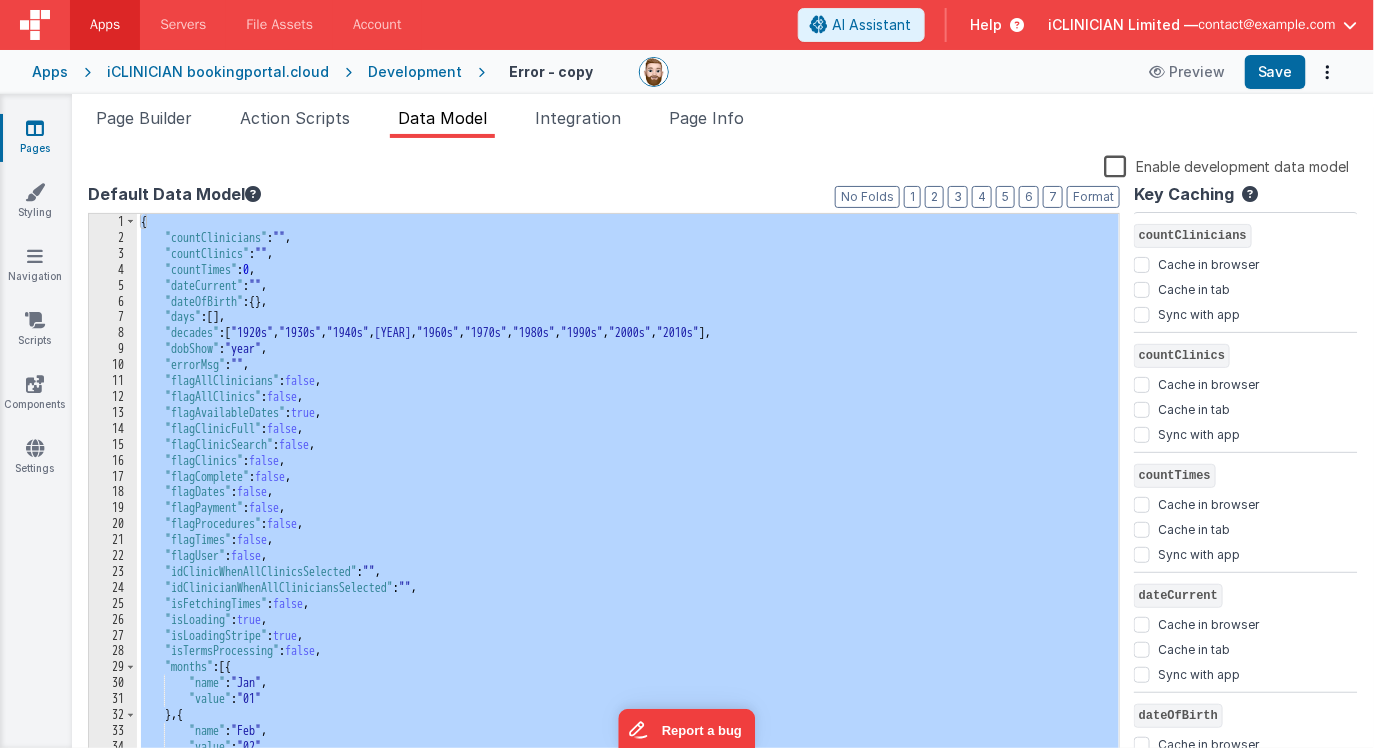 checkbox on "false" 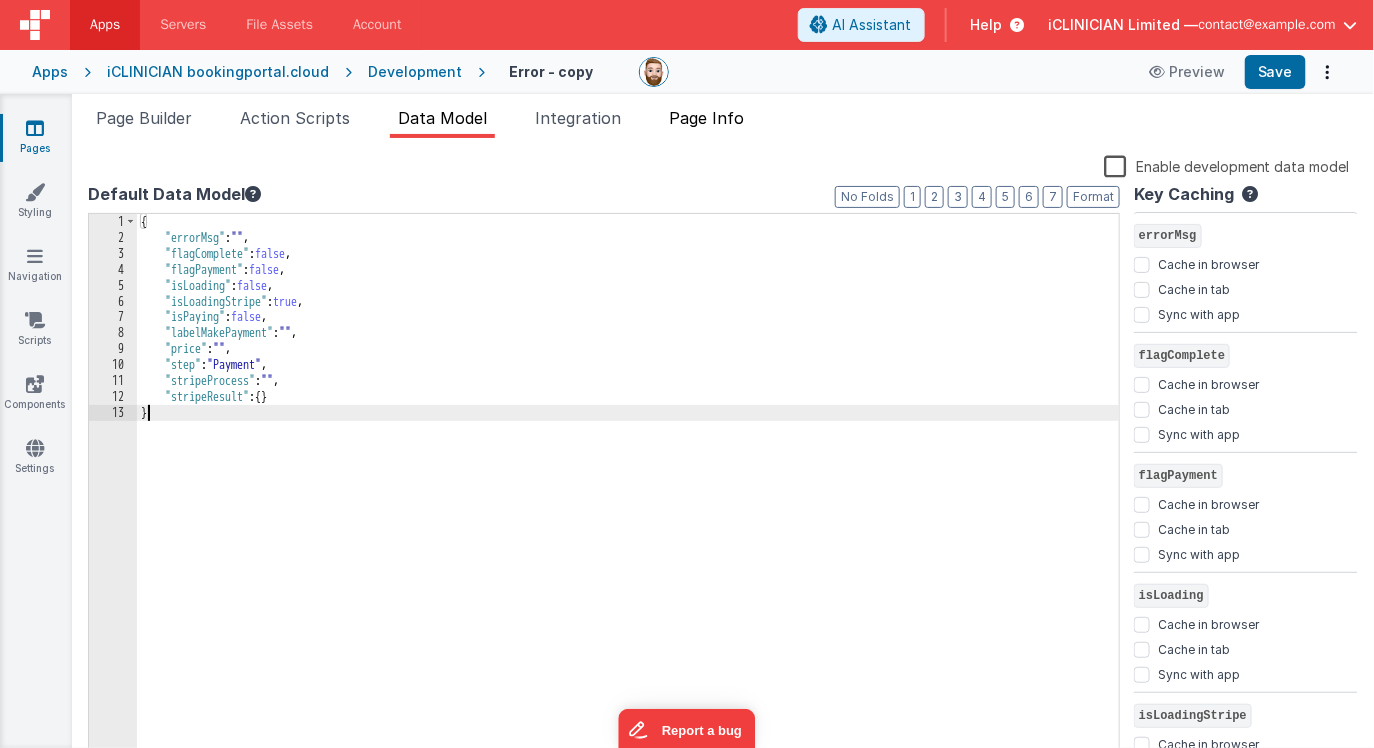 click on "Page Info" at bounding box center (706, 118) 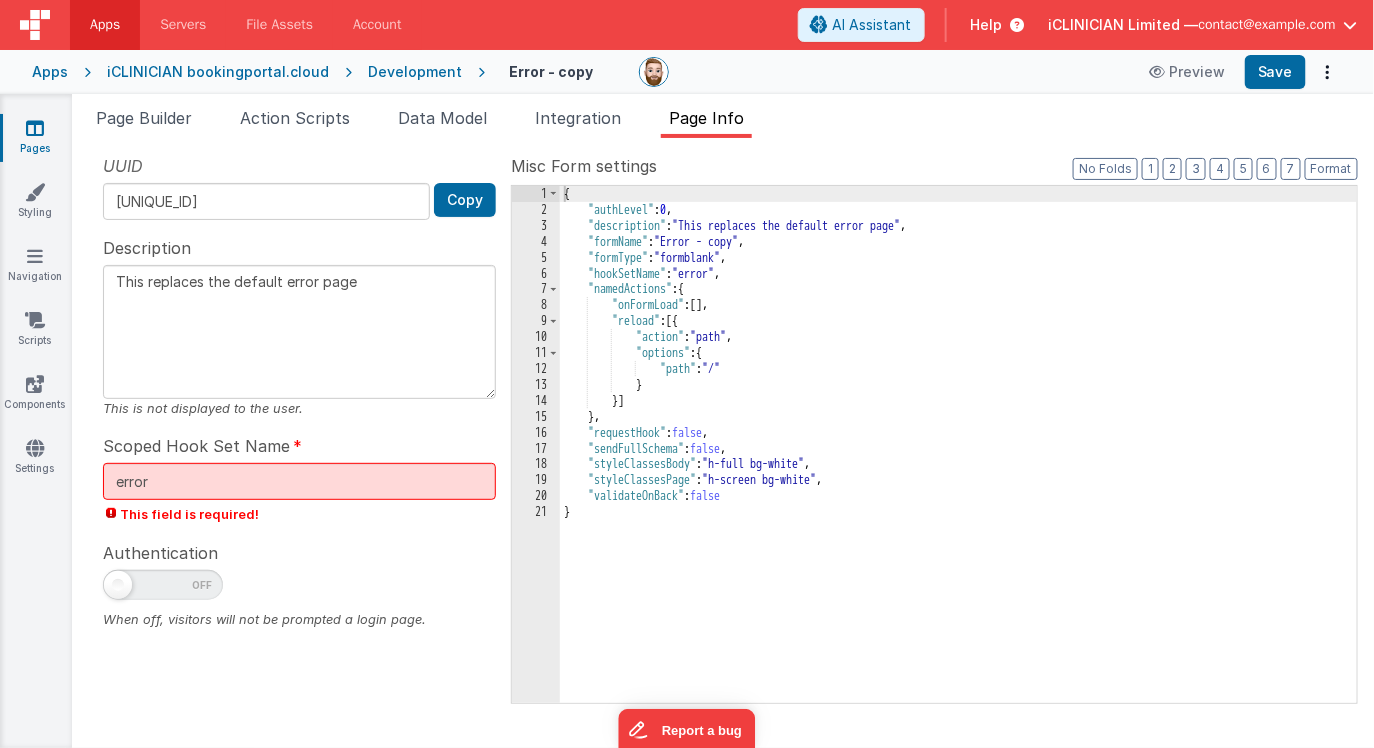 click on "{      "authLevel" :  0 ,      "description" :  "This replaces the default error page" ,      "formName" :  "Error - copy" ,      "formType" :  "formblank" ,      "hookSetName" :  "error" ,      "namedActions" :  {           "onFormLoad" :  [ ] ,           "reload" :  [{                "action" :  "path" ,                "options" :  {                     "path" :  "/"                }           }]      } ,      "requestHook" :  false ,      "sendFullSchema" :  false ,      "styleClassesBody" :  "h-full bg-white" ,      "styleClassesPage" :  "h-screen bg-white" ,      "validateOnBack" :  false }" at bounding box center (958, 460) 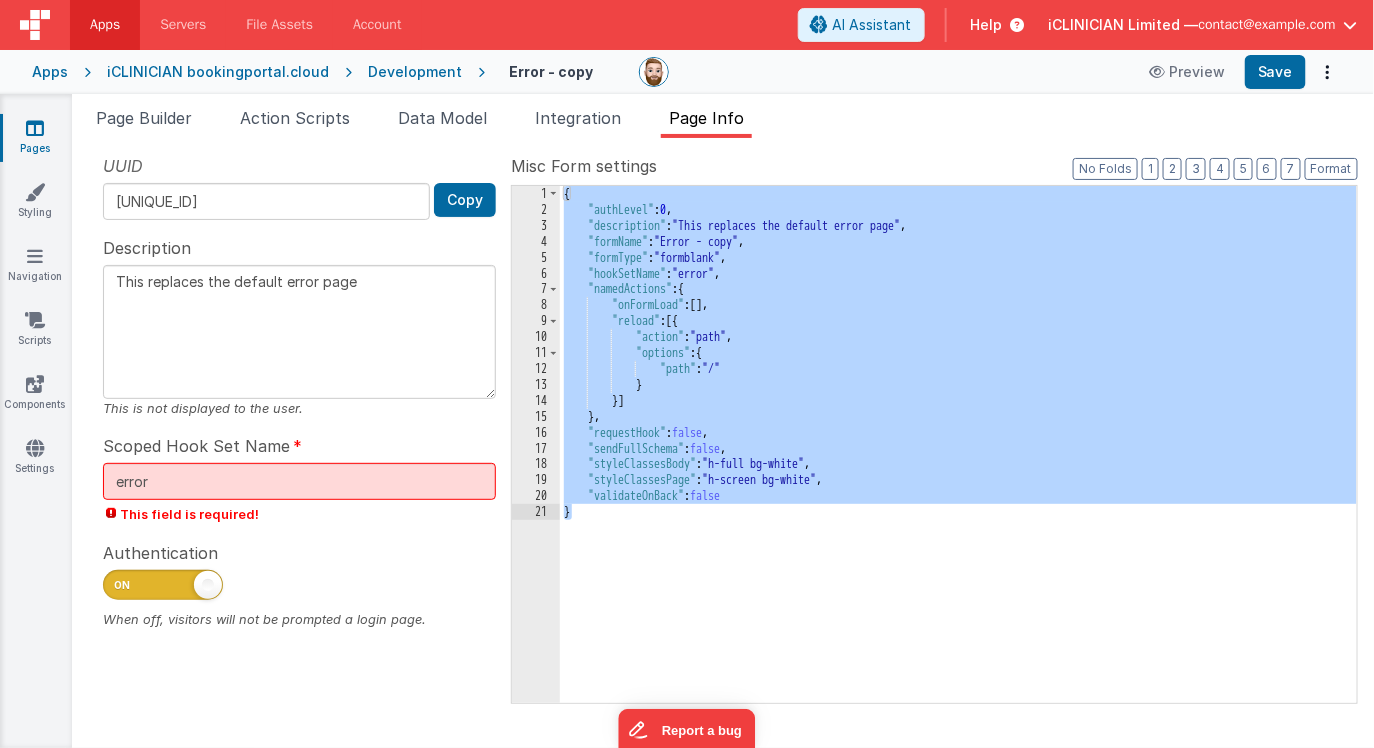 type on "Stripe Payment Gateway" 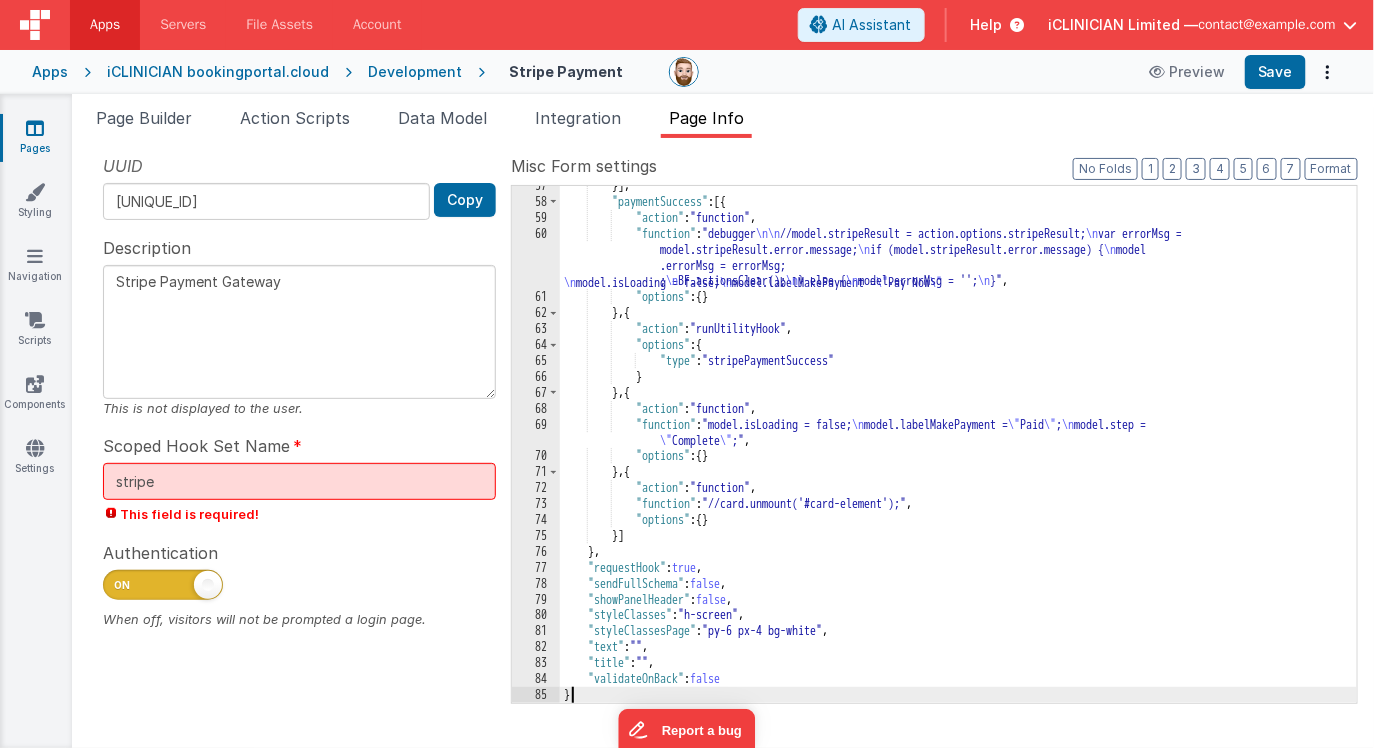 scroll, scrollTop: 1646, scrollLeft: 0, axis: vertical 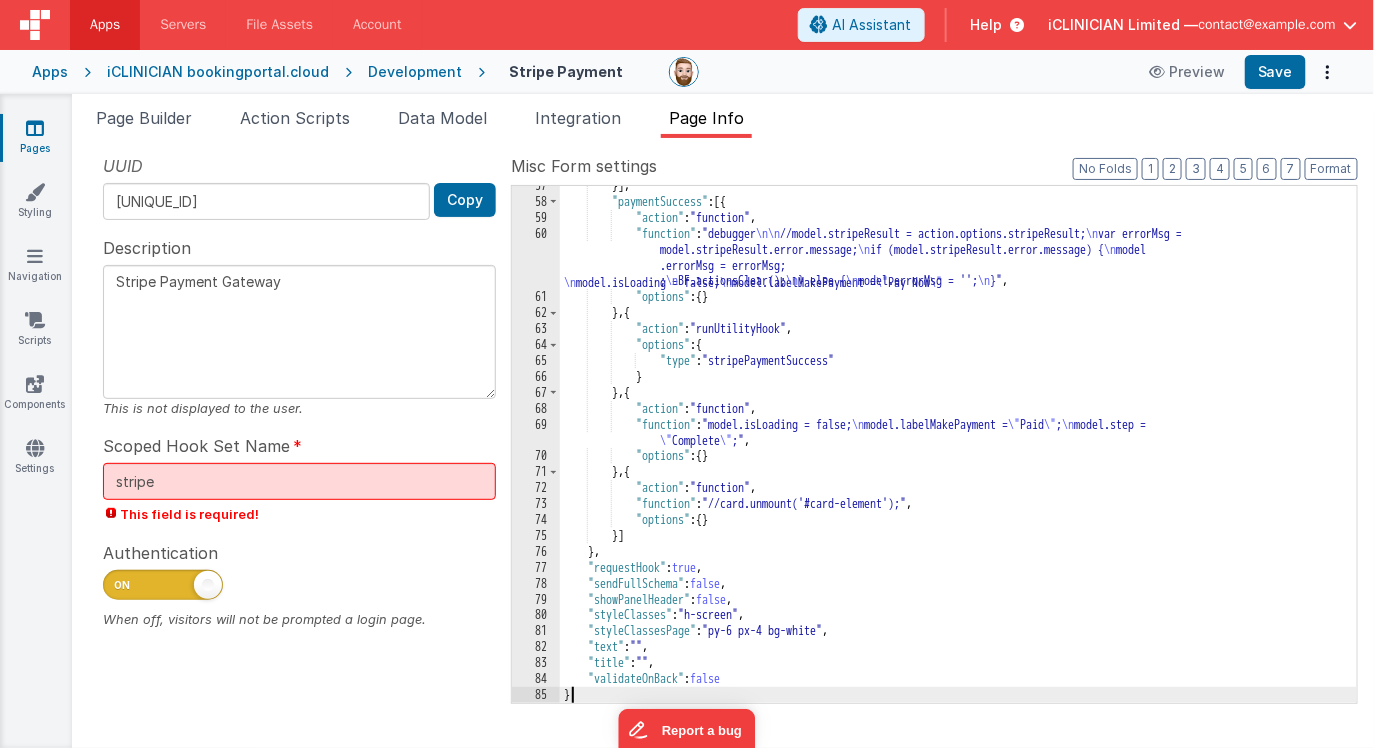 click on "UUID FR_6FC87543-B3F0-7747-B3BD-A2D780764911   Copy Description Stripe Payment Gateway This is not displayed to the user. Scoped Hook Set Name stripe   This field is required!   Development Tools Authentication     When off, visitors will not be prompted a login page." at bounding box center (299, 428) 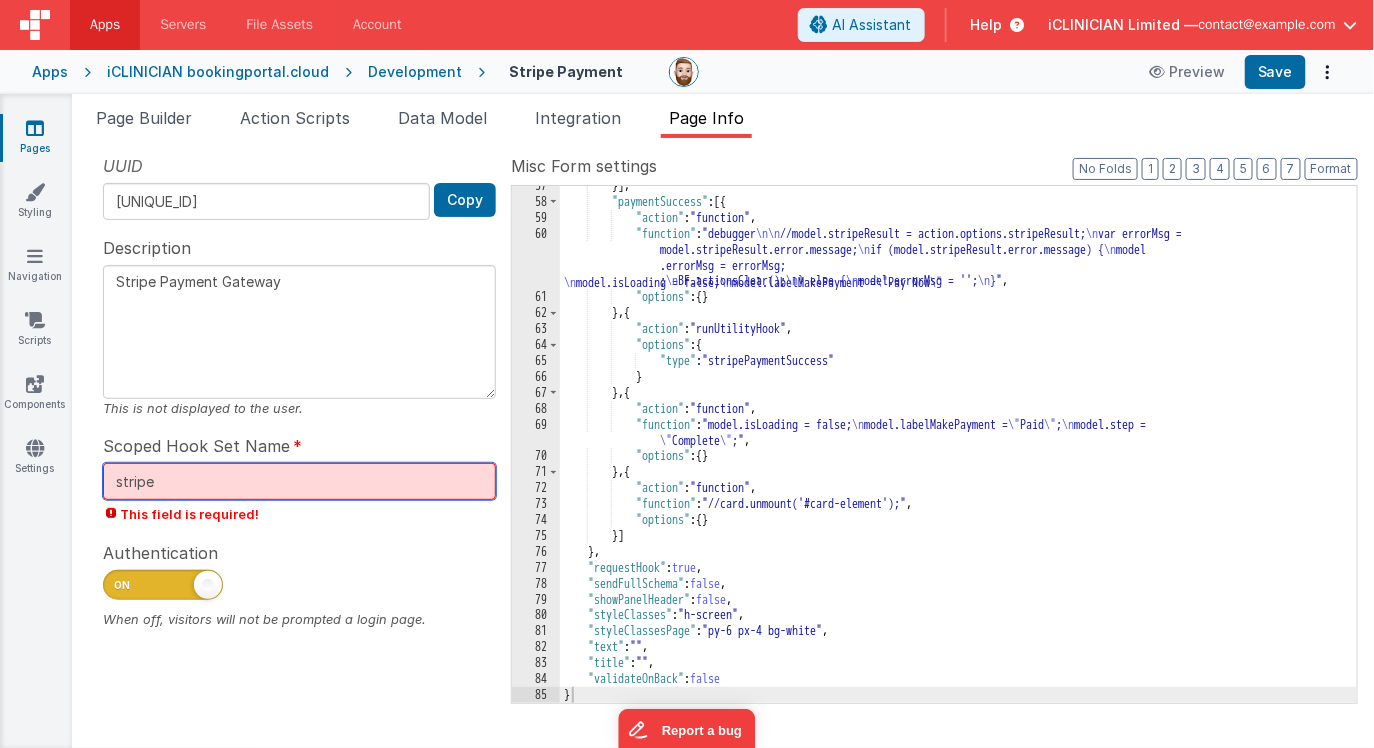 click on "stripe" at bounding box center [299, 481] 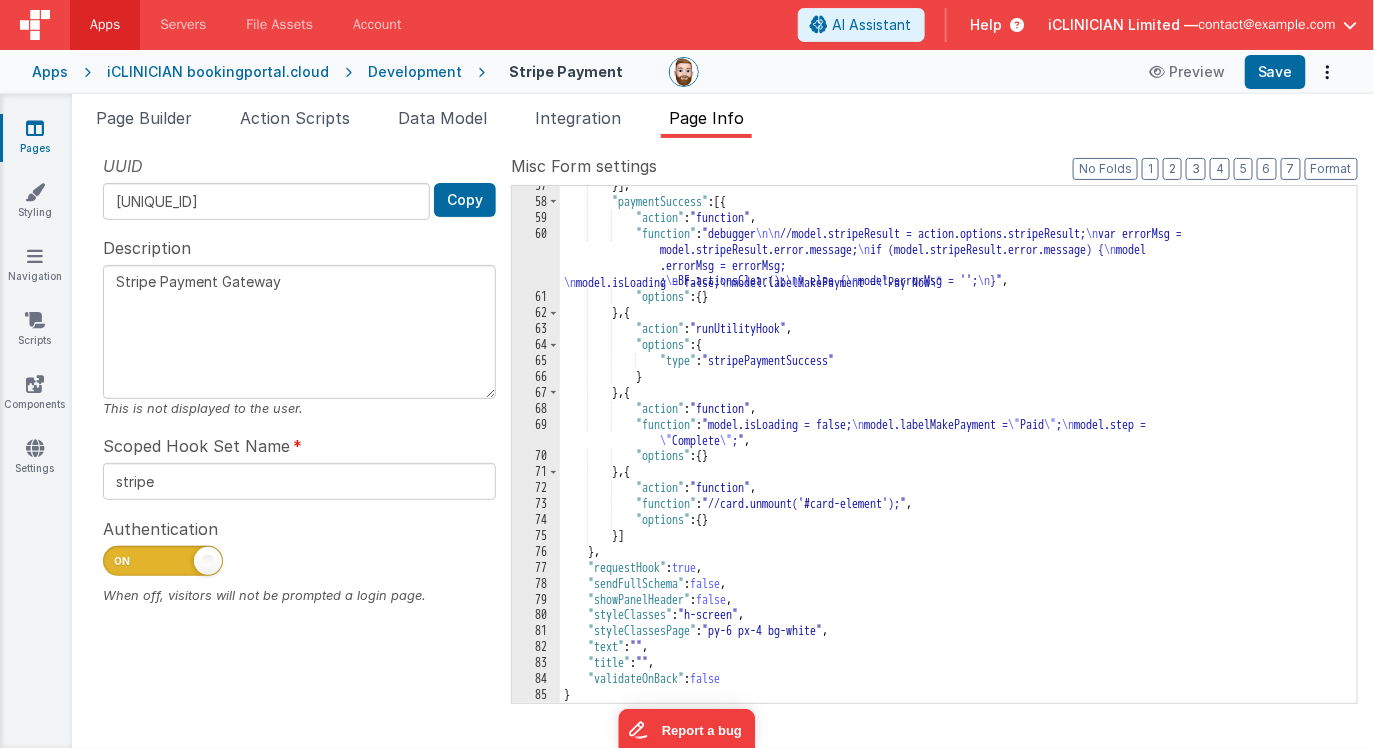 click on "Authentication     When off, visitors will not be prompted a login page." at bounding box center (299, 560) 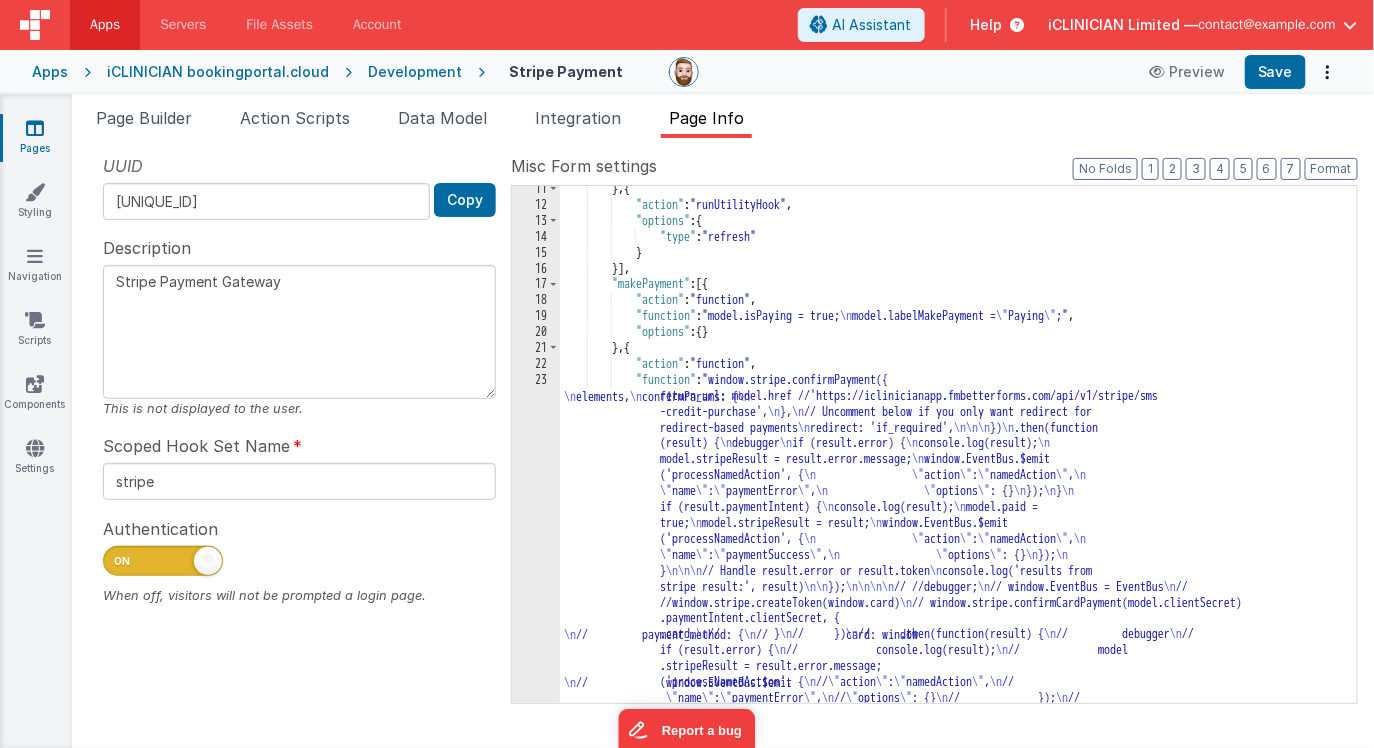 scroll, scrollTop: 0, scrollLeft: 0, axis: both 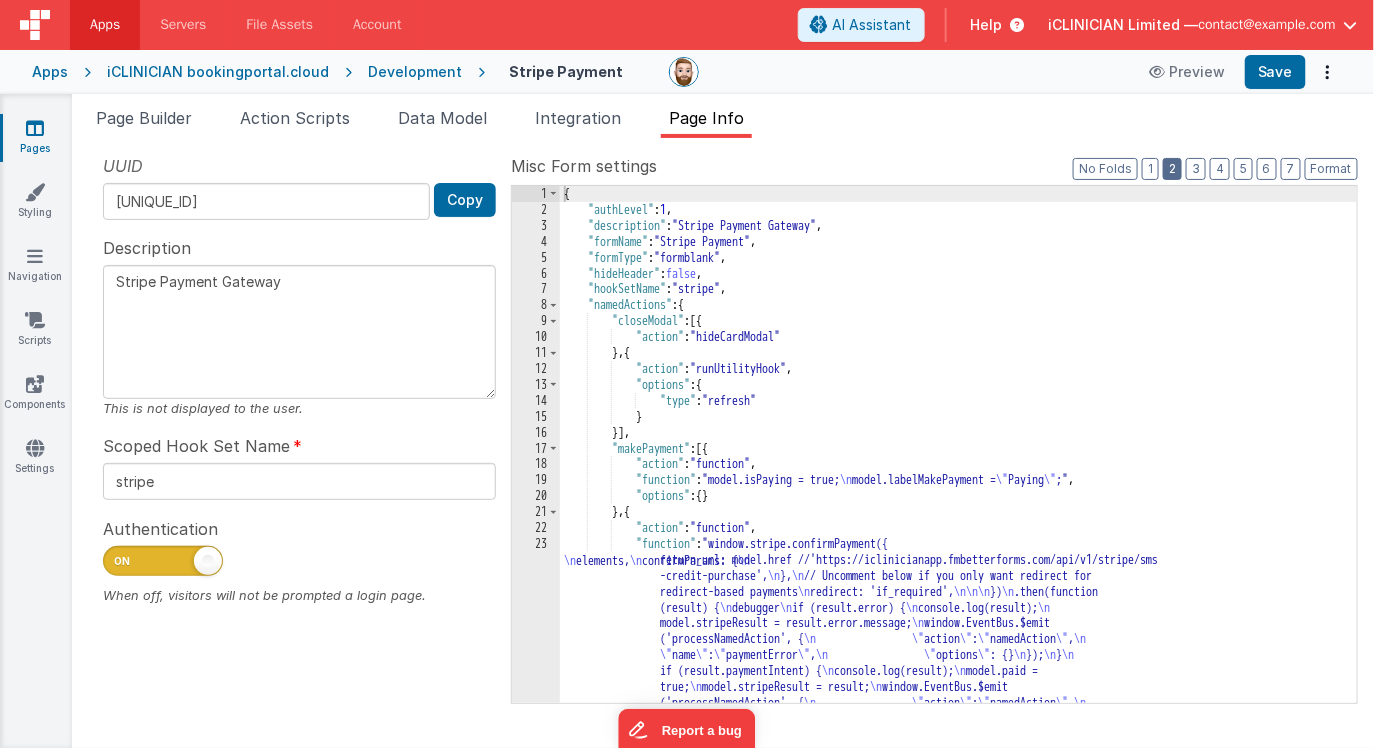 click on "2" at bounding box center [1172, 169] 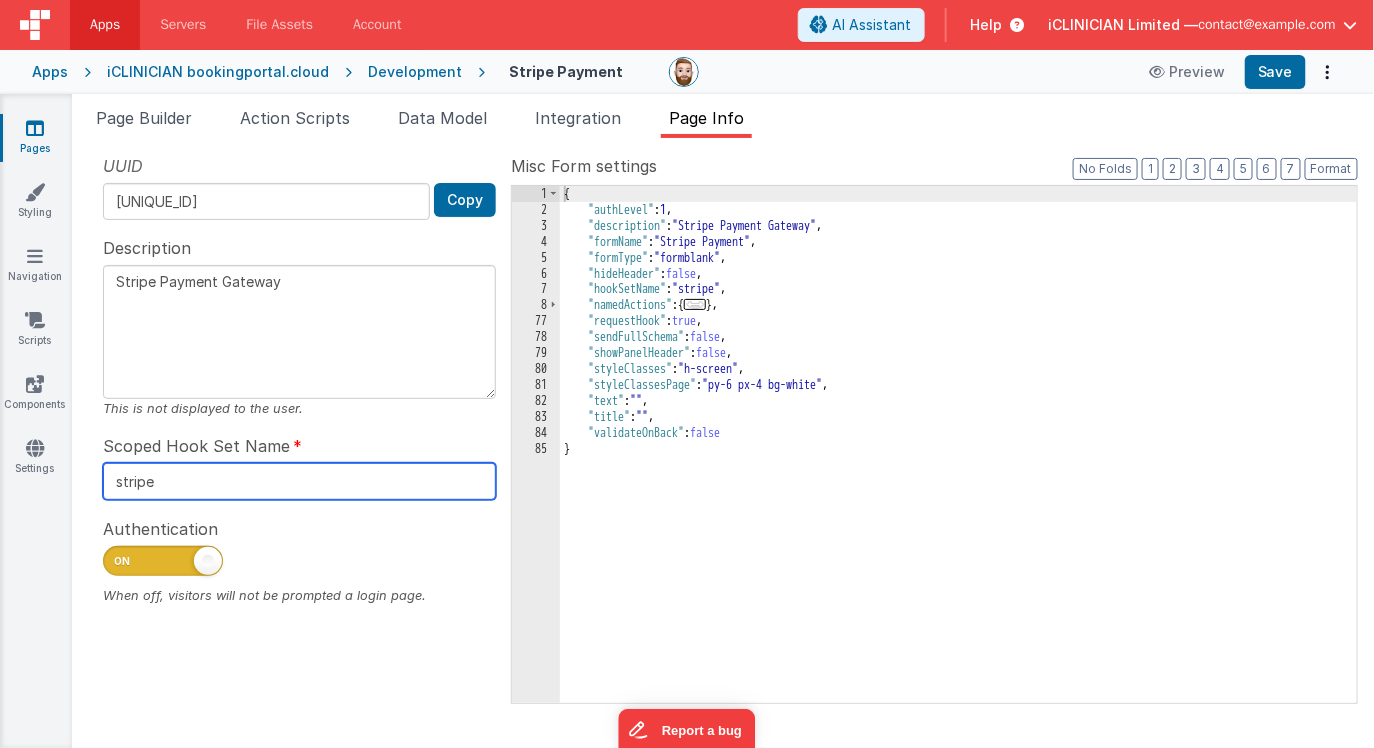 click on "stripe" at bounding box center [299, 481] 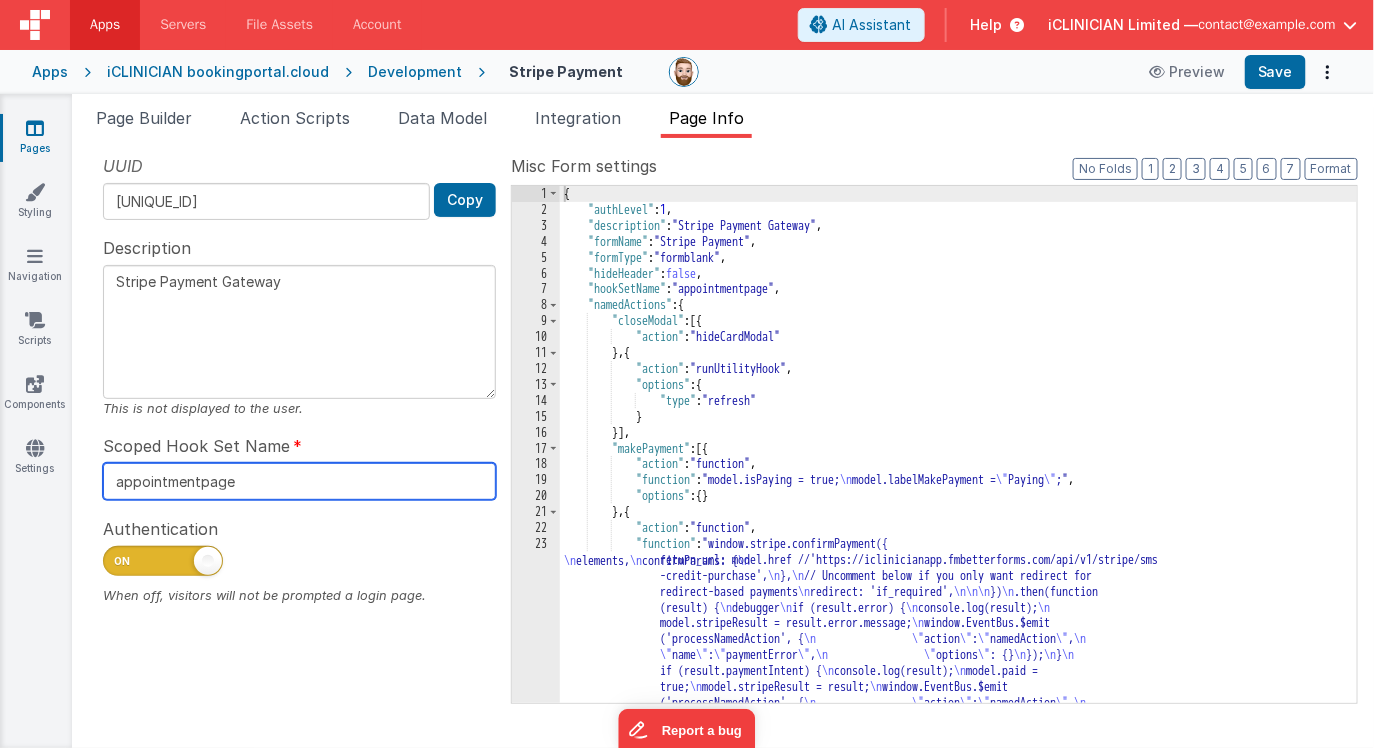 type on "appointmentpage" 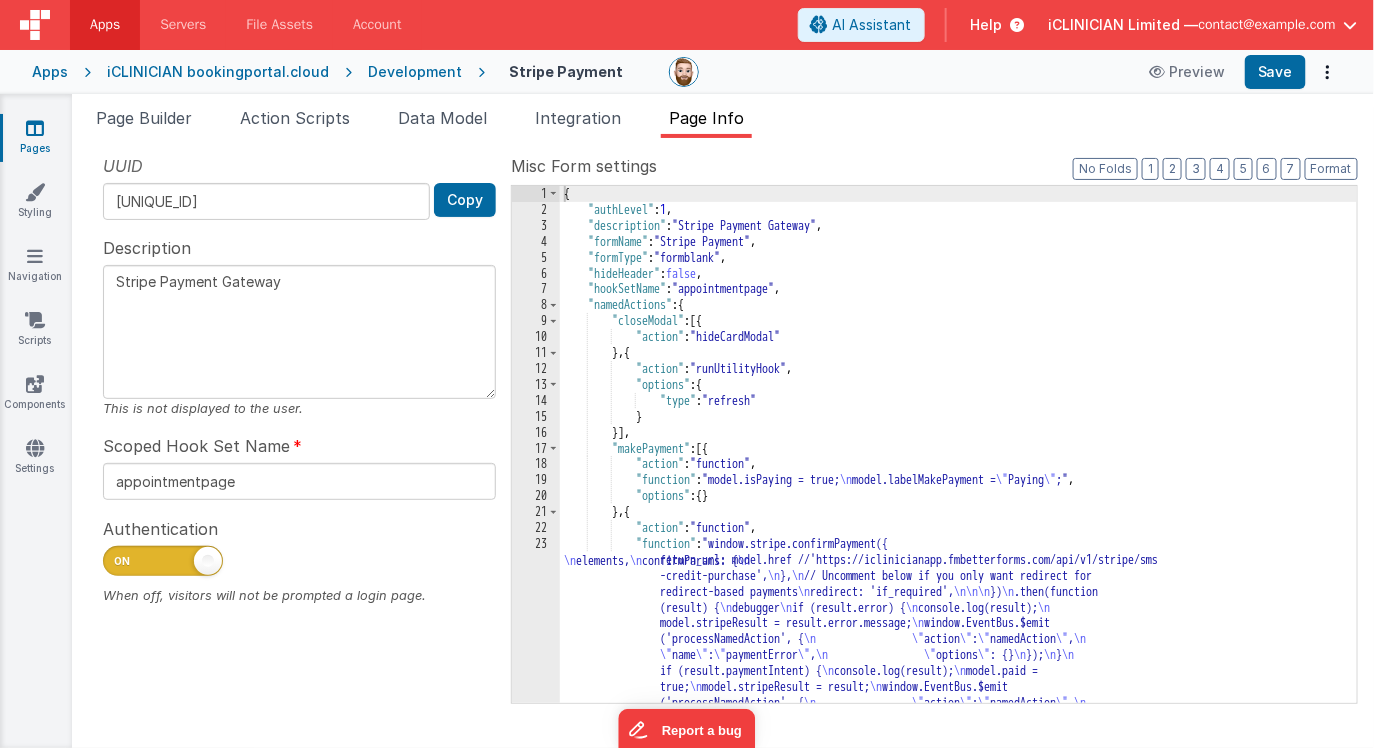click at bounding box center (163, 561) 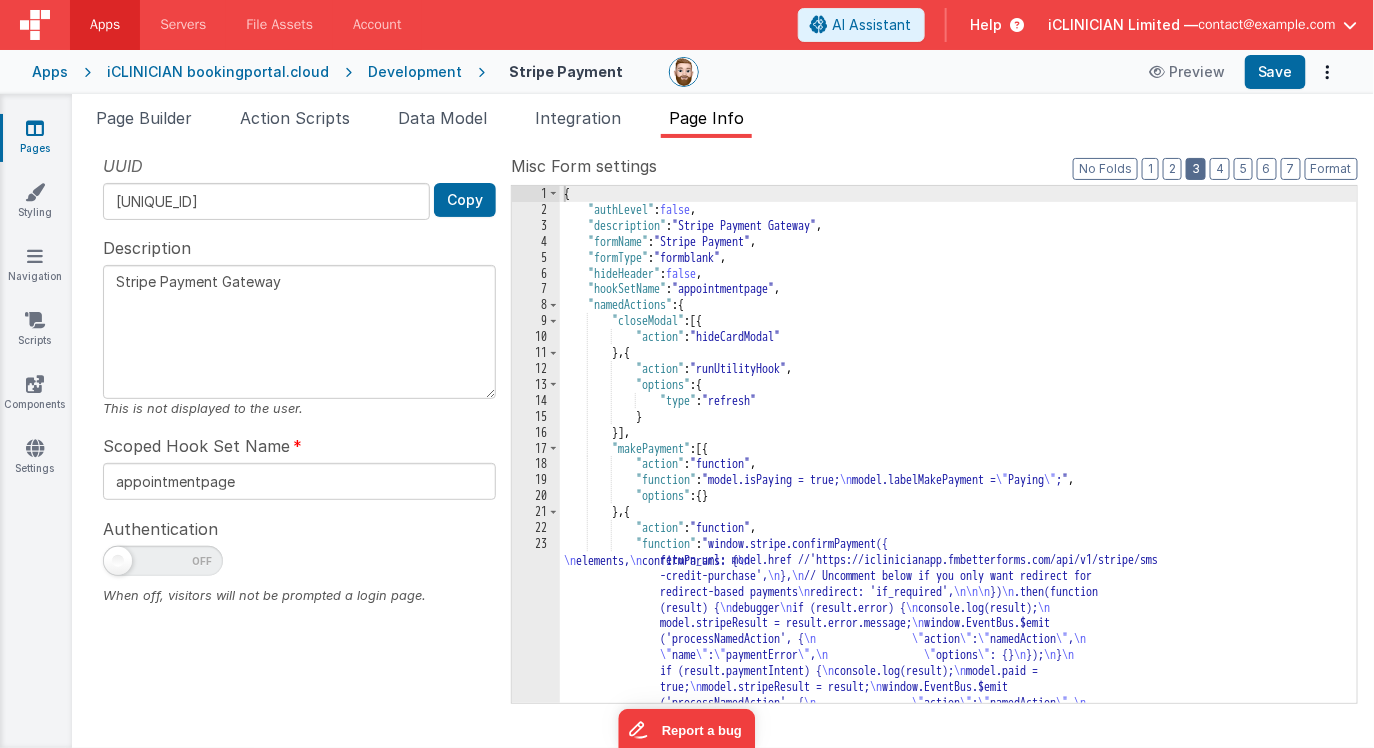 click on "3" at bounding box center (1196, 169) 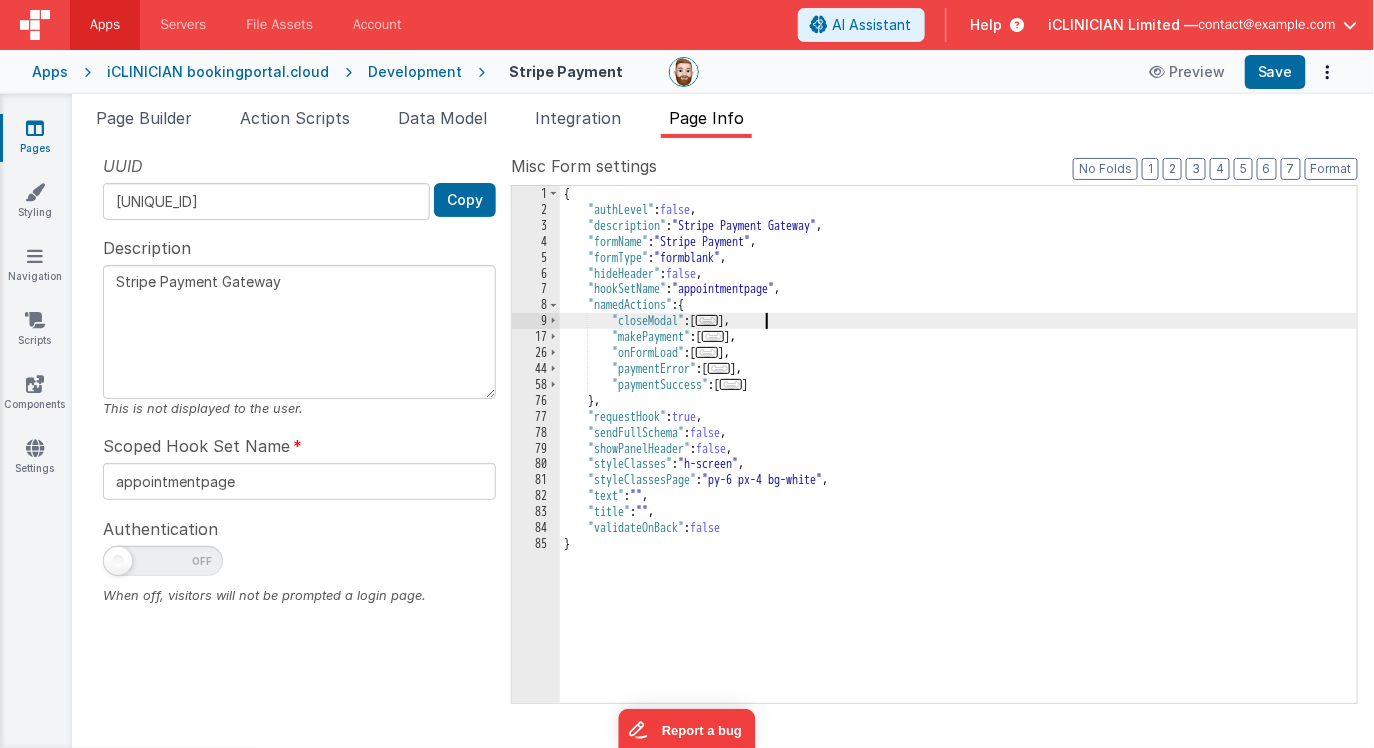 click on "{      "authLevel" :  false ,      "description" :  "Stripe Payment Gateway" ,      "formName" :  "Stripe Payment" ,      "formType" :  "formblank" ,      "hideHeader" :  false ,      "hookSetName" :  "appointmentpage" ,      "namedActions" :  {           "closeModal" :  [ ... ] ,           "makePayment" :  [ ... ] ,           "onFormLoad" :  [ ... ] ,           "paymentError" :  [ ... ] ,           "paymentSuccess" :  [ ... ]      } ,      "requestHook" :  true ,      "sendFullSchema" :  false ,      "showPanelHeader" :  false ,      "styleClasses" :  "h-screen" ,      "styleClassesPage" :  "py-6 px-4 bg-white" ,      "text" :  "" ,      "title" :  "" ,      "validateOnBack" :  false }" at bounding box center (958, 460) 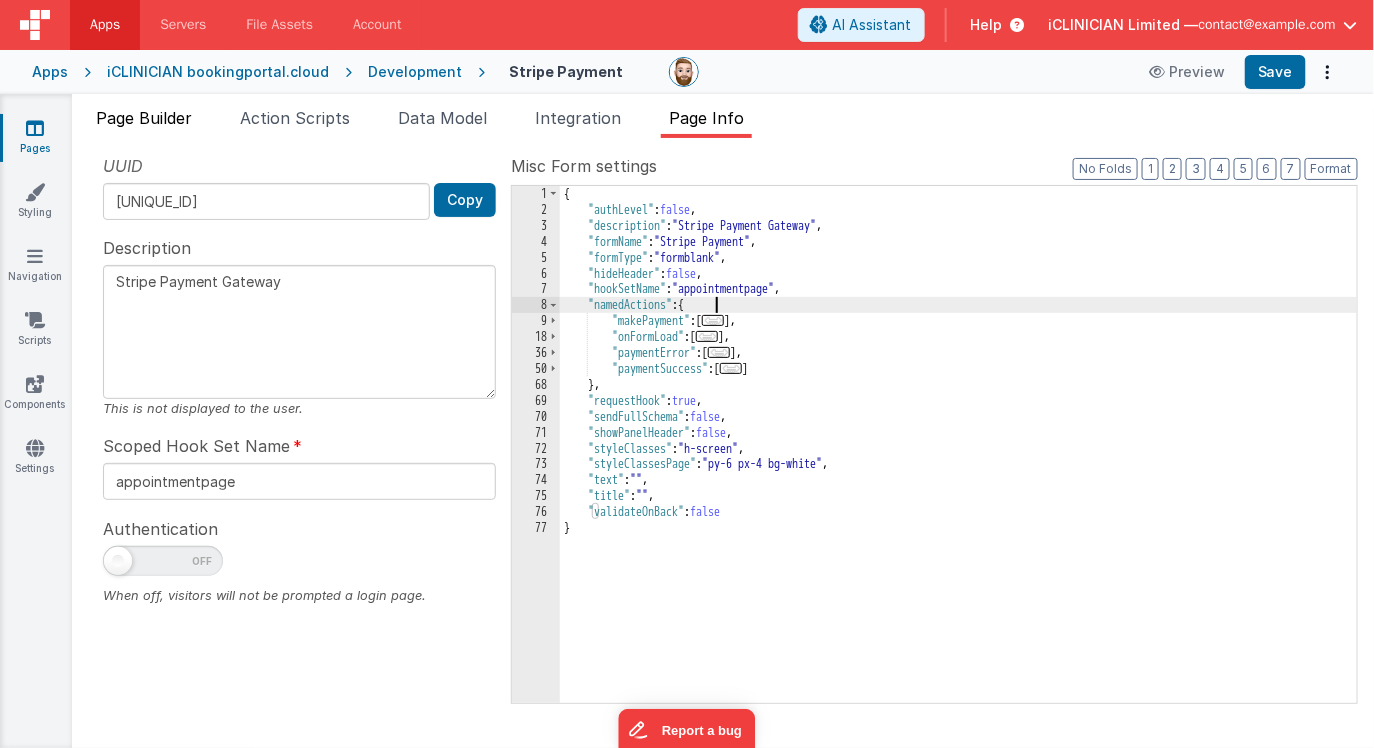 click on "Page Builder" at bounding box center (144, 118) 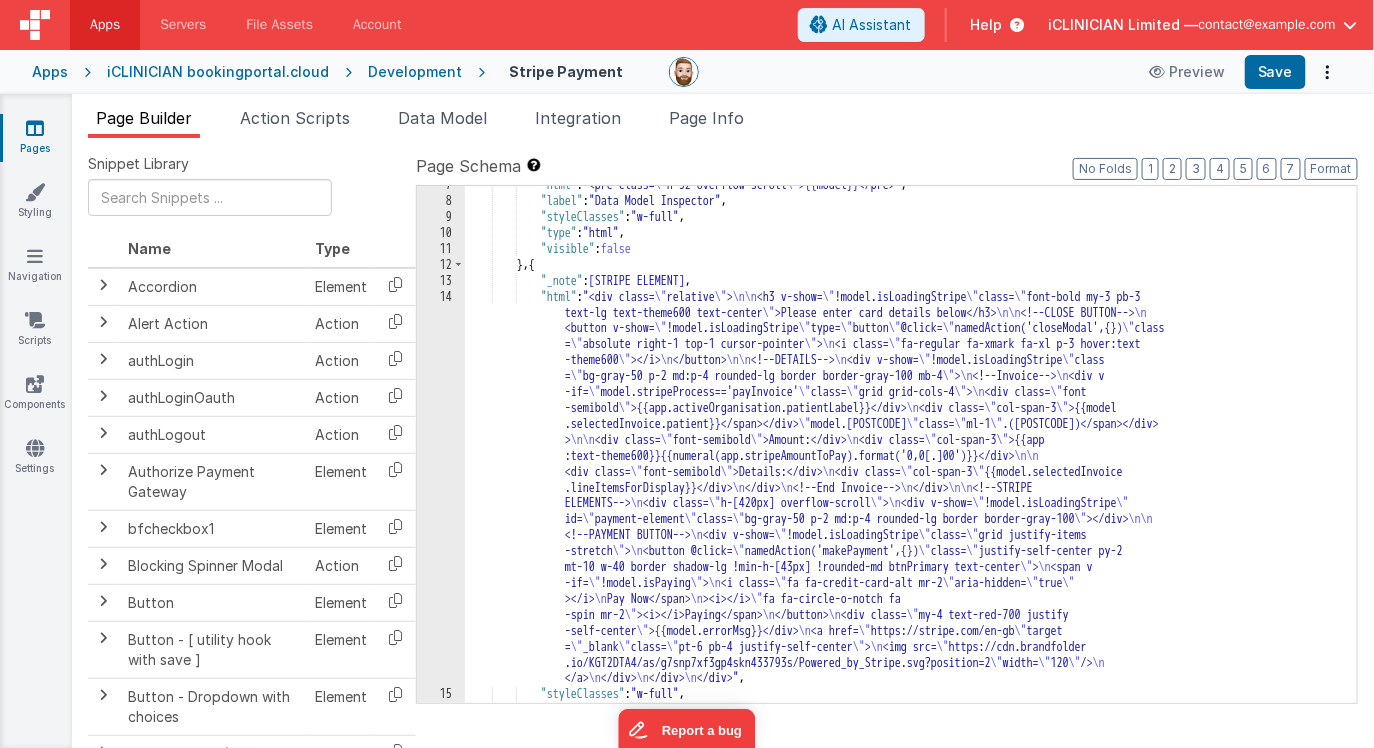 scroll, scrollTop: 0, scrollLeft: 0, axis: both 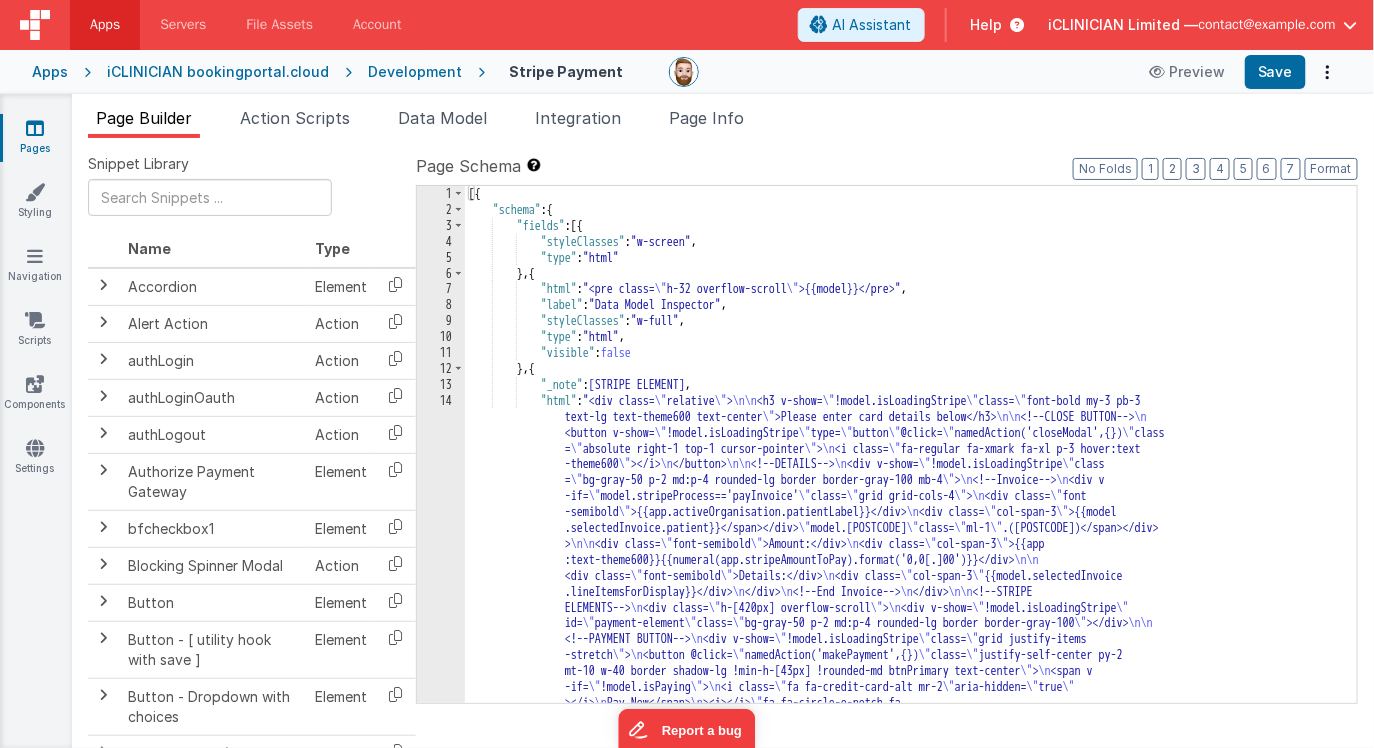 click on "[{      "schema" :  {           "fields" :  [{                "styleClasses" :  "w-screen" ,                "type" :  "html"           } ,  {                "html" :  "<pre class= \" h-32 overflow-scroll \" >{{model}}</pre>" ,                "label" :  "Data Model Inspector" ,                "styleClasses" :  "w-full" ,                "type" :  "html" ,                "visible" :  false           } ,  {                "_note" :  "STRIPE ELEMENT" ,                "html" :  "<div class= \" relative \" > \n\n     <h3 v-show= \" !model.isLoadingStripe \"  class= \" font-bold my-3 pb-3                   text-lg text-theme600 text-center \" >Please enter card details below</h3> \n\n     <!--CLOSE BUTTON--> \n                       <button v-show= \" !model.isLoadingStripe \"  type= \" button \"  @click= \" namedAction('closeModal',{}) \"  class                  = \" absolute right-1 top-1 cursor-pointer \" > \n         <i class= \"                  \"" at bounding box center [911, 651] 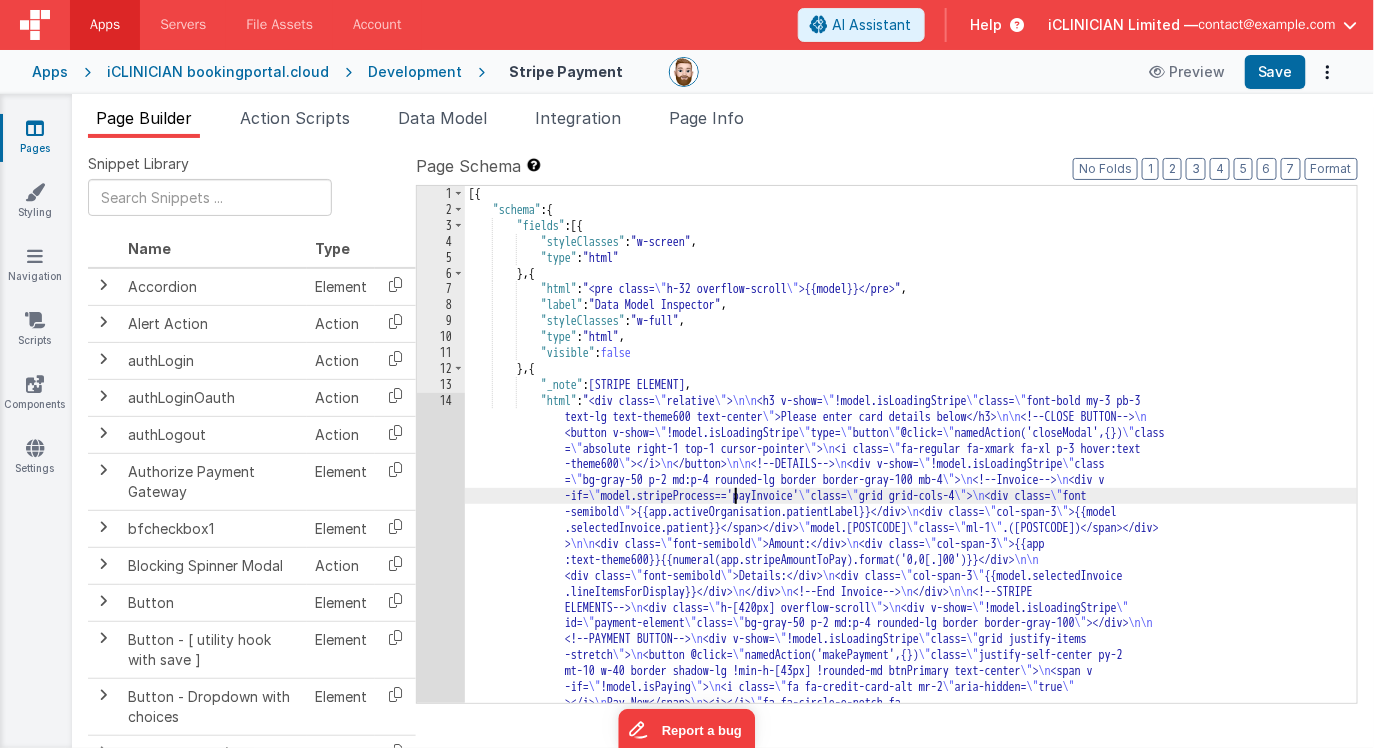scroll, scrollTop: 103, scrollLeft: 0, axis: vertical 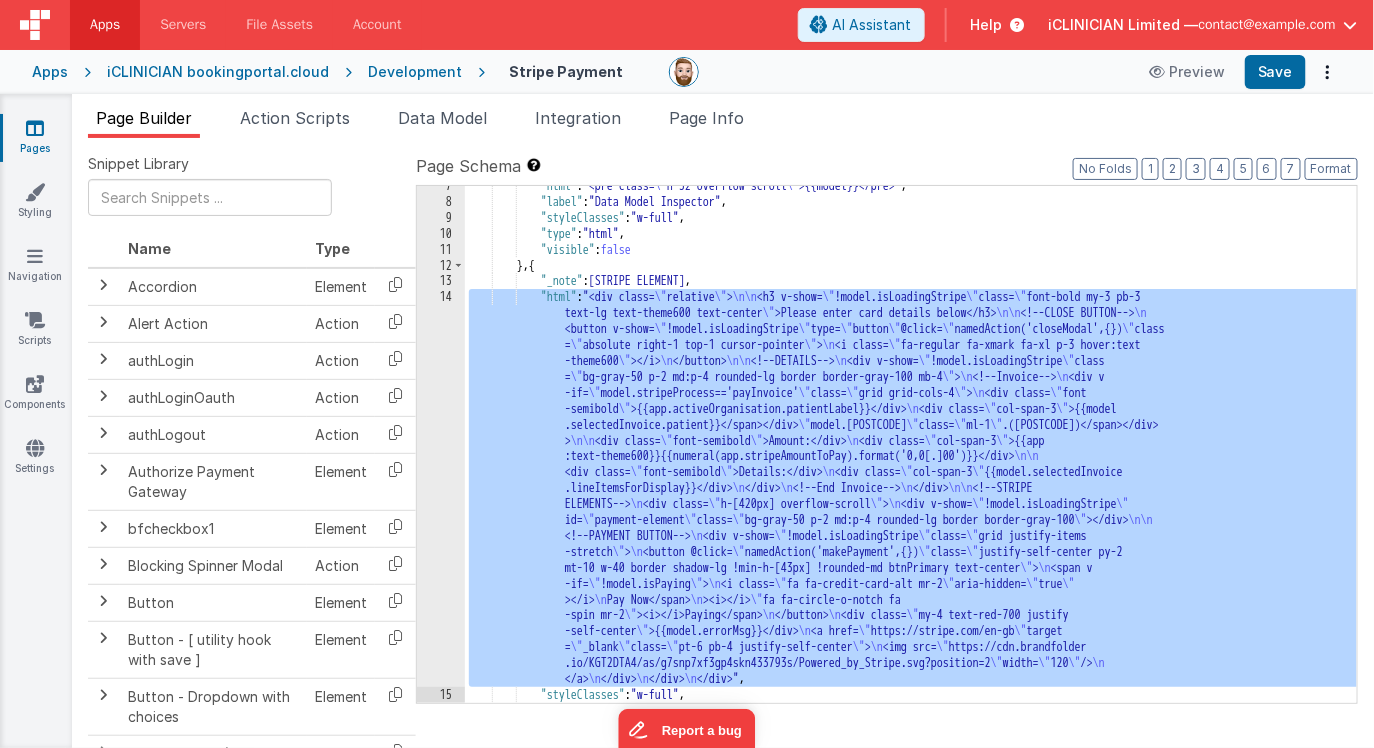 click on "14" at bounding box center [441, 488] 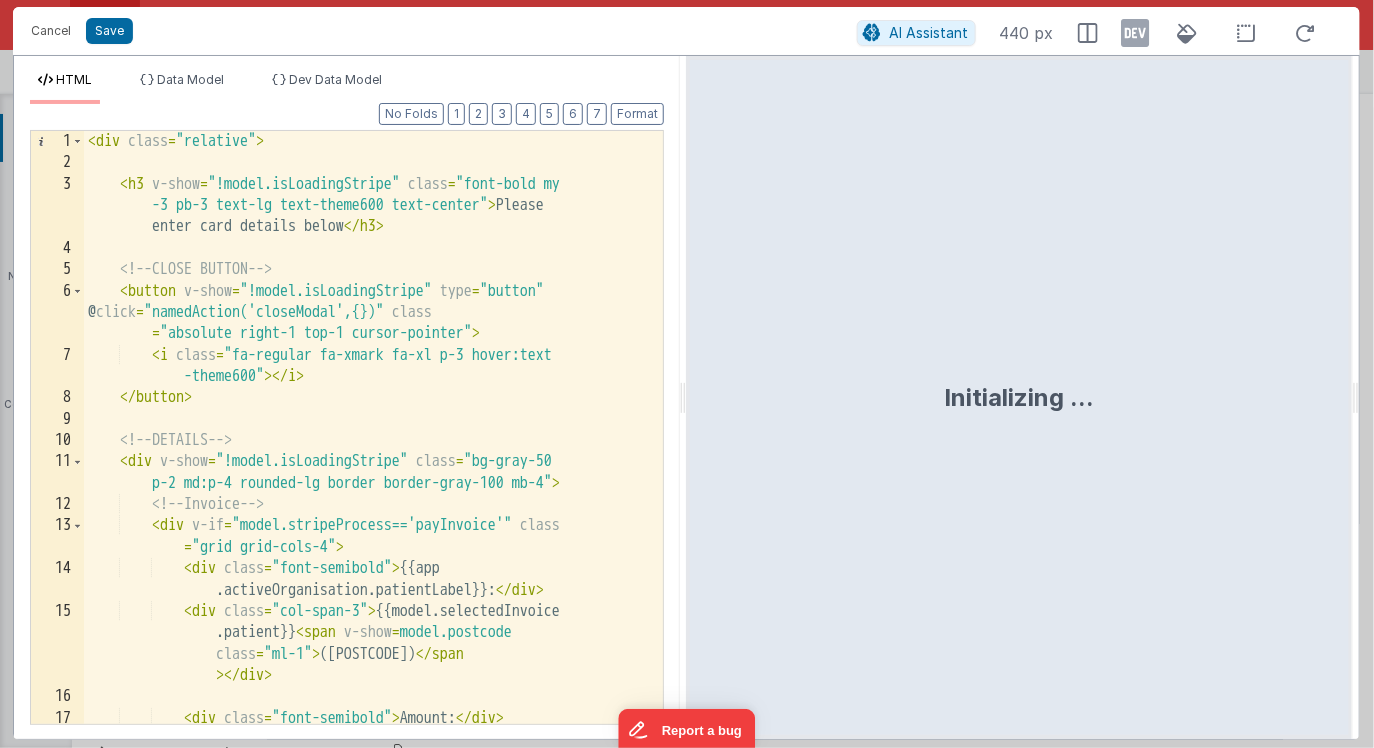 click on "< div   class = "relative" >      < h3   v-show = "!model.isLoadingStripe"   class = "font-bold my          -3 pb-3 text-lg text-theme600 text-center" > Please           enter card details below </ h3 >      <!-- CLOSE BUTTON -->      < button   v-show = "!model.isLoadingStripe"   type = "button"           @ click = "namedAction('closeModal',{})"   class          = "absolute right-1 top-1 cursor-pointer" >           < i   class = "fa-regular fa-xmark fa-xl p-3 hover:text              -theme600" > </ i >      </ button >      <!-- DETAILS -->      < div   v-show = "!model.isLoadingStripe"   class = "bg-gray-50           p-2 md:p-4 rounded-lg border border-gray-100 mb-4" >           <!-- Invoice -->           < div   v-if = "model.stripeProcess=='payInvoice'"   class              = "grid grid-cols-4" >                < div   class = "font-semibold" > {{app                  .activeOrganisation.patientLabel}}: </ div >" at bounding box center (374, 481) 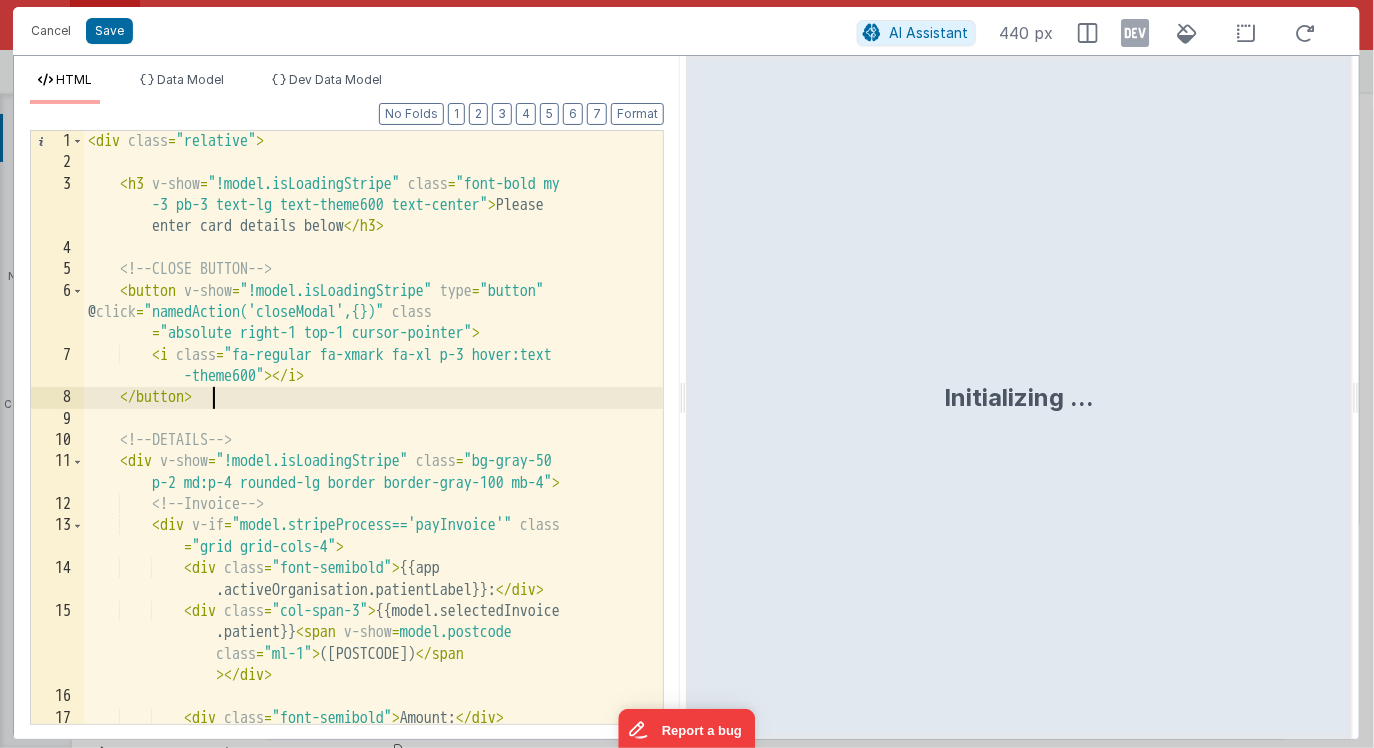 scroll, scrollTop: 0, scrollLeft: 0, axis: both 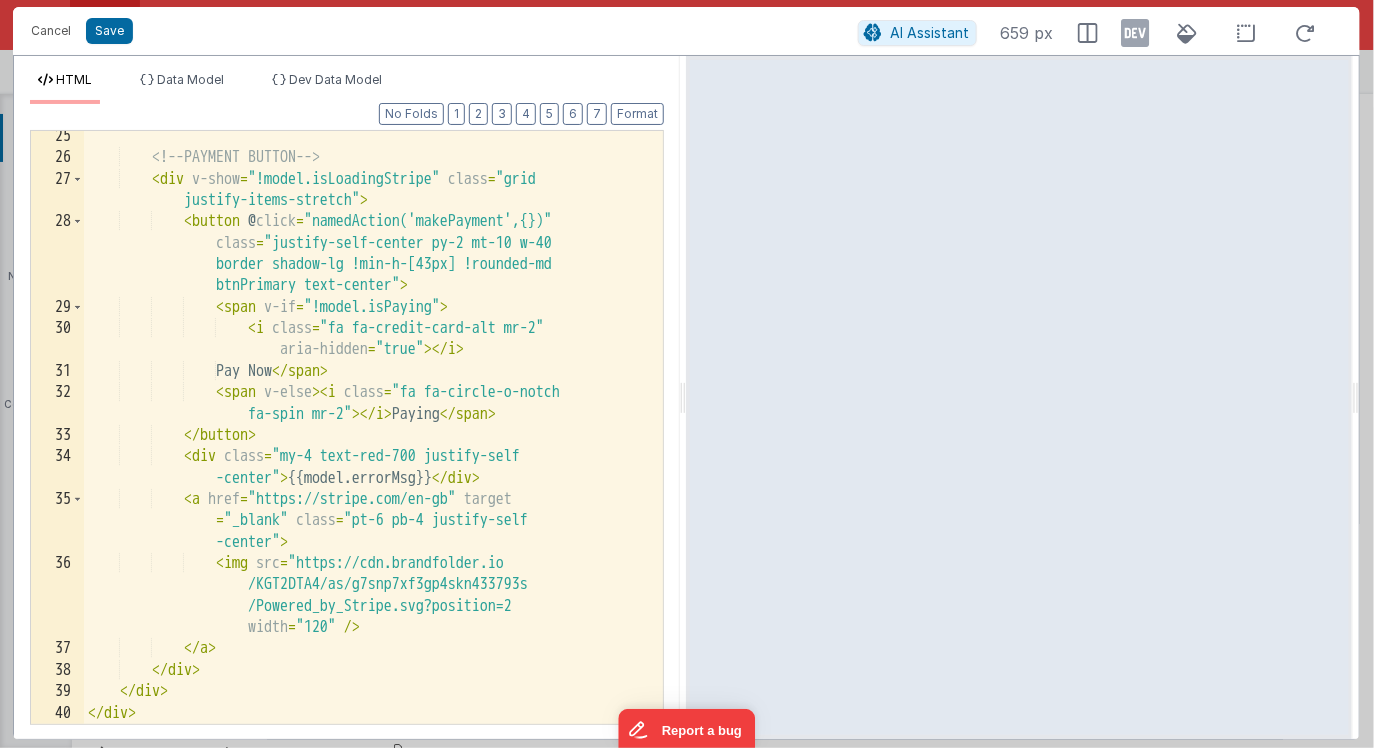 click on "<!-- PAYMENT BUTTON -->           < div   v-show = "!model.isLoadingStripe"   class = "grid               justify-items-stretch" >                < button   @ click = "namedAction('makePayment',{})"                    class = "justify-self-center py-2 mt-10 w-40                   border shadow-lg !min-h-[43px] !rounded-md                   btnPrimary text-center" >                     < span   v-if = "!model.isPaying" >                          < i   class = "fa fa-credit-card-alt mr-2"                            aria-hidden = "true" > </ i >                         Pay Now </ span >                     < span   v-else > < i   class = "fa fa-circle-o-notch                       fa-spin mr-2" > </ i > Paying </ span >                </ button >                < div   class = "my-4 text-red-700 justify-self                  -center" > {{model.errorMsg}} </ div >                < a" at bounding box center (374, 444) 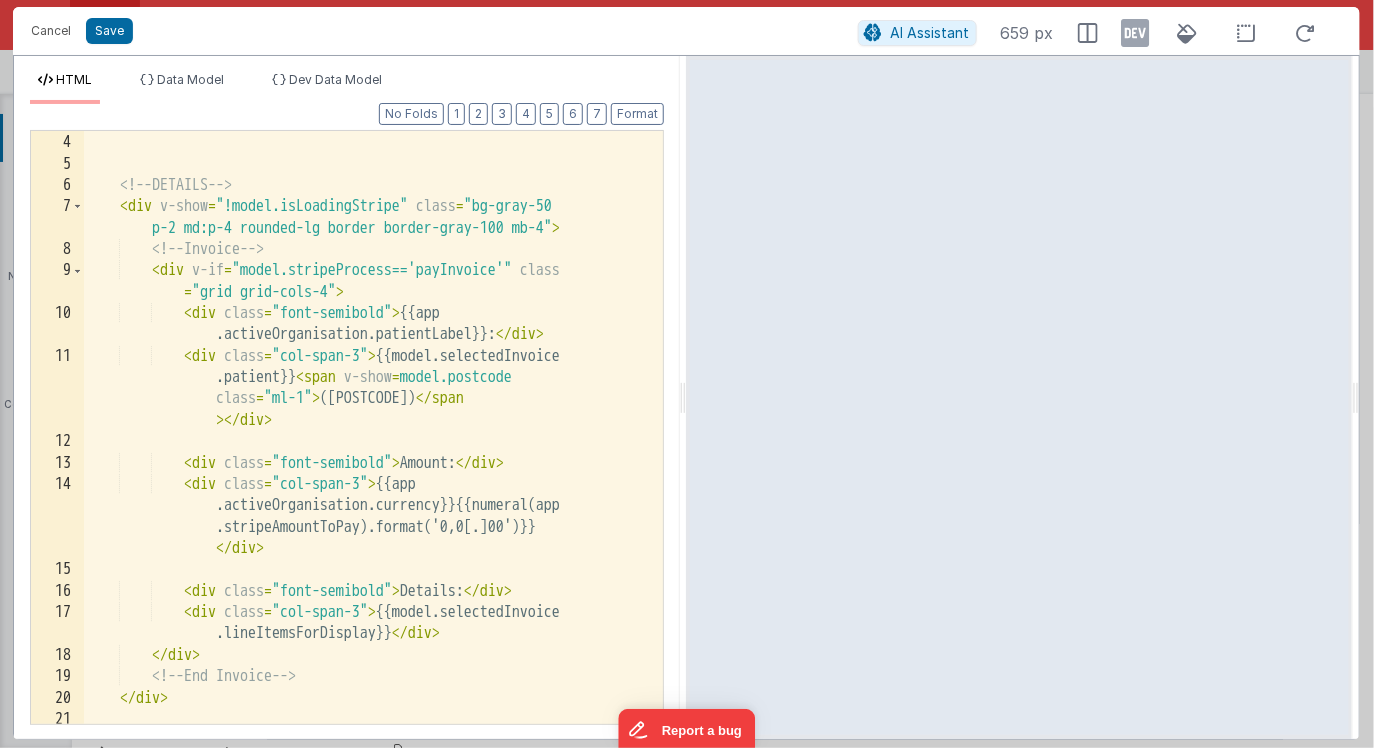 scroll, scrollTop: 0, scrollLeft: 0, axis: both 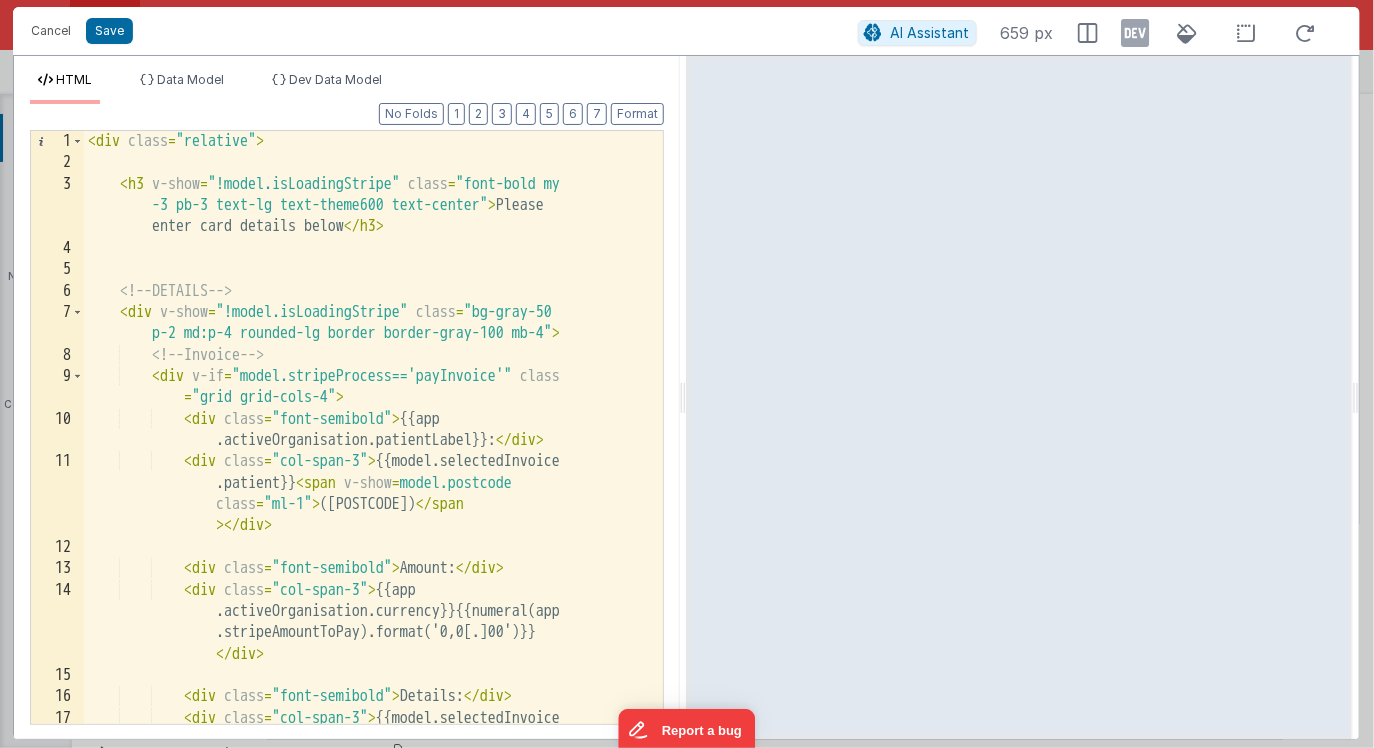 click on "< div   class = "relative" >      < h3   v-show = "!model.isLoadingStripe"   class = "font-bold my          -3 pb-3 text-lg text-theme600 text-center" > Please           enter card details below </ h3 >      <!-- DETAILS -->      < div   v-show = "!model.isLoadingStripe"   class = "bg-gray-50           p-2 md:p-4 rounded-lg border border-gray-100 mb-4" >           <!-- Invoice -->           < div   v-if = "model.stripeProcess=='payInvoice'"   class              = "grid grid-cols-4" >                < div   class = "font-semibold" > {{app                  .activeOrganisation.patientLabel}}: </ div >                < div   class = "col-span-3" > {{model.selectedInvoice                  .patient}} < span   v-show = "model.postcode"                    class = "ml-1" > ({{model.postcode}}) </ span                  > </ div >                < div   class = "font-semibold" > Amount: </ div >                < div   = >" at bounding box center (374, 459) 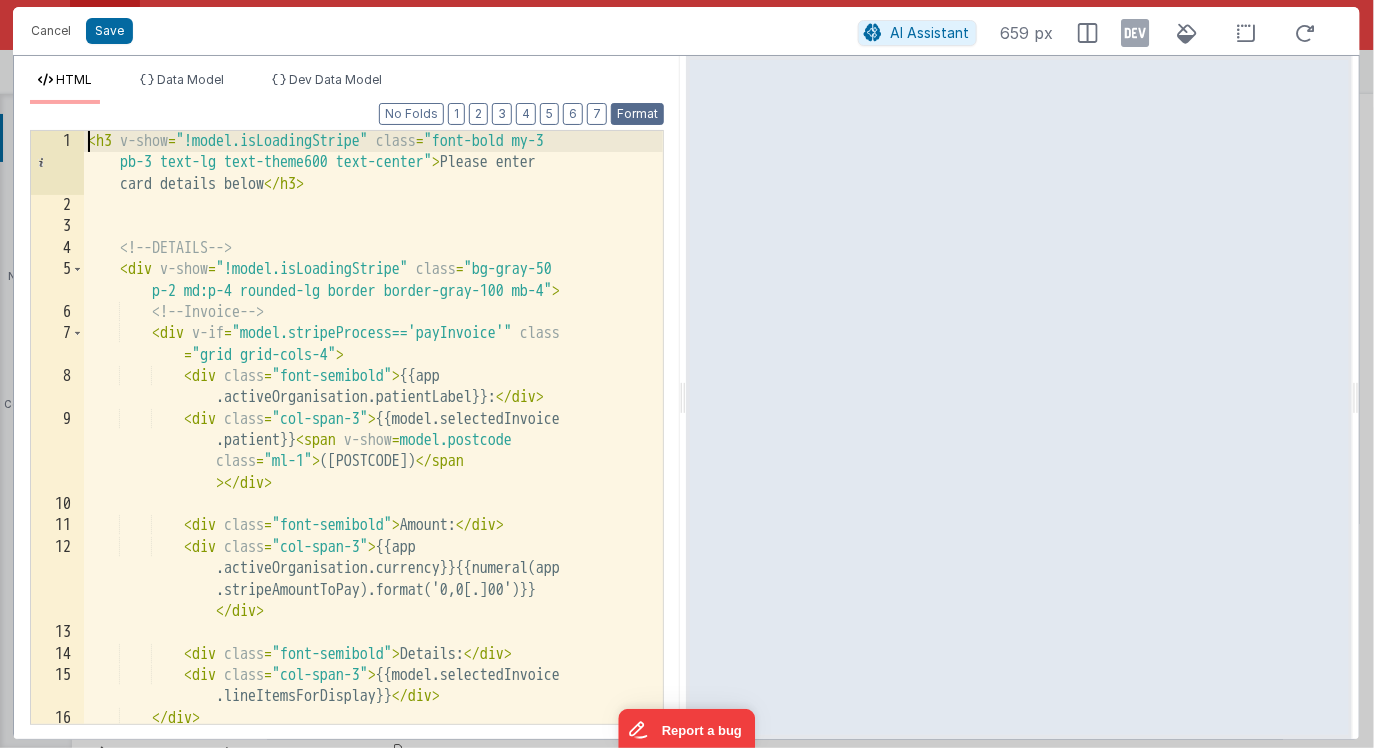 click on "Format" at bounding box center (637, 114) 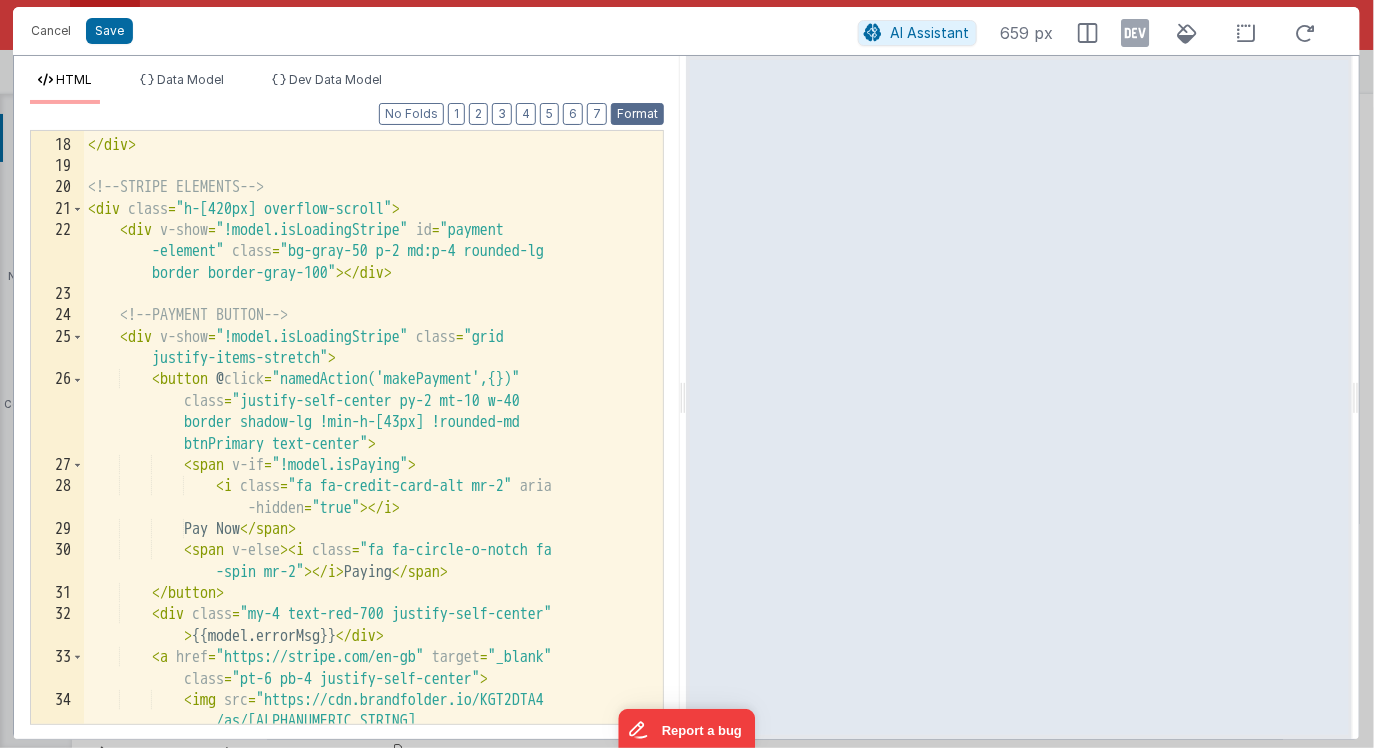 scroll, scrollTop: 572, scrollLeft: 0, axis: vertical 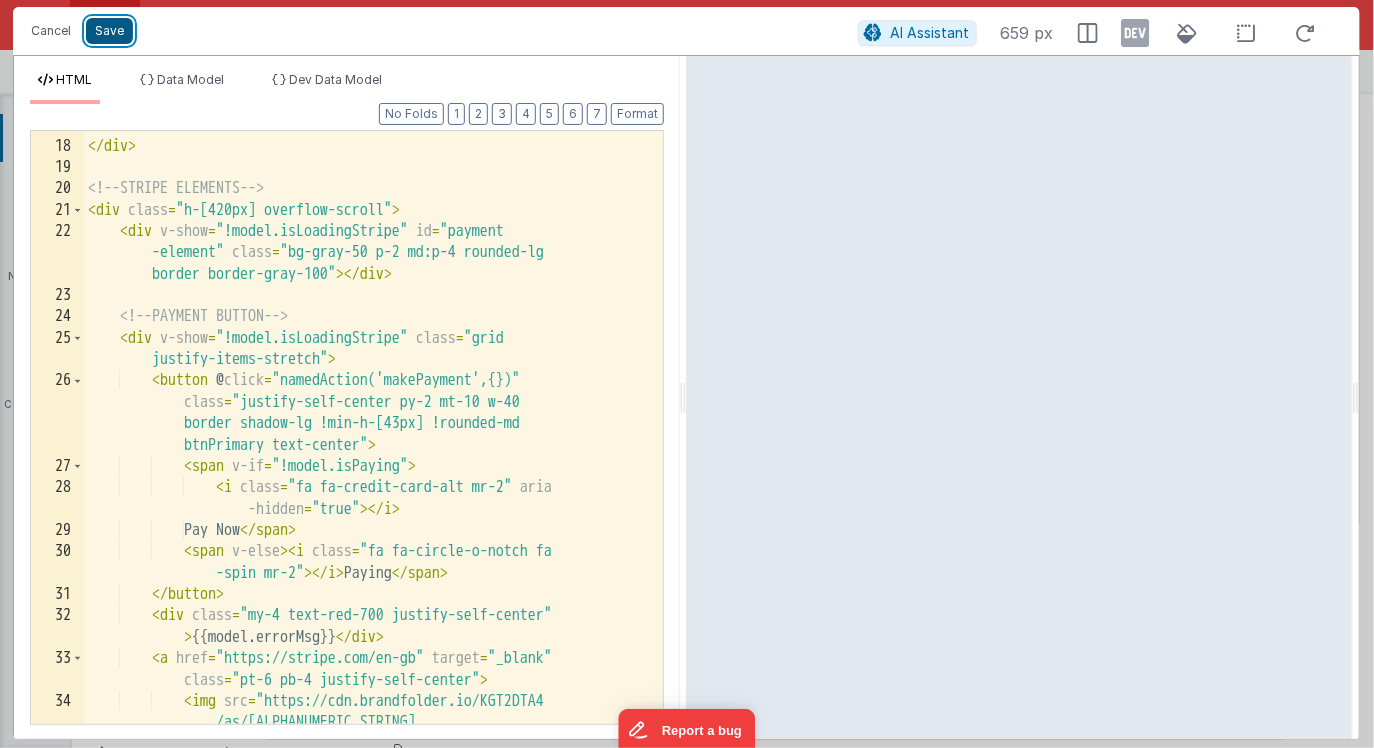 click on "Save" at bounding box center (109, 31) 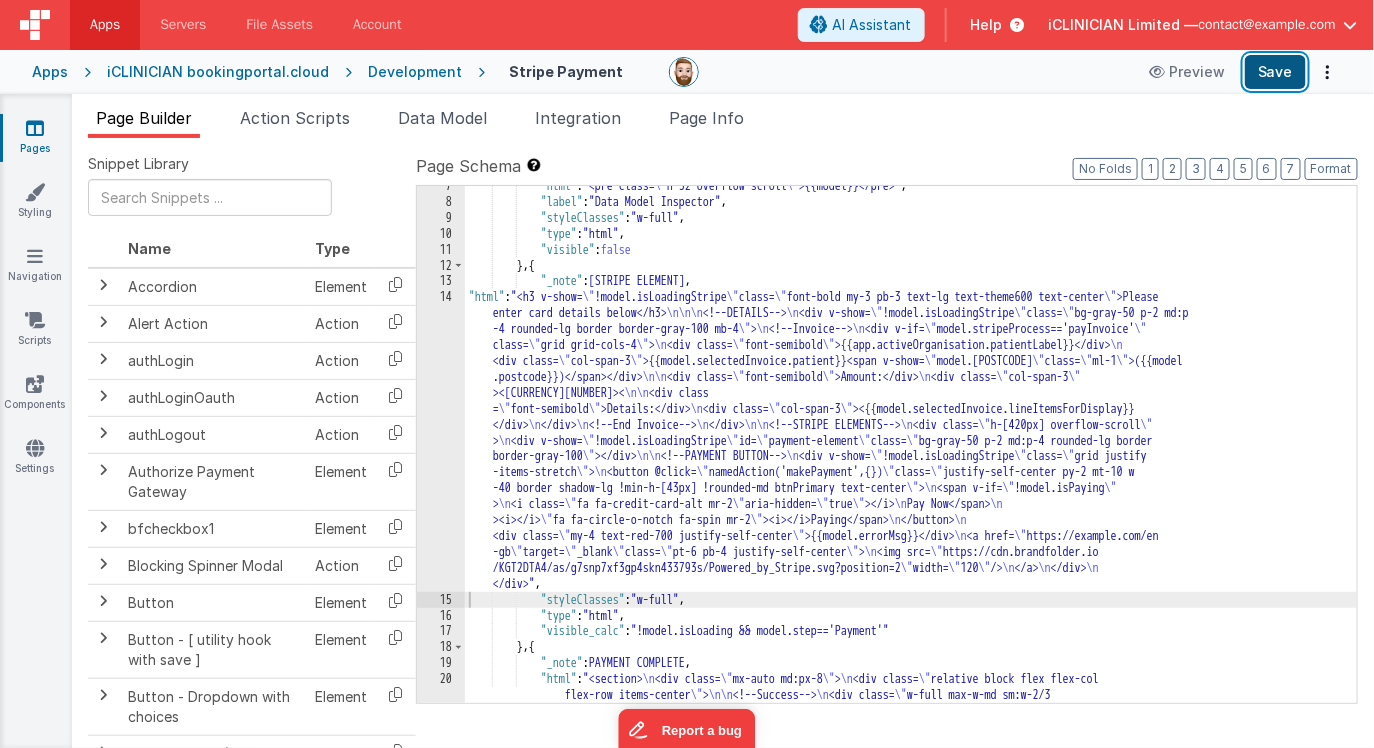 click on "Save" at bounding box center [1275, 72] 